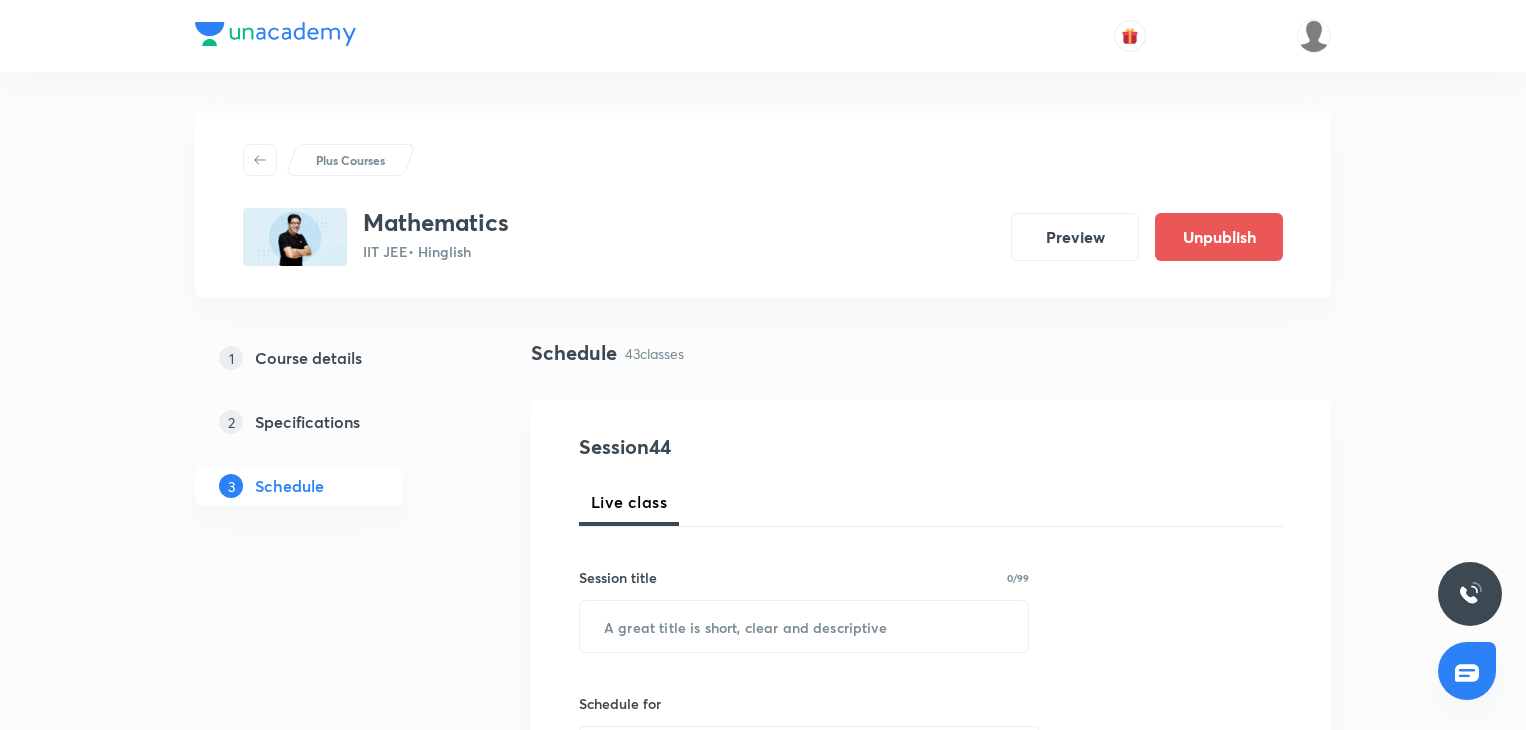 scroll, scrollTop: 726, scrollLeft: 0, axis: vertical 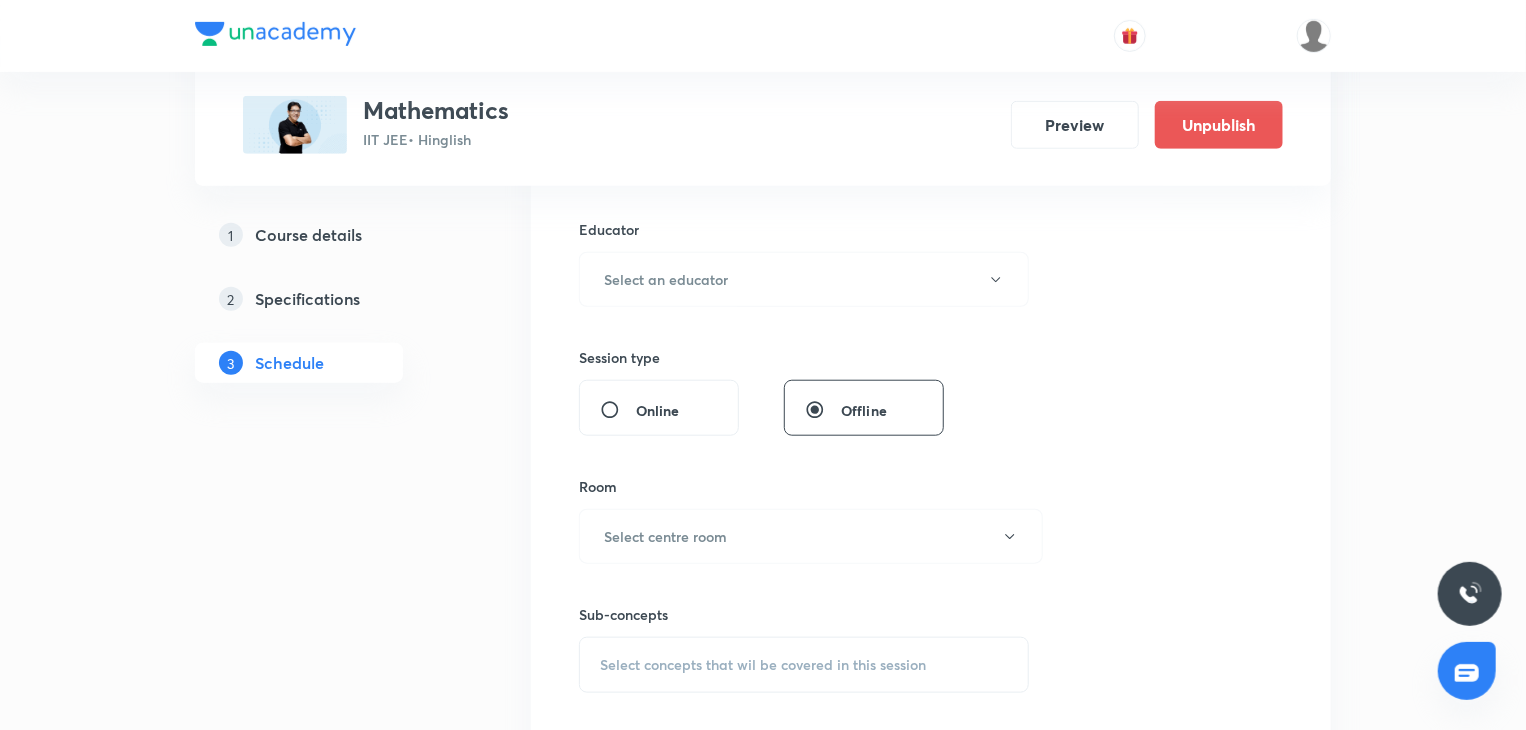 type 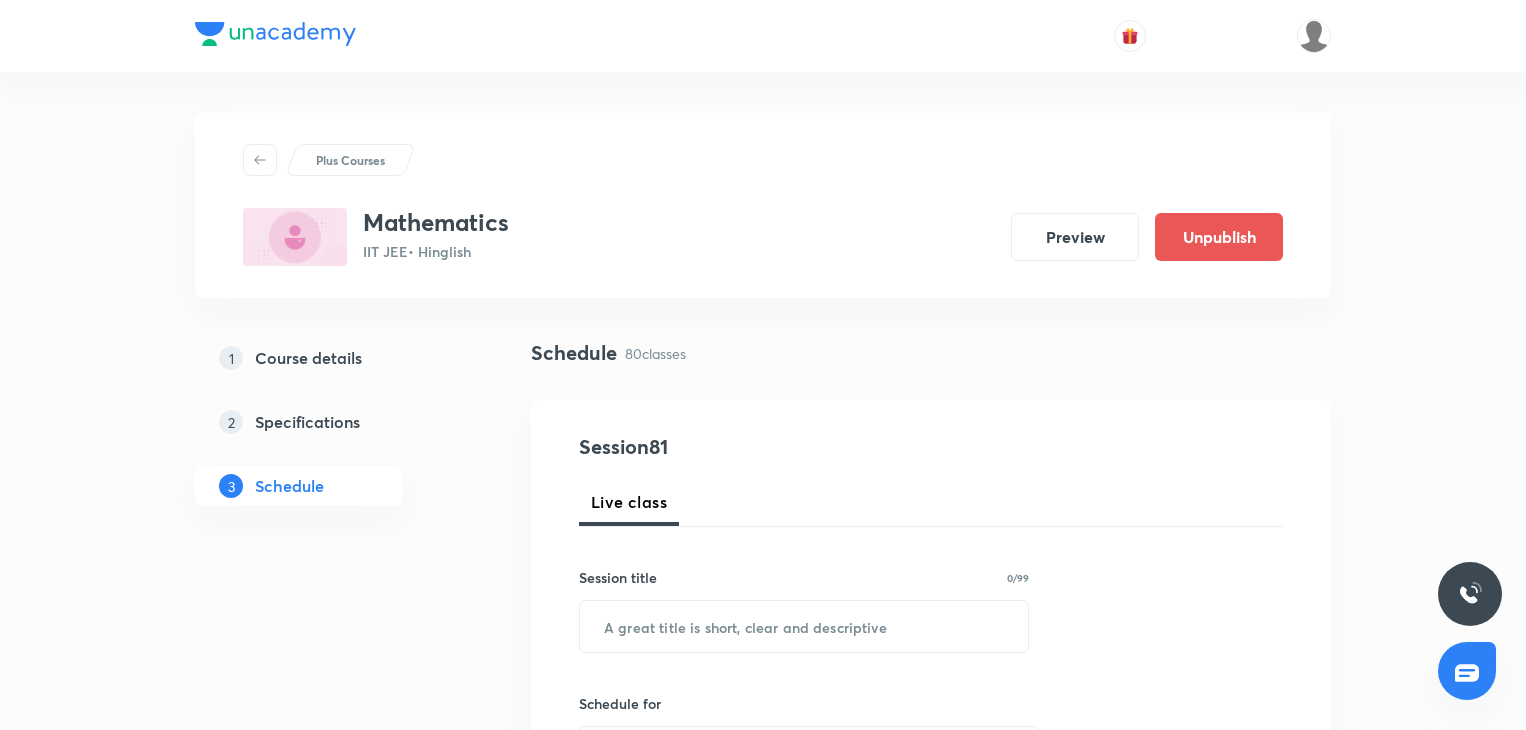 scroll, scrollTop: 0, scrollLeft: 0, axis: both 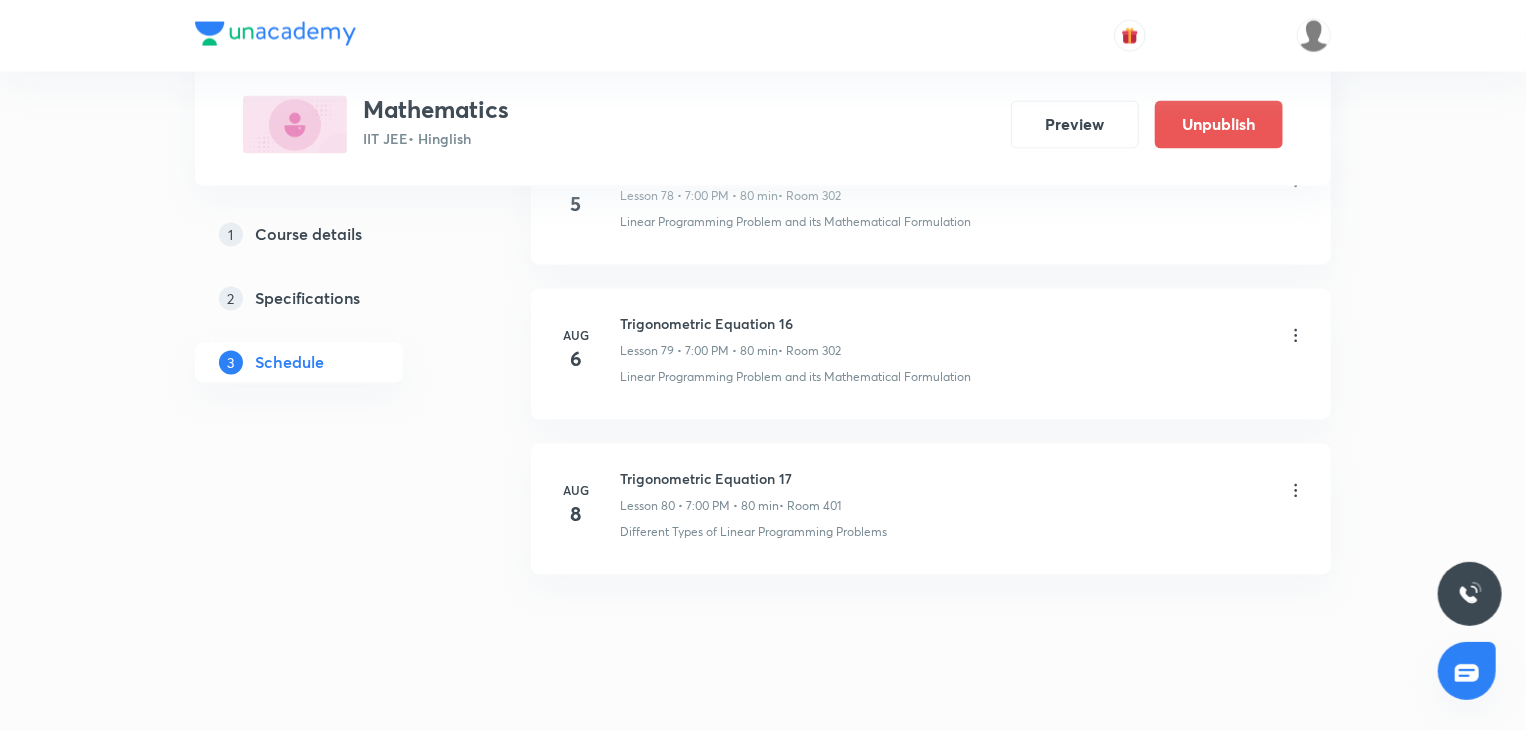 drag, startPoint x: 1535, startPoint y: 25, endPoint x: 1532, endPoint y: 776, distance: 751.006 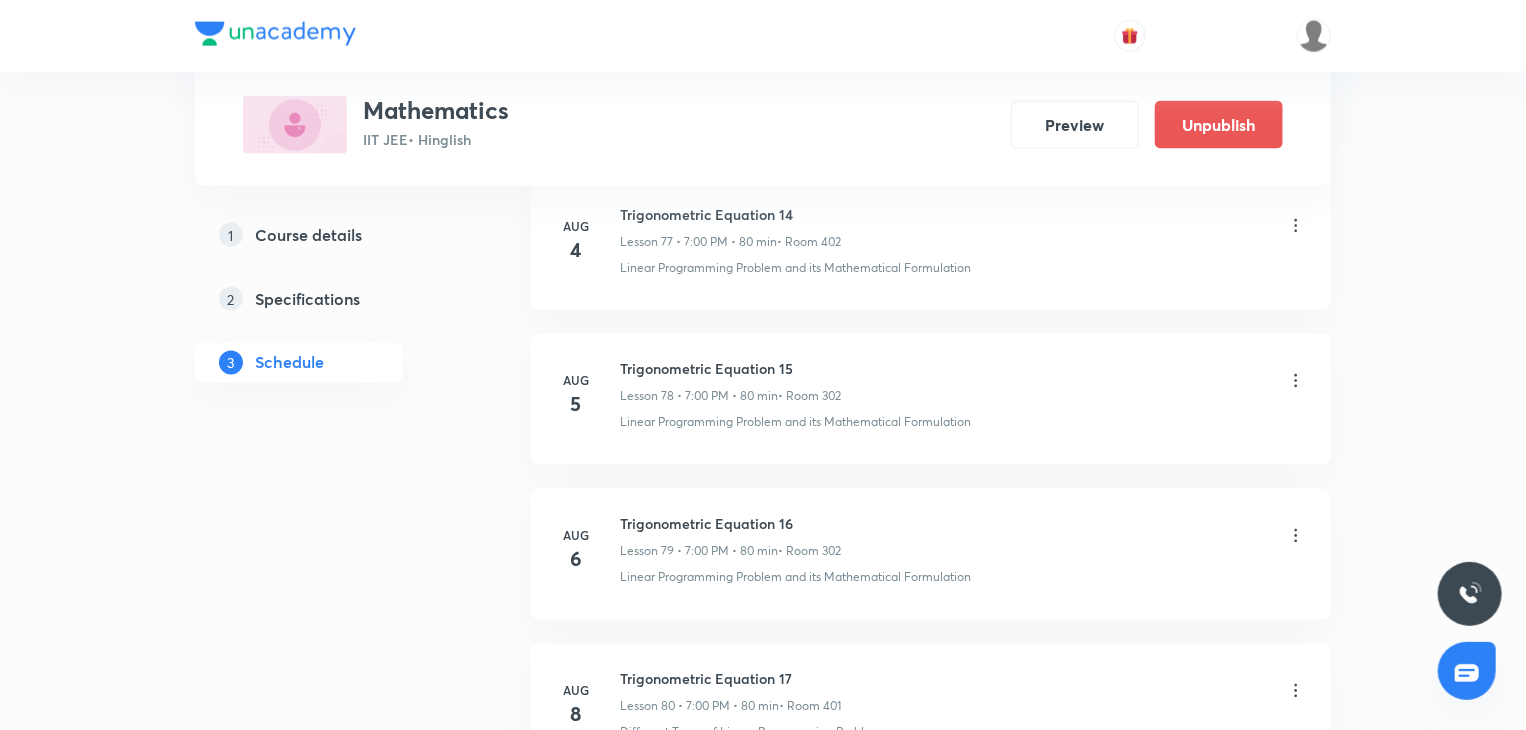 click on "Trigonometric Equation 16" at bounding box center [730, 524] 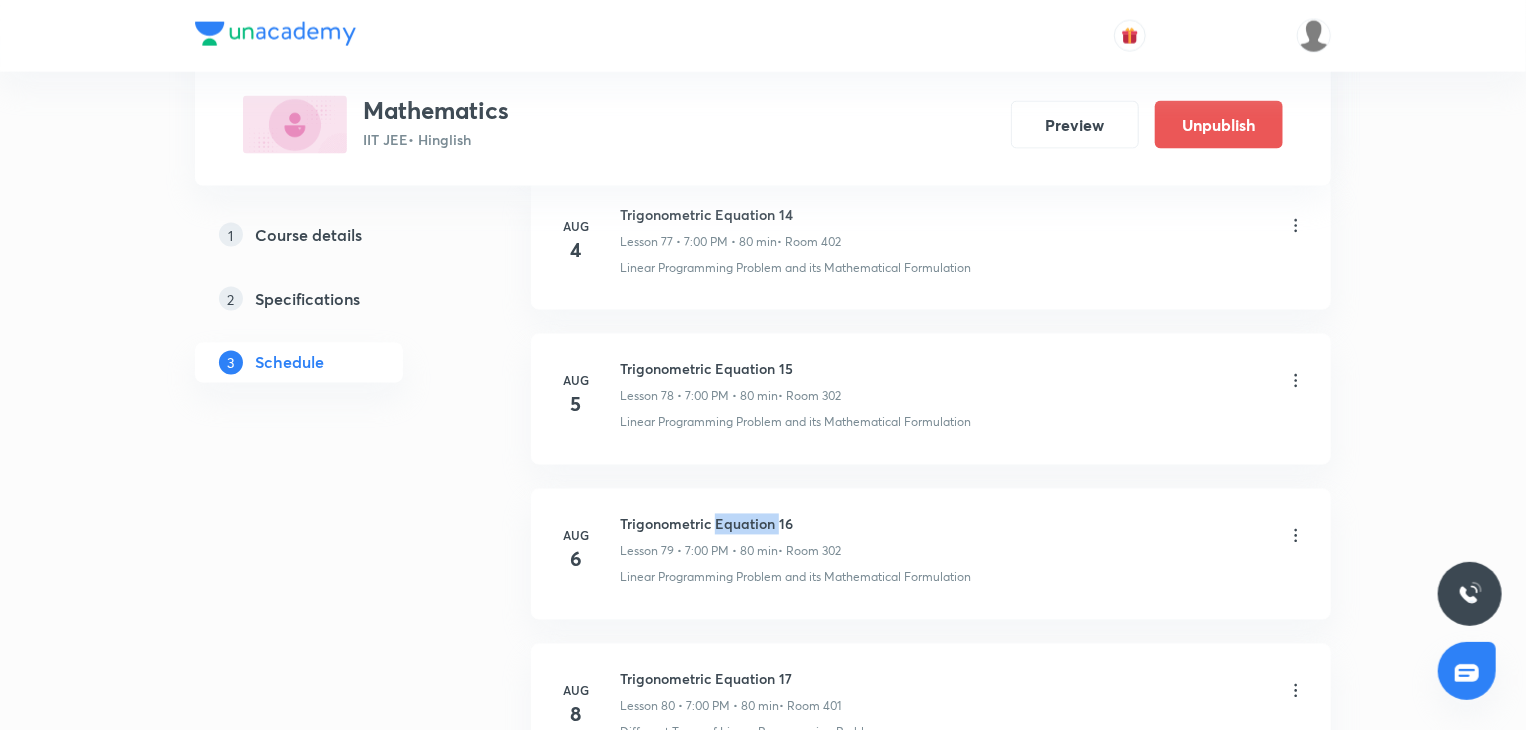 click on "Trigonometric Equation 16" at bounding box center (730, 524) 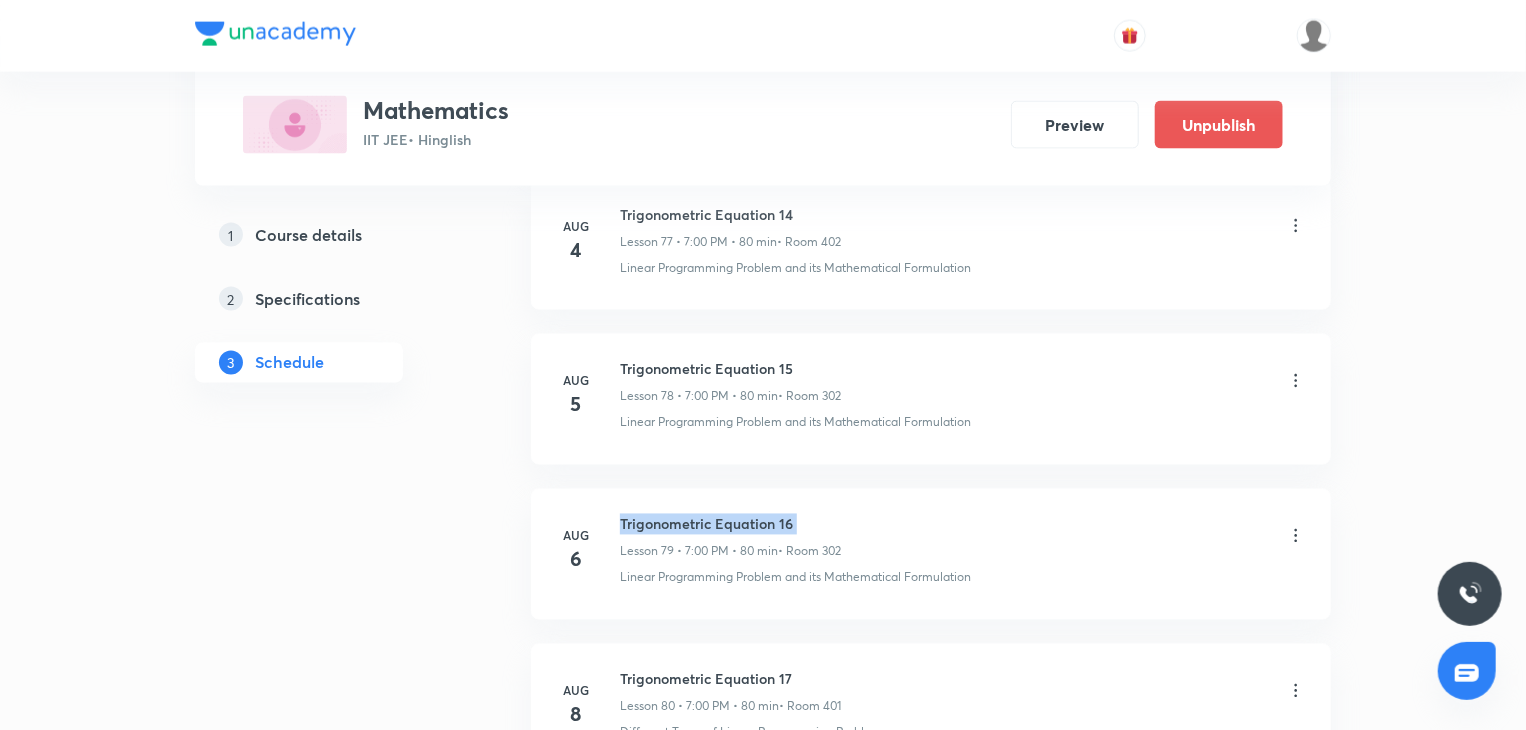 click on "Trigonometric Equation 16" at bounding box center [730, 524] 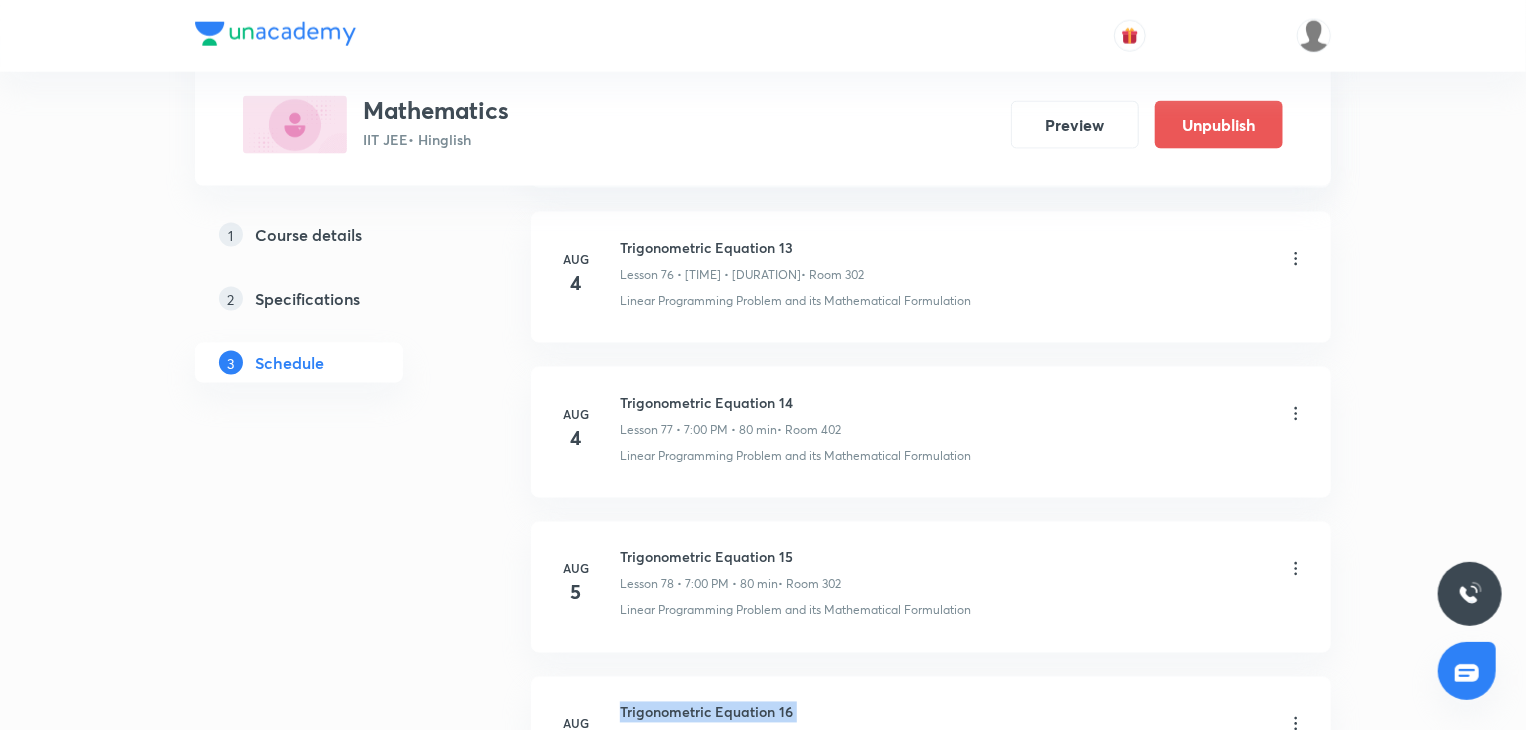 scroll, scrollTop: 12840, scrollLeft: 0, axis: vertical 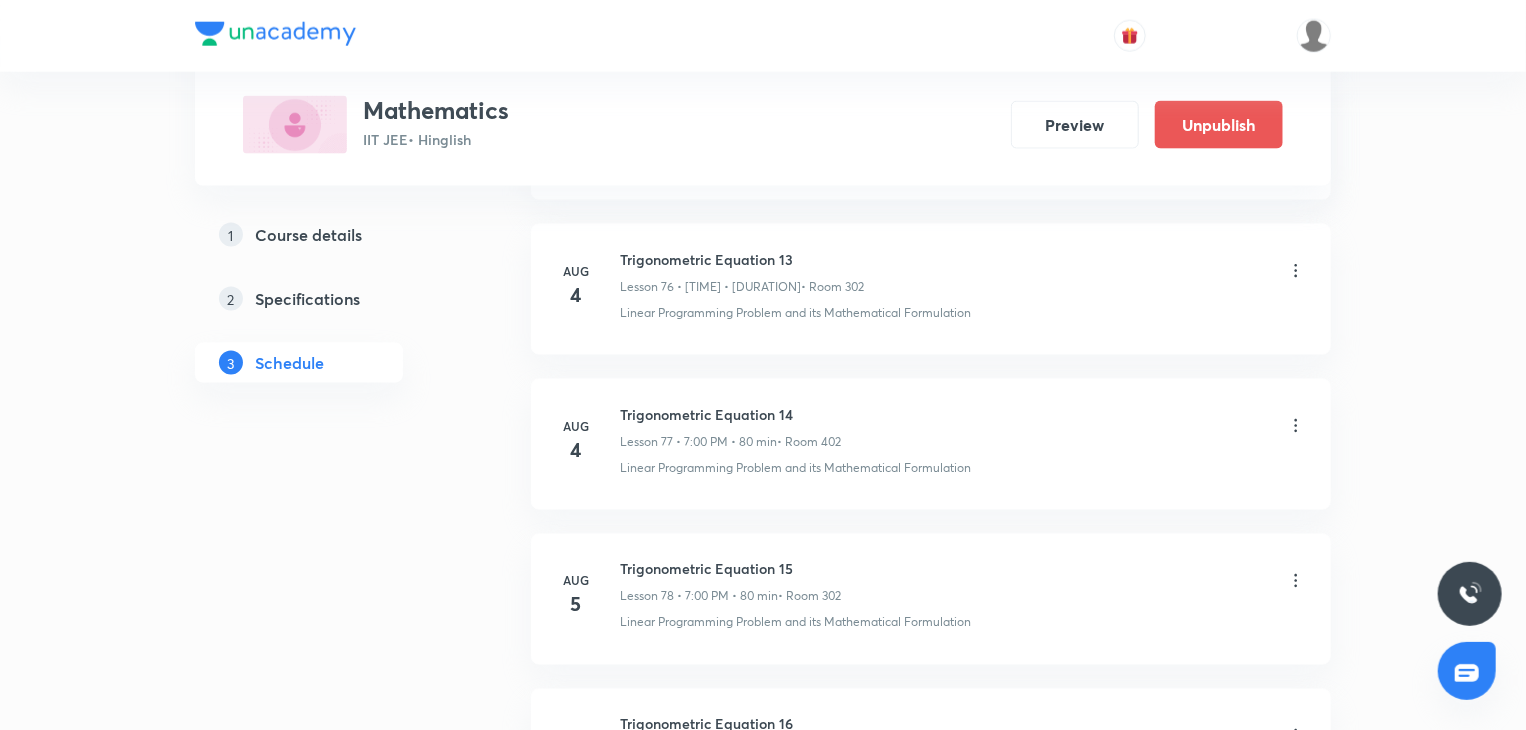 click on "[MONTH] 5 Trigonometric Equation 15 Lesson 78 • [TIME] • [DURATION]  • Room 302 Linear Programming Problem and its Mathematical Formulation" at bounding box center (931, 599) 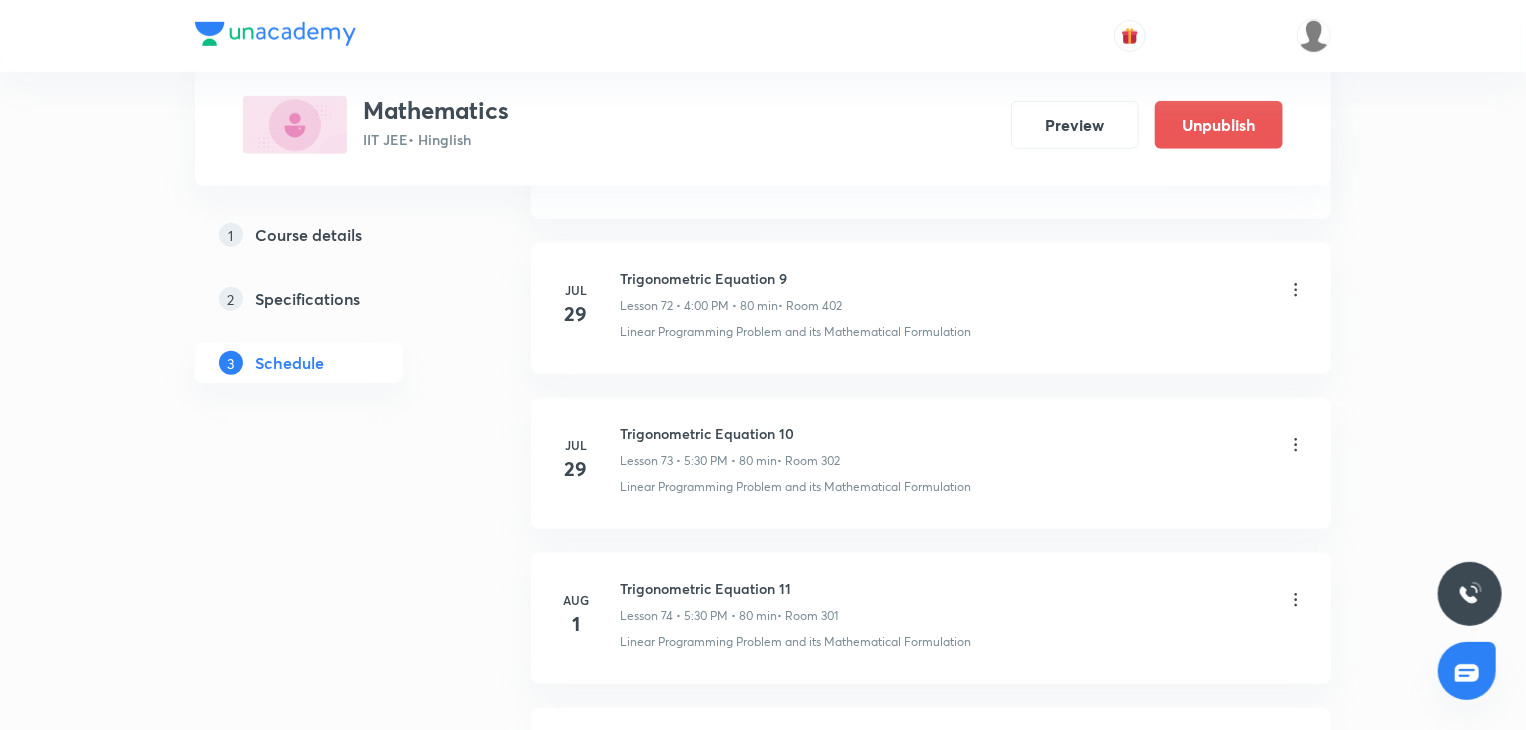 scroll, scrollTop: 1471, scrollLeft: 0, axis: vertical 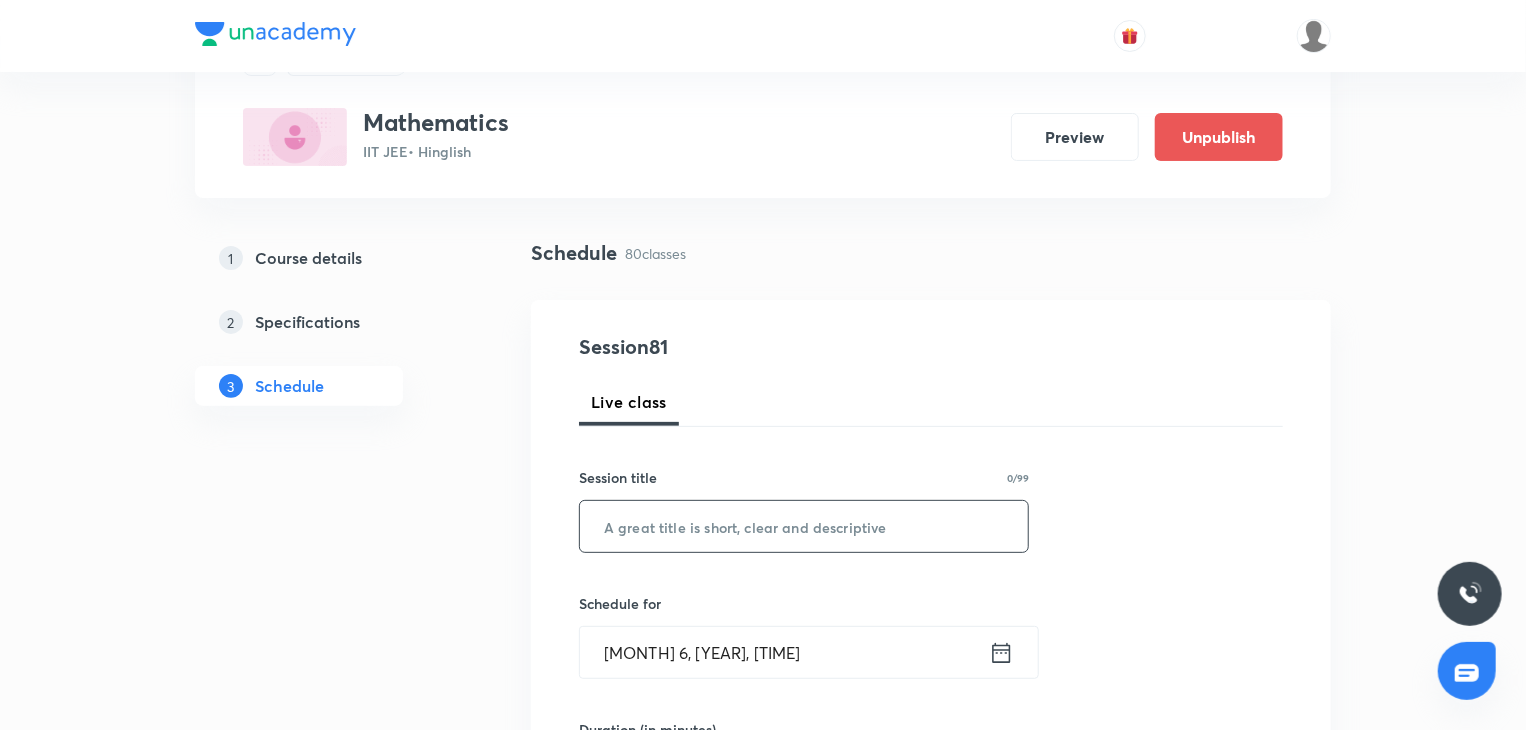click at bounding box center (804, 526) 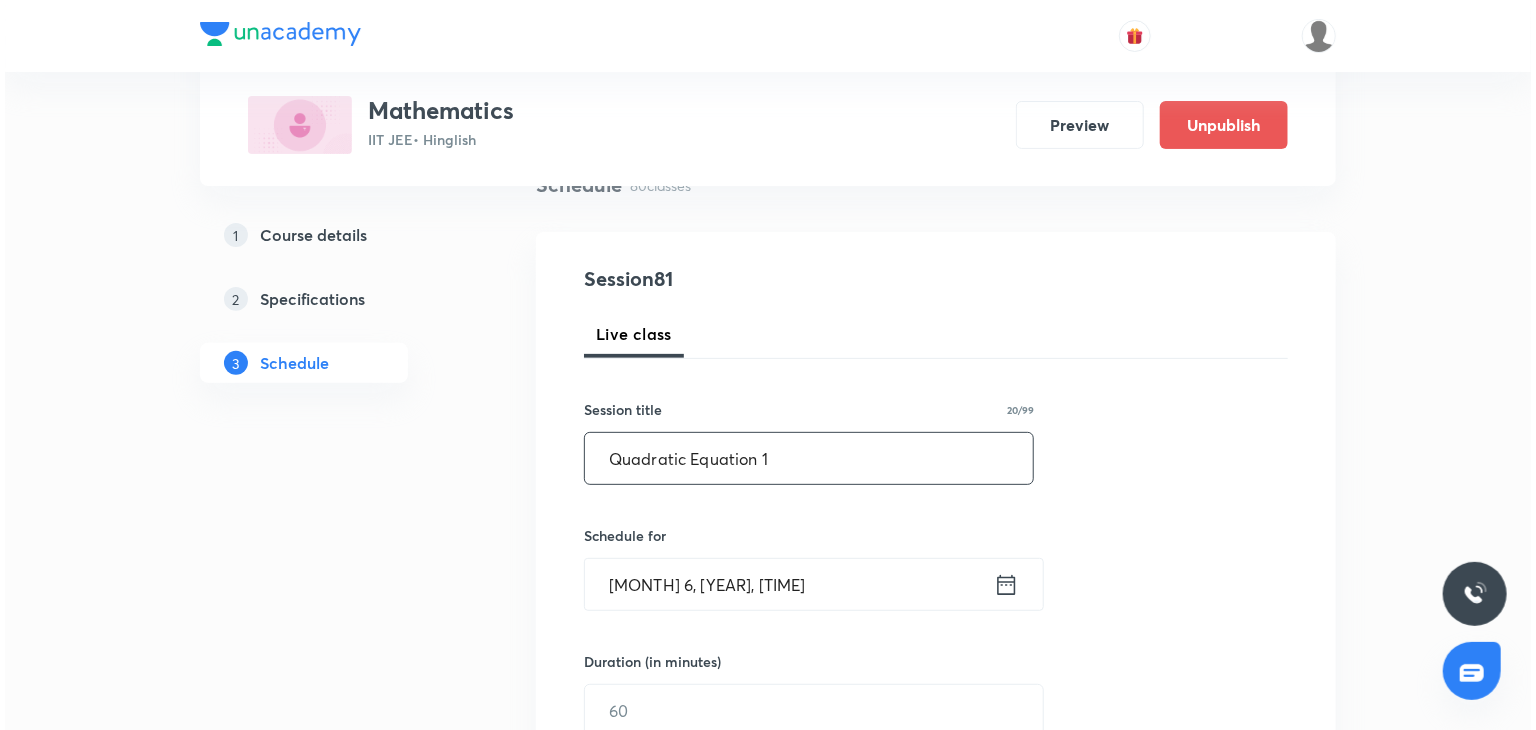 scroll, scrollTop: 200, scrollLeft: 0, axis: vertical 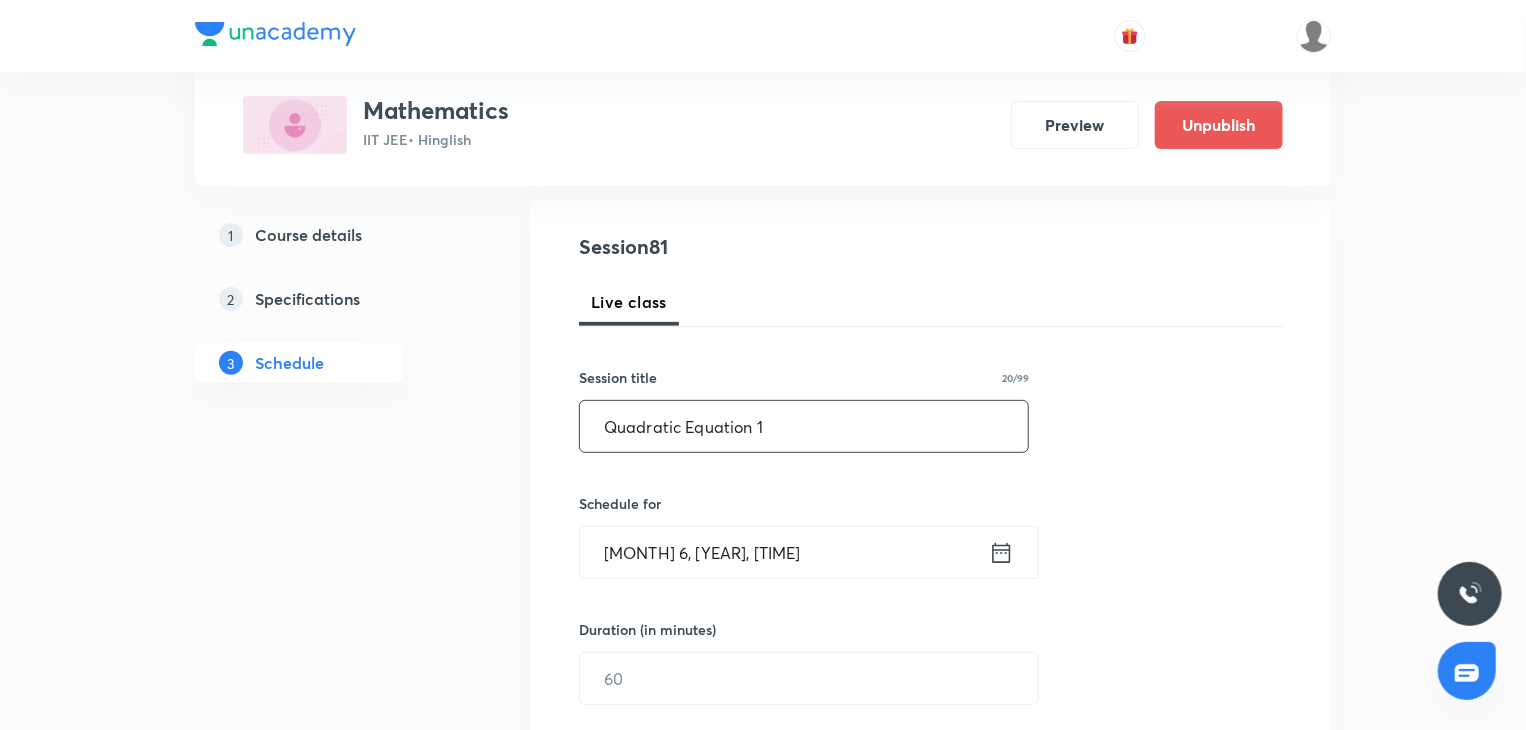 type on "Quadratic Equation 1" 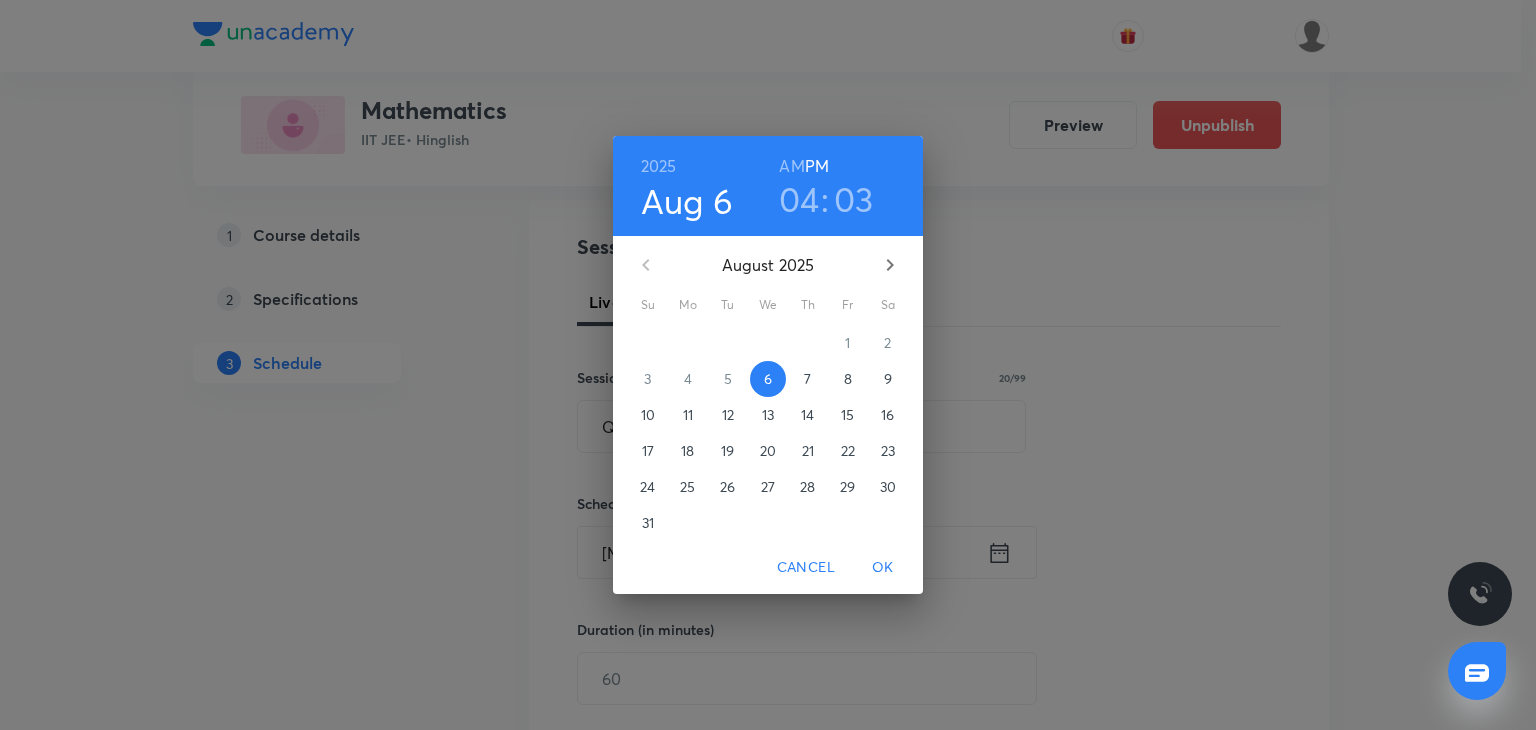 click on "03" at bounding box center (854, 199) 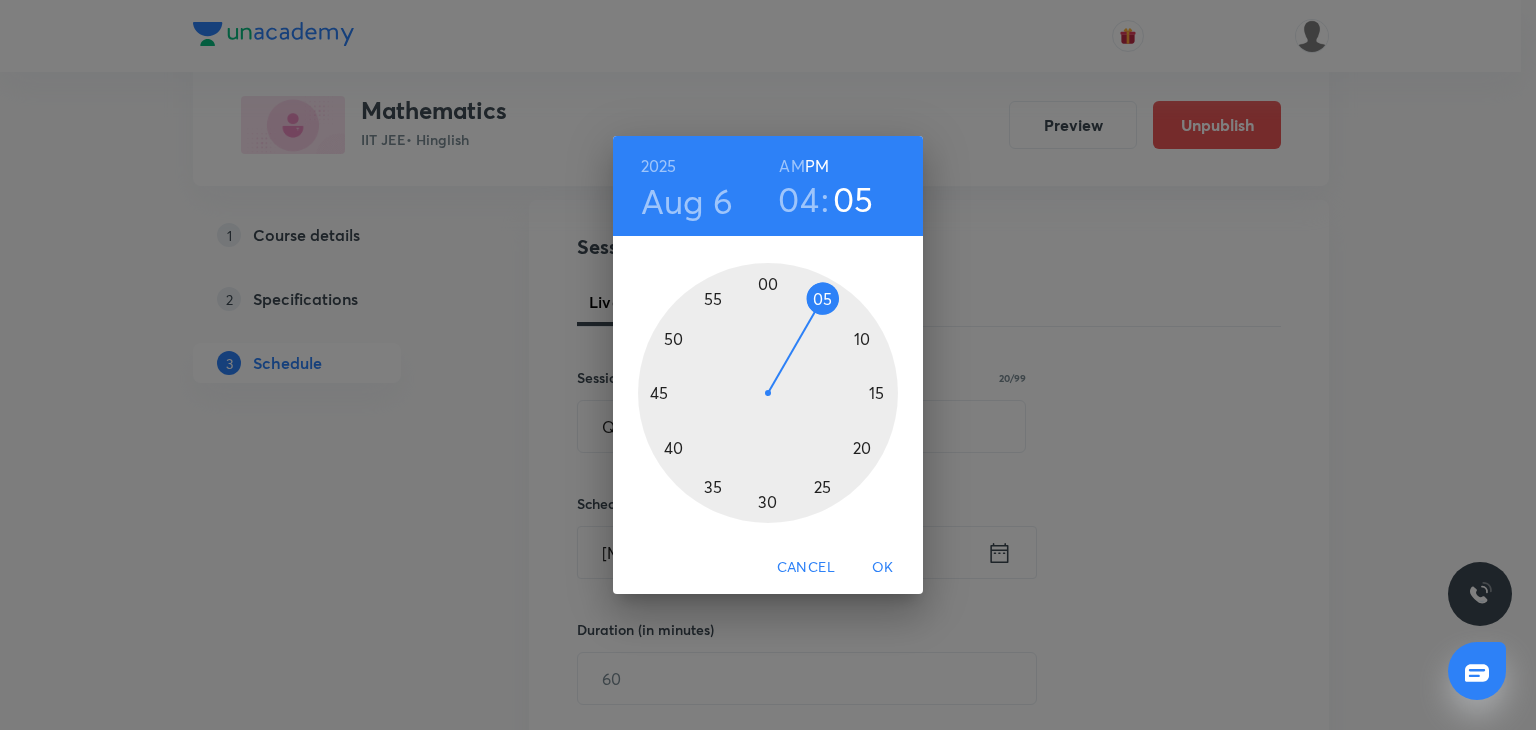 drag, startPoint x: 829, startPoint y: 293, endPoint x: 822, endPoint y: 301, distance: 10.630146 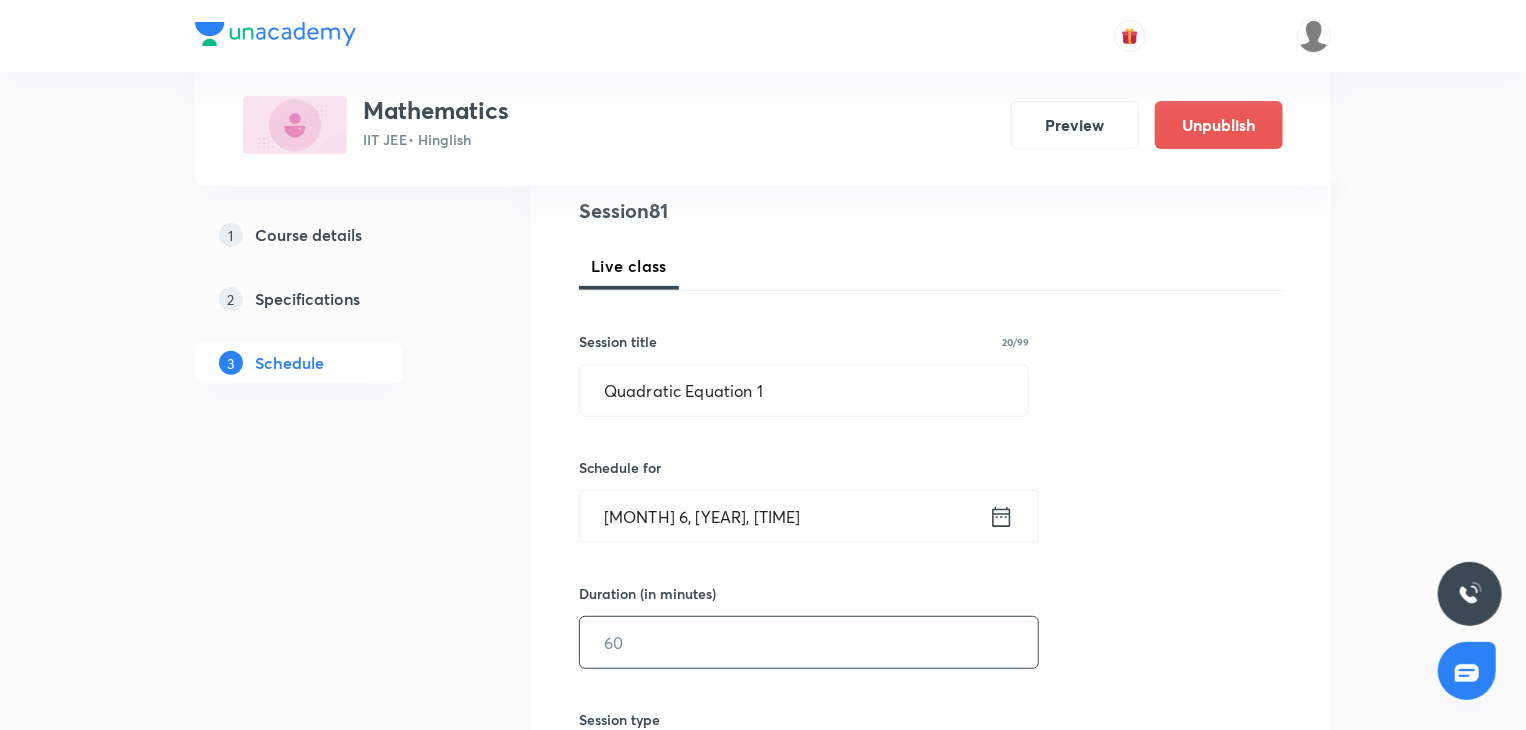 scroll, scrollTop: 300, scrollLeft: 0, axis: vertical 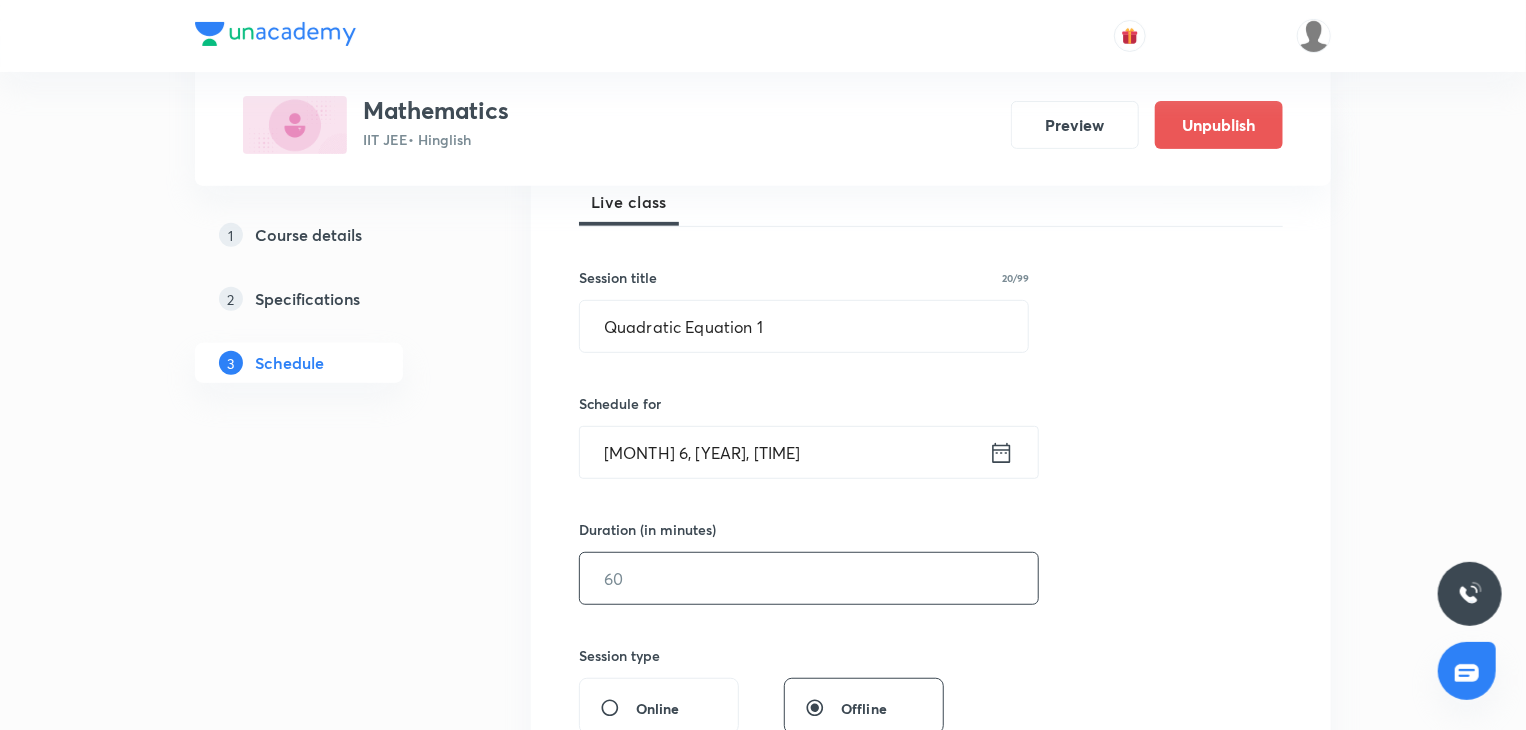 click at bounding box center (809, 578) 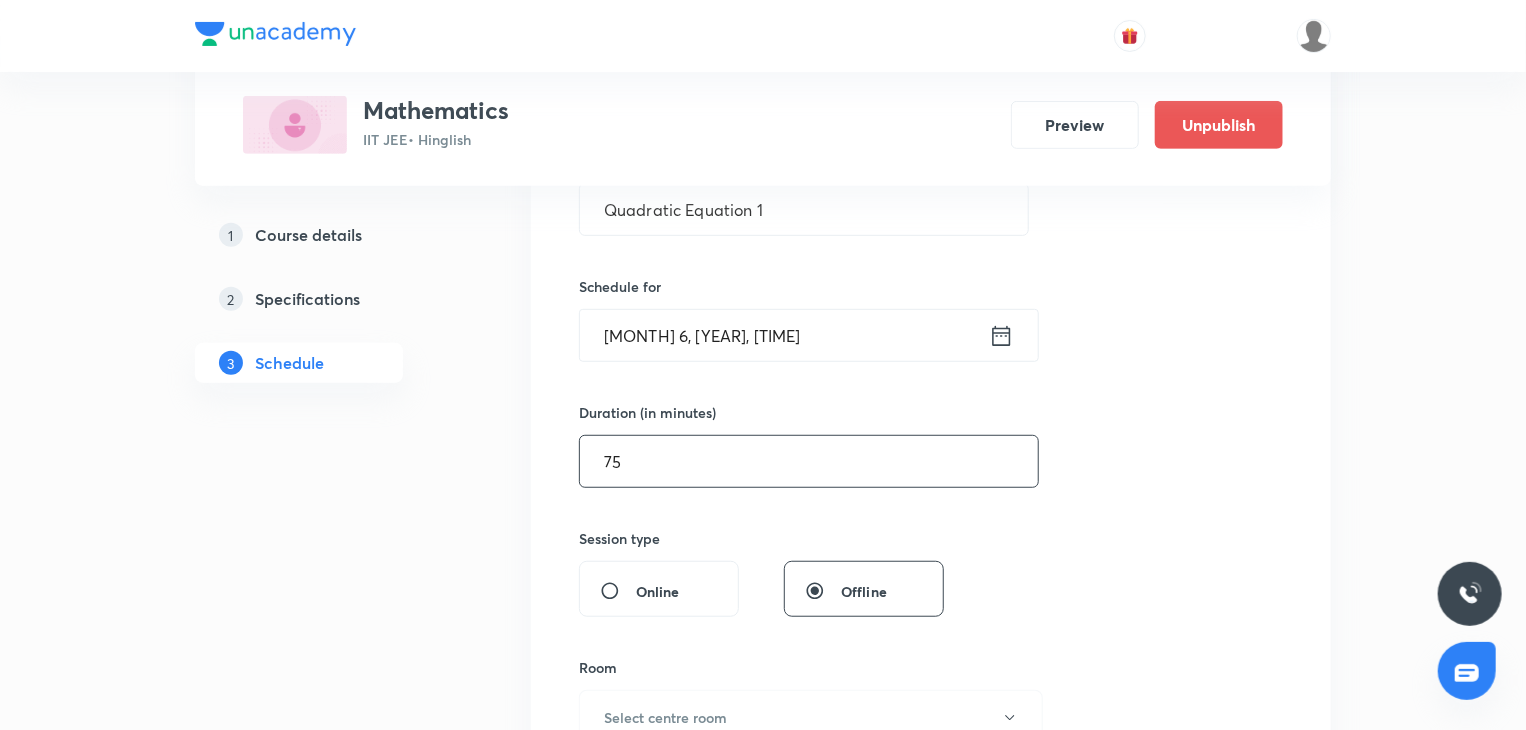 scroll, scrollTop: 600, scrollLeft: 0, axis: vertical 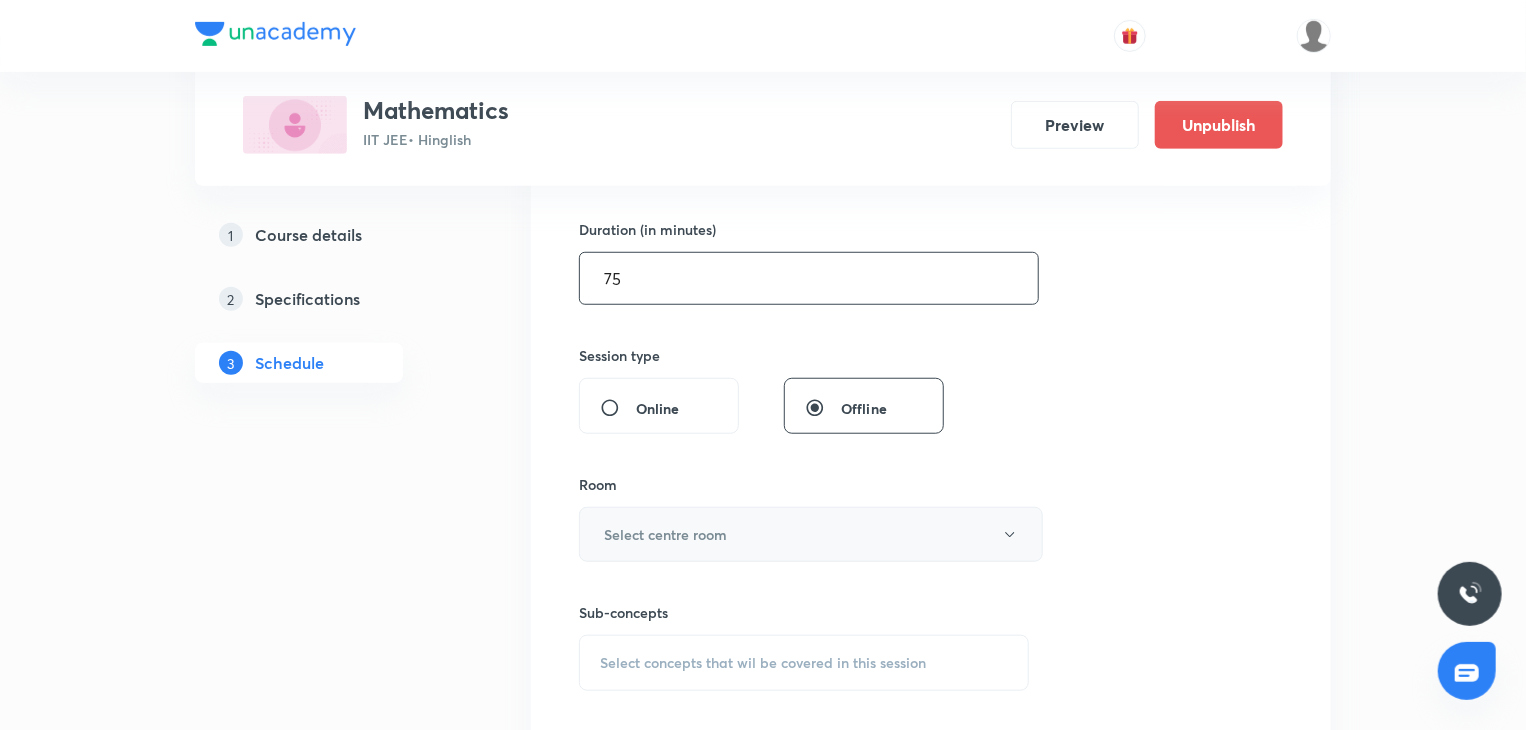 type on "75" 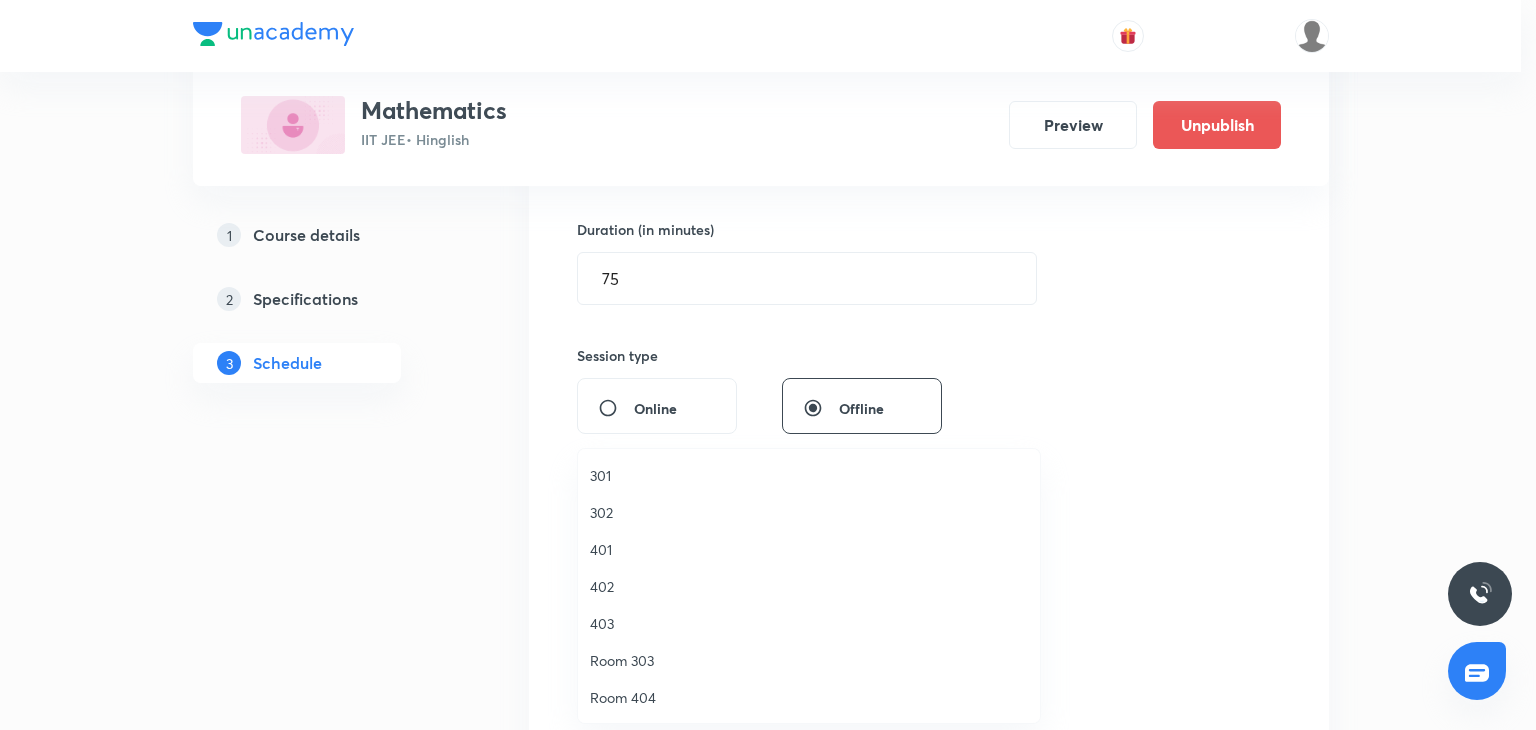 click on "402" at bounding box center (809, 586) 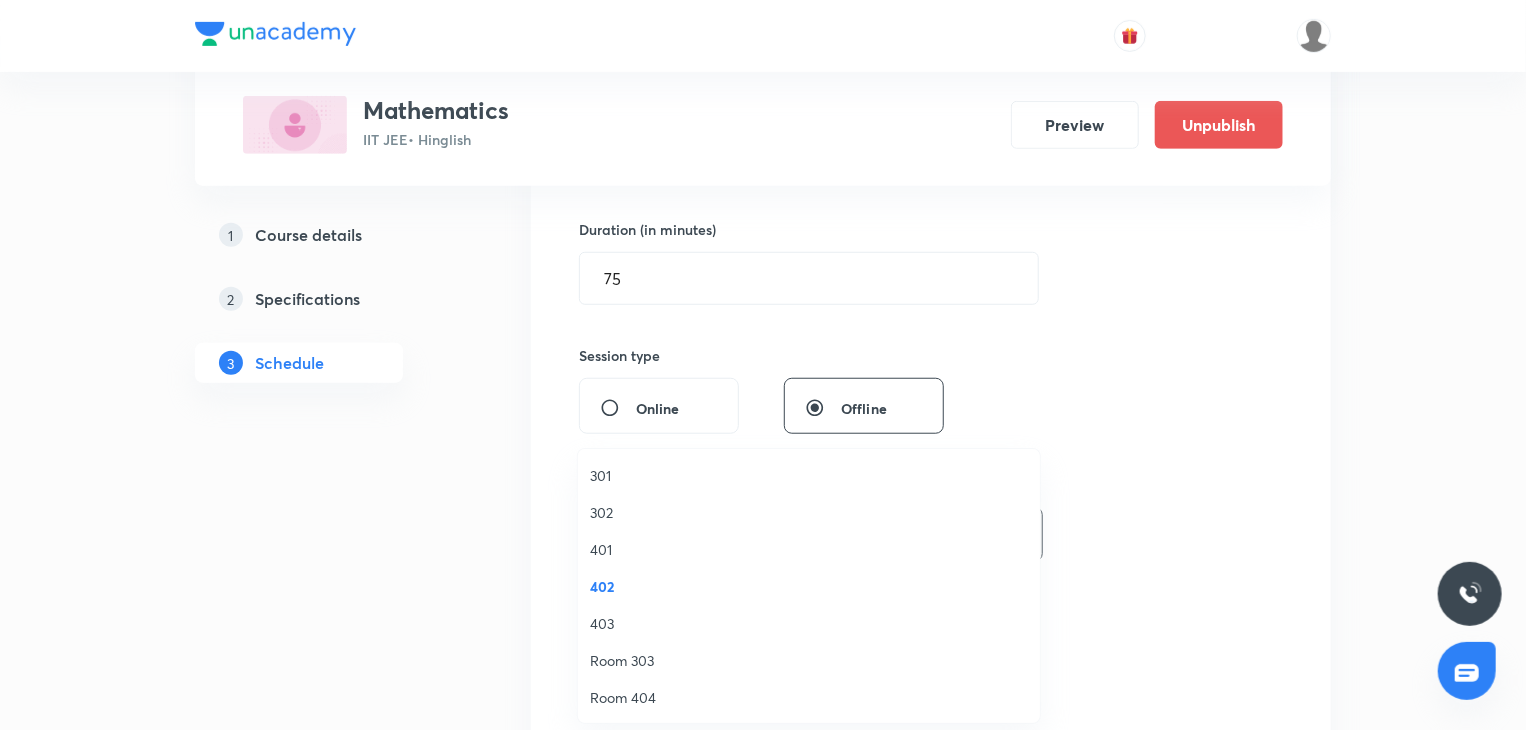 click on "Select concepts that wil be covered in this session" at bounding box center [804, 663] 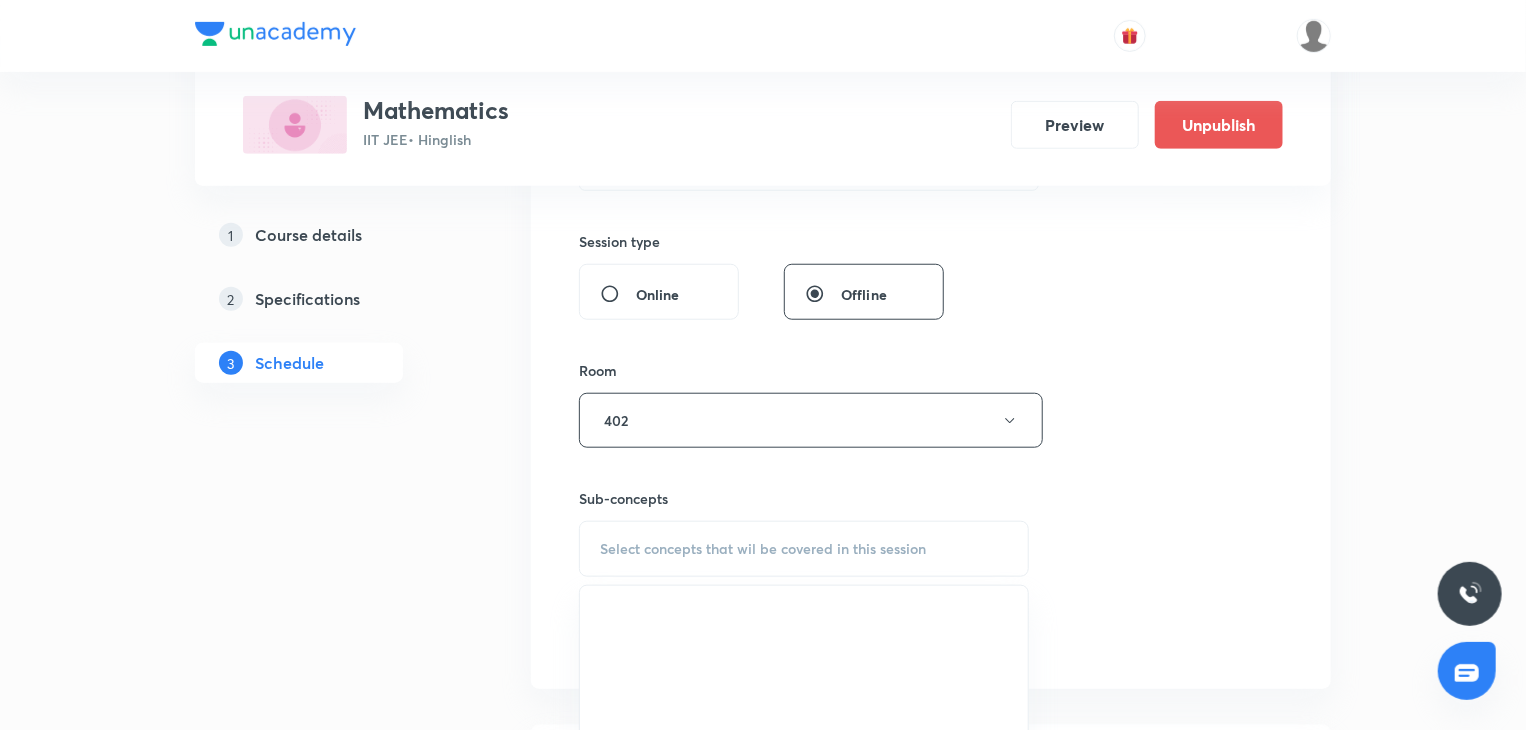 scroll, scrollTop: 800, scrollLeft: 0, axis: vertical 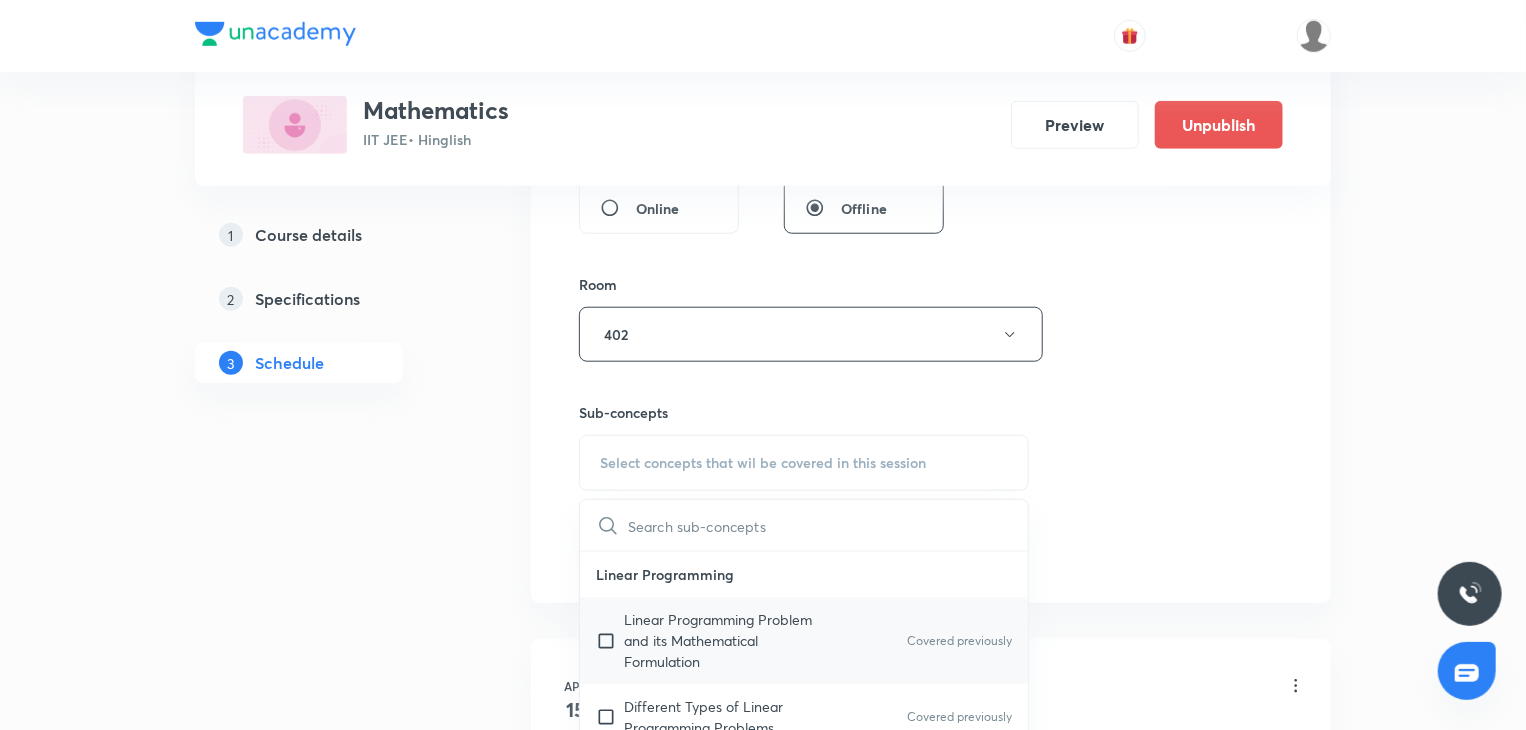 click on "Linear Programming Problem and its Mathematical Formulation" at bounding box center [725, 640] 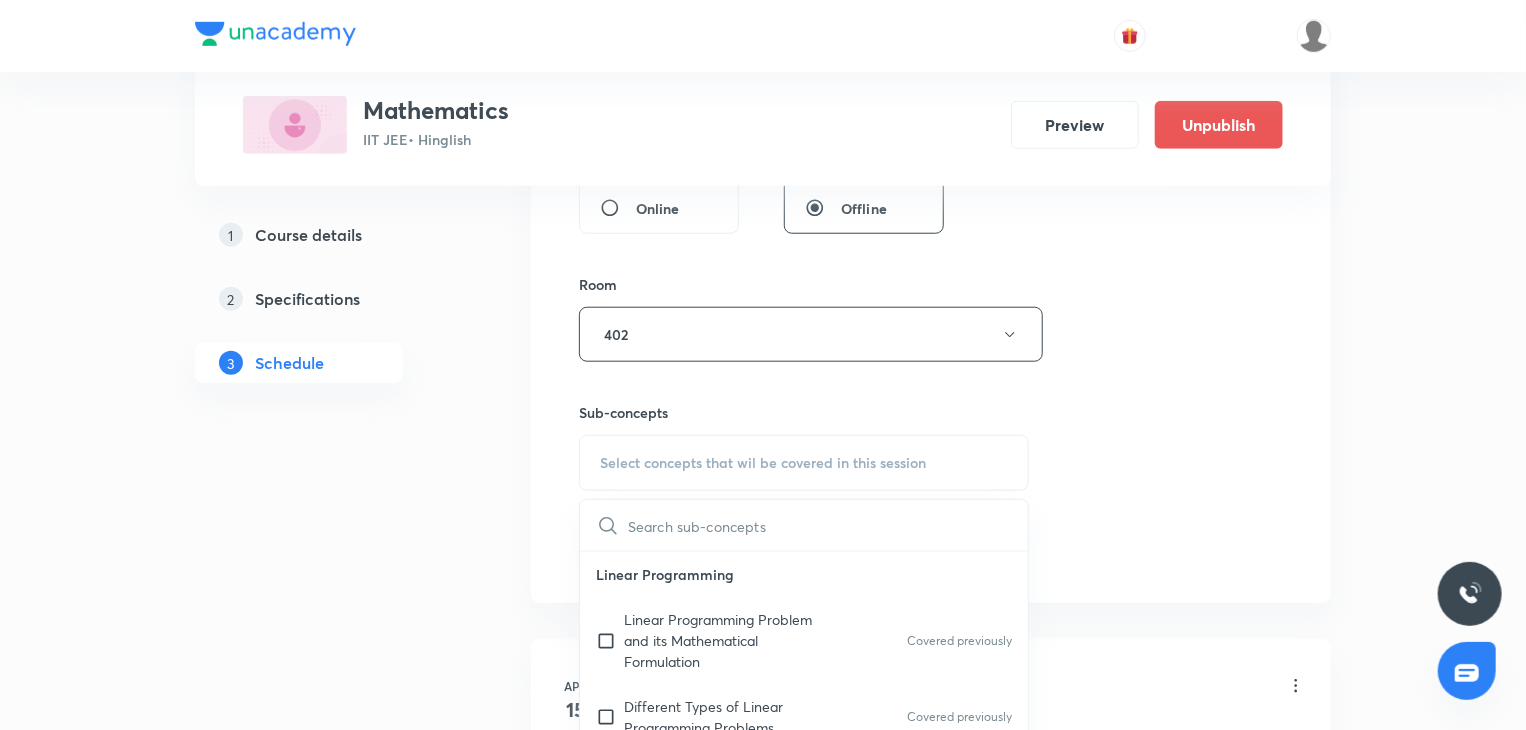 checkbox on "true" 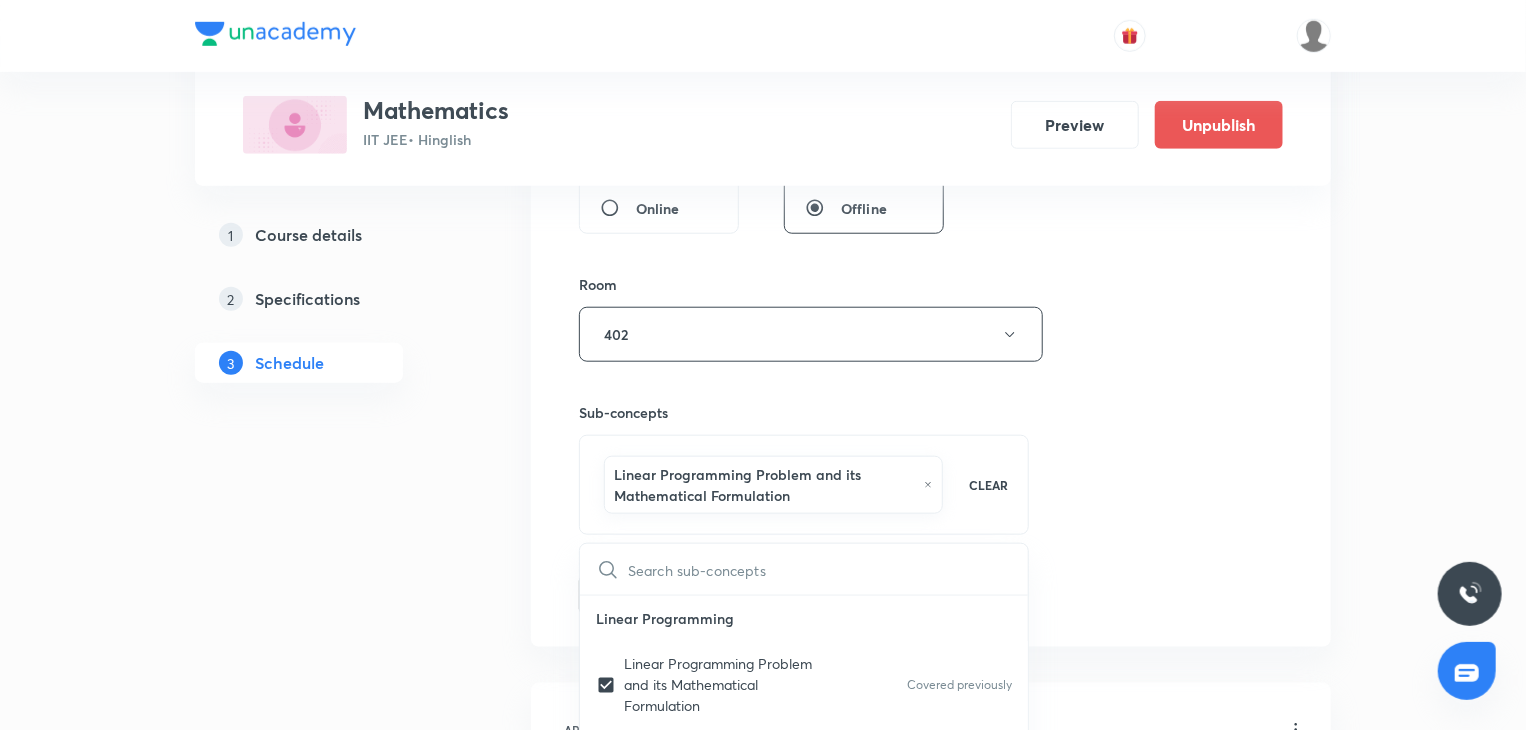 drag, startPoint x: 1208, startPoint y: 529, endPoint x: 1117, endPoint y: 543, distance: 92.070625 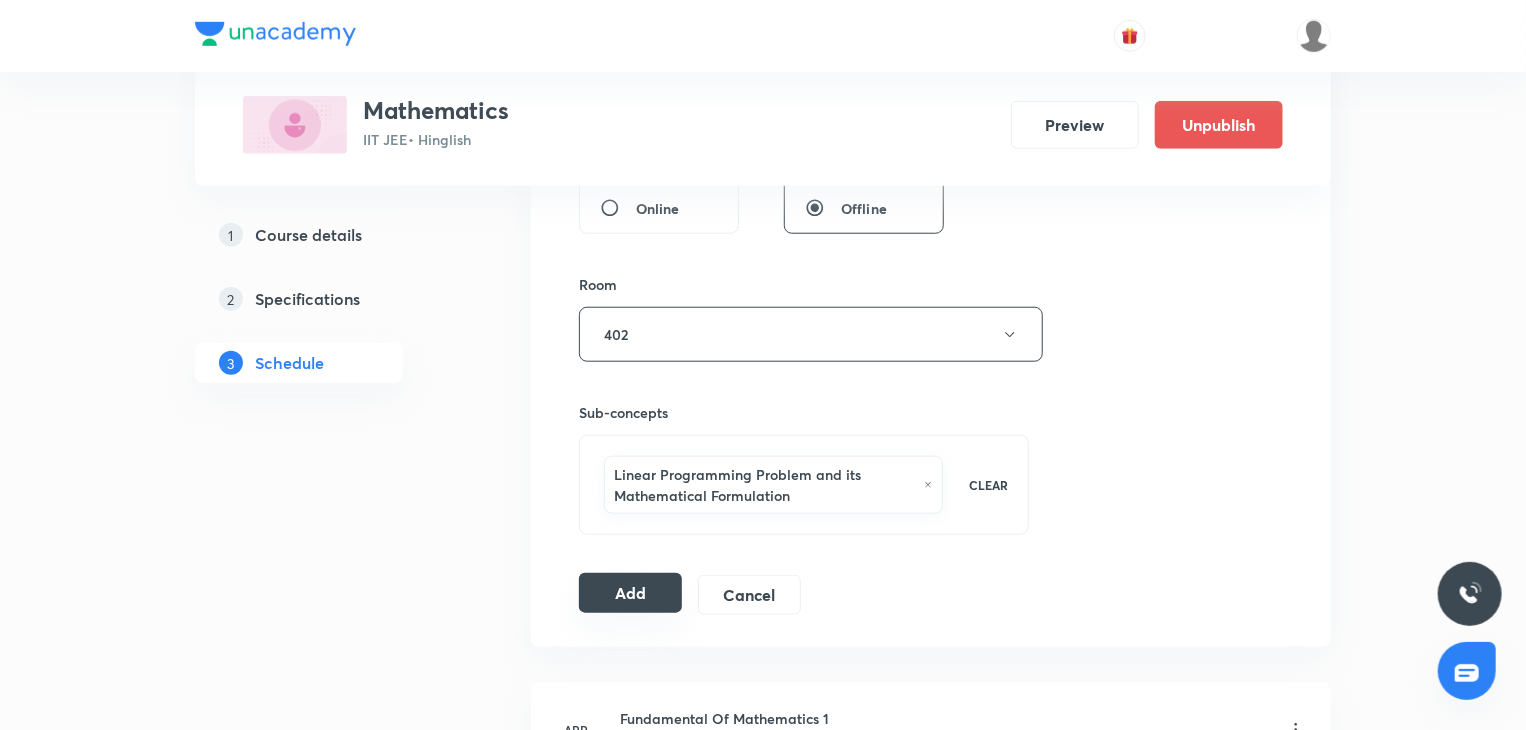click on "Add" at bounding box center (630, 593) 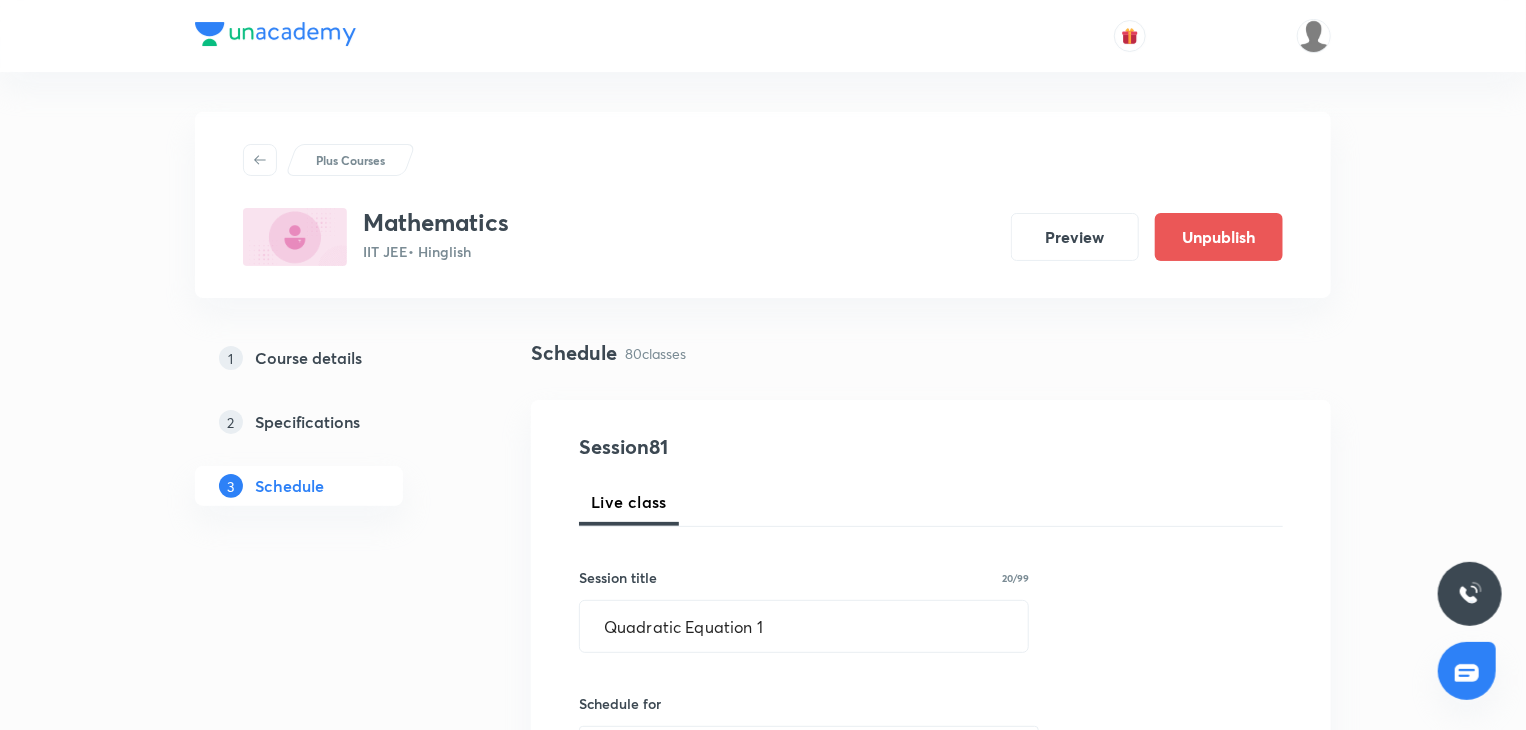 scroll, scrollTop: 13283, scrollLeft: 0, axis: vertical 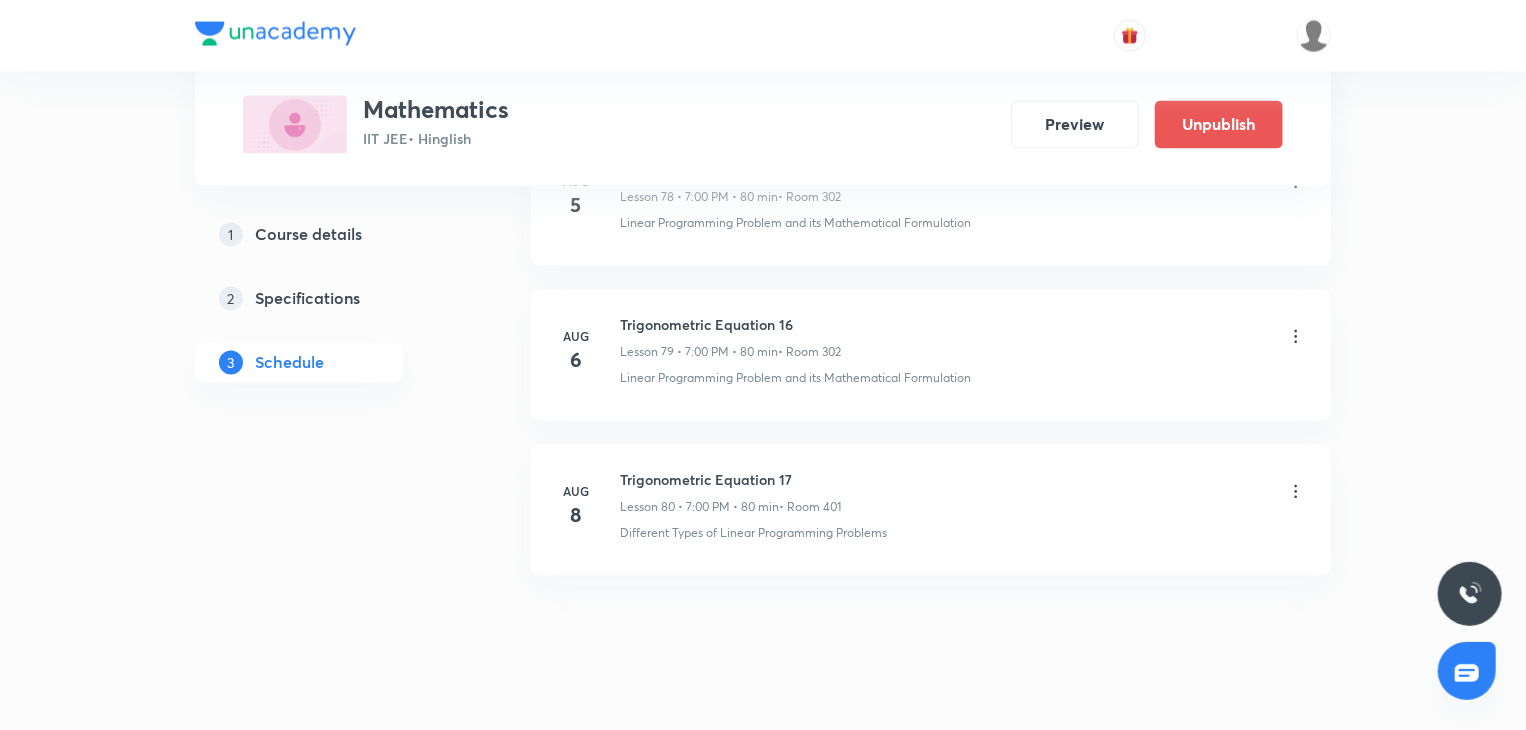 type 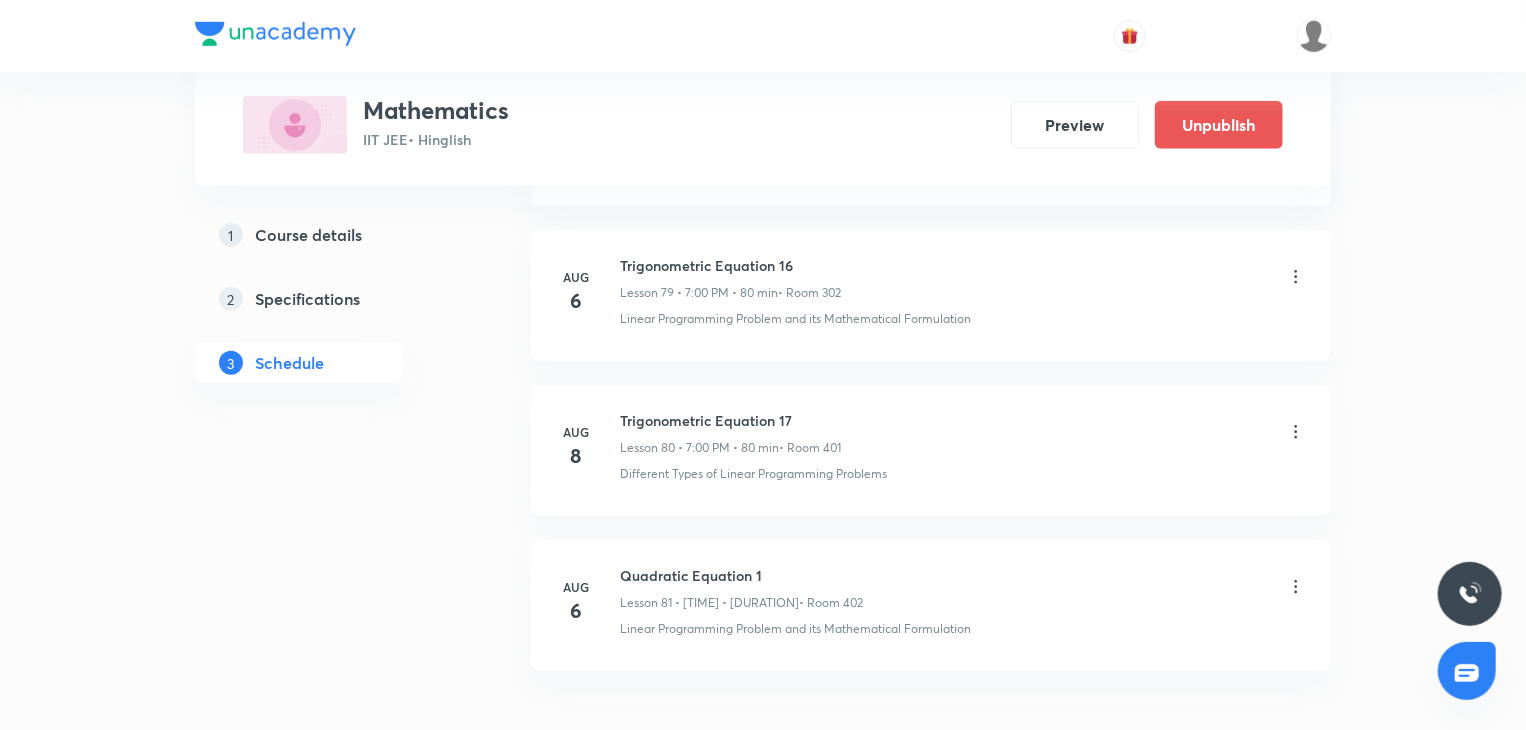 scroll, scrollTop: 12477, scrollLeft: 0, axis: vertical 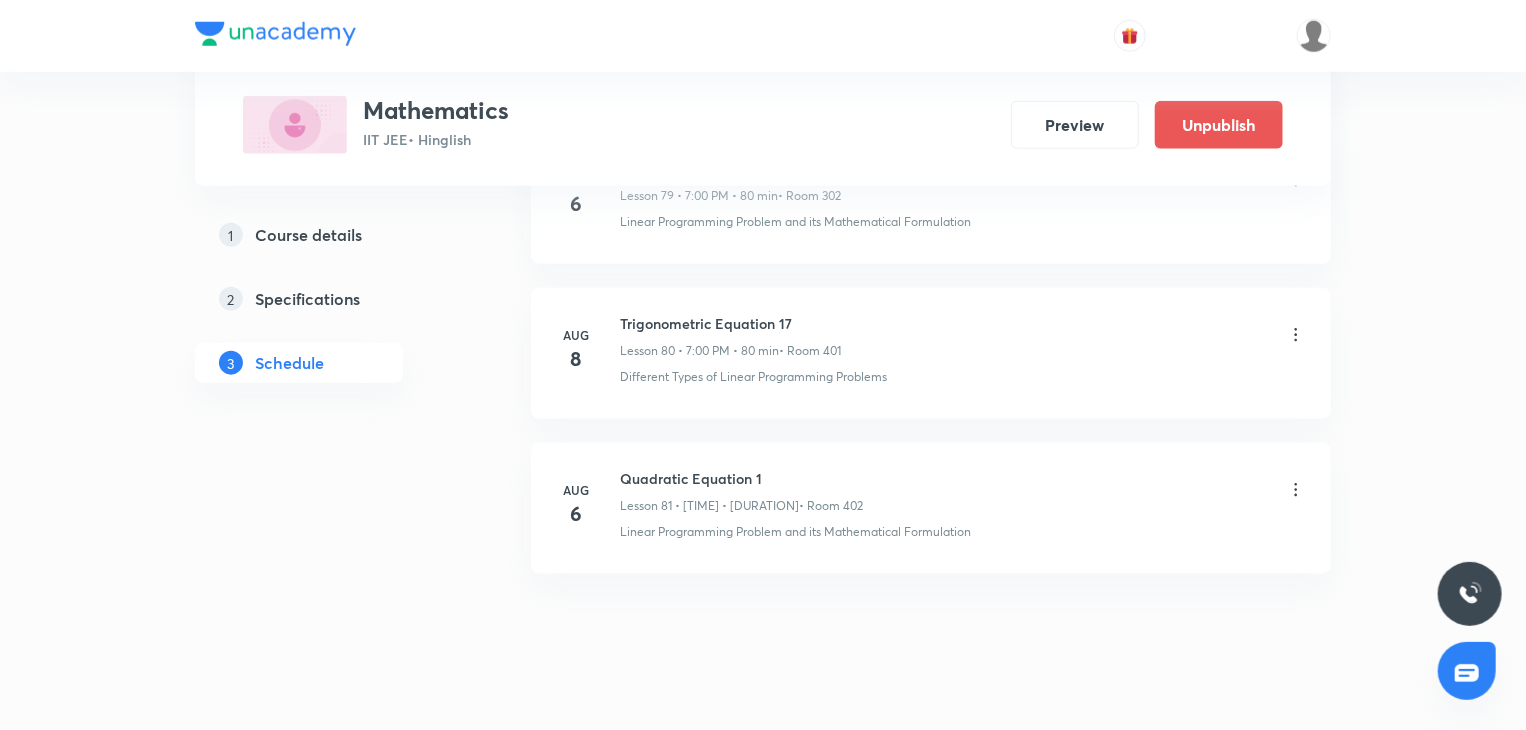 click on "Quadratic Equation 1" at bounding box center (741, 478) 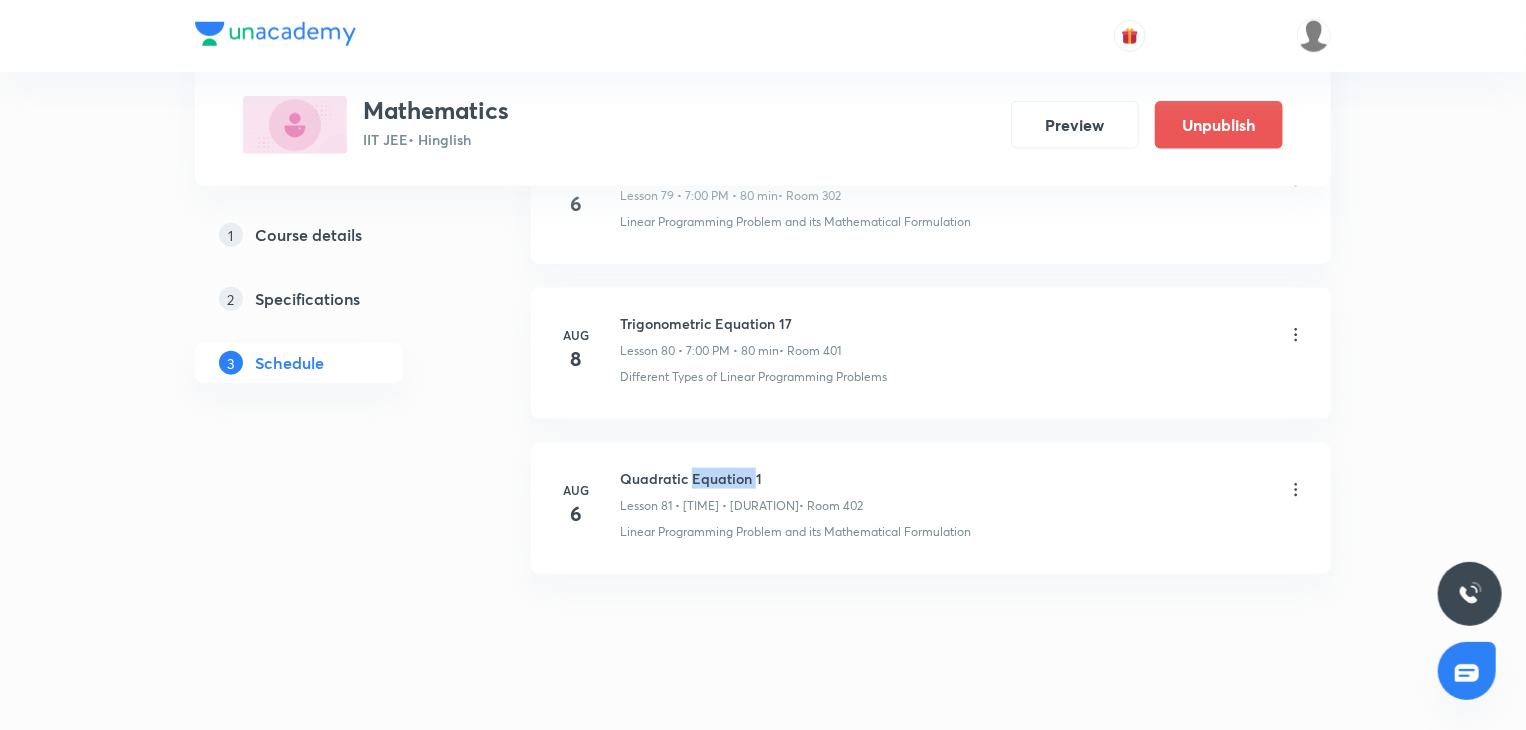 click on "Quadratic Equation 1" at bounding box center (741, 478) 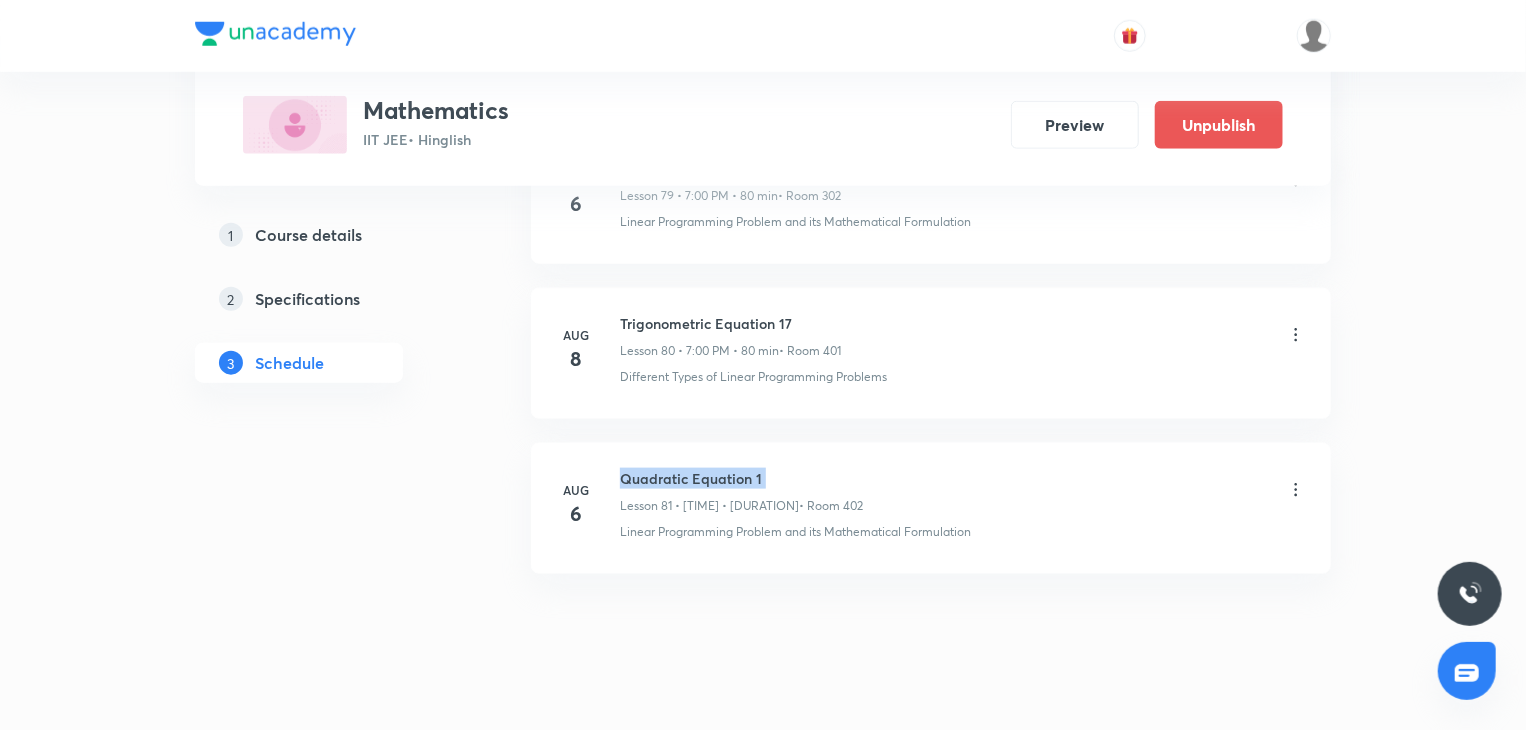 click on "Quadratic Equation 1" at bounding box center [741, 478] 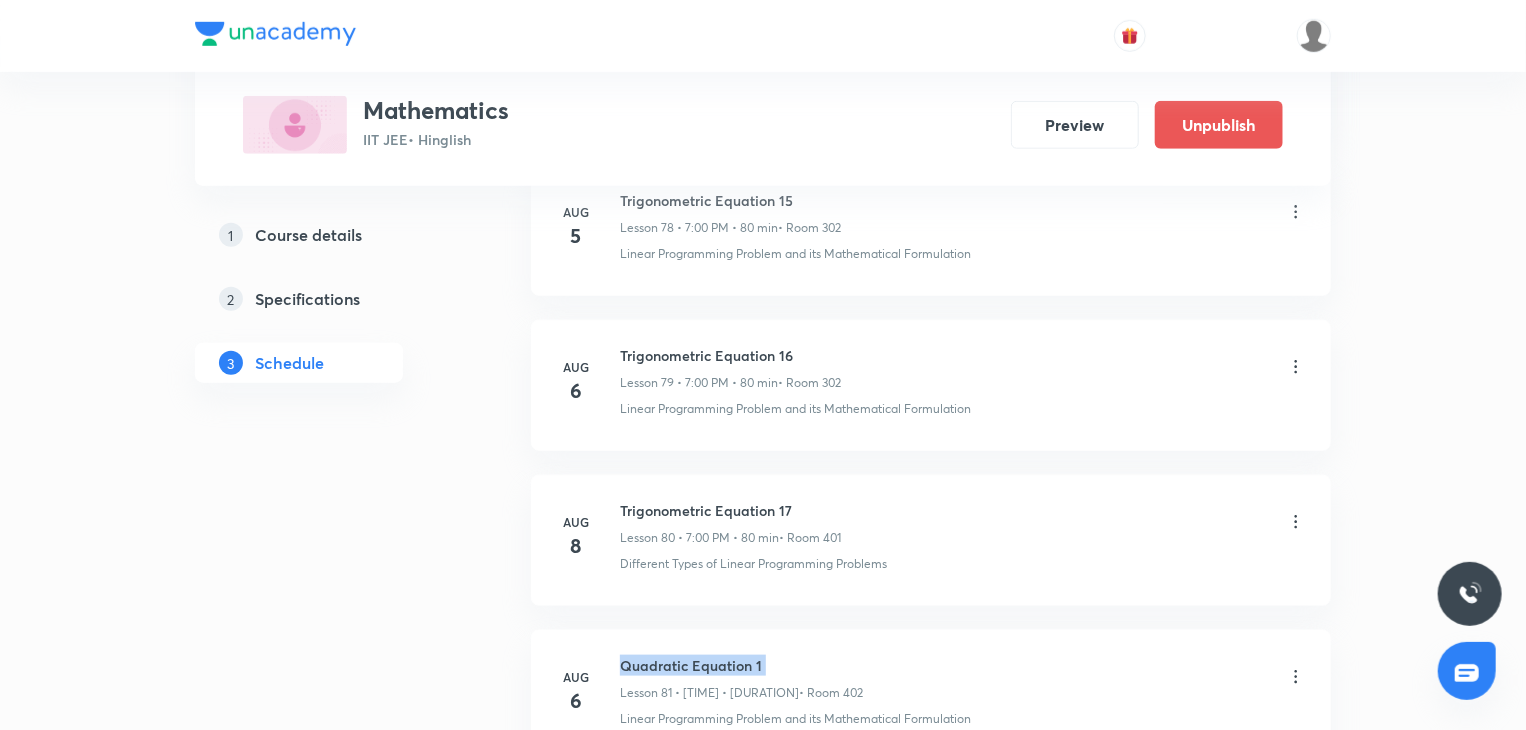 scroll, scrollTop: 12277, scrollLeft: 0, axis: vertical 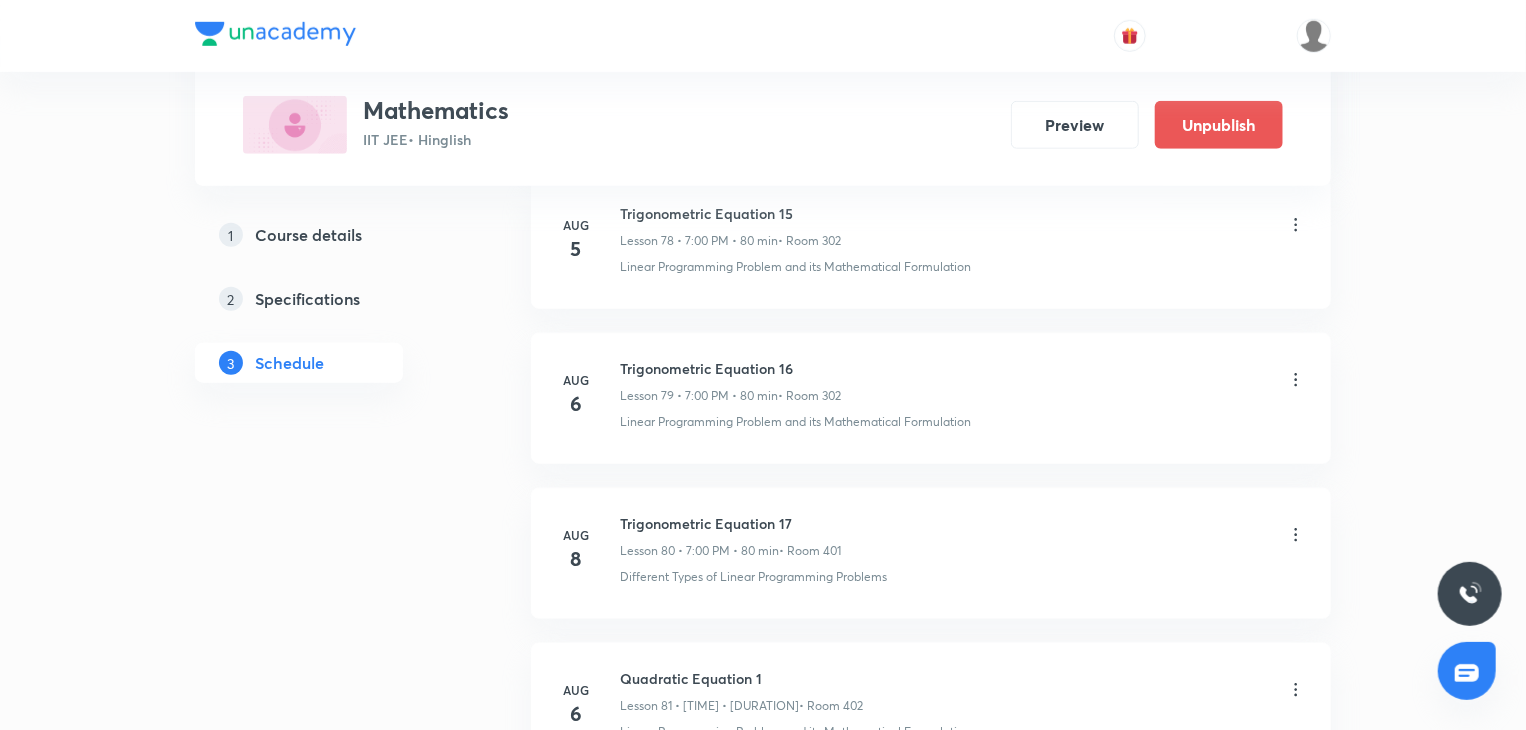 click 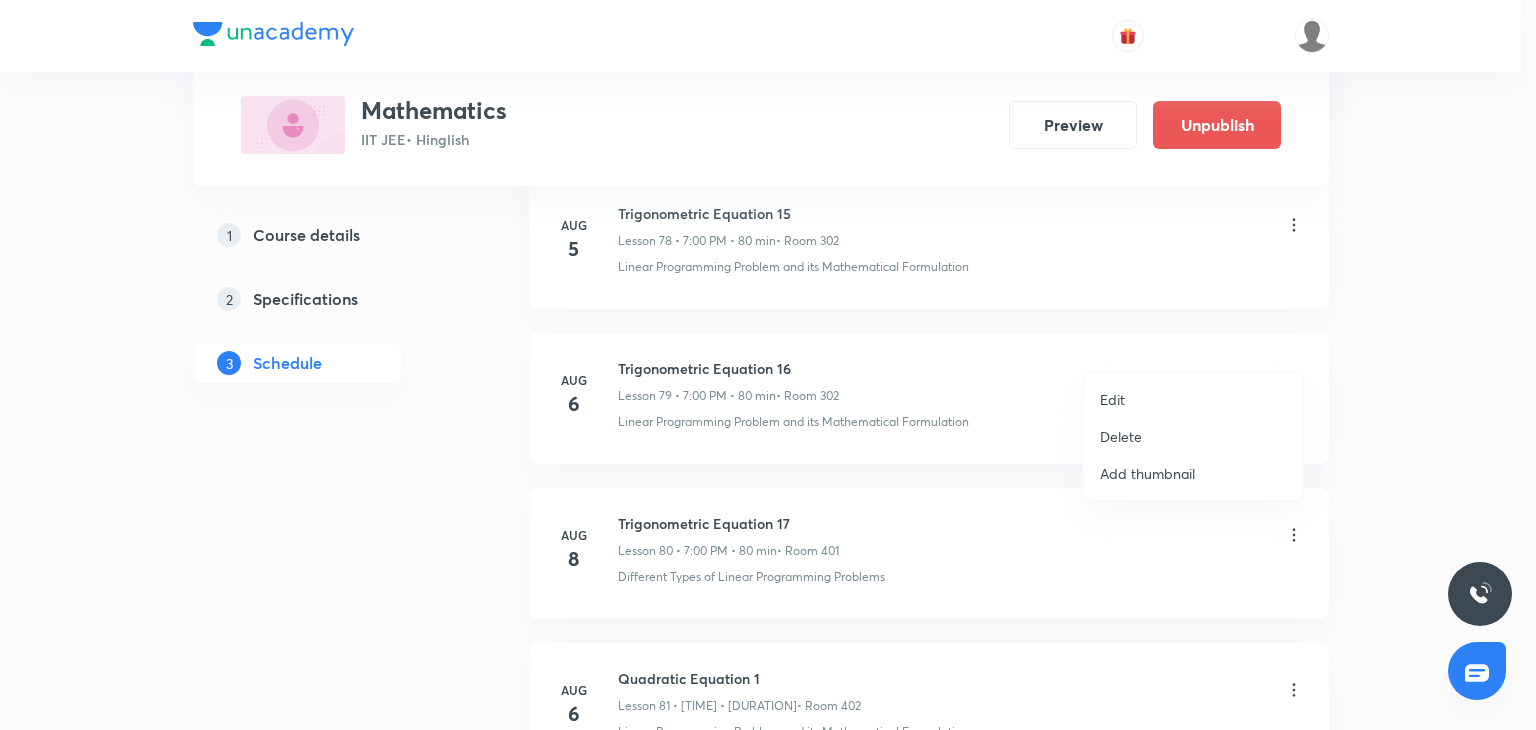 click on "Edit" at bounding box center [1193, 399] 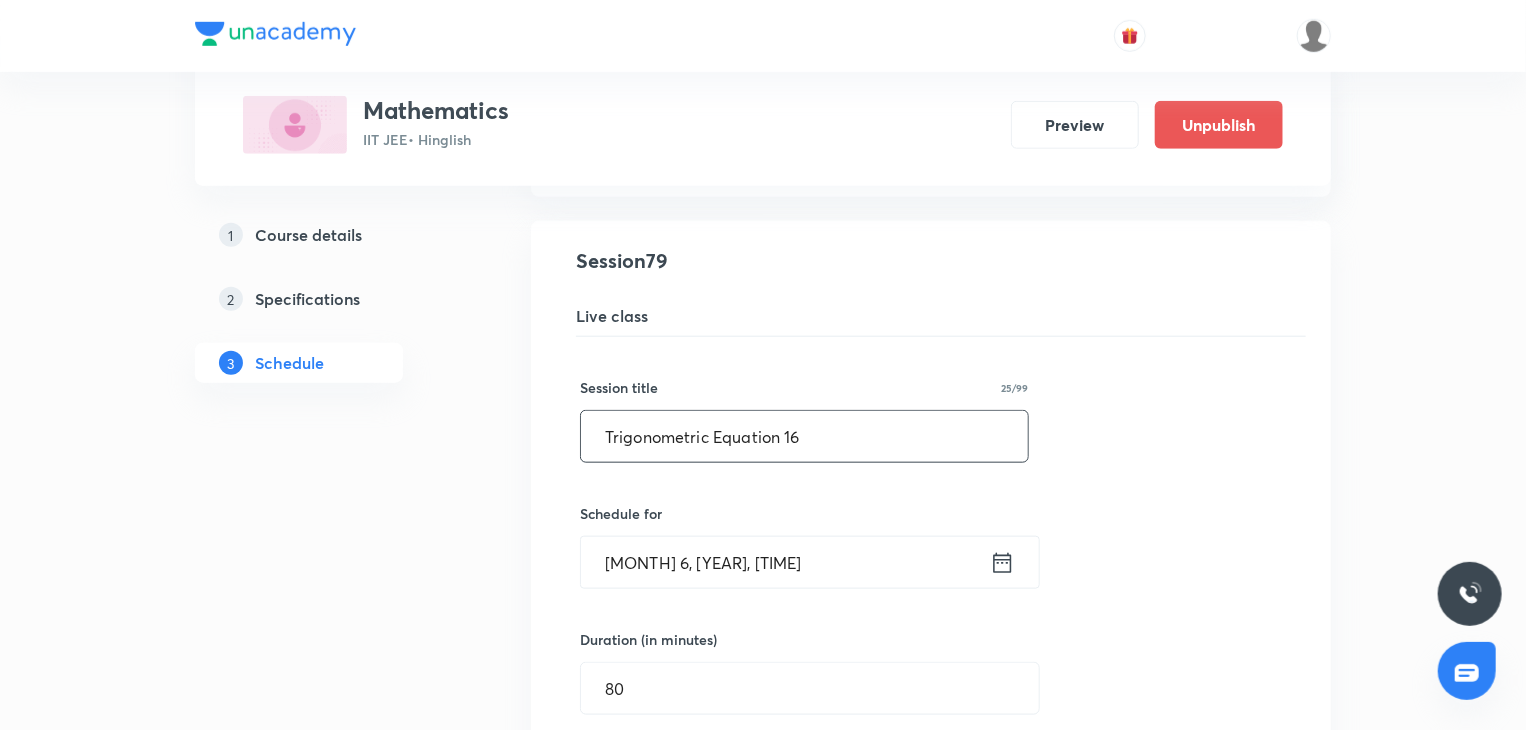 drag, startPoint x: 920, startPoint y: 403, endPoint x: 405, endPoint y: 443, distance: 516.5511 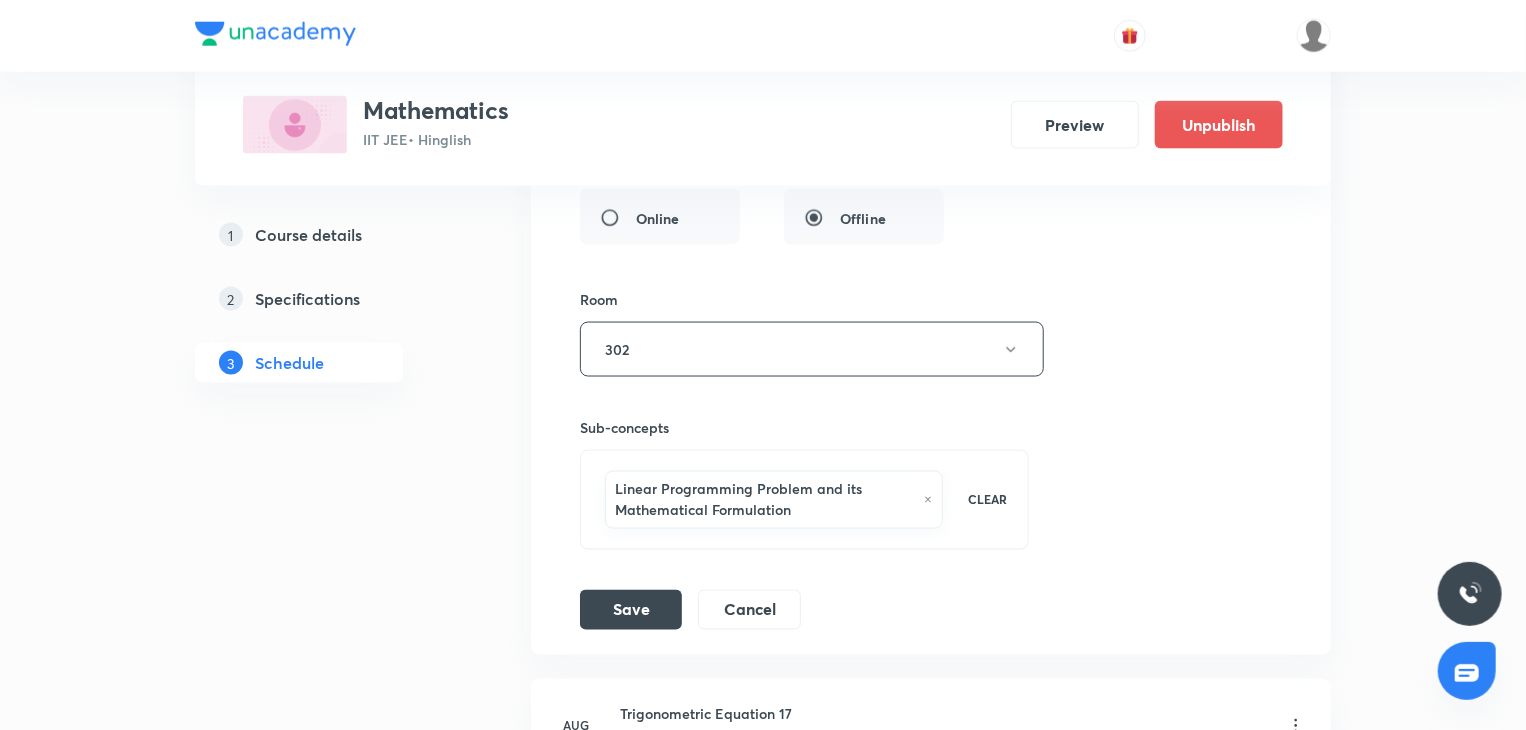 scroll, scrollTop: 12877, scrollLeft: 0, axis: vertical 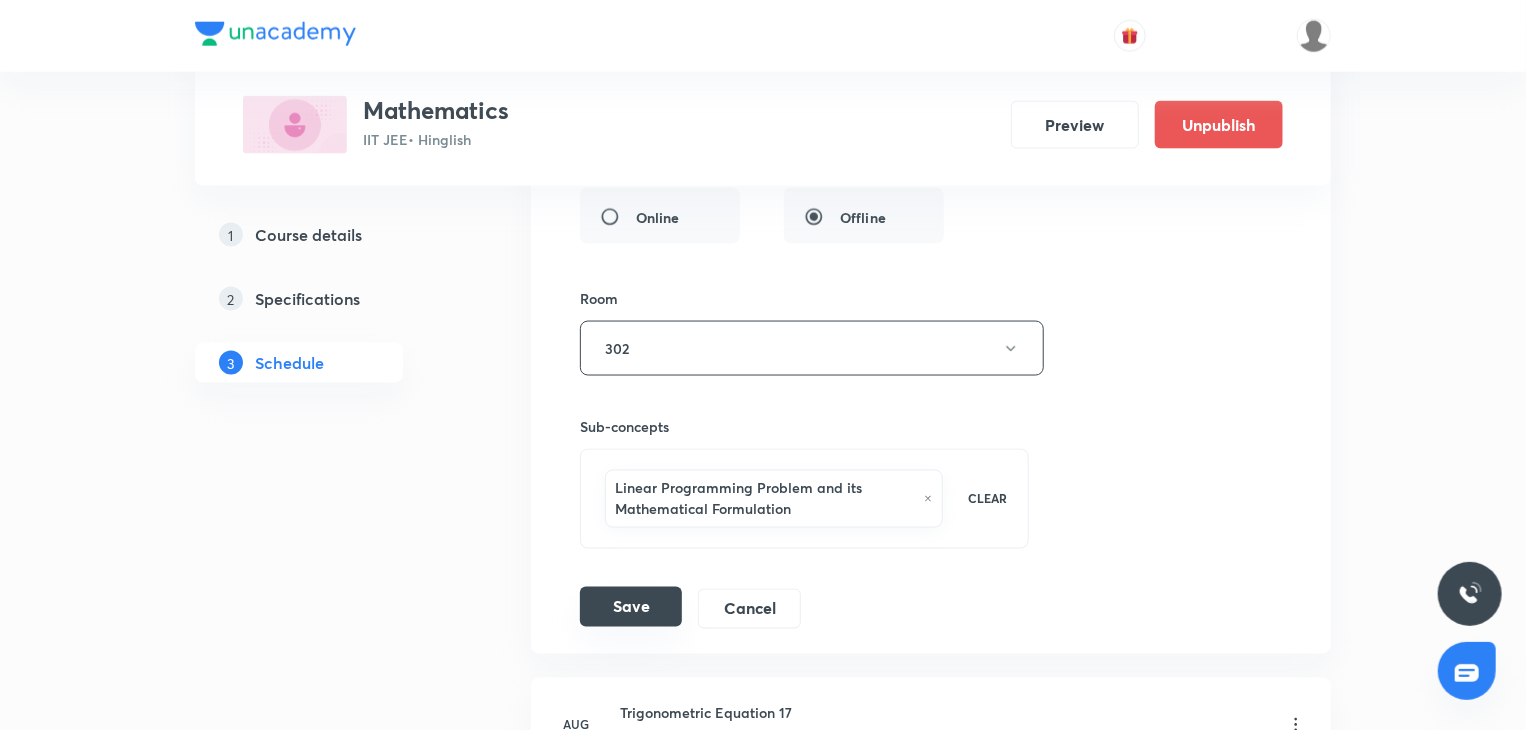 type on "Quadratic Equation 2" 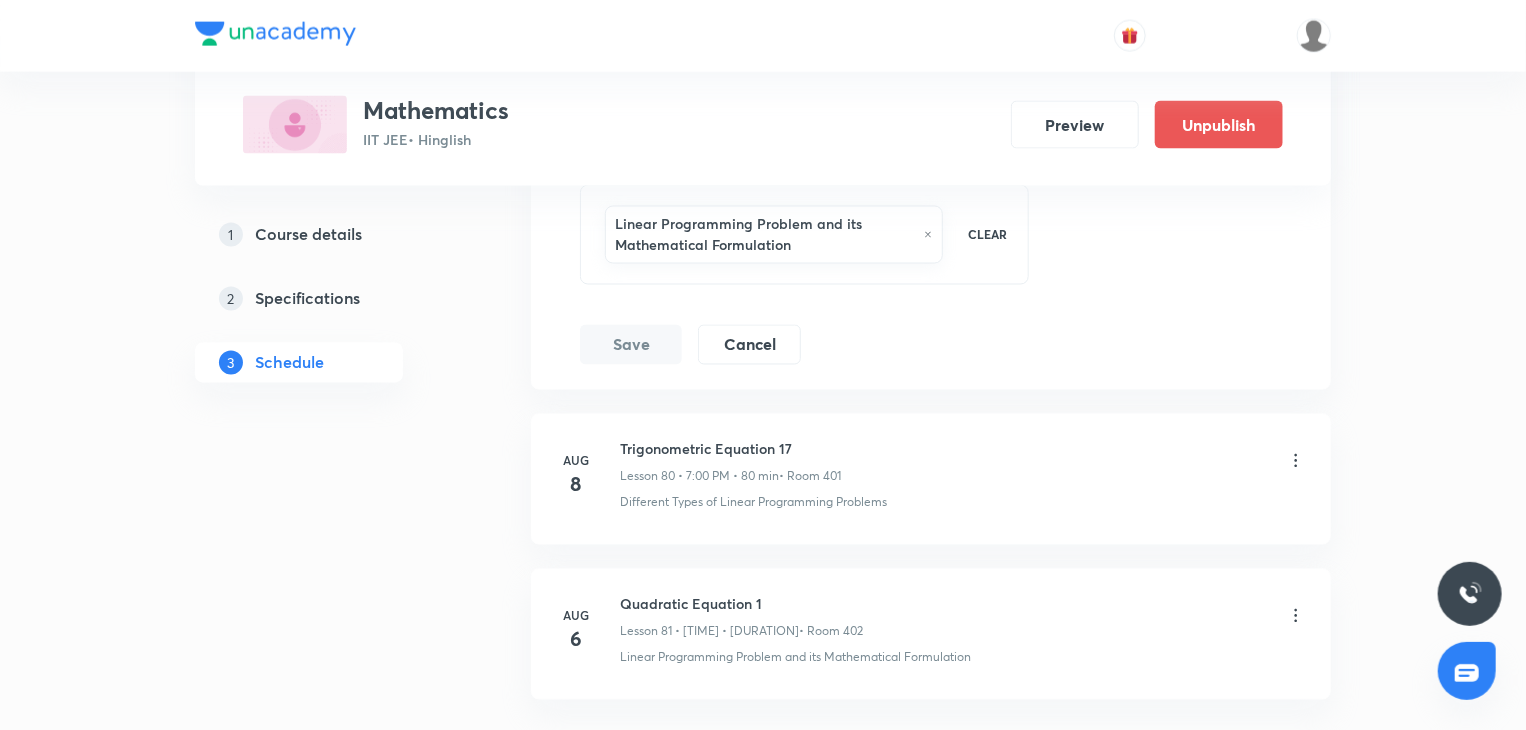 scroll, scrollTop: 13177, scrollLeft: 0, axis: vertical 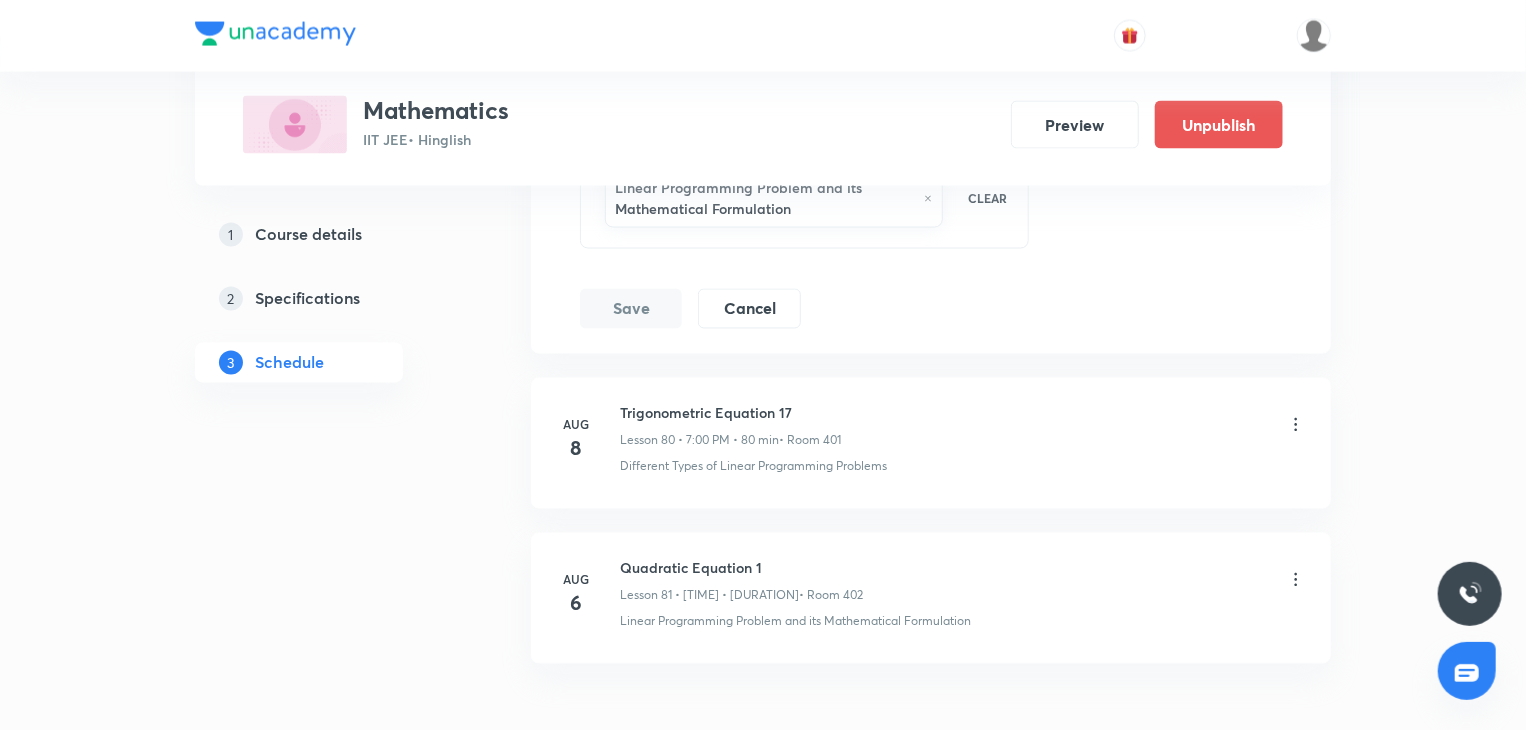 click 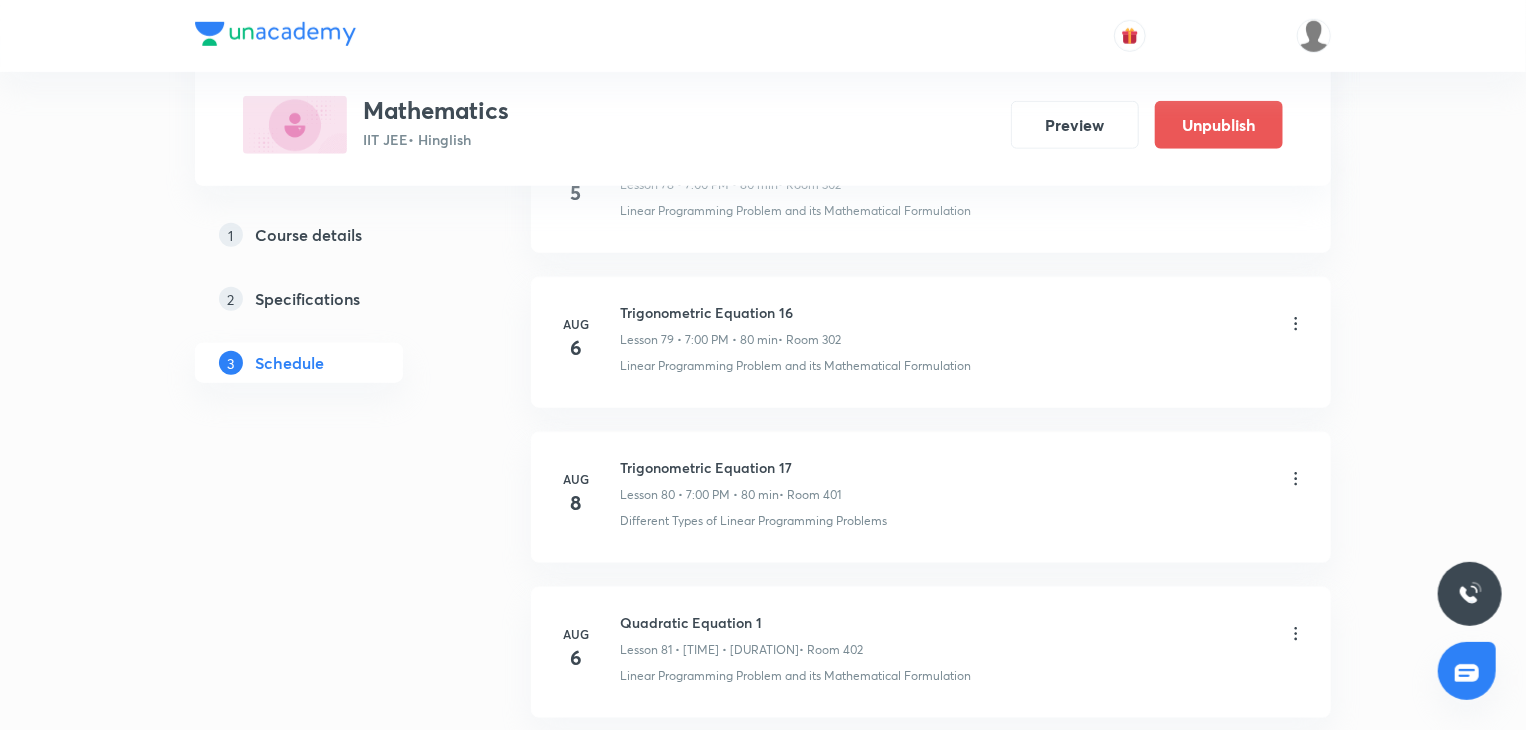 scroll, scrollTop: 12377, scrollLeft: 0, axis: vertical 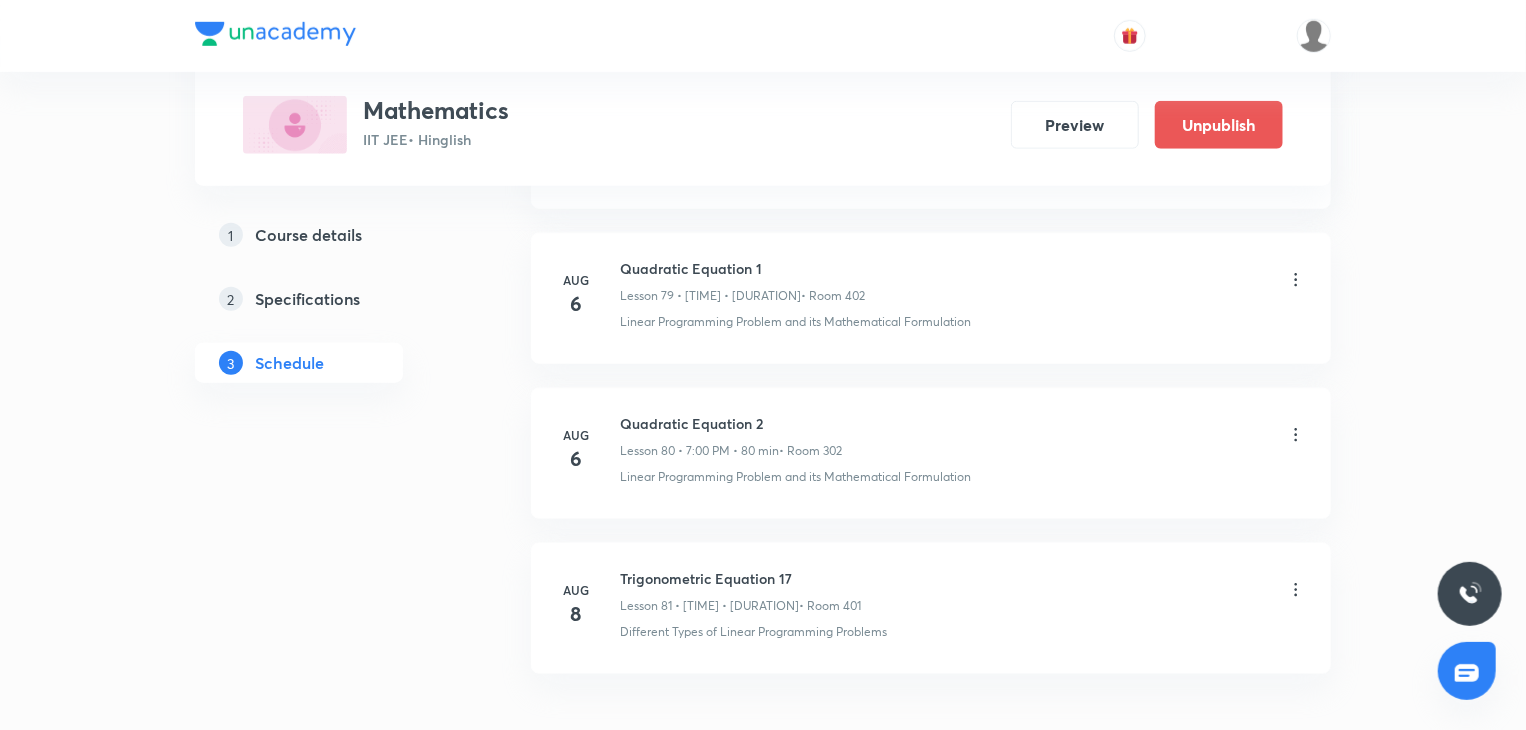 click 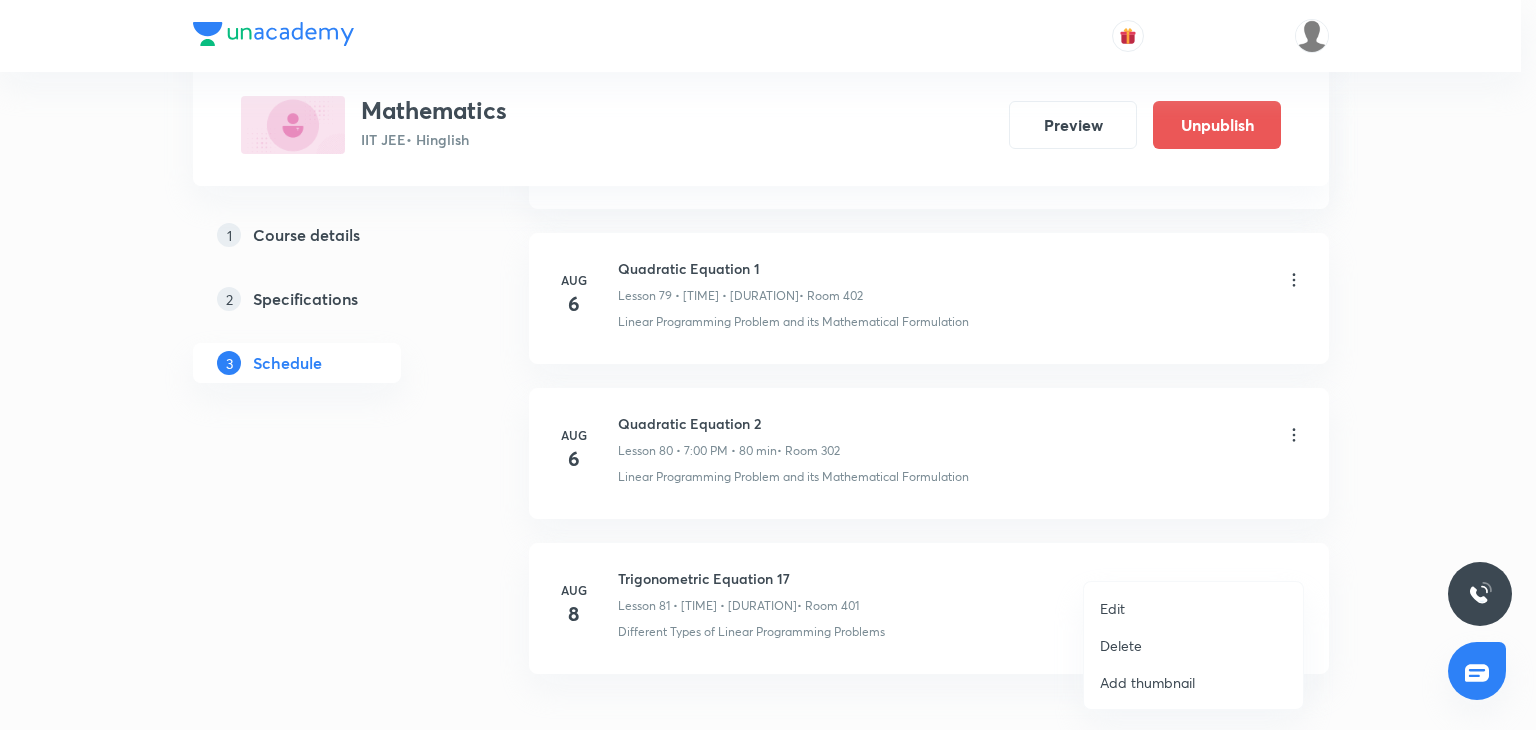 click on "Edit" at bounding box center (1193, 608) 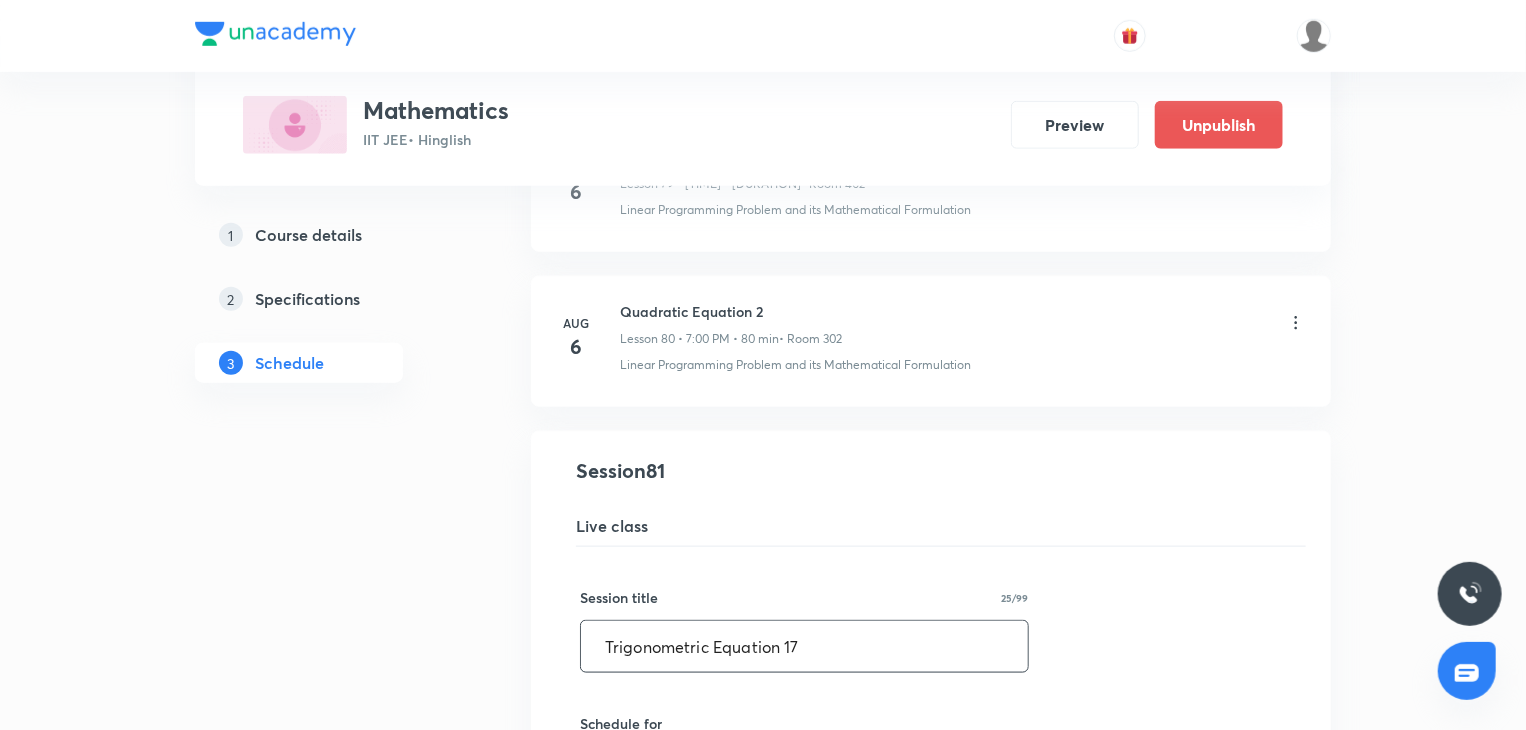 drag, startPoint x: 886, startPoint y: 594, endPoint x: 464, endPoint y: 570, distance: 422.68192 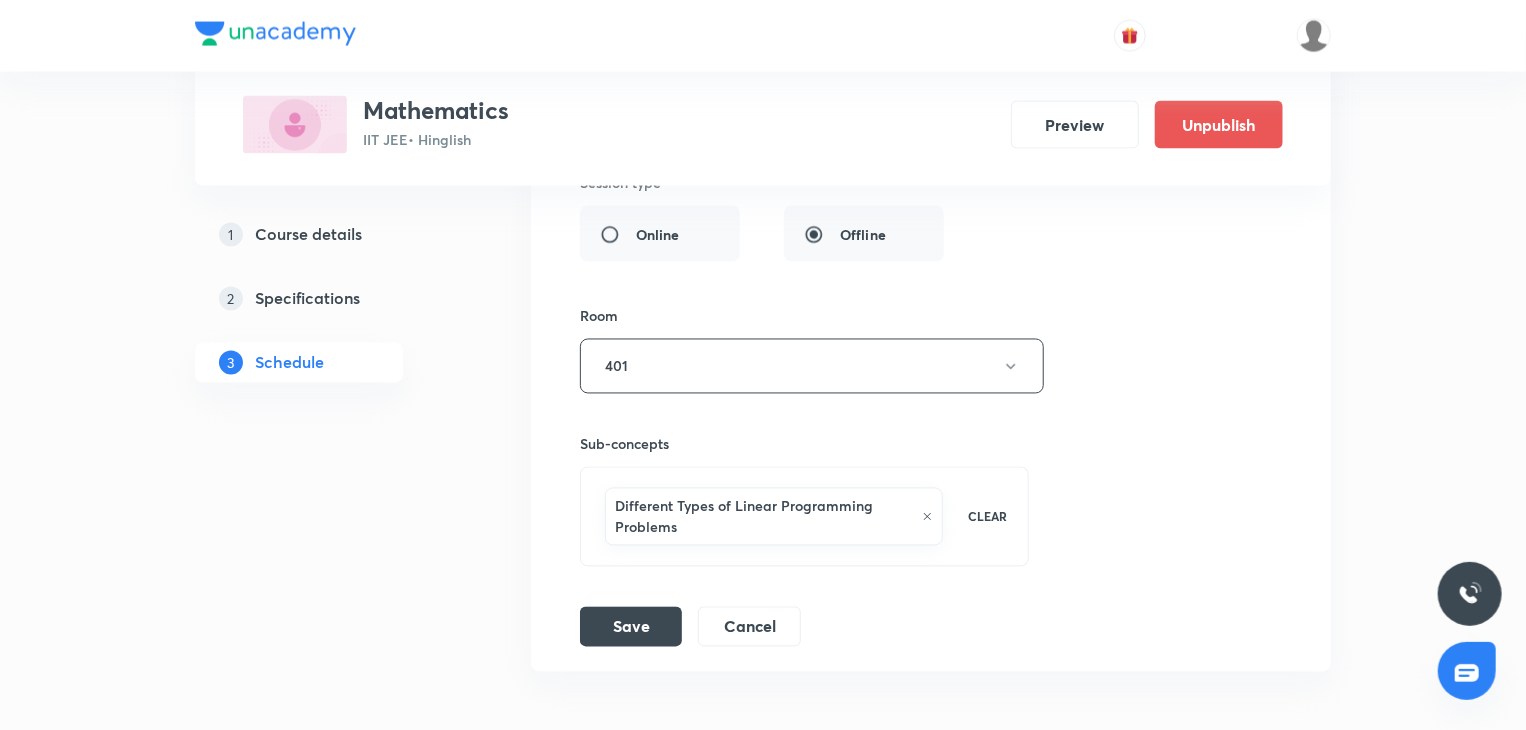 scroll, scrollTop: 13264, scrollLeft: 0, axis: vertical 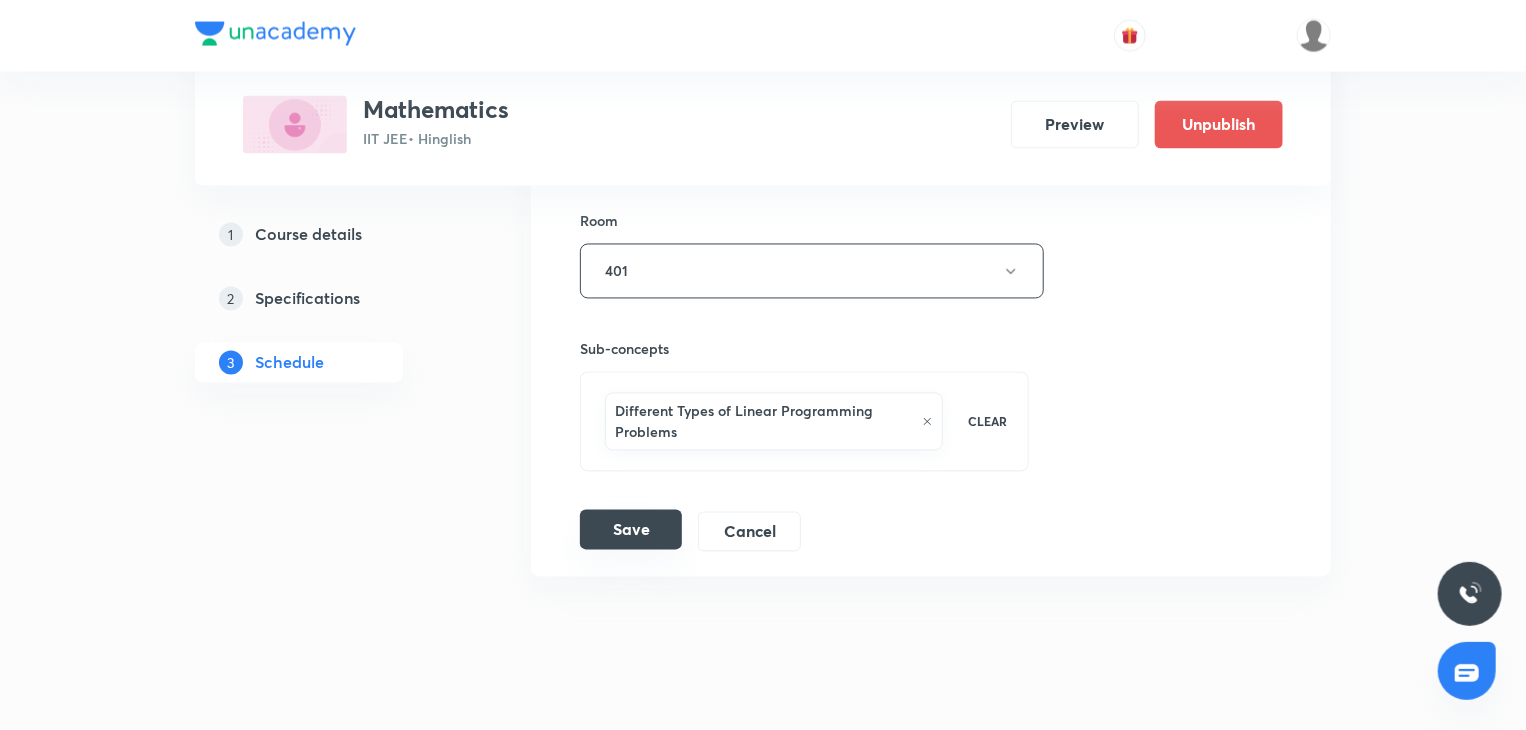 type on "Quadratic Equation 3" 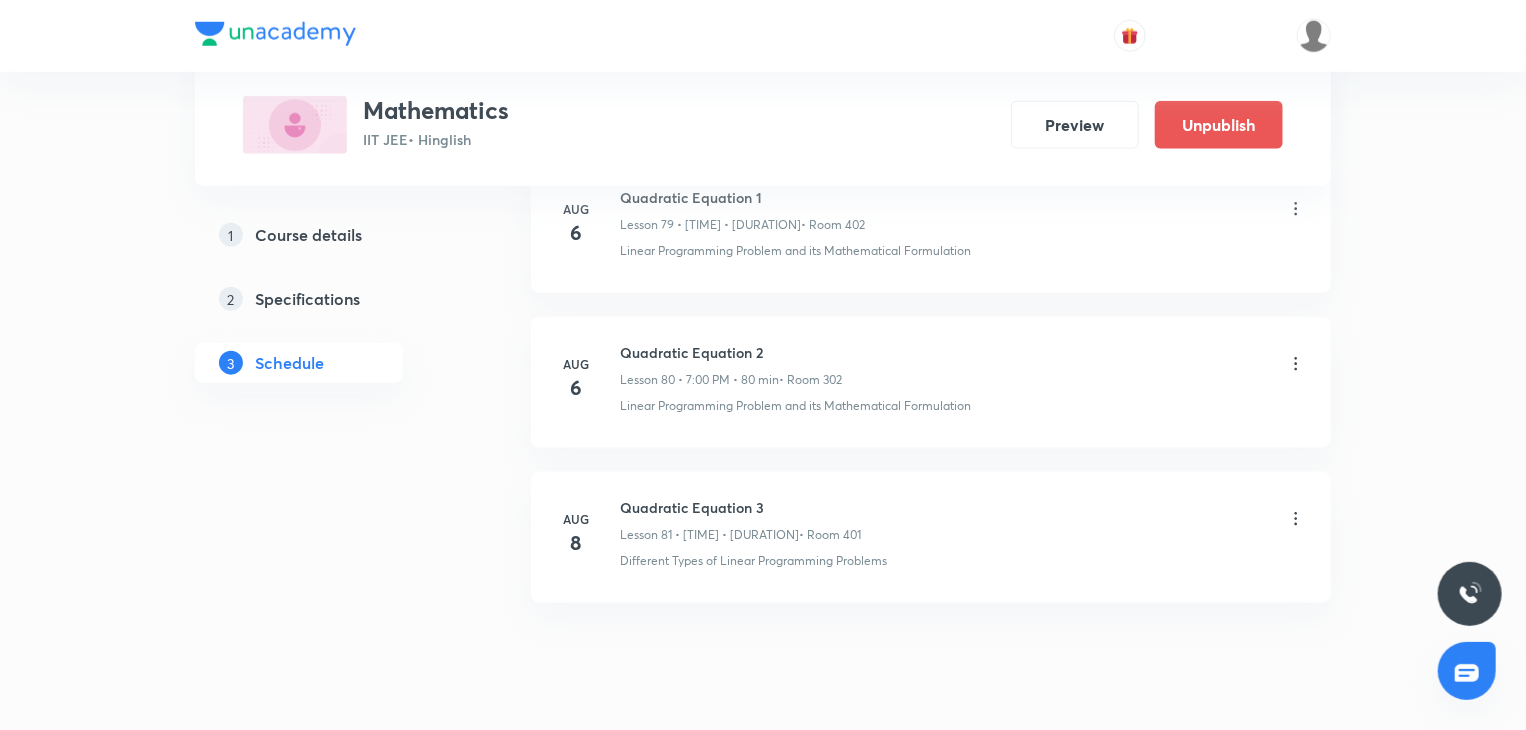 scroll, scrollTop: 12445, scrollLeft: 0, axis: vertical 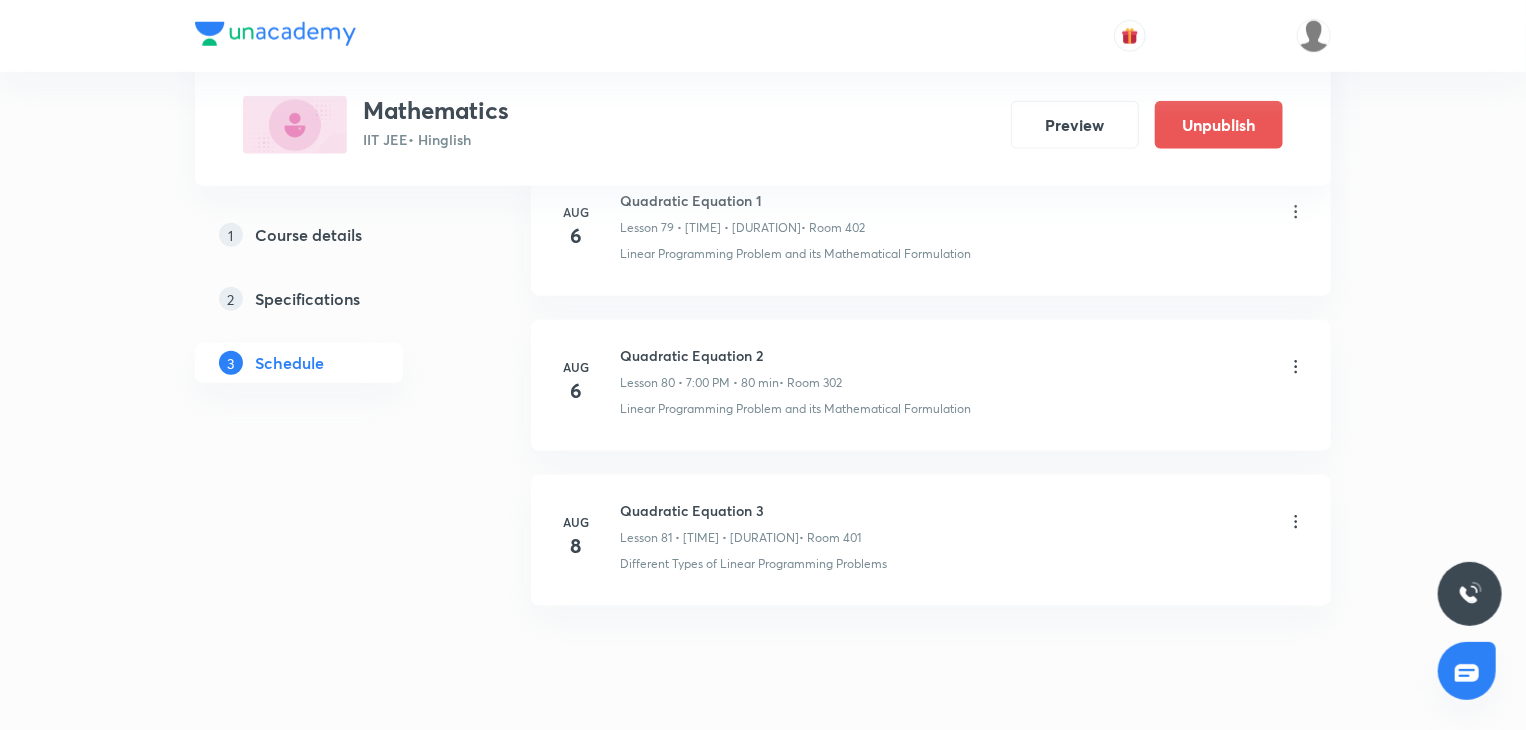 click 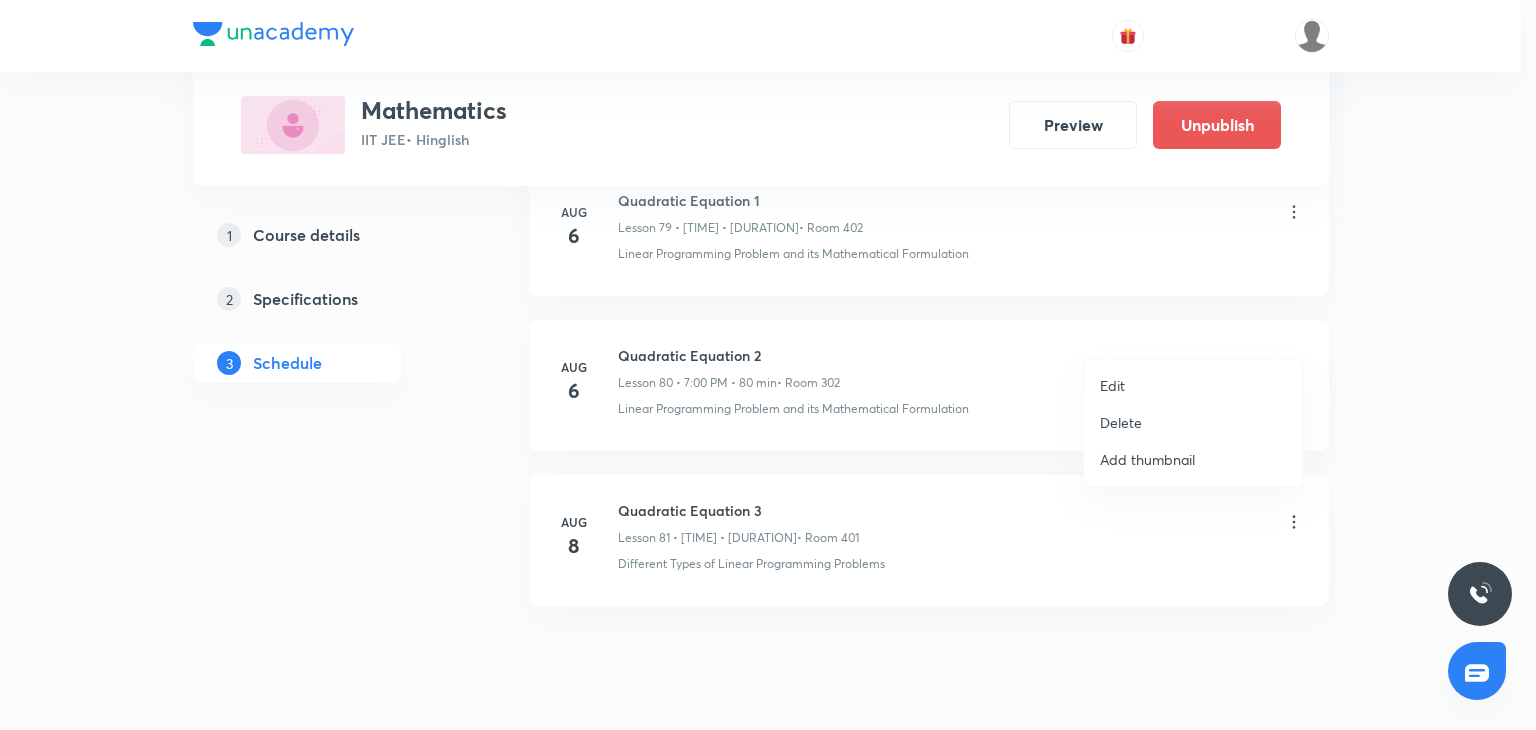 click on "Edit" at bounding box center (1193, 385) 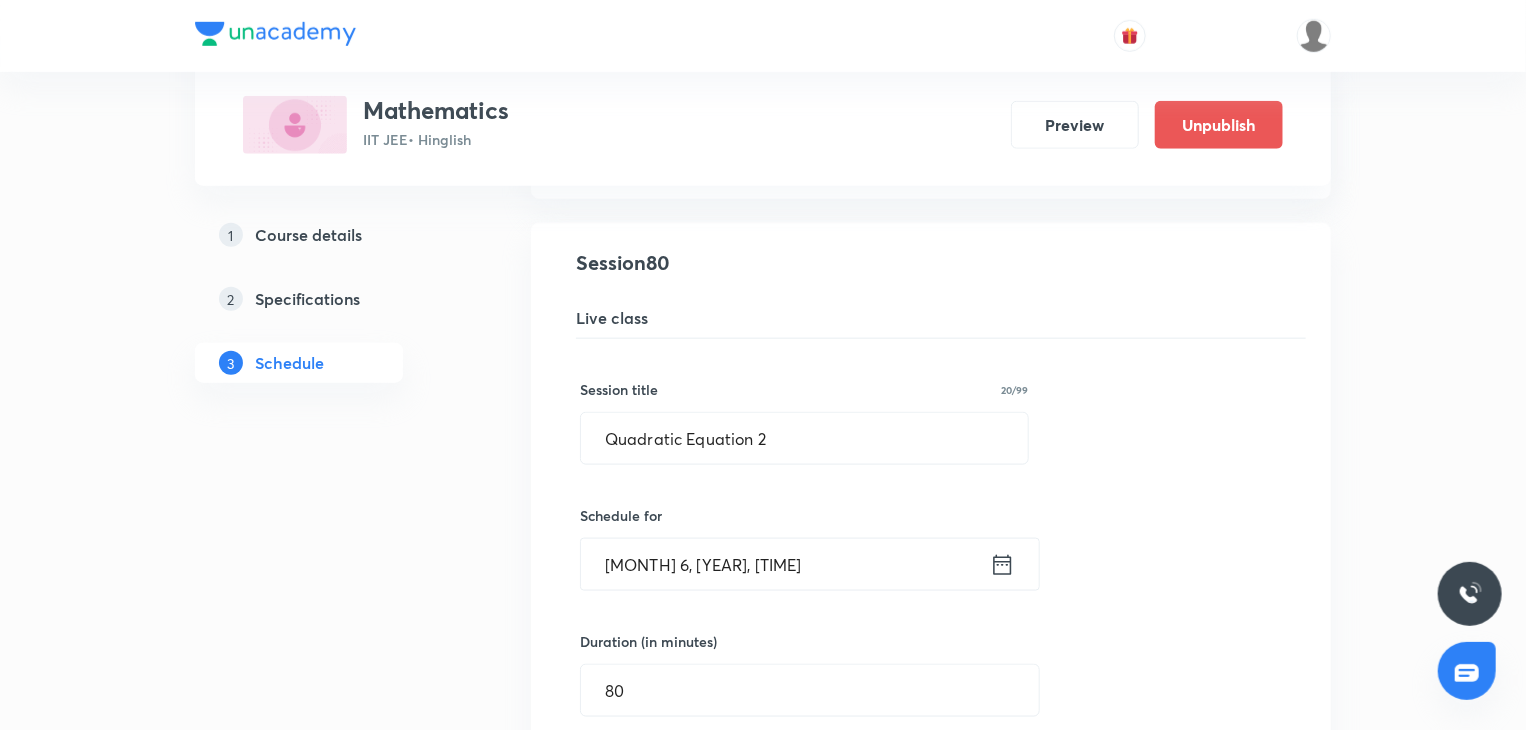 scroll, scrollTop: 12654, scrollLeft: 0, axis: vertical 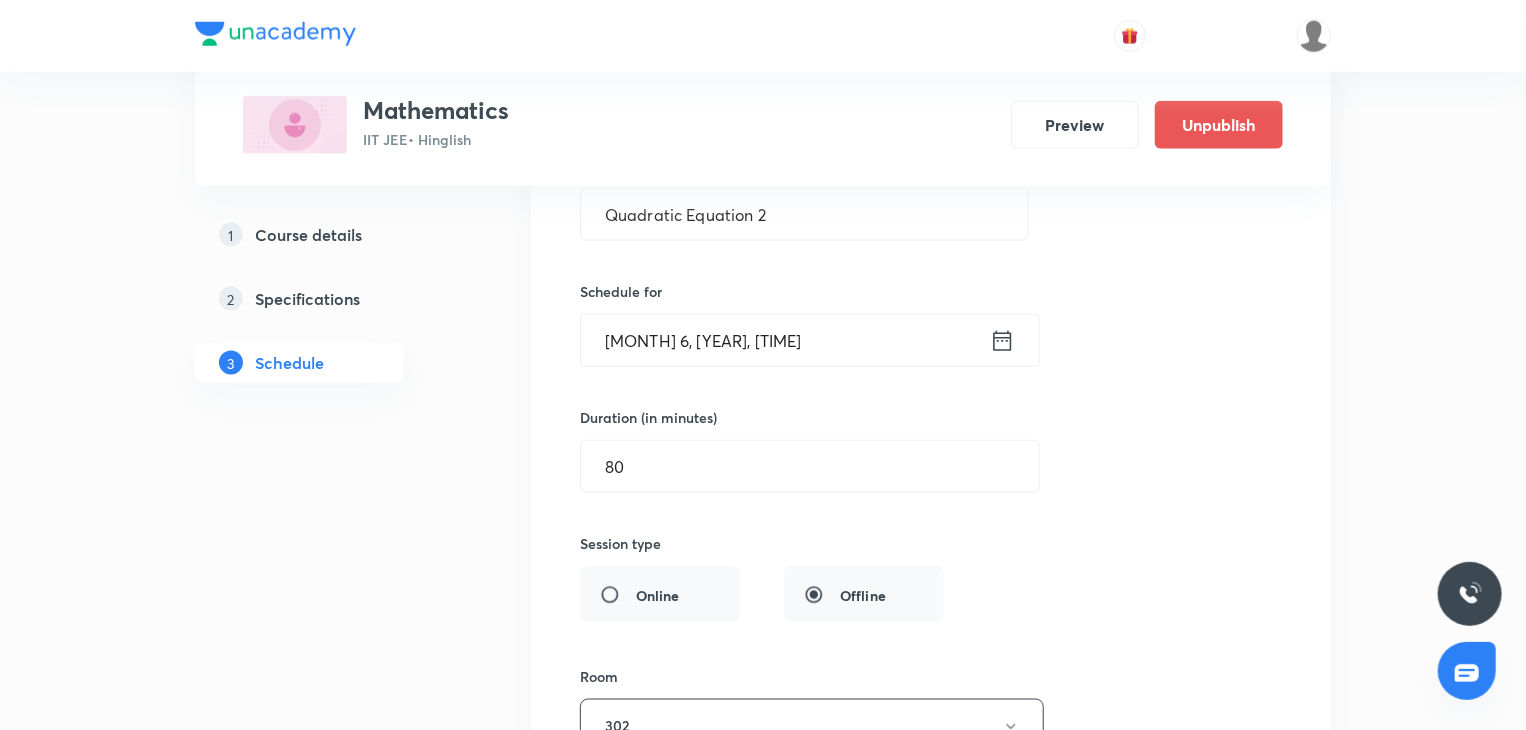 click on "Aug 6, 2025, 7:00 PM" at bounding box center [785, 340] 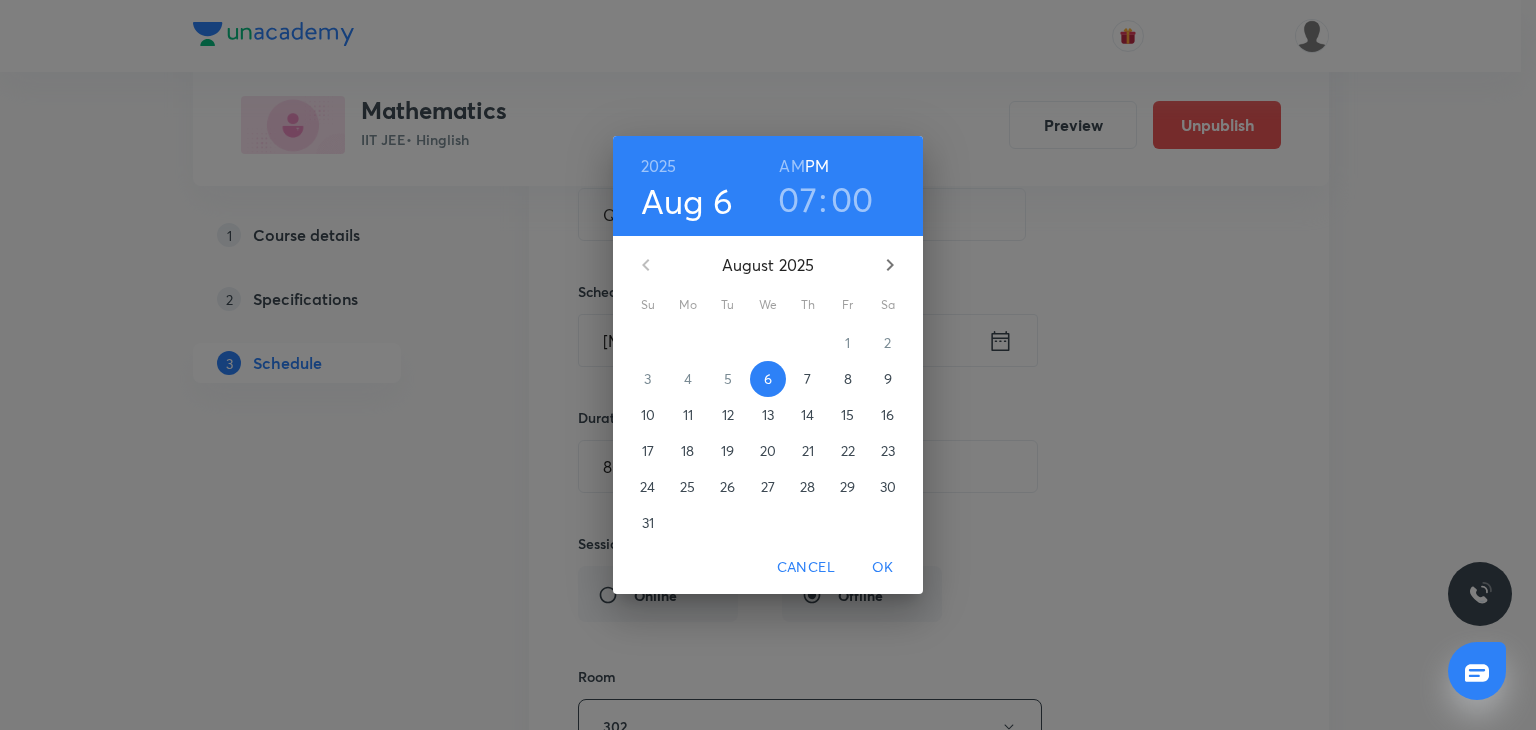 click on "07" at bounding box center [797, 199] 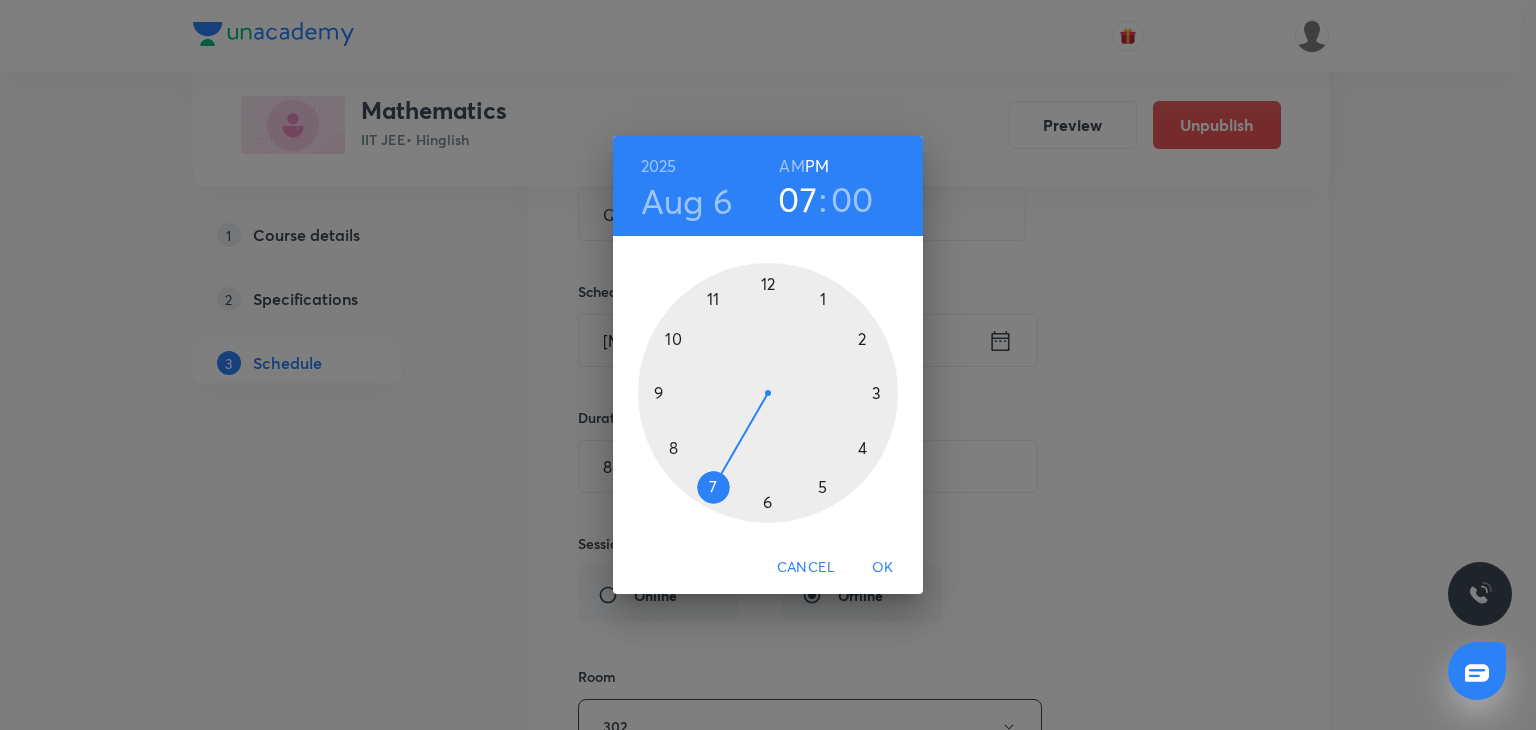 click at bounding box center (768, 393) 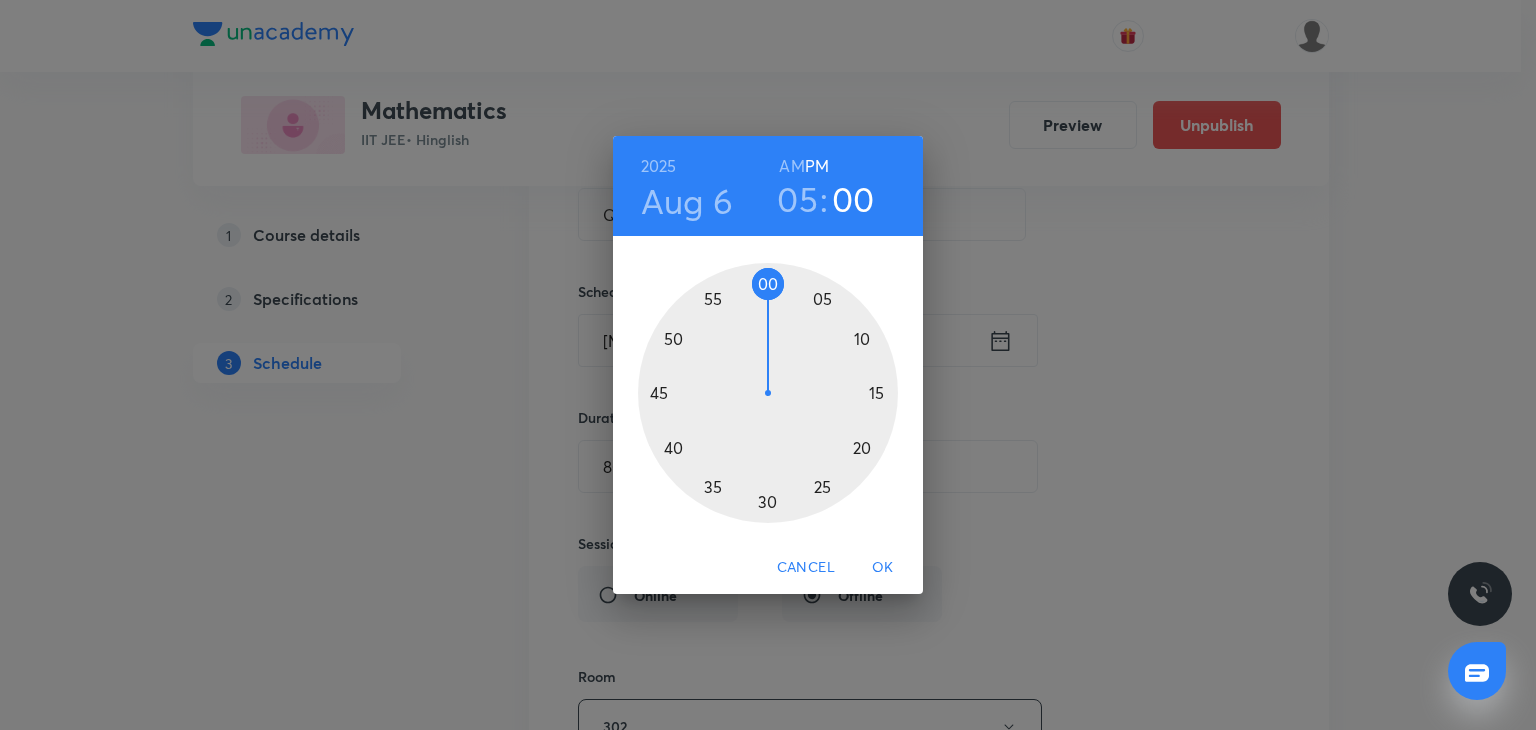 click at bounding box center (768, 393) 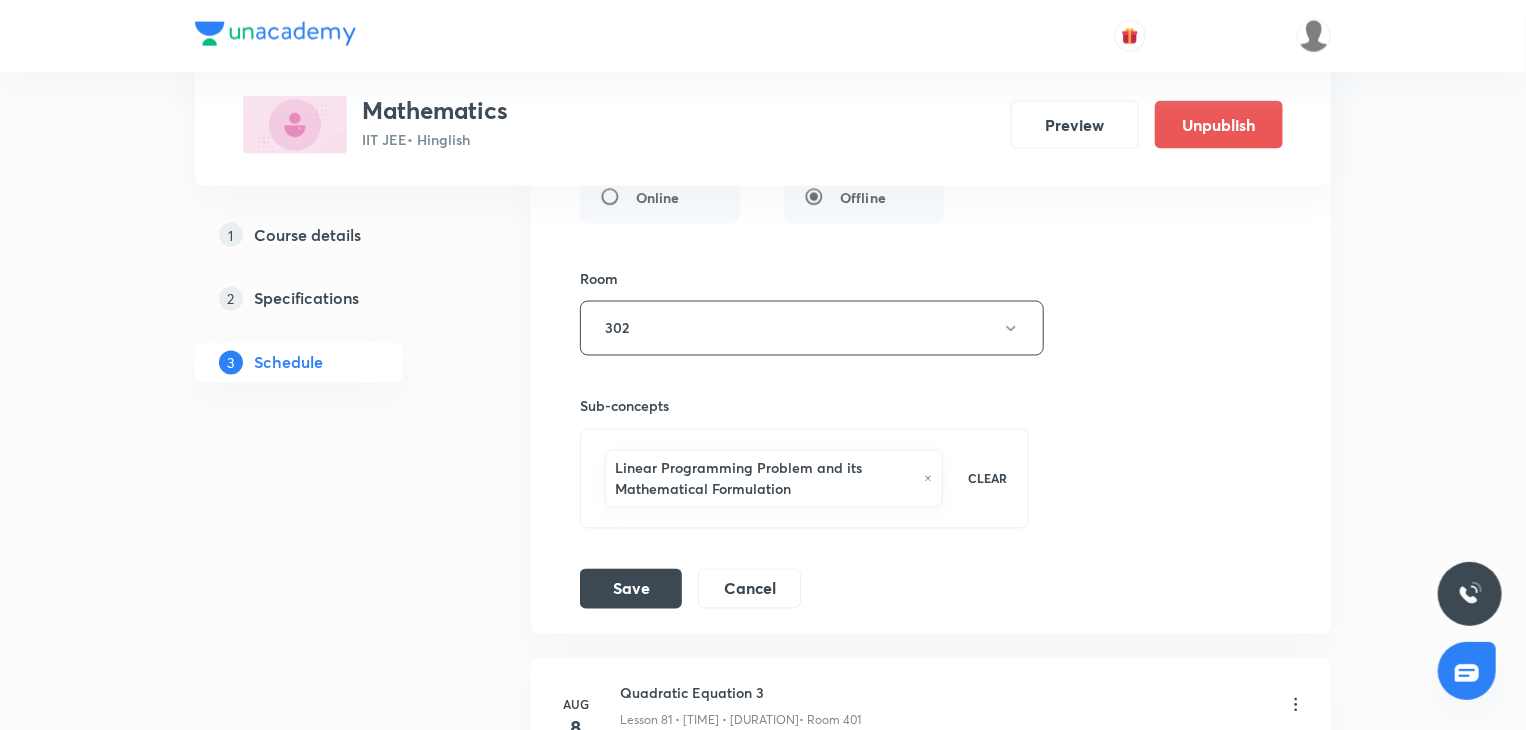 scroll, scrollTop: 13098, scrollLeft: 0, axis: vertical 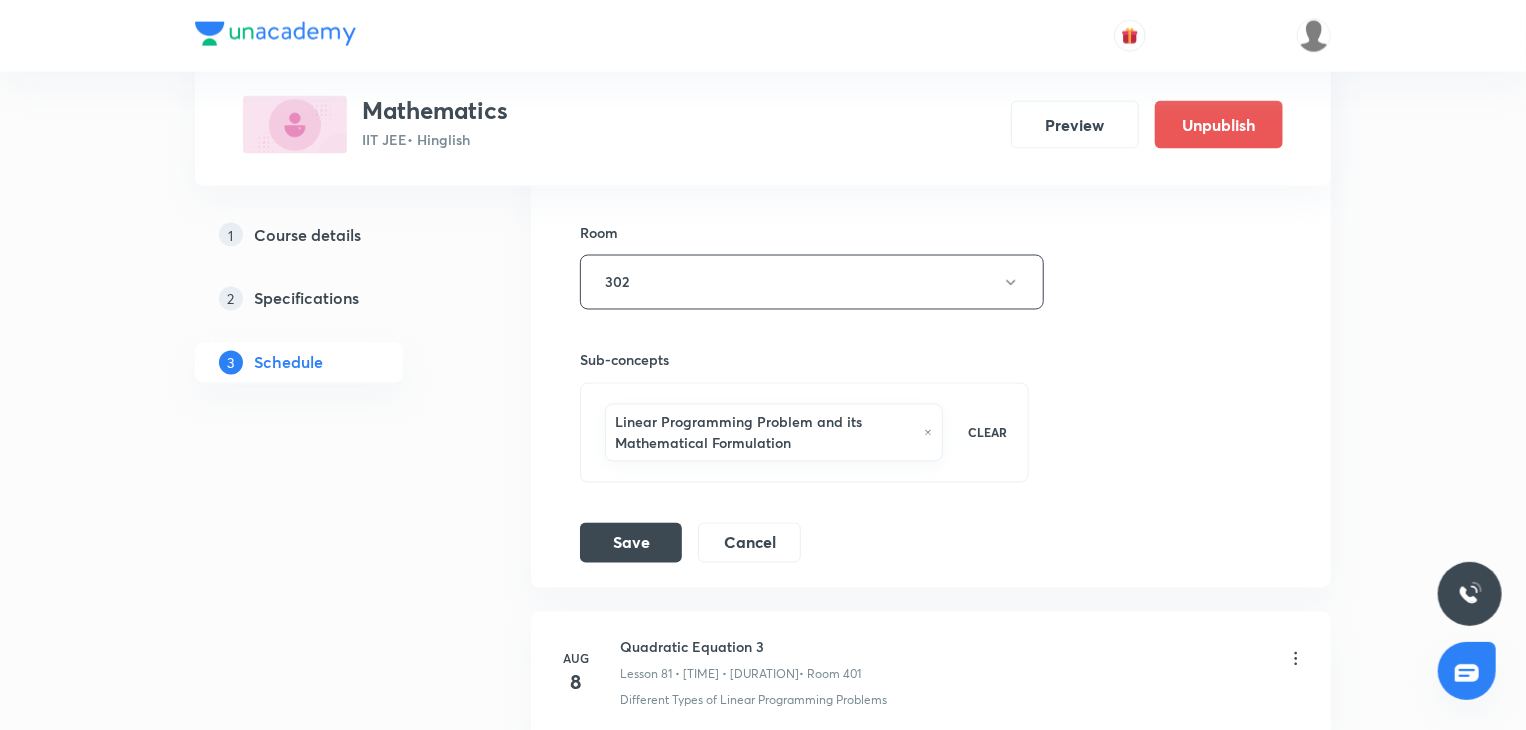click on "Quadratic Equation 2 Lesson 80  • Room 302 Linear Programming Problem and its Mathematical Formulation Session  80 Live class Session title 20/99 Quadratic Equation 2 ​ Schedule for Aug 6, 2025, 5:30 PM ​ Duration (in minutes) 80 ​   Session type Online Offline Room 302 Sub-concepts Linear Programming Problem and its Mathematical Formulation CLEAR Save Cancel" at bounding box center [931, 71] 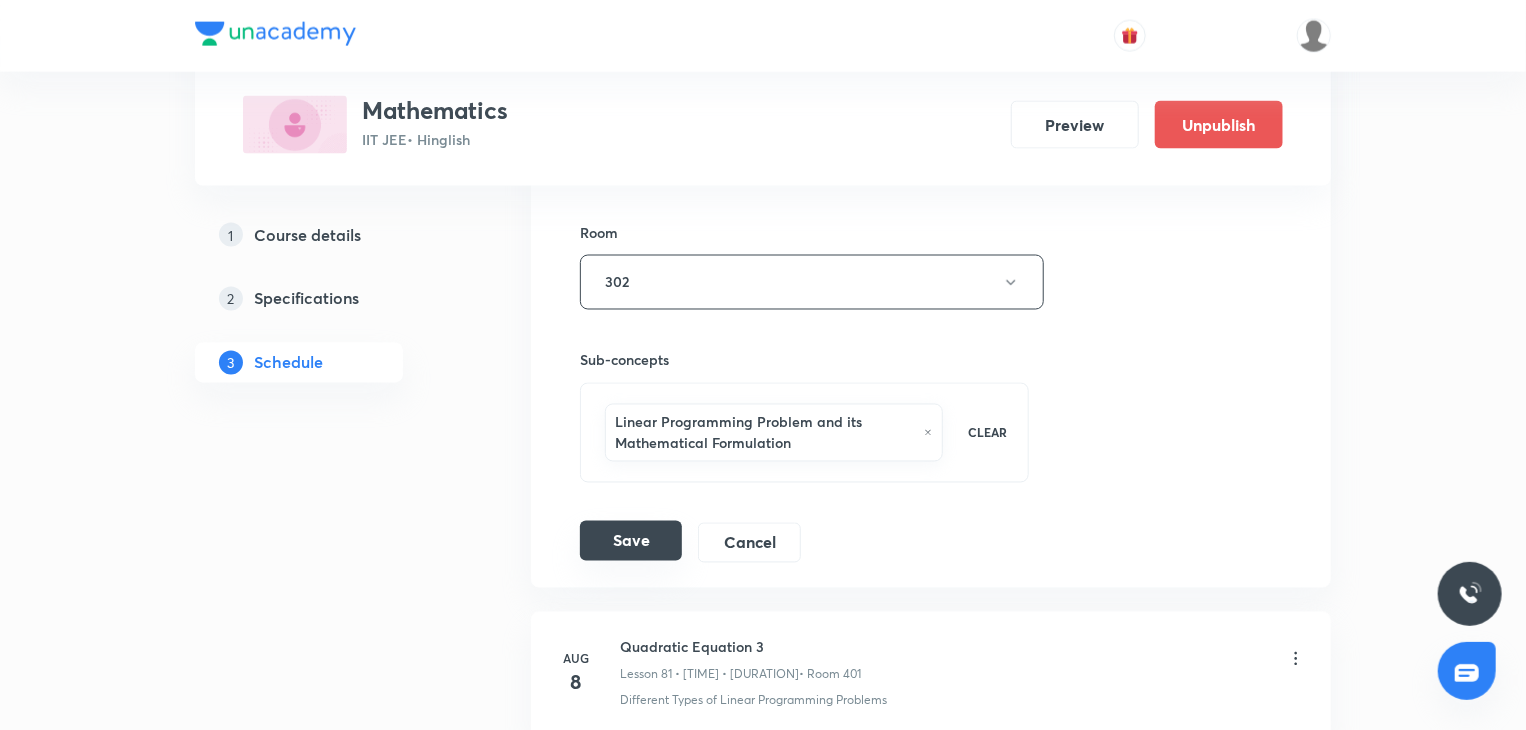 click on "Save" at bounding box center [631, 541] 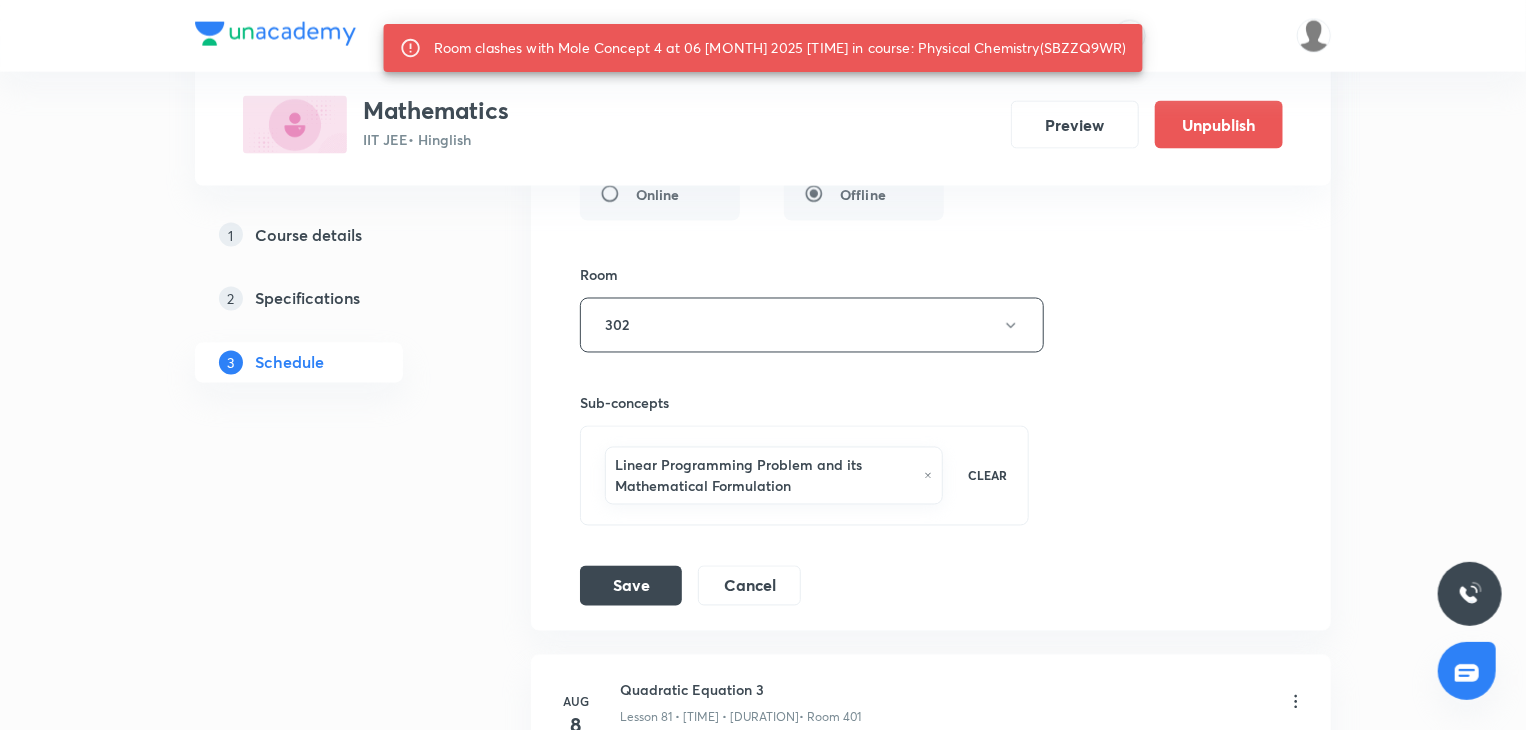 scroll, scrollTop: 13090, scrollLeft: 0, axis: vertical 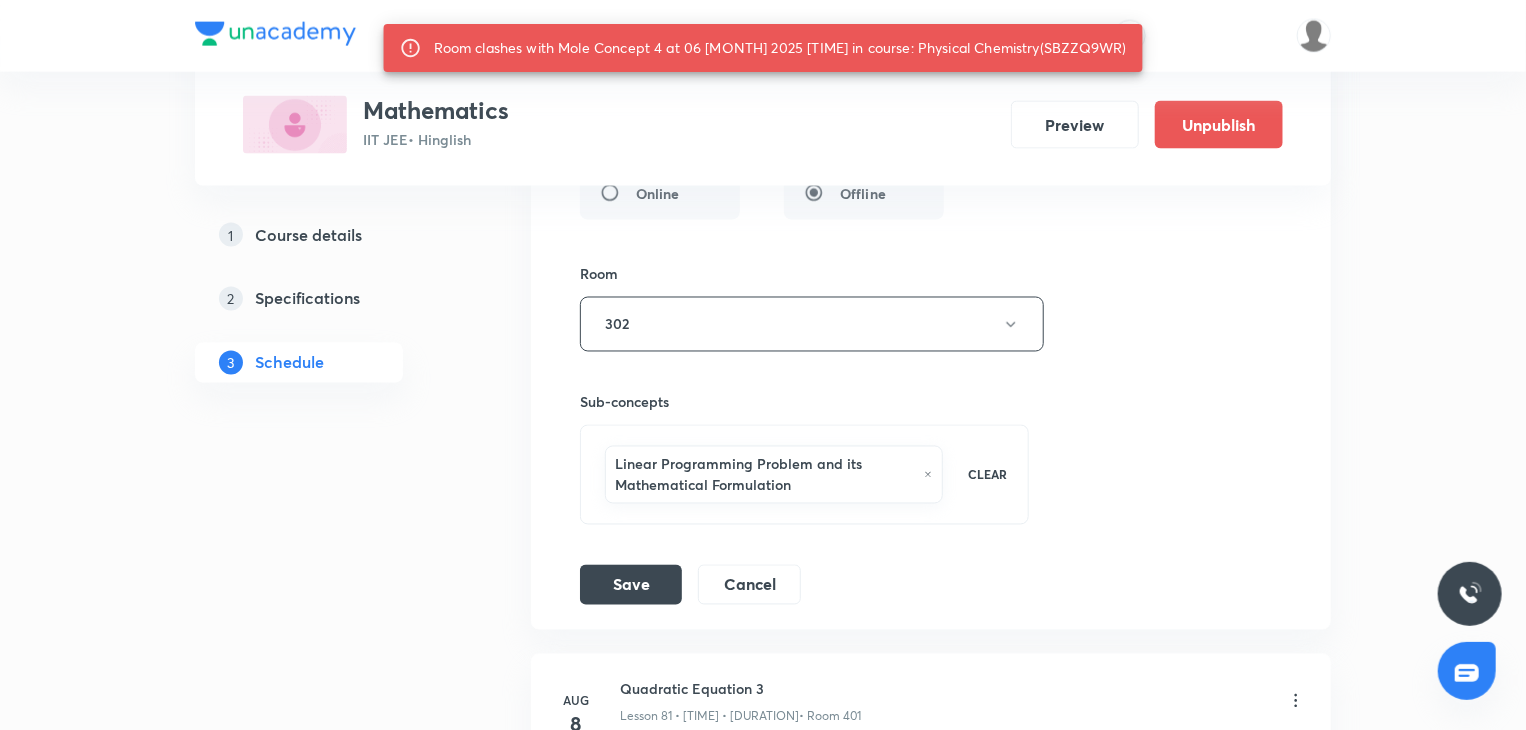 click on "Room  clashes with Mole Concept 4 at 06 Aug 2025 05:30 PM in course: Physical Chemistry(SBZZQ9WR)" at bounding box center [780, 48] 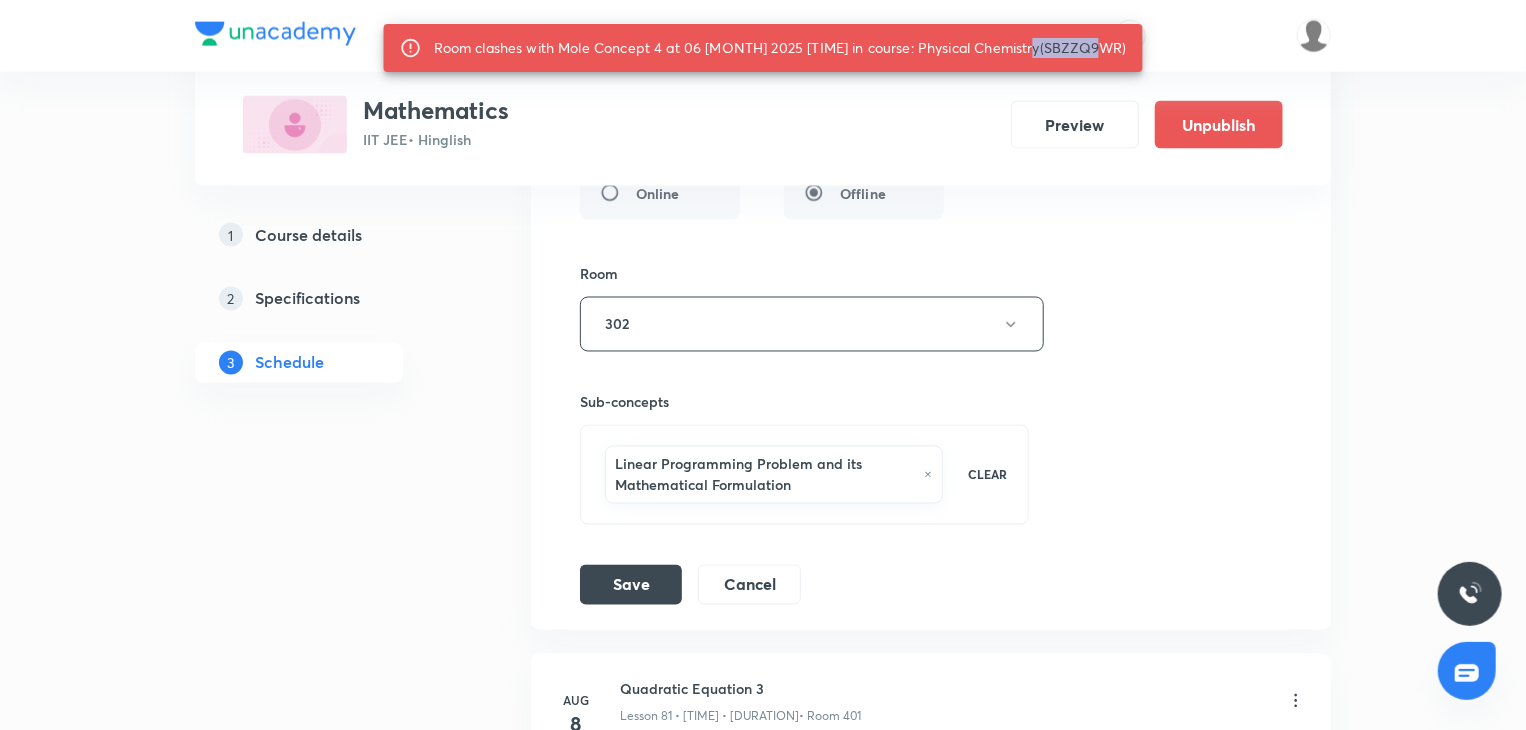 click on "Room  clashes with Mole Concept 4 at 06 Aug 2025 05:30 PM in course: Physical Chemistry(SBZZQ9WR)" at bounding box center [780, 48] 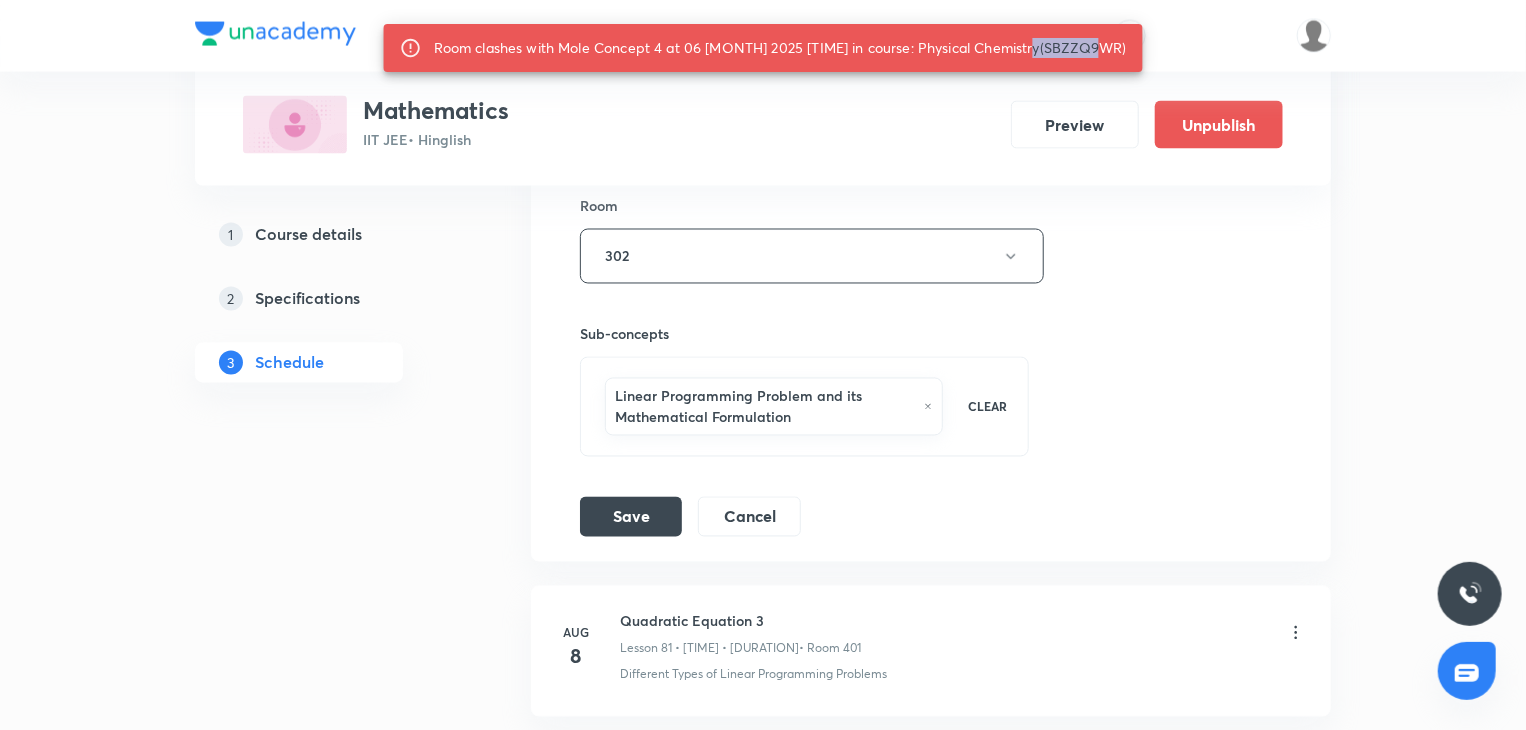 scroll, scrollTop: 13181, scrollLeft: 0, axis: vertical 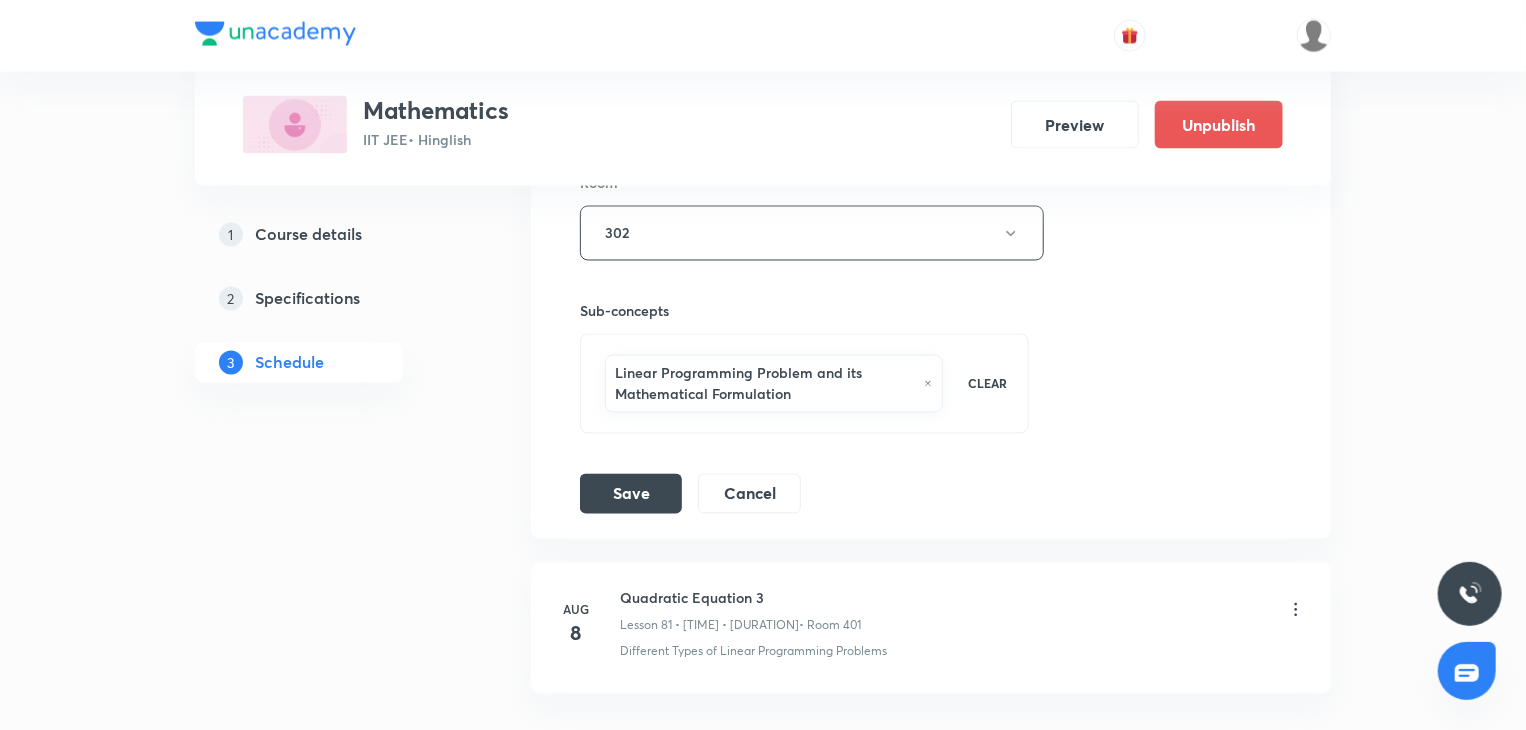 click on "Save" at bounding box center (631, 494) 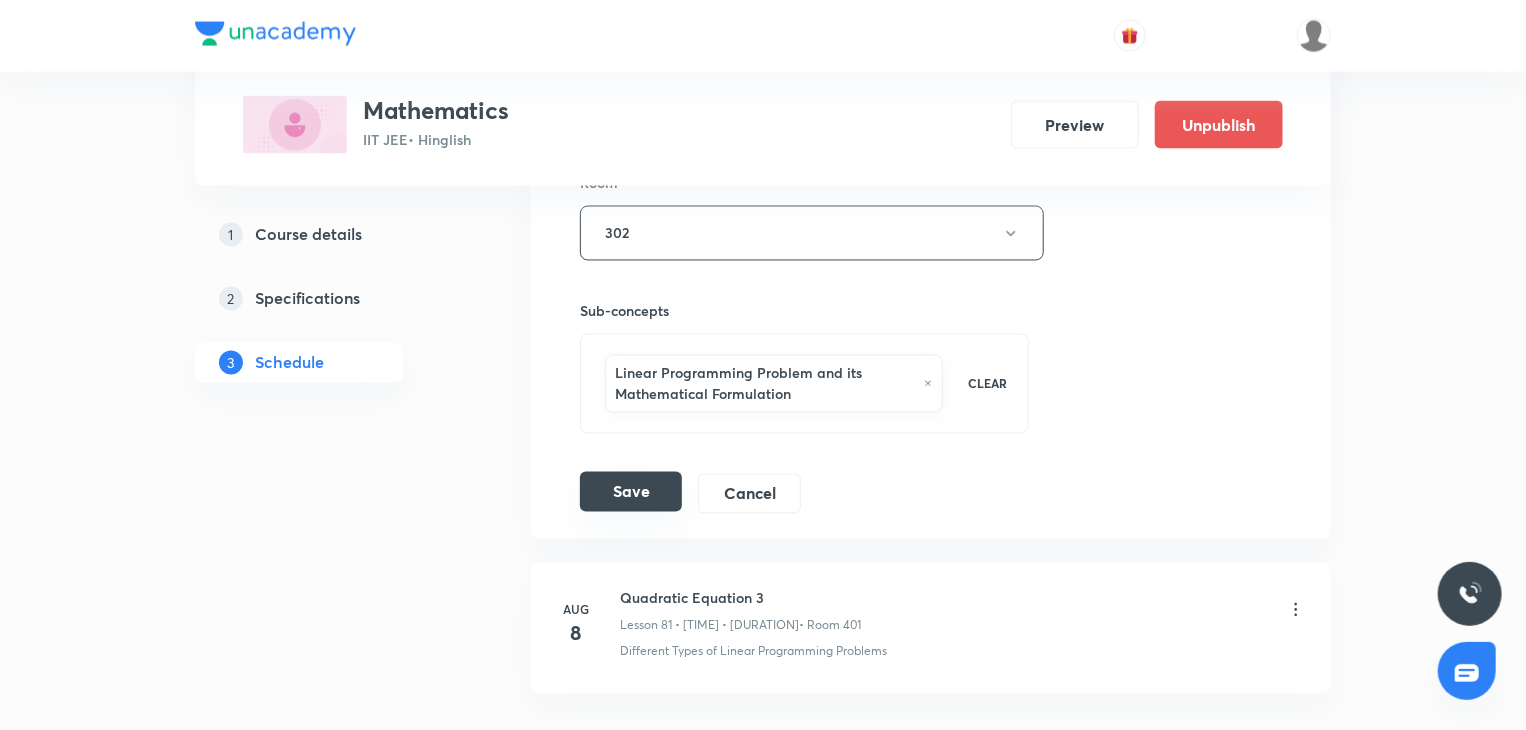 click on "Save" at bounding box center (631, 492) 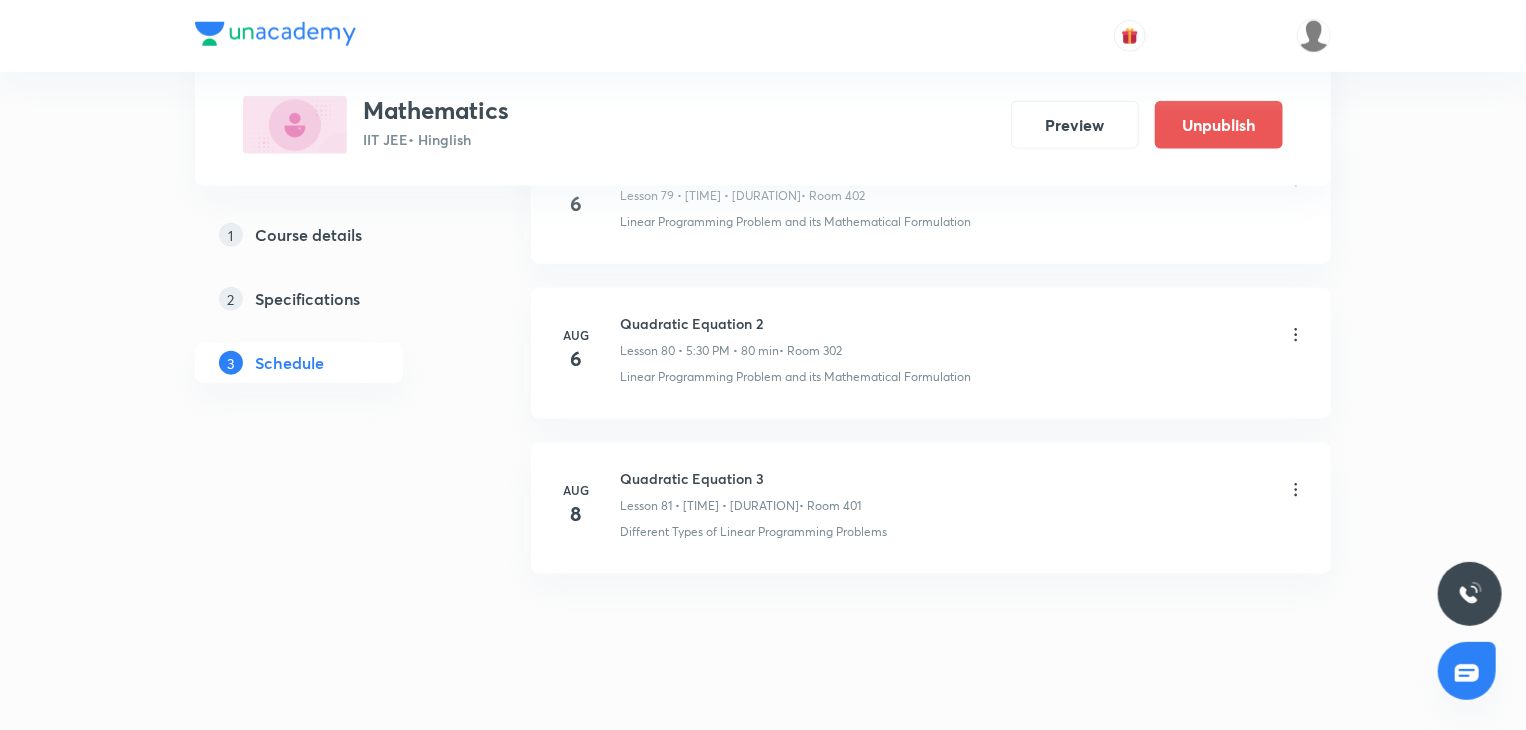 scroll, scrollTop: 12476, scrollLeft: 0, axis: vertical 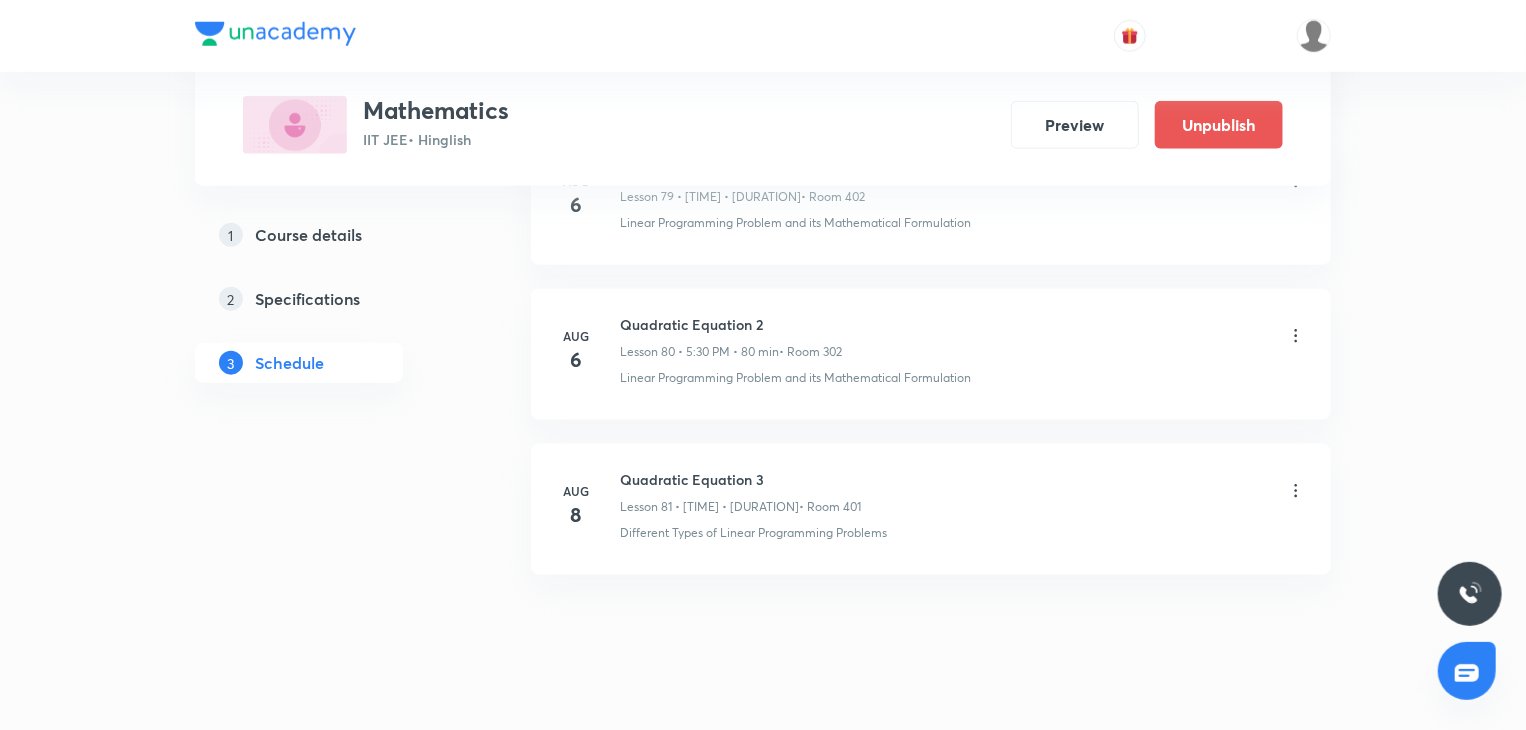 click on "Quadratic Equation 3" at bounding box center (740, 479) 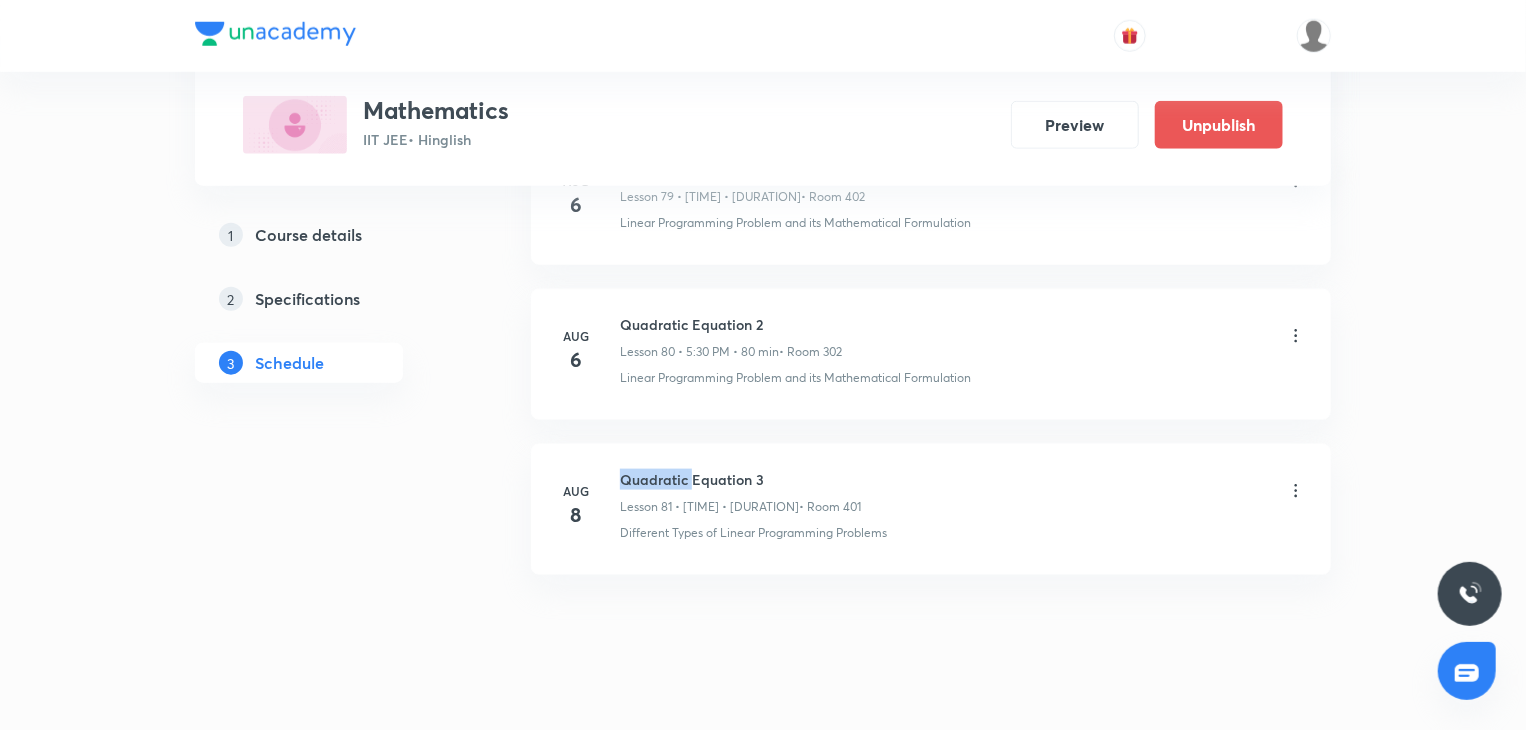 click on "Quadratic Equation 3" at bounding box center [740, 479] 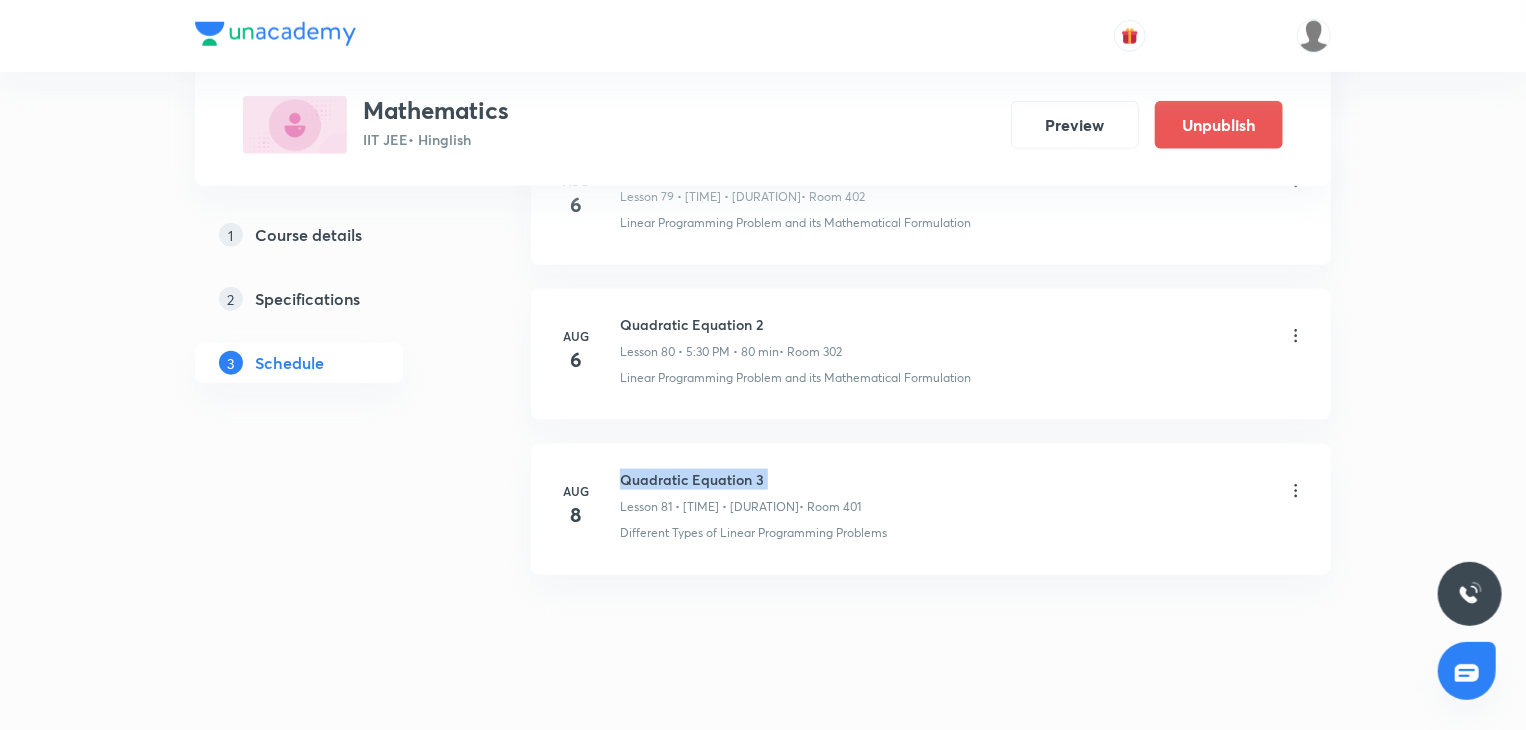 click on "Quadratic Equation 3" at bounding box center (740, 479) 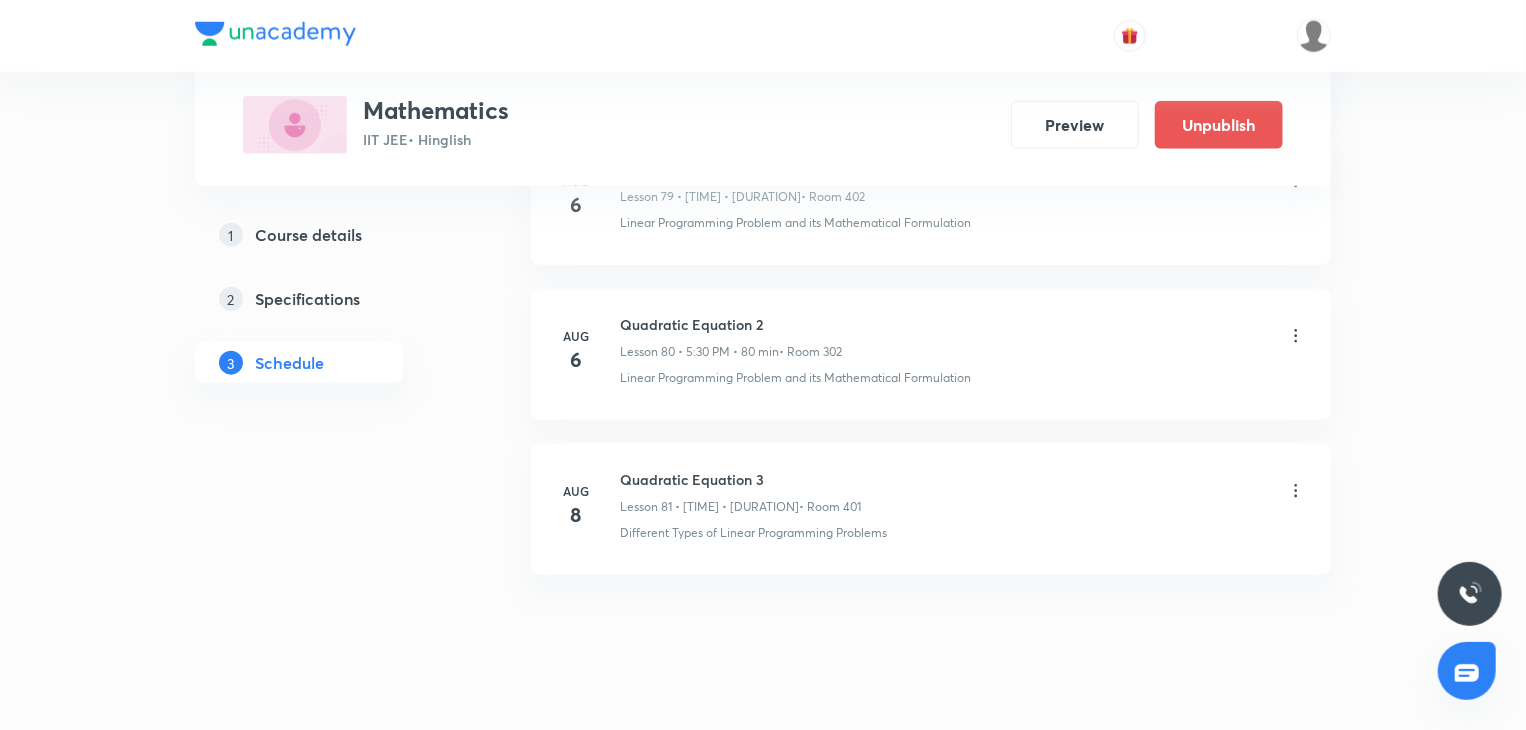 click on "Quadratic Equation 3 Lesson 81 • 7:00 PM • 80 min  • Room 401" at bounding box center (963, 492) 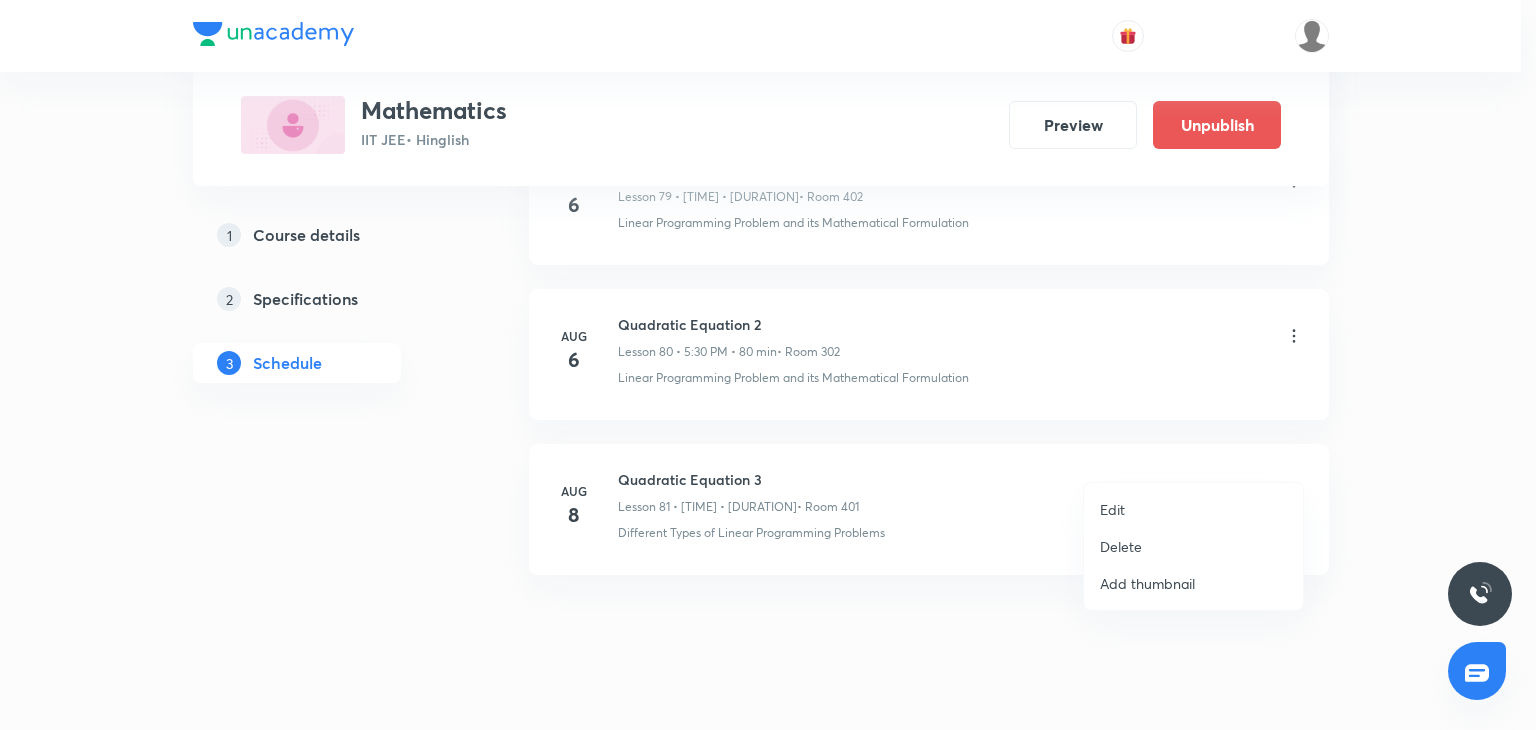 click on "Edit" at bounding box center (1193, 509) 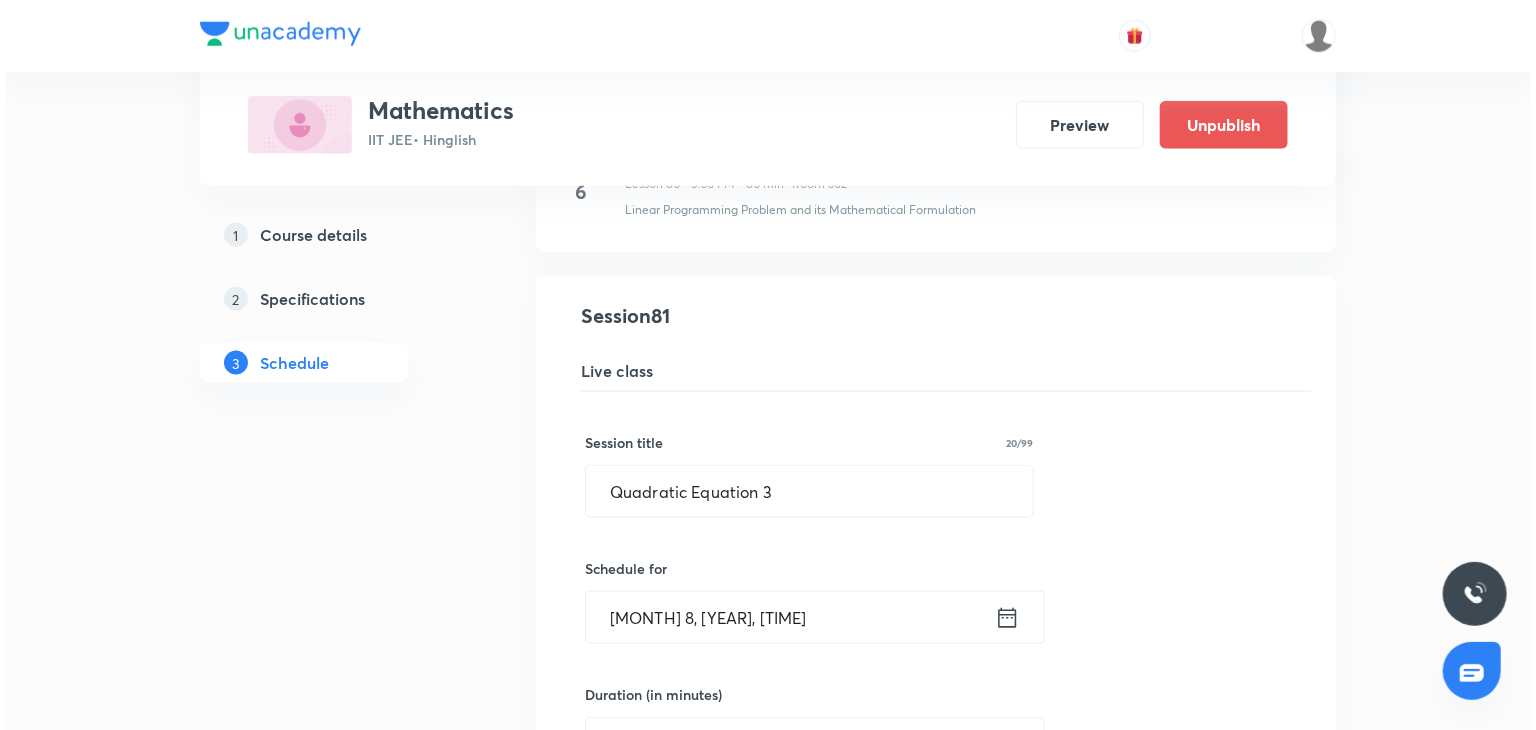 scroll, scrollTop: 12532, scrollLeft: 0, axis: vertical 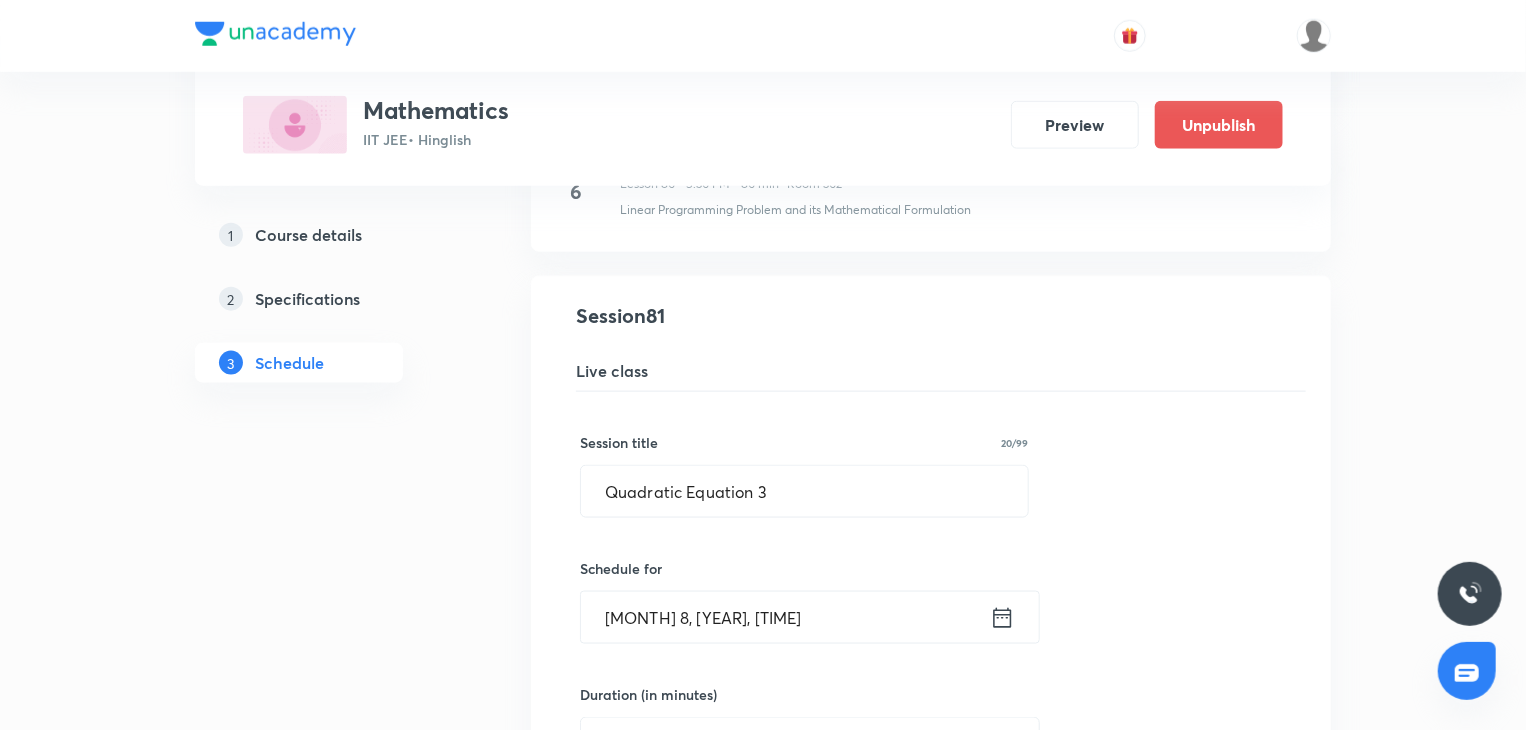 click on "Aug 8, 2025, 7:00 PM" at bounding box center (785, 617) 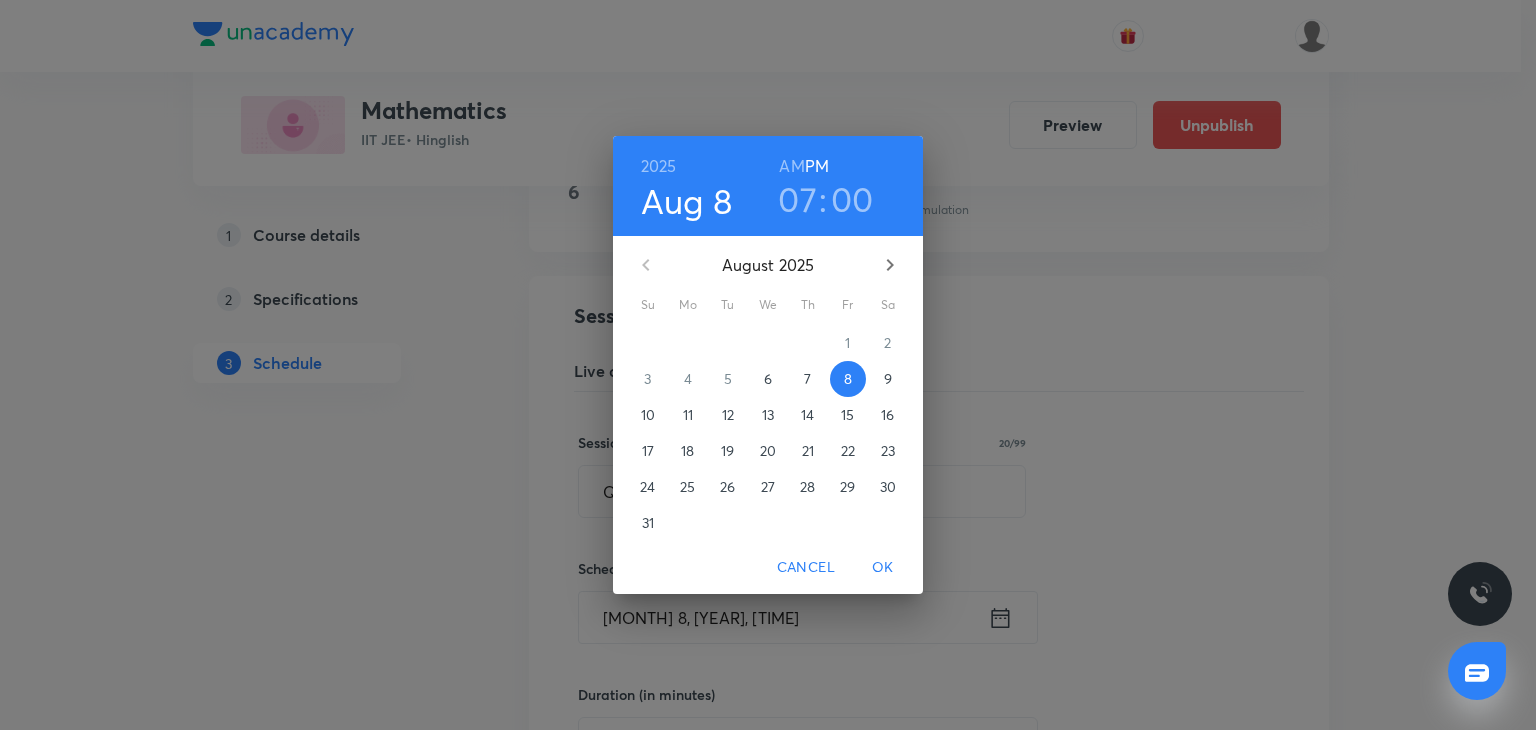 click on "07" at bounding box center [797, 199] 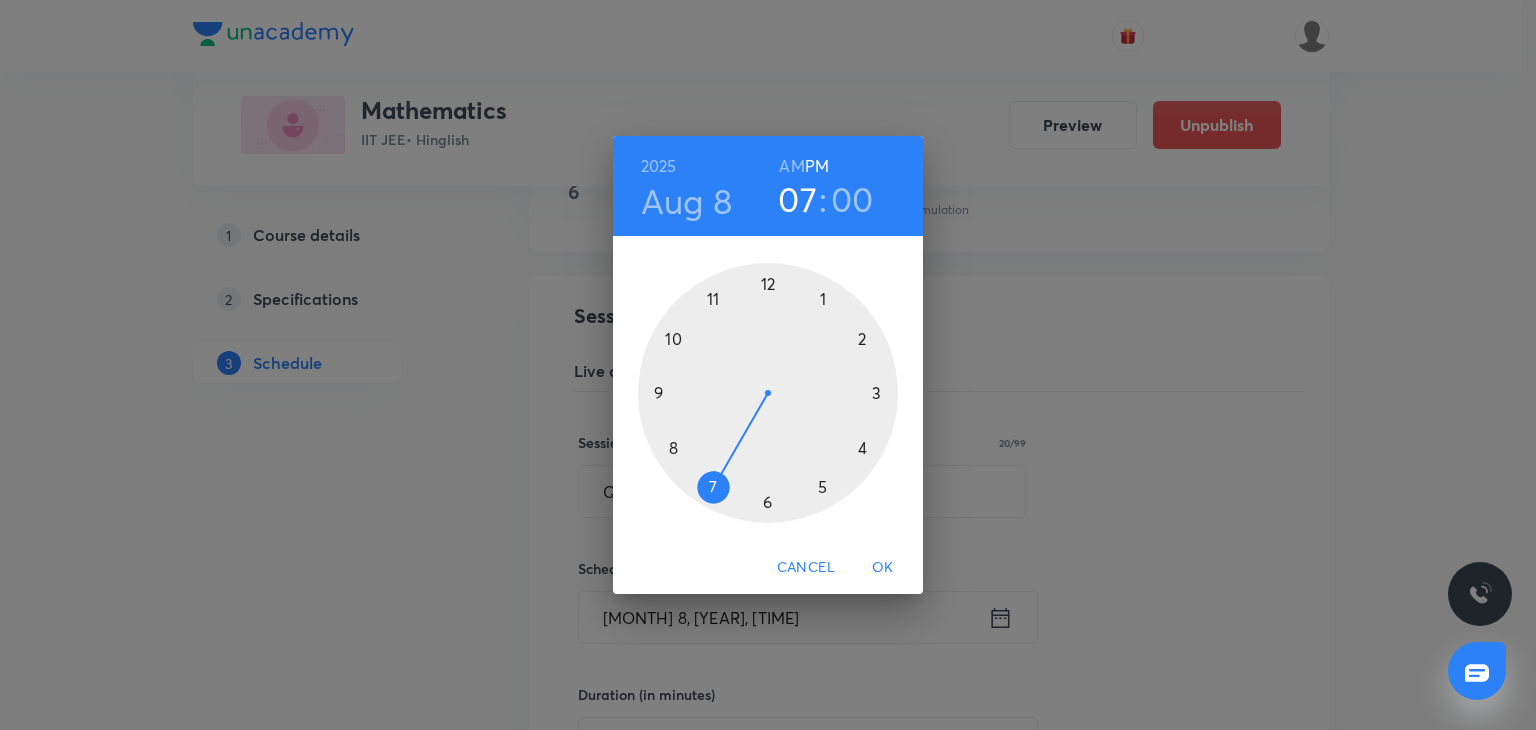 click at bounding box center (768, 393) 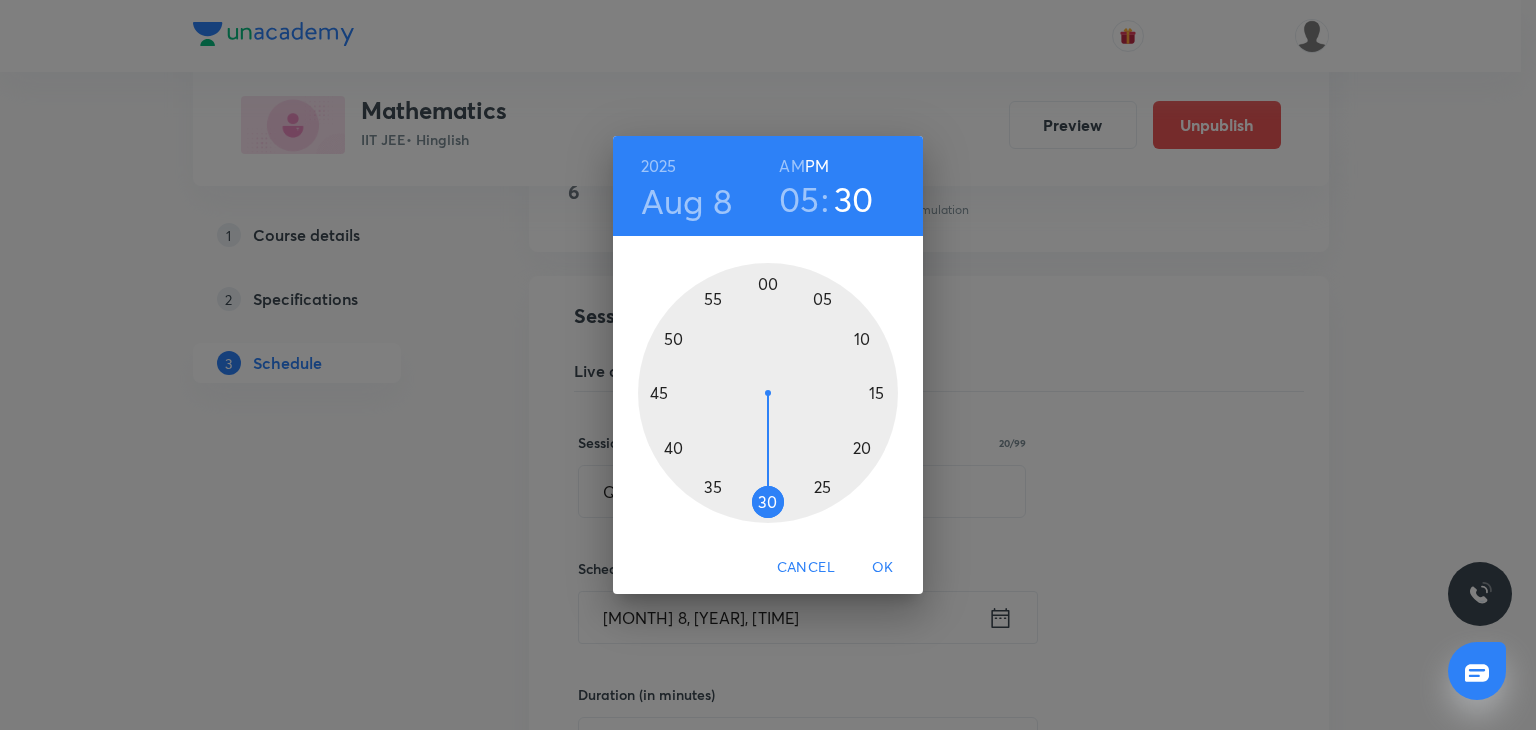 click at bounding box center (768, 393) 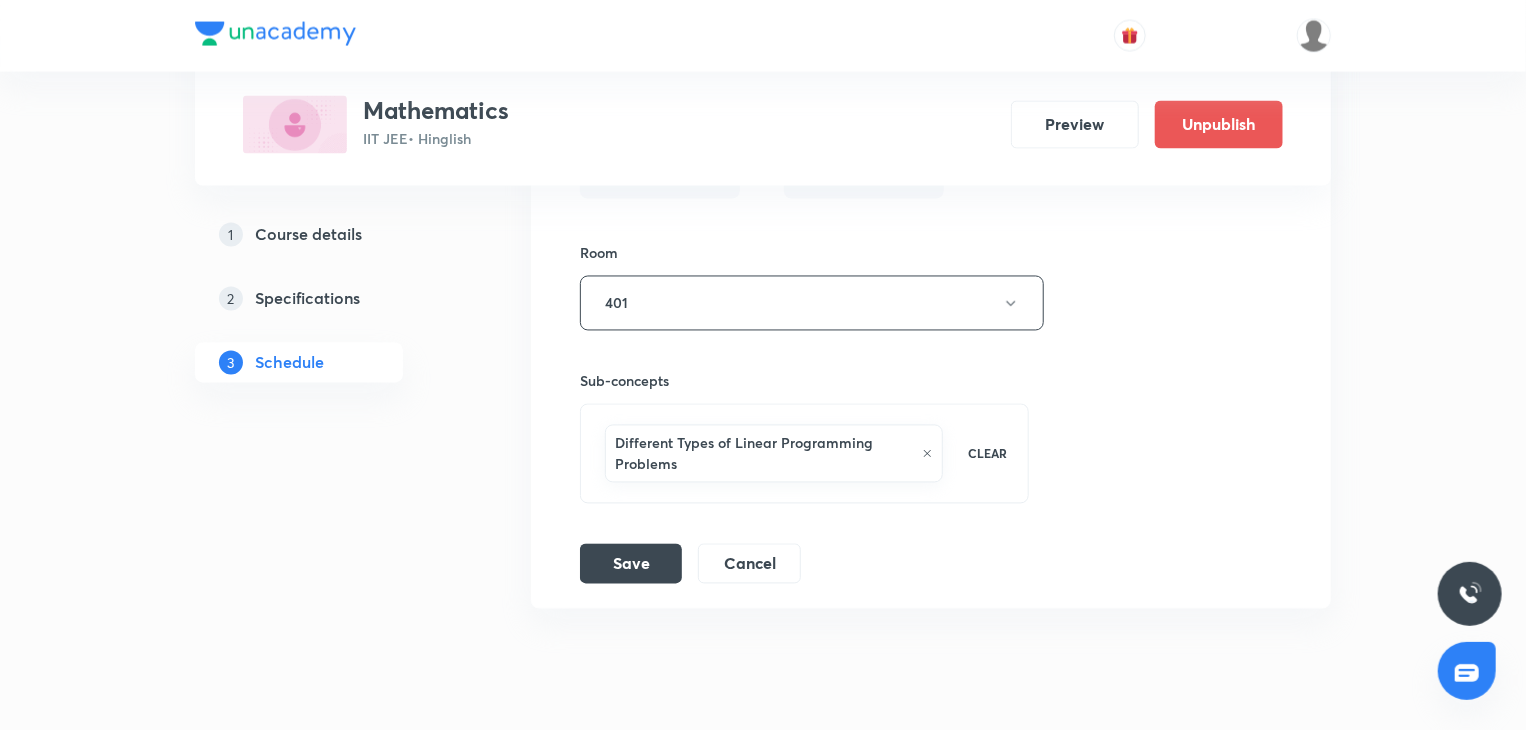 scroll, scrollTop: 13264, scrollLeft: 0, axis: vertical 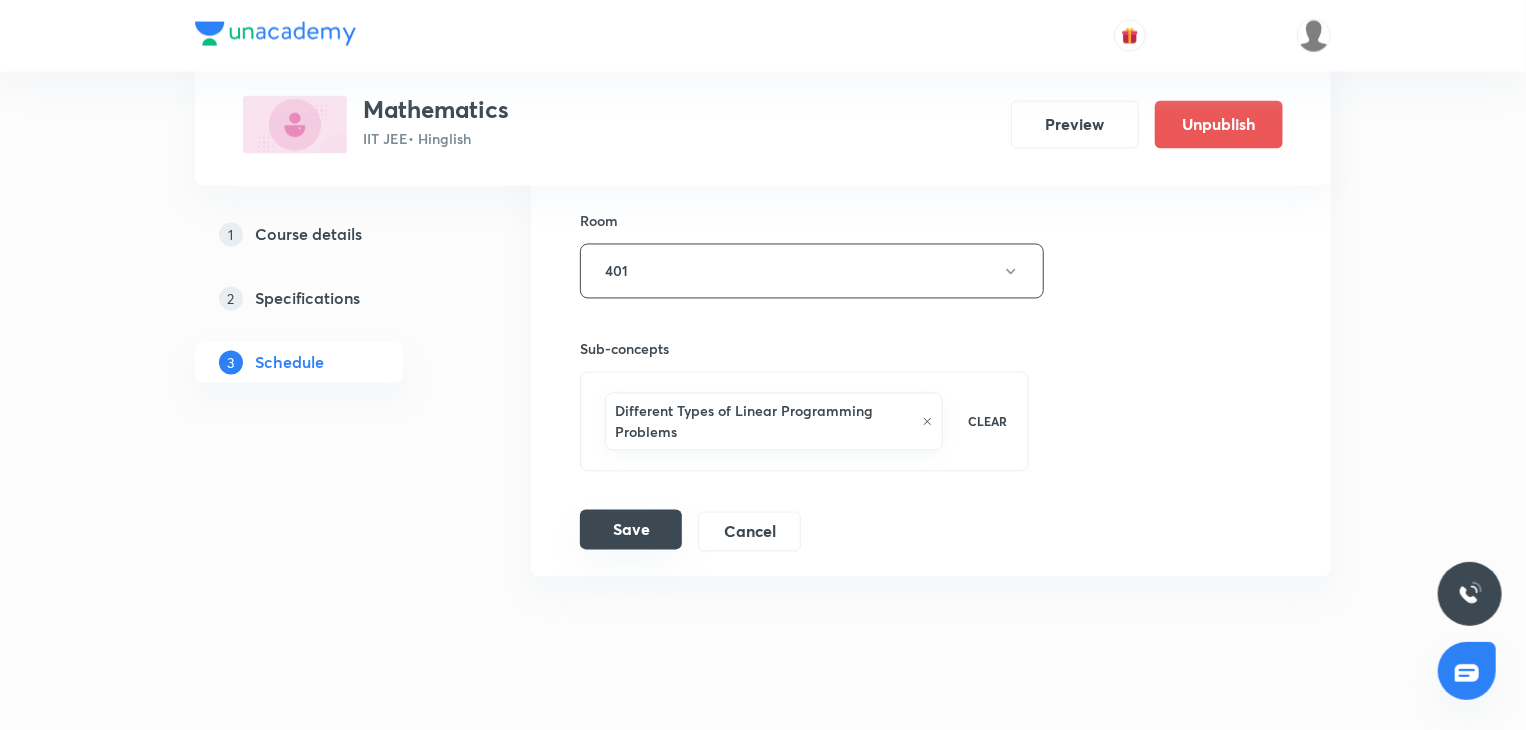 click on "Save" at bounding box center [631, 530] 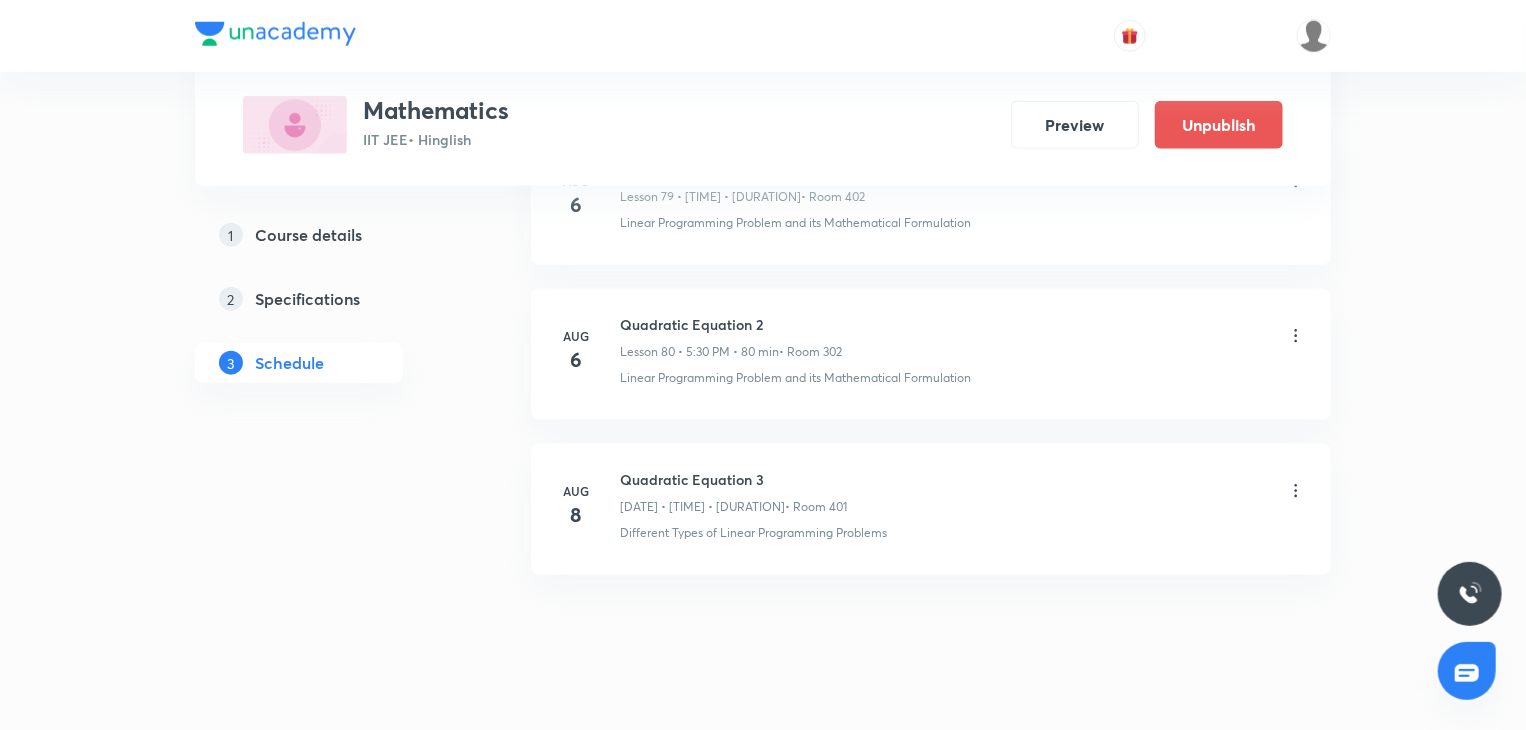 scroll, scrollTop: 12477, scrollLeft: 0, axis: vertical 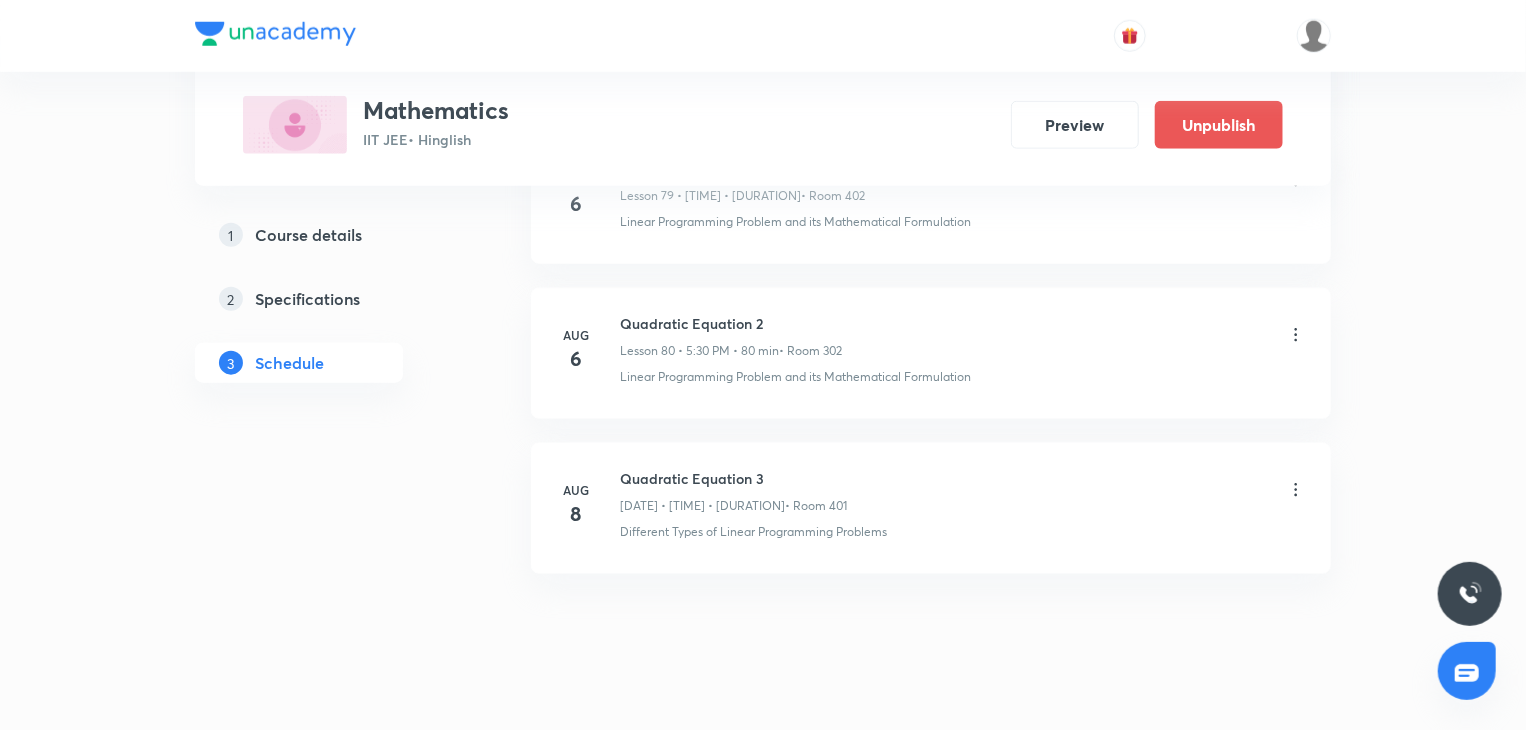 click on "Apr 15 Fundamental Of Mathematics 1 Lesson 1 • 5:30 PM • 80 min  • Room 301 Direction Cosines and Direction Ratios Apr 16 Fundamental Of Mathematics 2 Lesson 2 • 4:00 PM • 80 min  • Room 401 Direction Cosines and Direction Ratios Apr 17 Fundamental Of Mathematics 3 Lesson 3 • 4:00 PM • 80 min  • Room 302 Direction Cosines and Direction Ratios Apr 18 Fundamental Of Mathematics 4 Lesson 4 • 7:00 PM • 80 min  • Room 302 Direction Cosines and Direction Ratios Apr 19 Fundamental Of Mathematics 5 Lesson 5 • 5:30 PM • 80 min  • Room 302 Linear Programming Problem and its Mathematical Formulation Apr 21 Fundamental Of Mathematics 6 Lesson 6 • 7:00 PM • 80 min  • Room 302 Linear Programming Problem and its Mathematical Formulation Apr 23 Fundamental Of Mathematics 7 Lesson 7 • 7:00 PM • 80 min  • Room 401 Linear Programming Problem and its Mathematical Formulation Apr 24 Fundamental Of Mathematics 8 Lesson 8 • 7:00 PM • 80 min  • Room 401 Apr 25  • Room 302 26" at bounding box center [931, -5692] 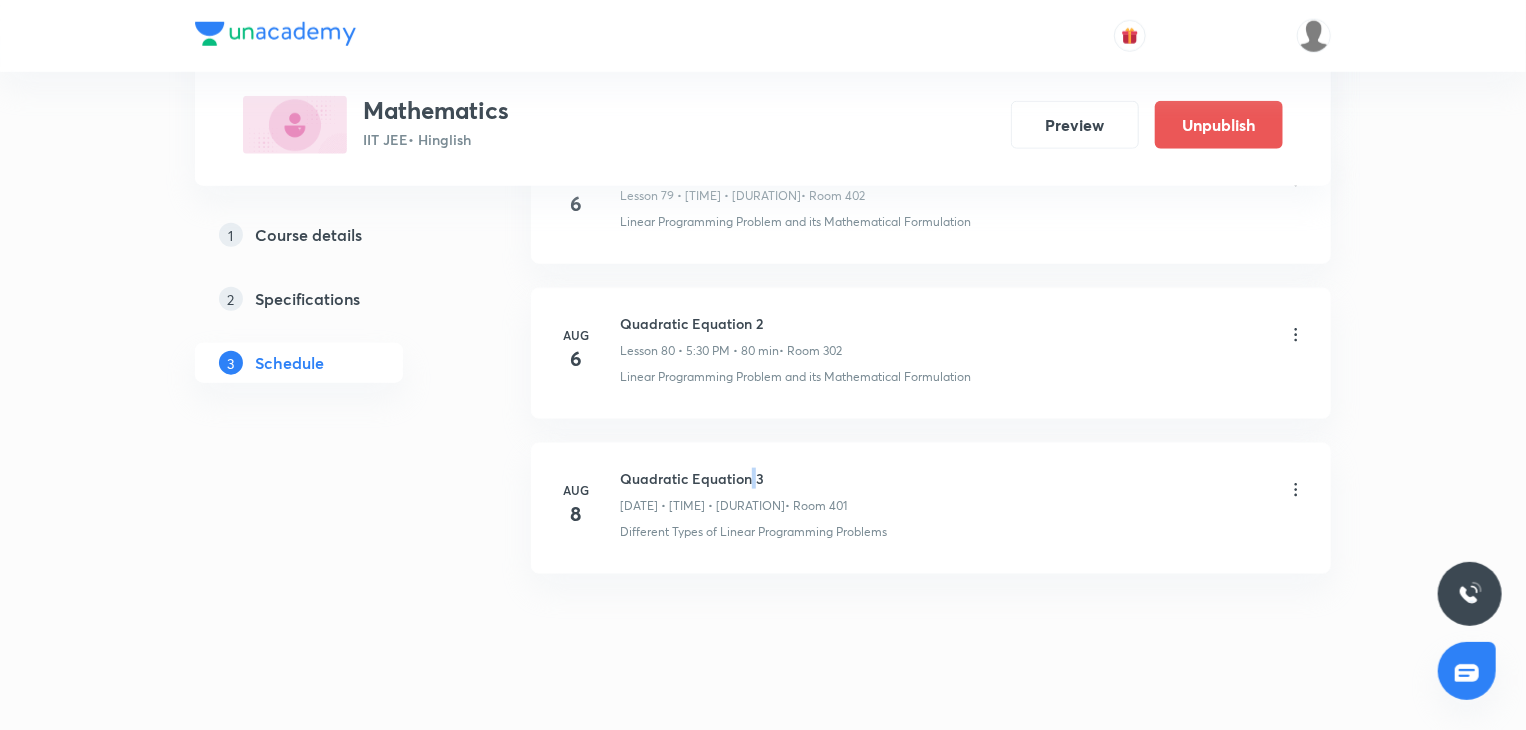 click on "Apr 15 Fundamental Of Mathematics 1 Lesson 1 • 5:30 PM • 80 min  • Room 301 Direction Cosines and Direction Ratios Apr 16 Fundamental Of Mathematics 2 Lesson 2 • 4:00 PM • 80 min  • Room 401 Direction Cosines and Direction Ratios Apr 17 Fundamental Of Mathematics 3 Lesson 3 • 4:00 PM • 80 min  • Room 302 Direction Cosines and Direction Ratios Apr 18 Fundamental Of Mathematics 4 Lesson 4 • 7:00 PM • 80 min  • Room 302 Direction Cosines and Direction Ratios Apr 19 Fundamental Of Mathematics 5 Lesson 5 • 5:30 PM • 80 min  • Room 302 Linear Programming Problem and its Mathematical Formulation Apr 21 Fundamental Of Mathematics 6 Lesson 6 • 7:00 PM • 80 min  • Room 302 Linear Programming Problem and its Mathematical Formulation Apr 23 Fundamental Of Mathematics 7 Lesson 7 • 7:00 PM • 80 min  • Room 401 Linear Programming Problem and its Mathematical Formulation Apr 24 Fundamental Of Mathematics 8 Lesson 8 • 7:00 PM • 80 min  • Room 401 Apr 25  • Room 302 26" at bounding box center (931, -5692) 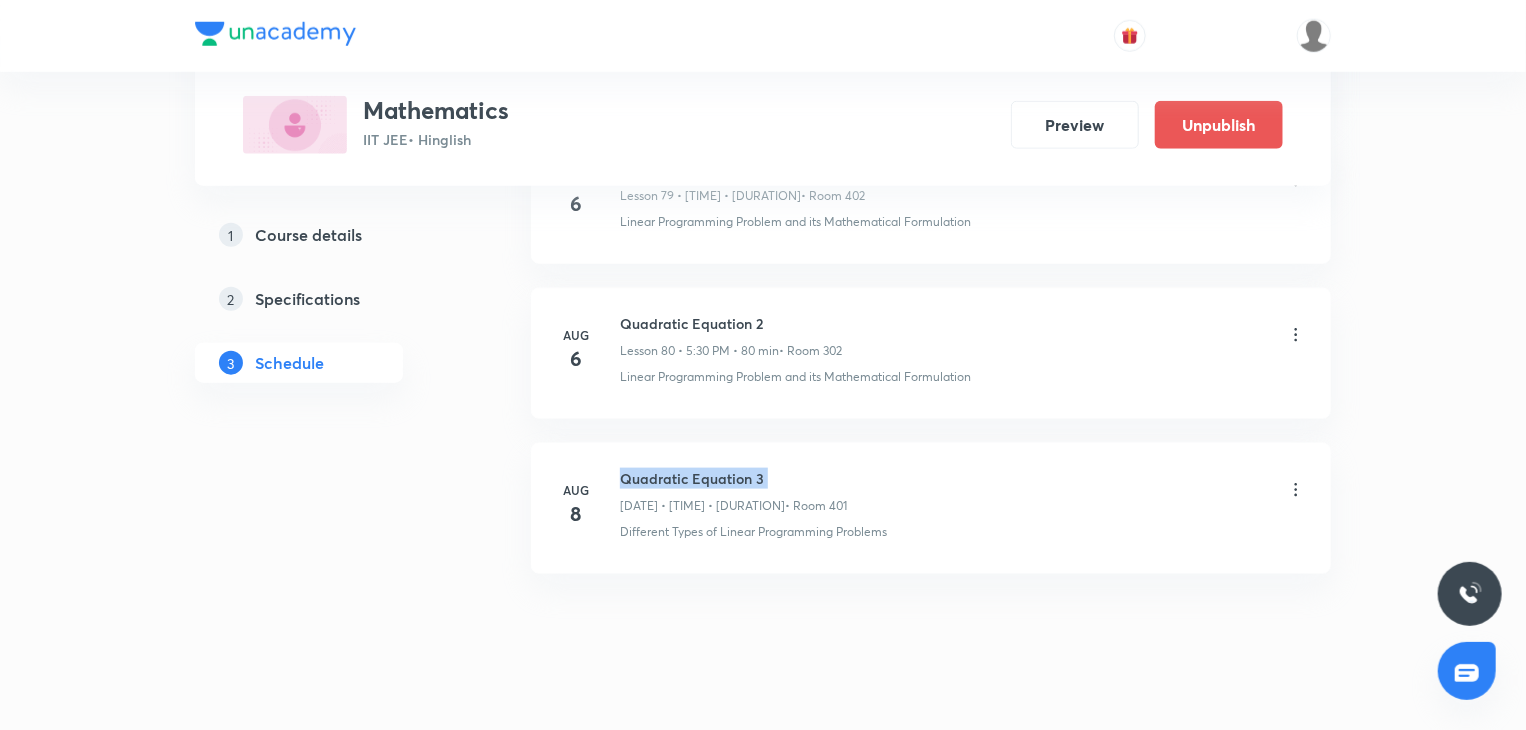 click on "Apr 15 Fundamental Of Mathematics 1 Lesson 1 • 5:30 PM • 80 min  • Room 301 Direction Cosines and Direction Ratios Apr 16 Fundamental Of Mathematics 2 Lesson 2 • 4:00 PM • 80 min  • Room 401 Direction Cosines and Direction Ratios Apr 17 Fundamental Of Mathematics 3 Lesson 3 • 4:00 PM • 80 min  • Room 302 Direction Cosines and Direction Ratios Apr 18 Fundamental Of Mathematics 4 Lesson 4 • 7:00 PM • 80 min  • Room 302 Direction Cosines and Direction Ratios Apr 19 Fundamental Of Mathematics 5 Lesson 5 • 5:30 PM • 80 min  • Room 302 Linear Programming Problem and its Mathematical Formulation Apr 21 Fundamental Of Mathematics 6 Lesson 6 • 7:00 PM • 80 min  • Room 302 Linear Programming Problem and its Mathematical Formulation Apr 23 Fundamental Of Mathematics 7 Lesson 7 • 7:00 PM • 80 min  • Room 401 Linear Programming Problem and its Mathematical Formulation Apr 24 Fundamental Of Mathematics 8 Lesson 8 • 7:00 PM • 80 min  • Room 401 Apr 25  • Room 302 26" at bounding box center [931, -5692] 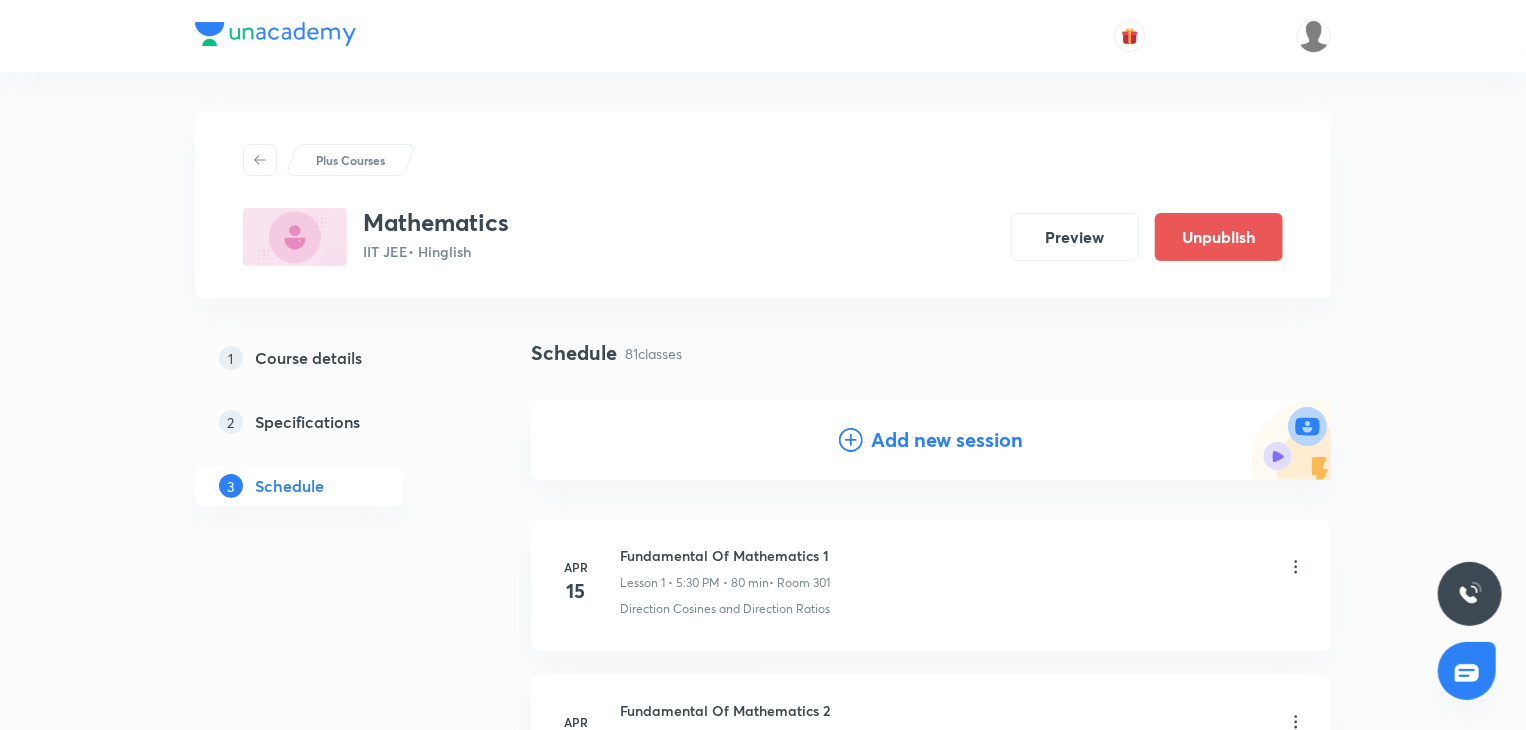 click on "Add new session" at bounding box center [947, 440] 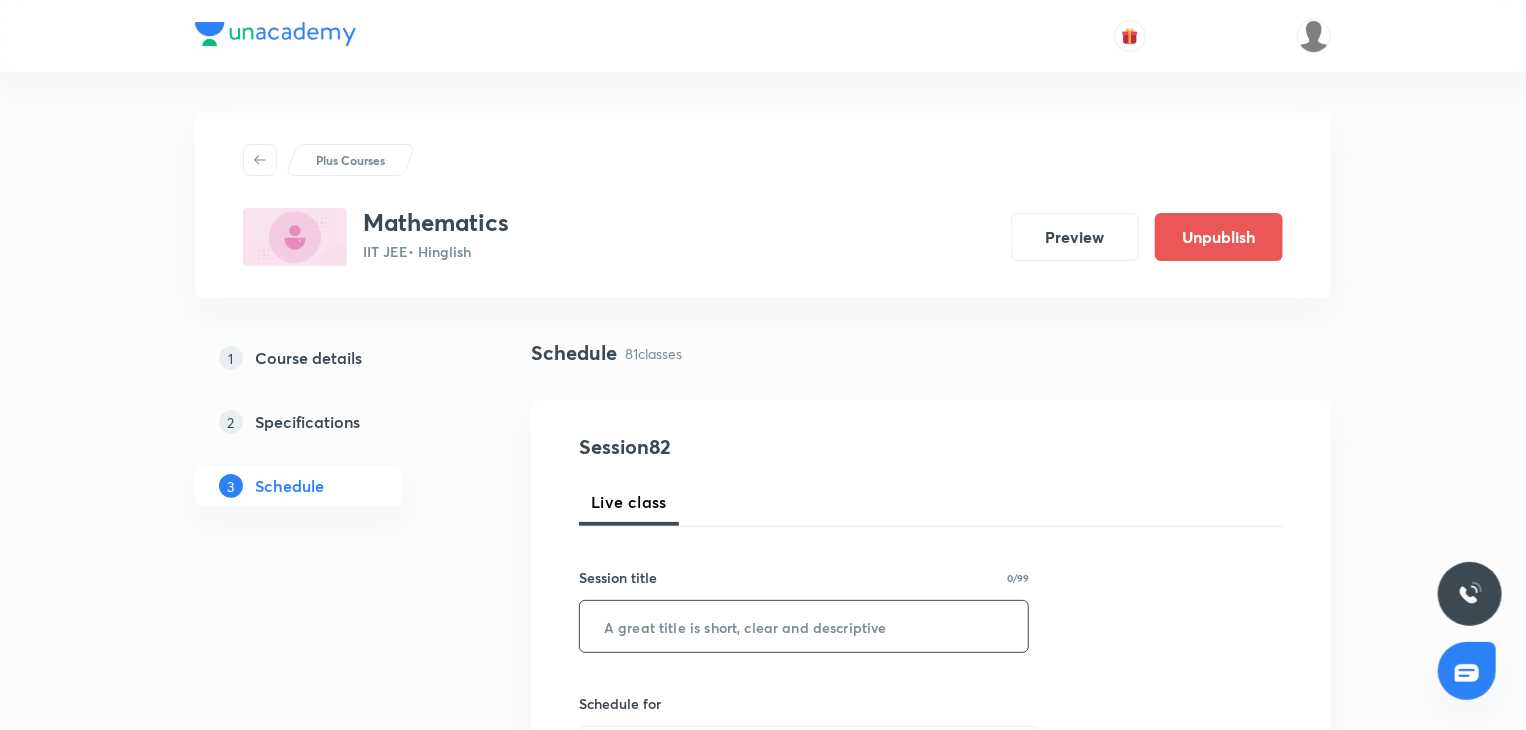paste on "Quadratic Equation 3" 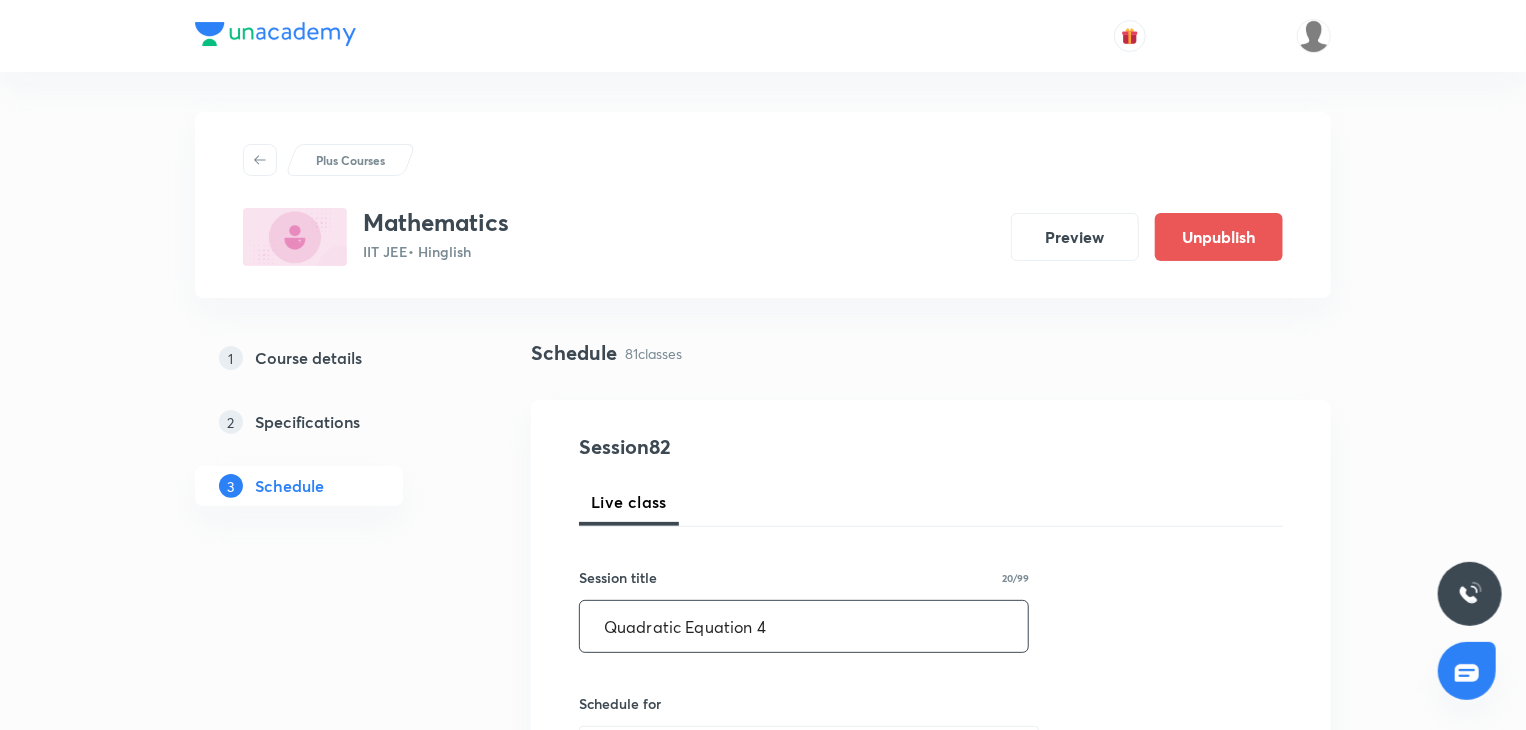scroll, scrollTop: 400, scrollLeft: 0, axis: vertical 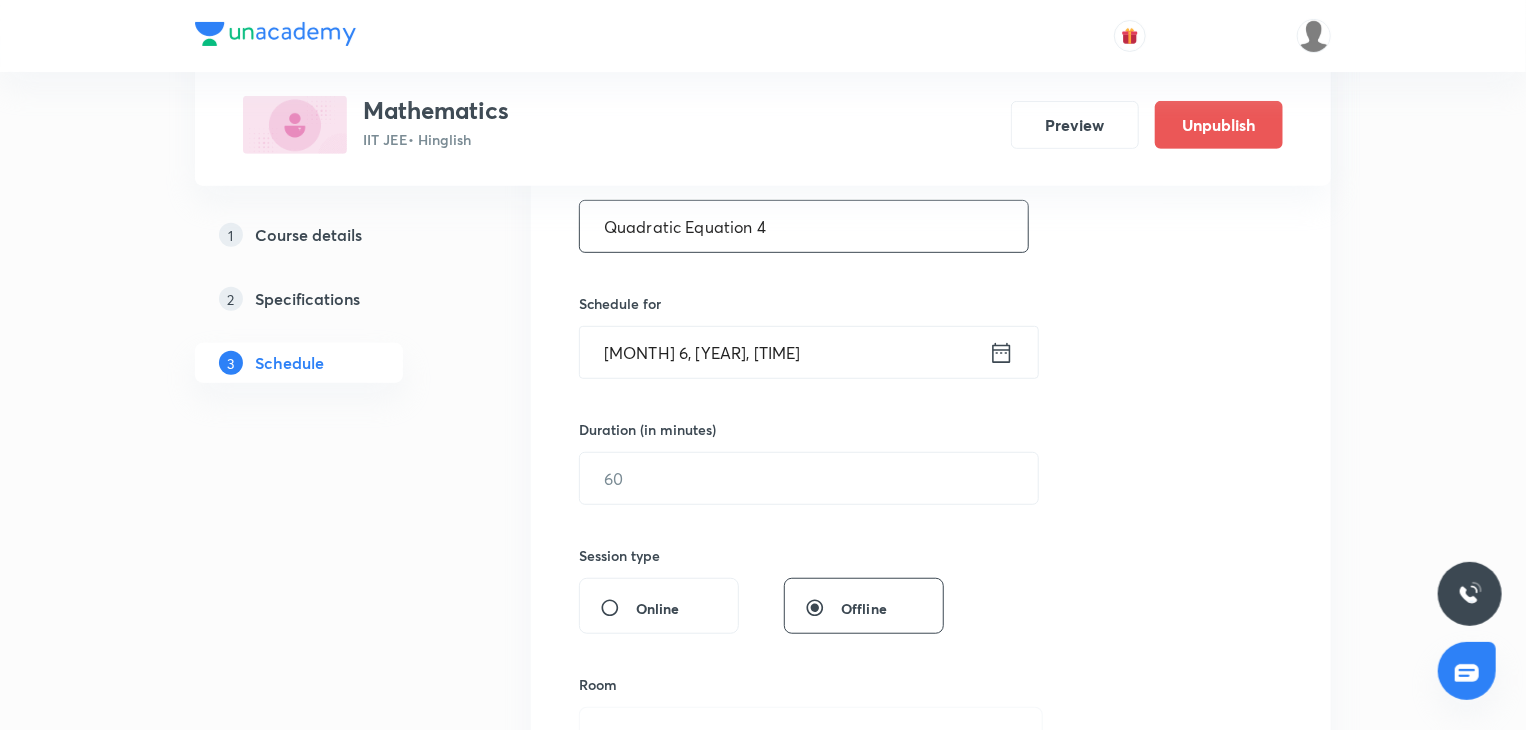 type on "Quadratic Equation 4" 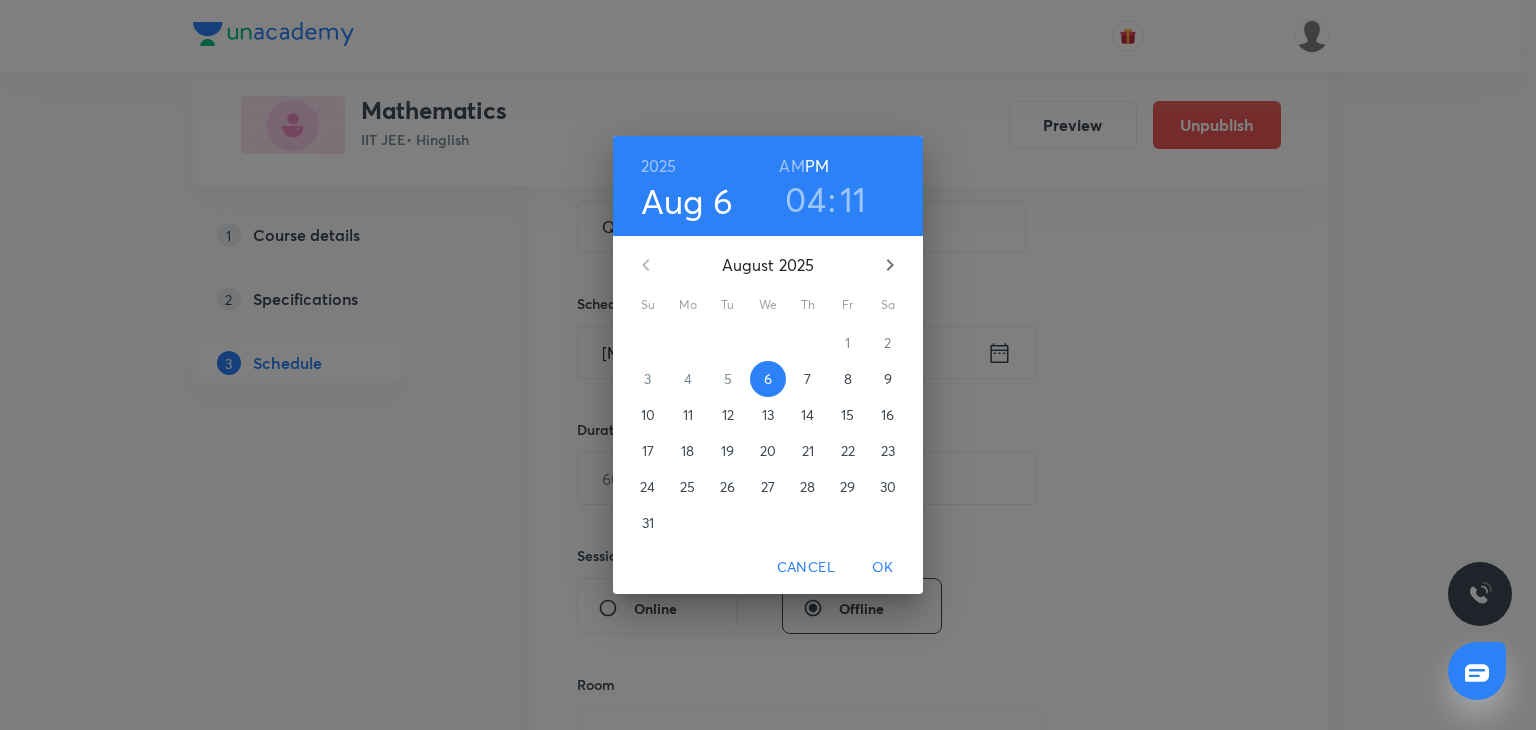 click on "8" at bounding box center [848, 379] 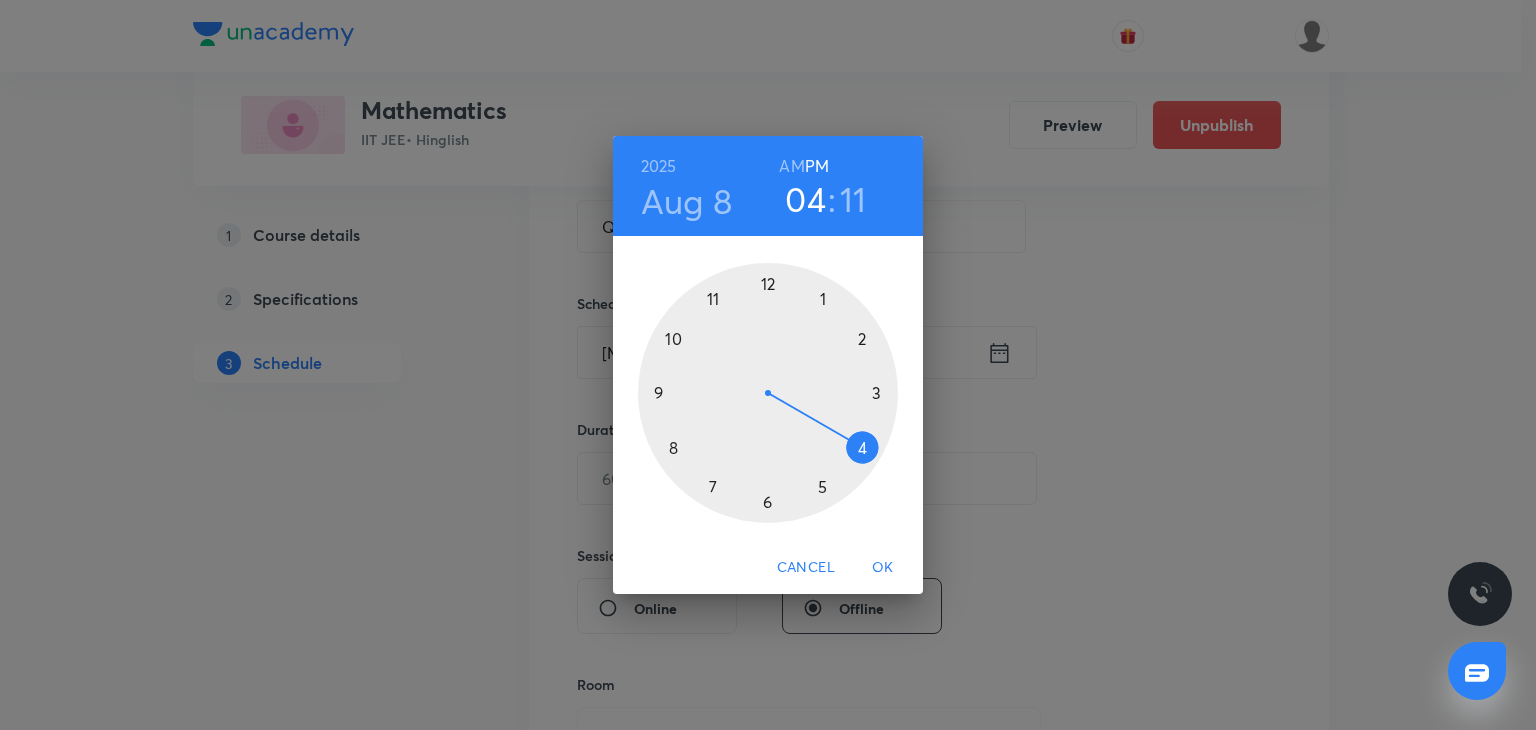 drag, startPoint x: 738, startPoint y: 434, endPoint x: 732, endPoint y: 454, distance: 20.880613 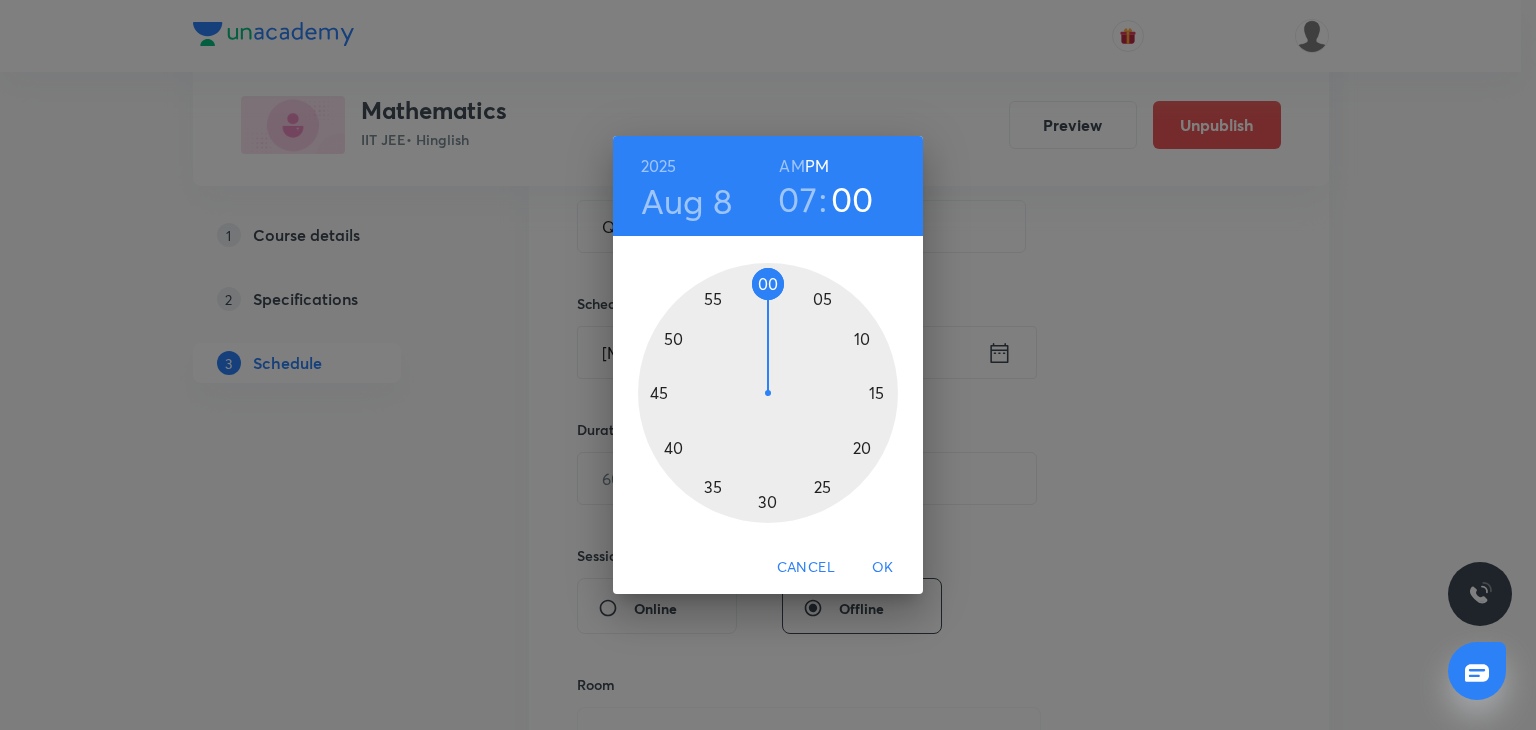 drag, startPoint x: 760, startPoint y: 313, endPoint x: 764, endPoint y: 283, distance: 30.265491 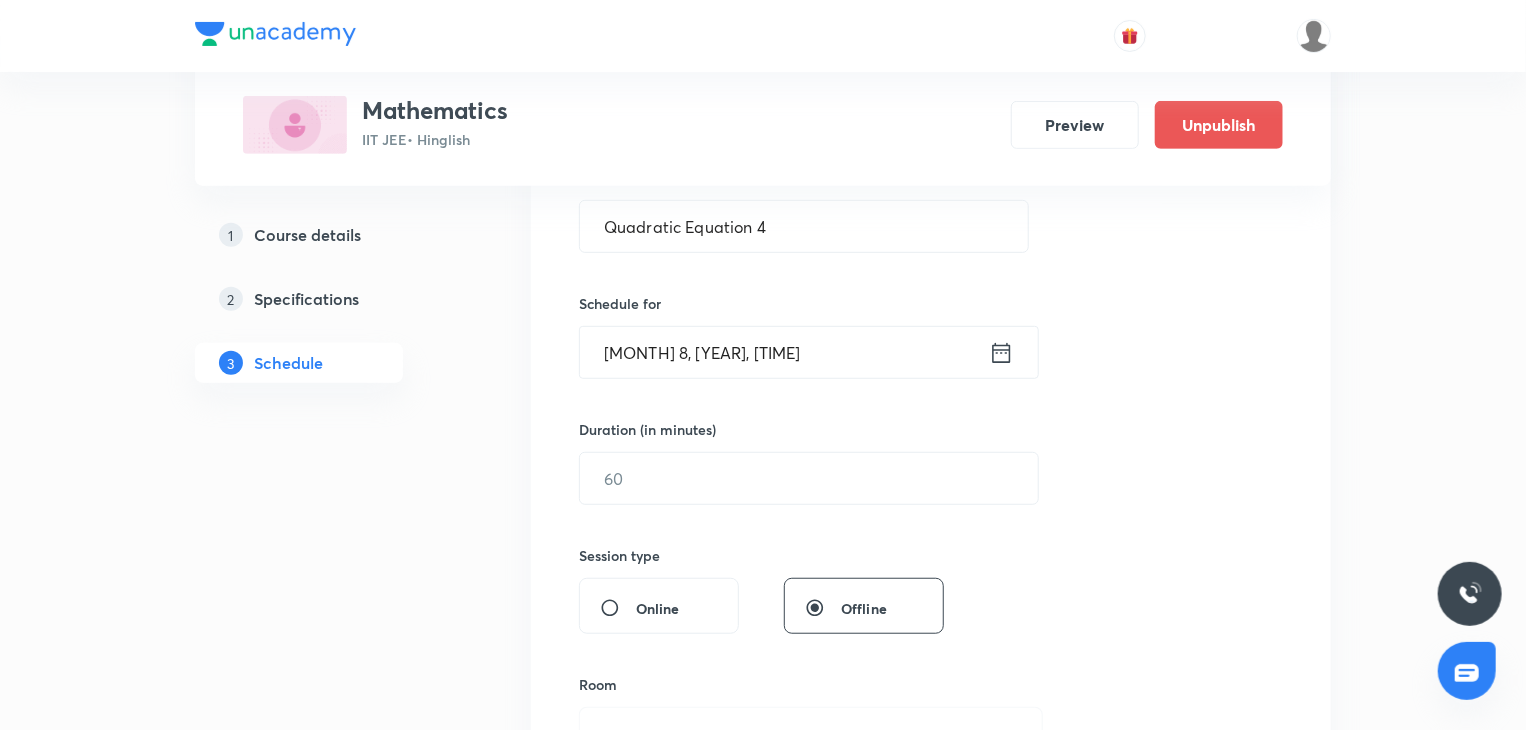 click on "Session  82 Live class Session title 20/99 Quadratic Equation 4 ​ Schedule for Aug 8, 2025, 7:00 PM ​ Duration (in minutes) ​   Session type Online Offline Room Select centre room Sub-concepts Select concepts that wil be covered in this session Add Cancel" at bounding box center (931, 501) 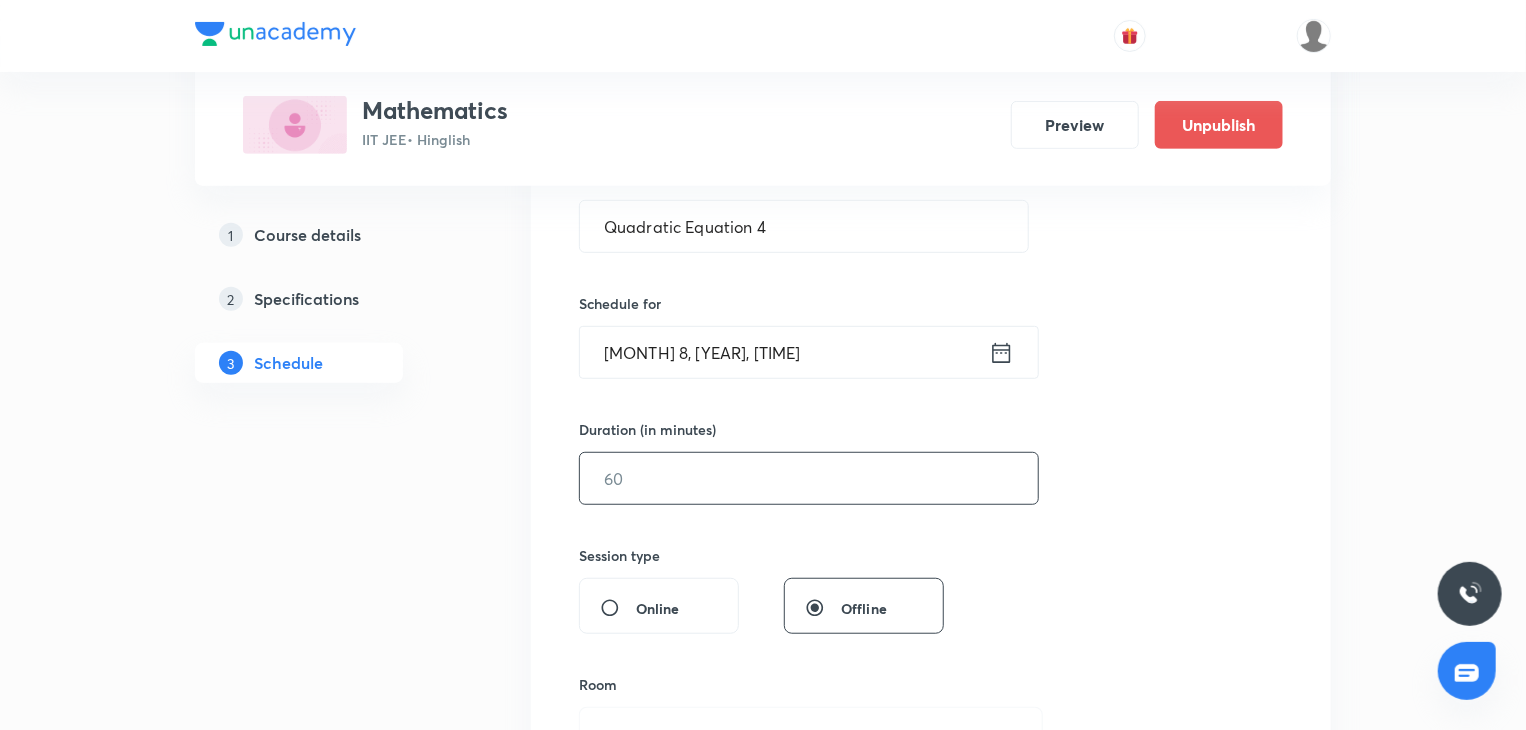 click at bounding box center [809, 478] 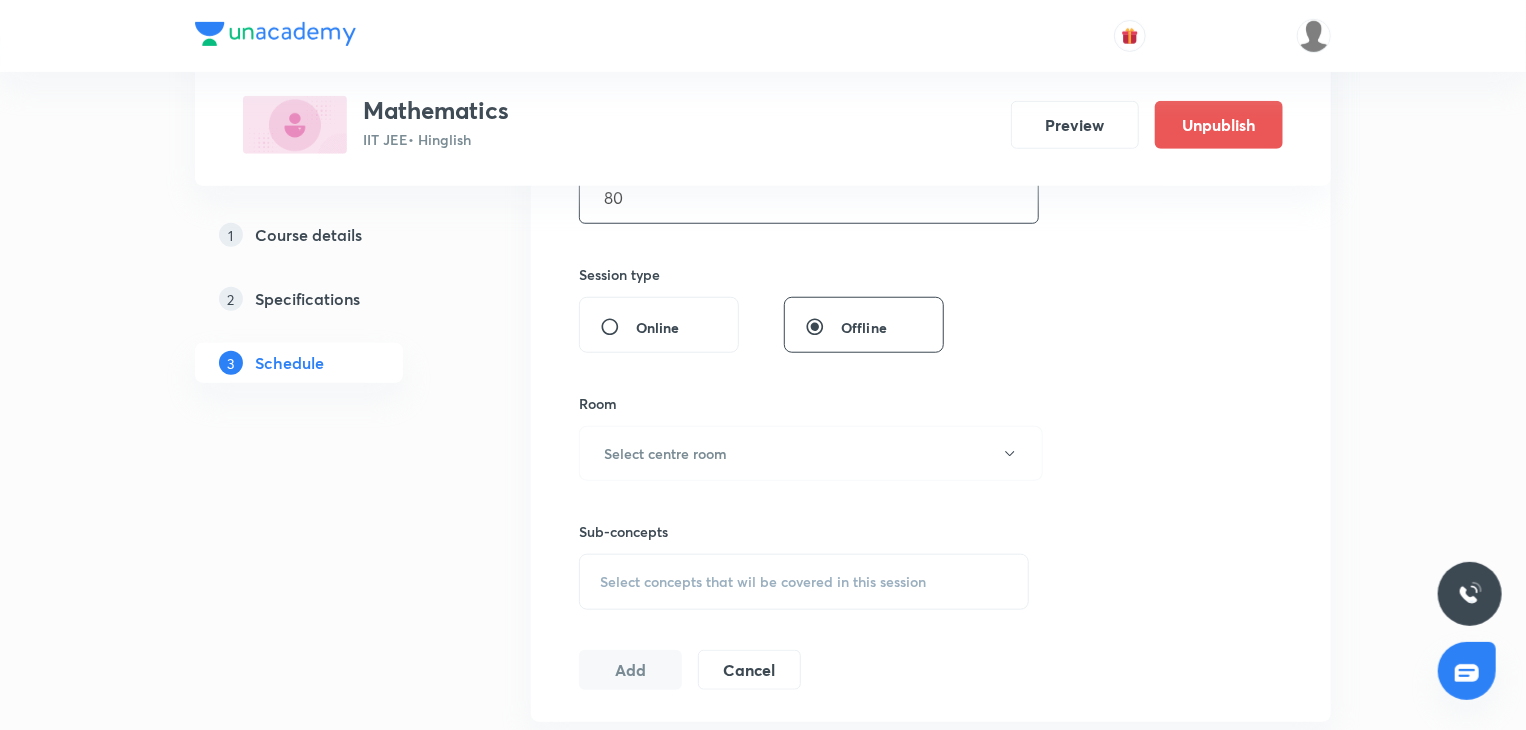 scroll, scrollTop: 700, scrollLeft: 0, axis: vertical 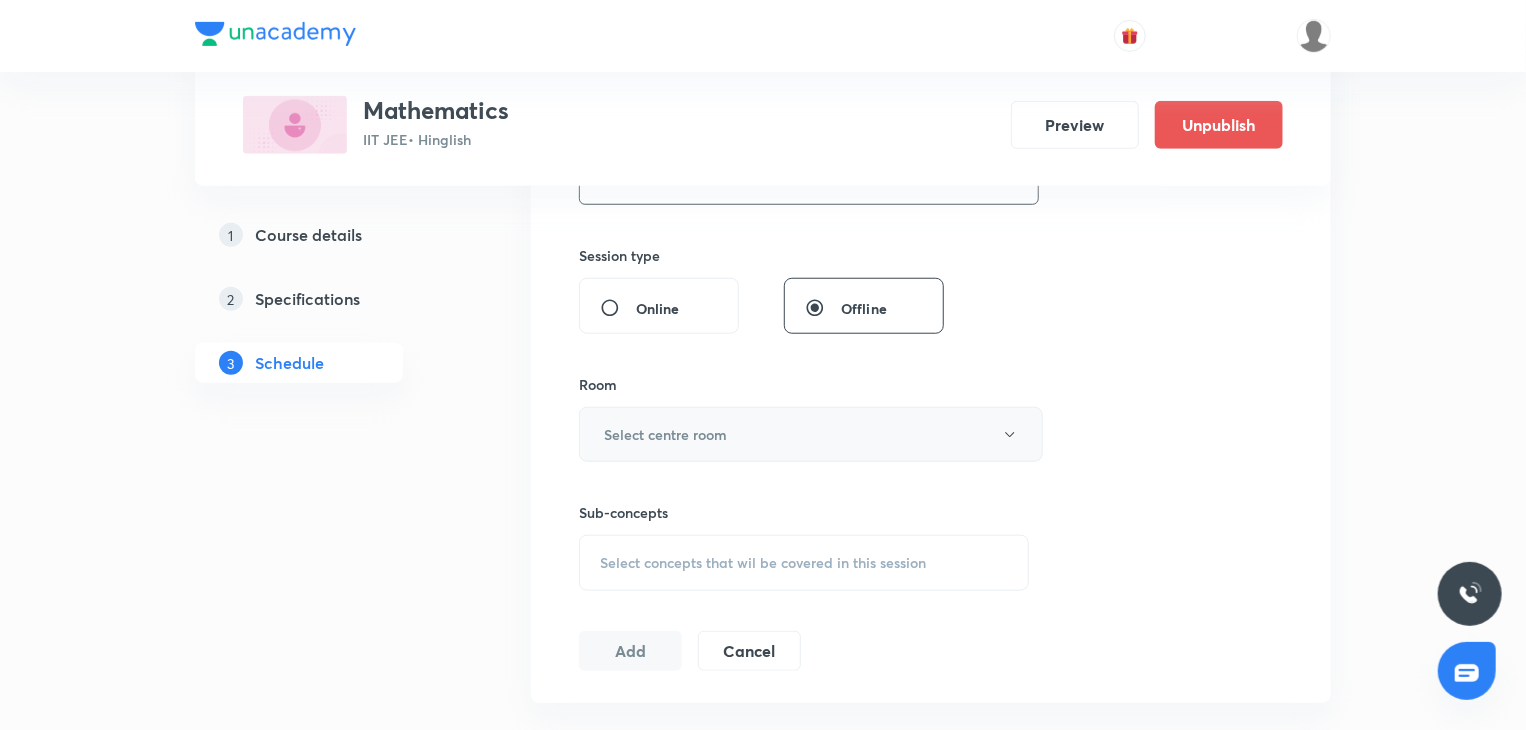 type on "80" 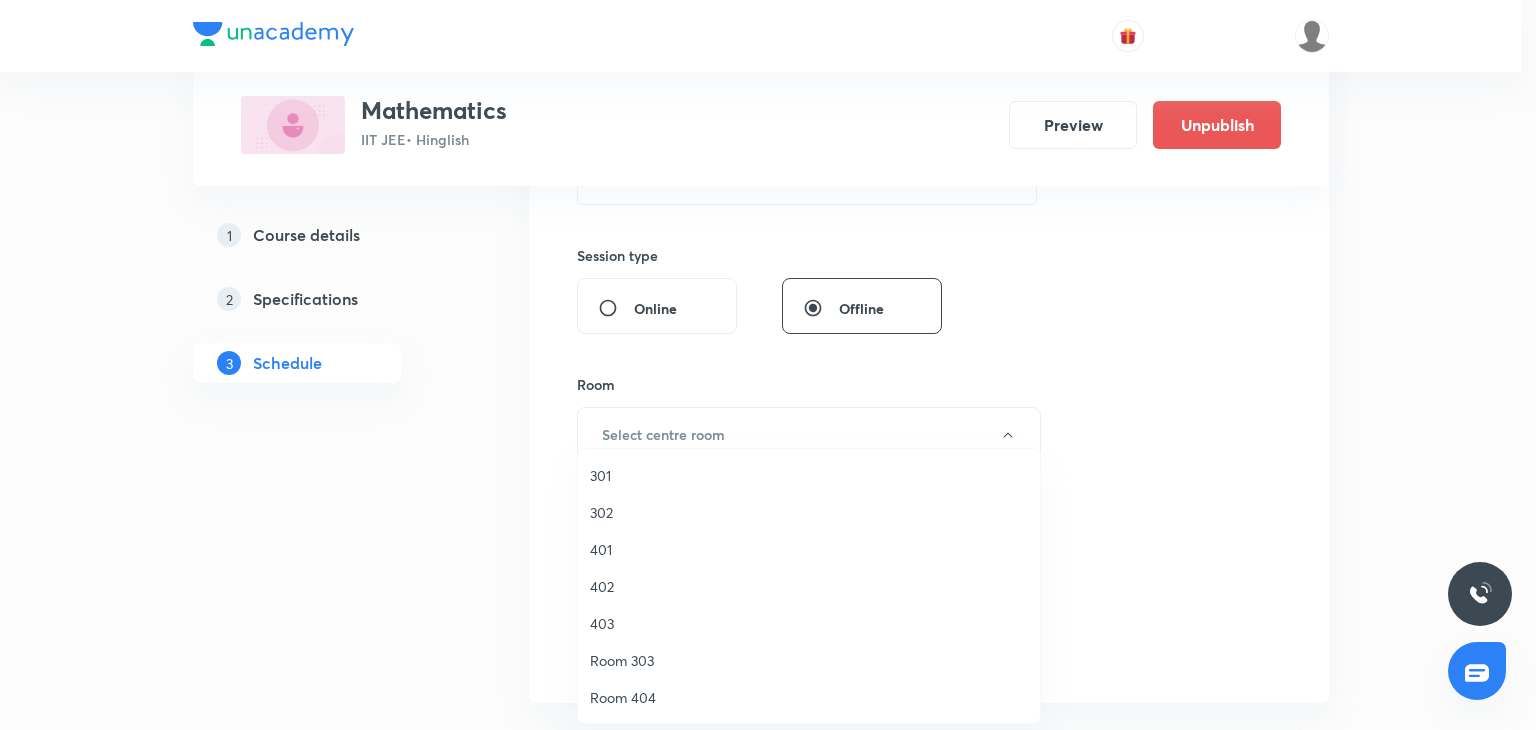 drag, startPoint x: 728, startPoint y: 550, endPoint x: 783, endPoint y: 553, distance: 55.081757 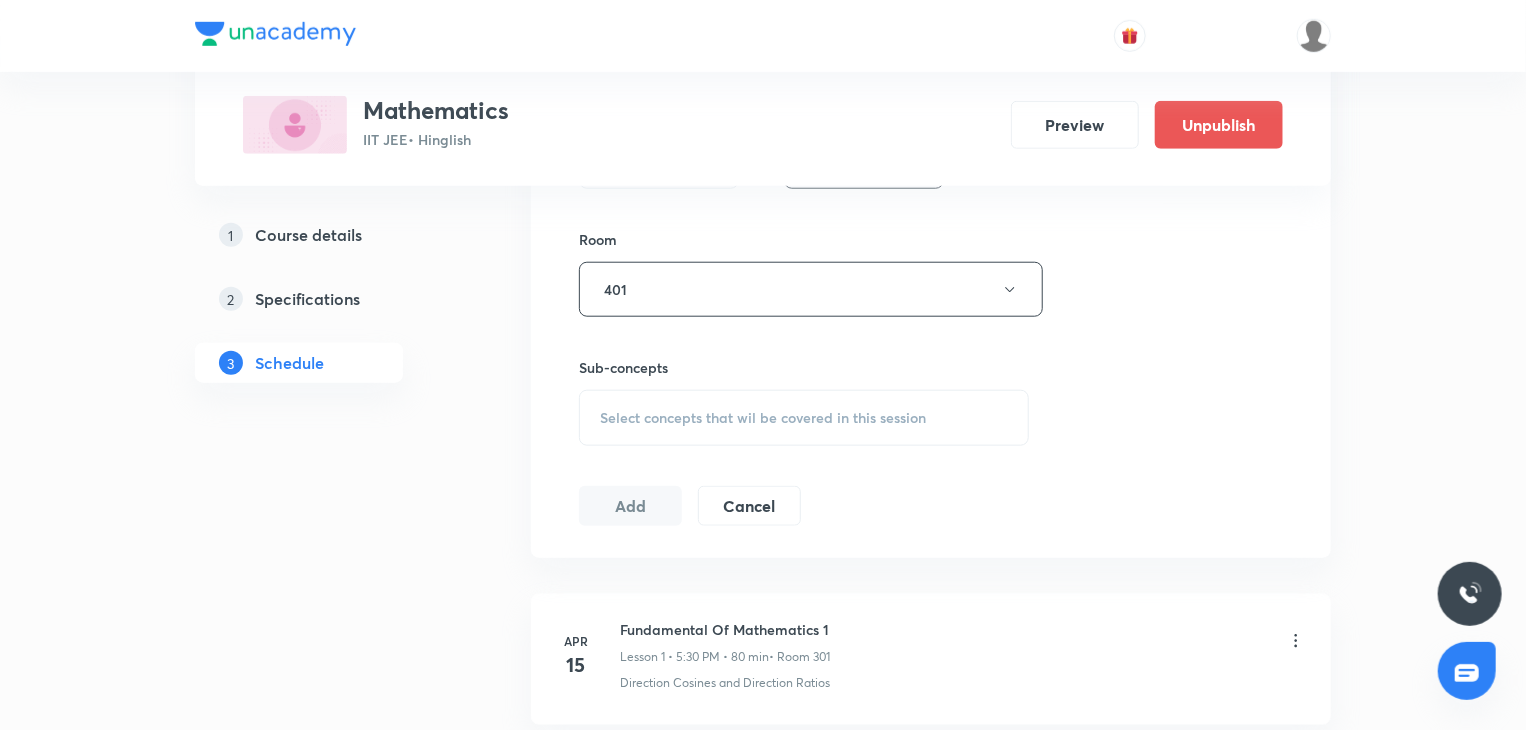 scroll, scrollTop: 900, scrollLeft: 0, axis: vertical 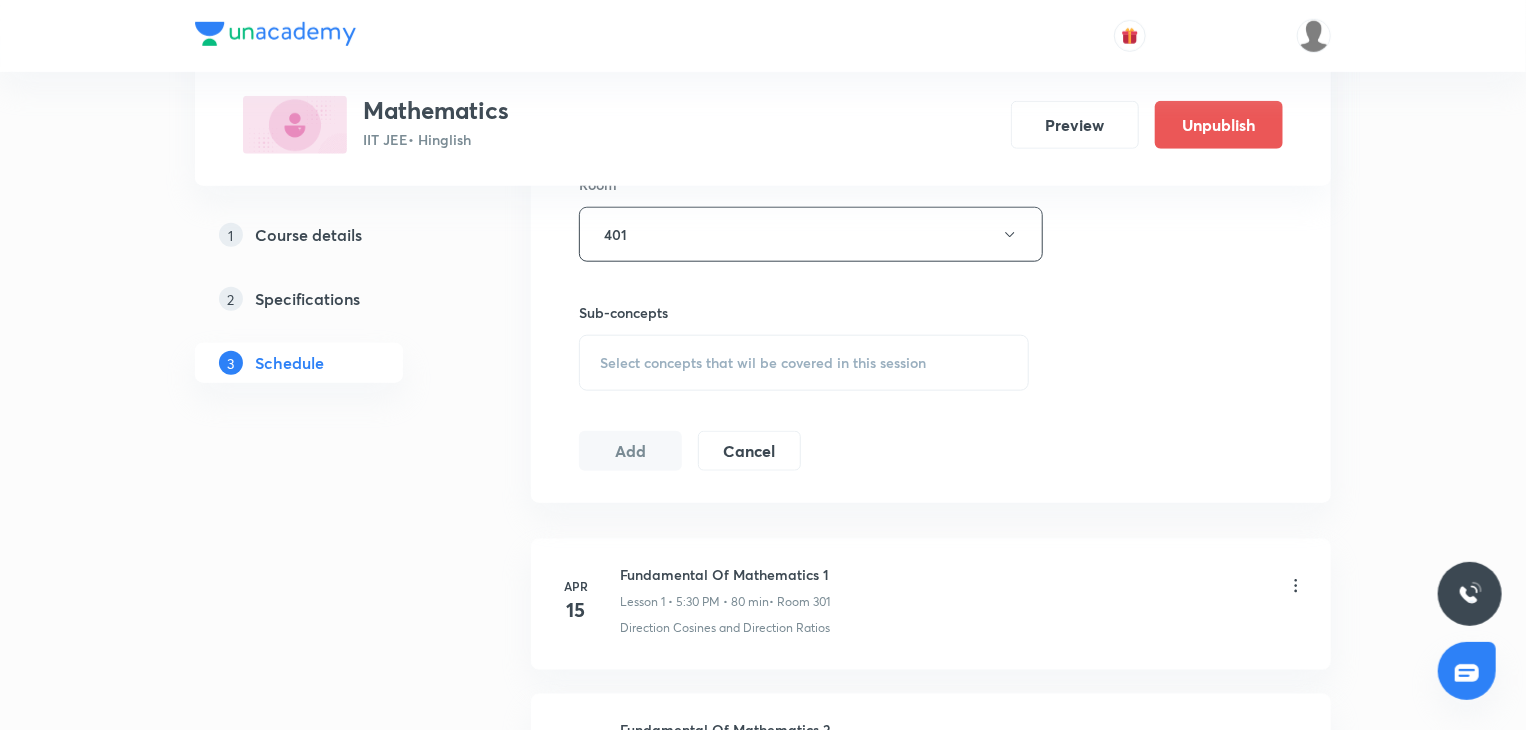 click on "Select concepts that wil be covered in this session" at bounding box center [804, 363] 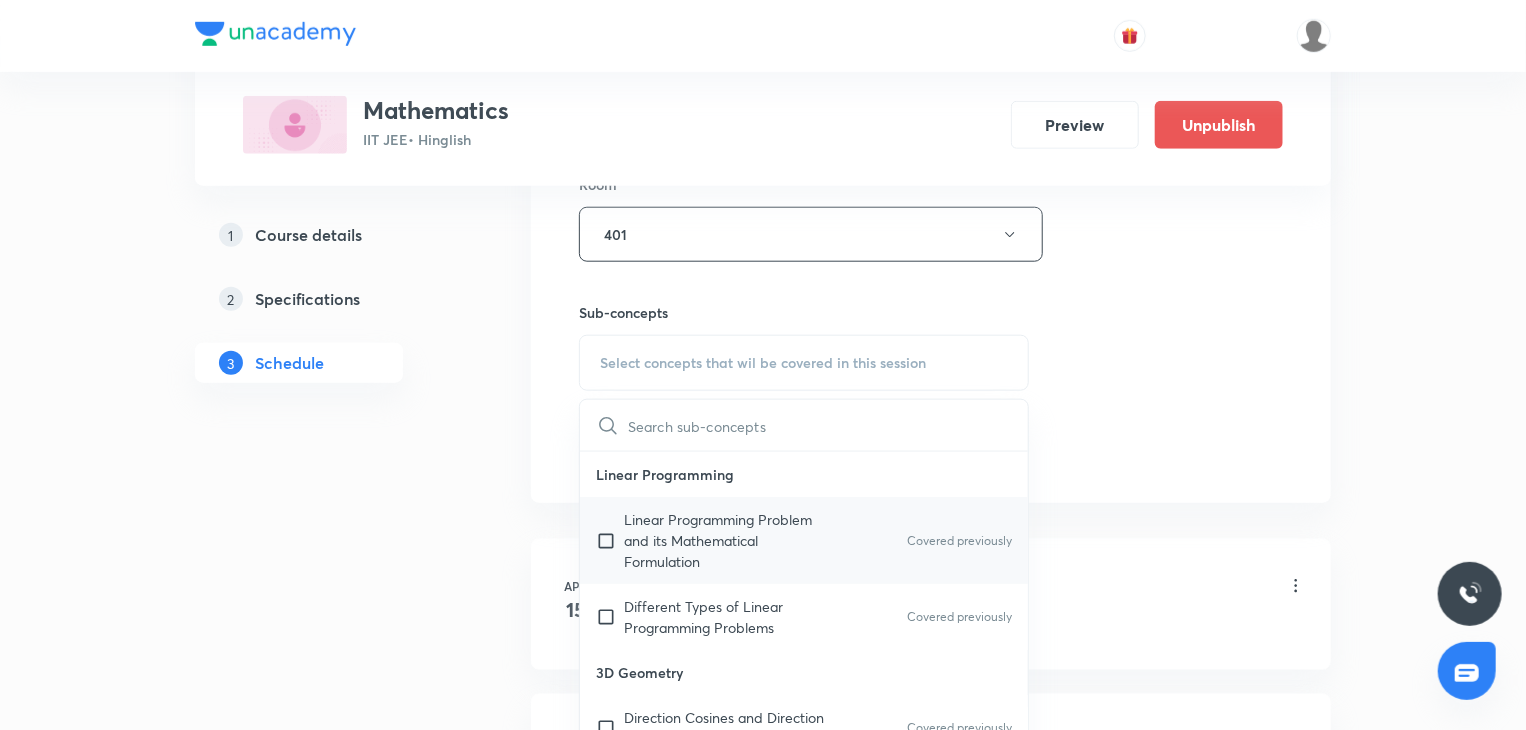 click on "Linear Programming Problem and its Mathematical Formulation" at bounding box center (725, 540) 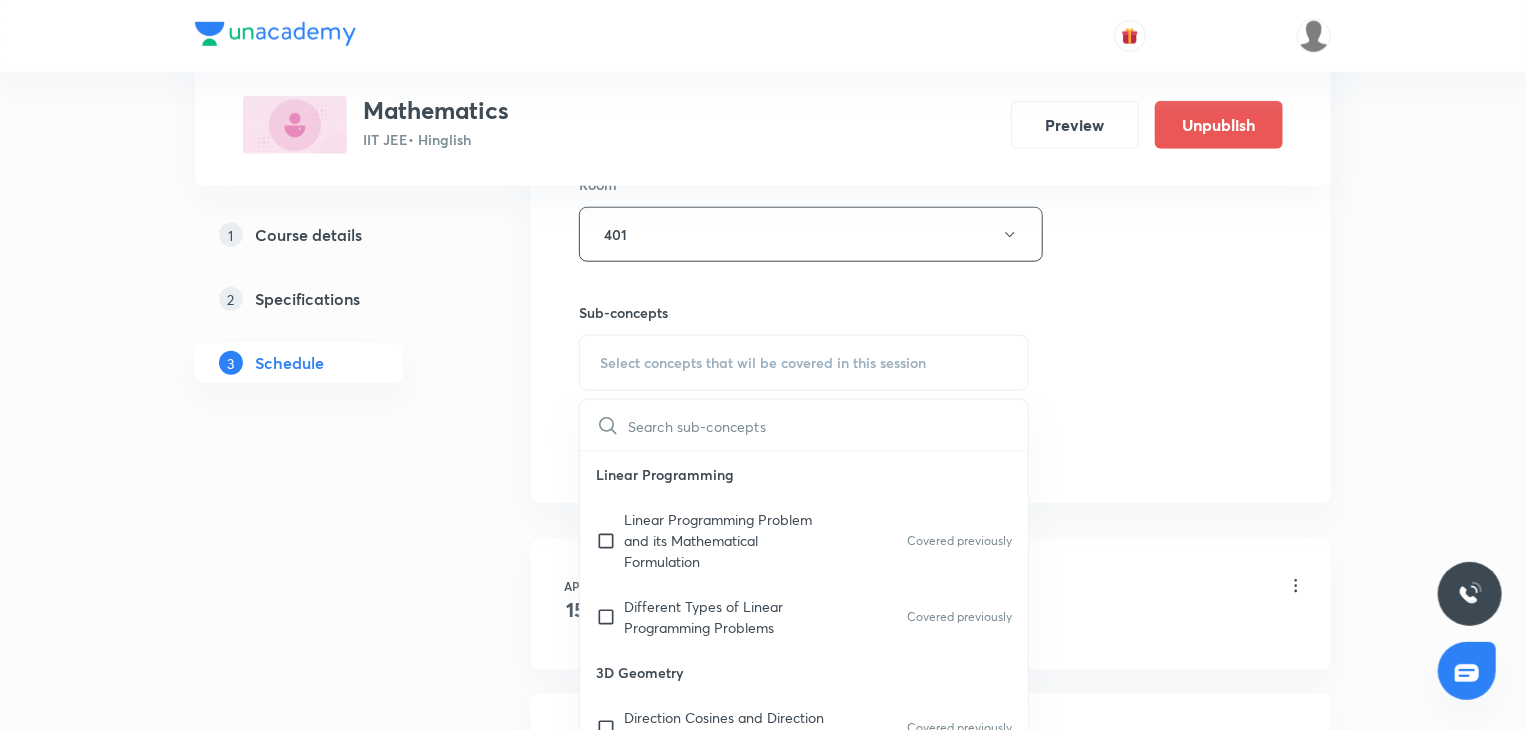 checkbox on "true" 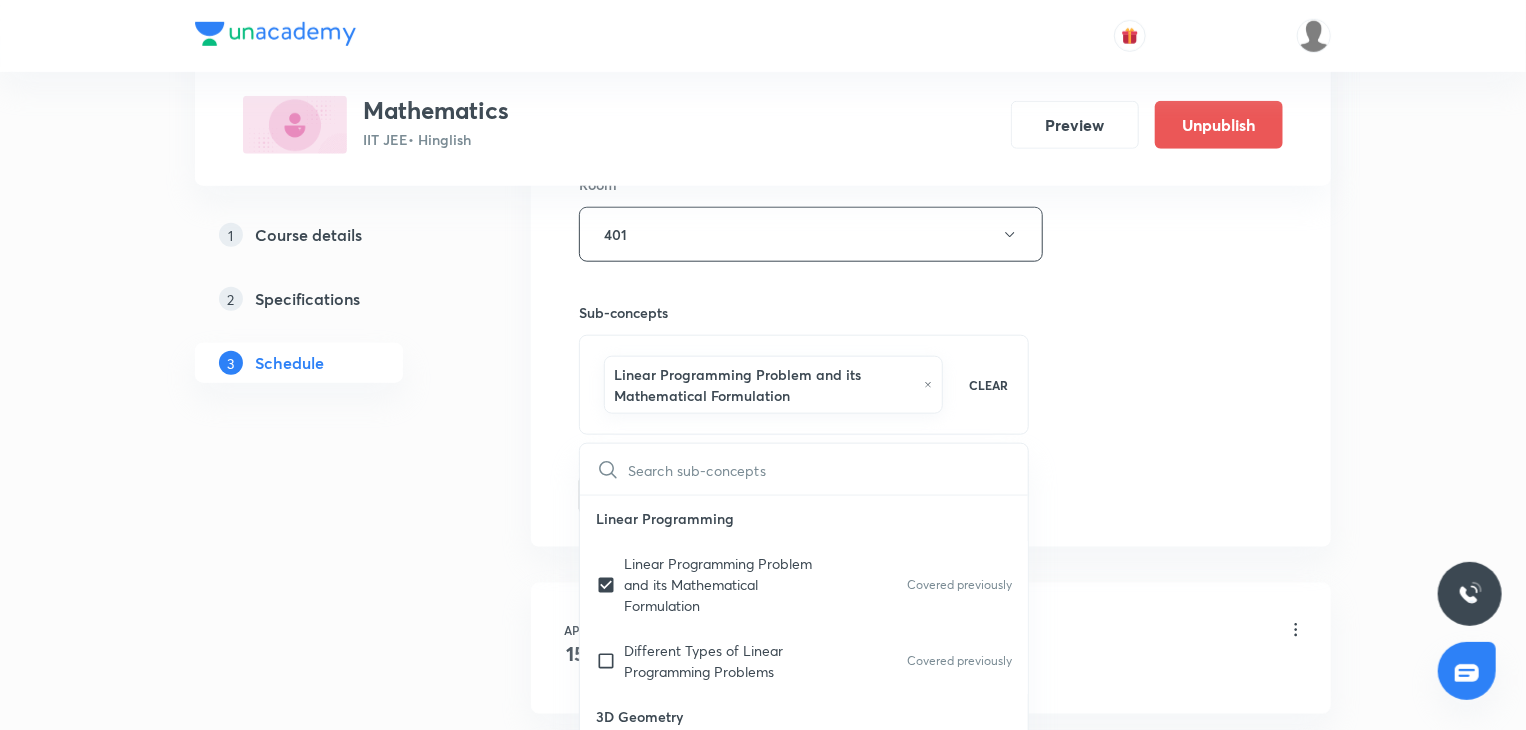 click on "Plus Courses Mathematics IIT JEE  • Hinglish Preview Unpublish 1 Course details 2 Specifications 3 Schedule Schedule 81  classes Session  82 Live class Session title 20/99 Quadratic Equation 4 ​ Schedule for Aug 8, 2025, 7:00 PM ​ Duration (in minutes) 80 ​   Session type Online Offline Room 401 Sub-concepts Linear Programming Problem and its Mathematical Formulation CLEAR ​ Linear Programming Linear Programming Problem and its Mathematical Formulation Covered previously Different Types of Linear Programming Problems Covered previously 3D Geometry Direction Cosines and Direction Ratios Covered previously Equation of a Straight Line Passing Through a Given Point and Parallel to a Given Vector Equation of Line Passing Through Two Given Points Angle between Two Lines Foot of Perpendicular and Image Shortest Distance between Two Lines Plane Angle Between Two Planes Line of intersection of Two Planes Angle Between a Line and a Plane Distance Between Parallel Planes Two sides of a Plane Spheres Vectors 15" at bounding box center [763, 6201] 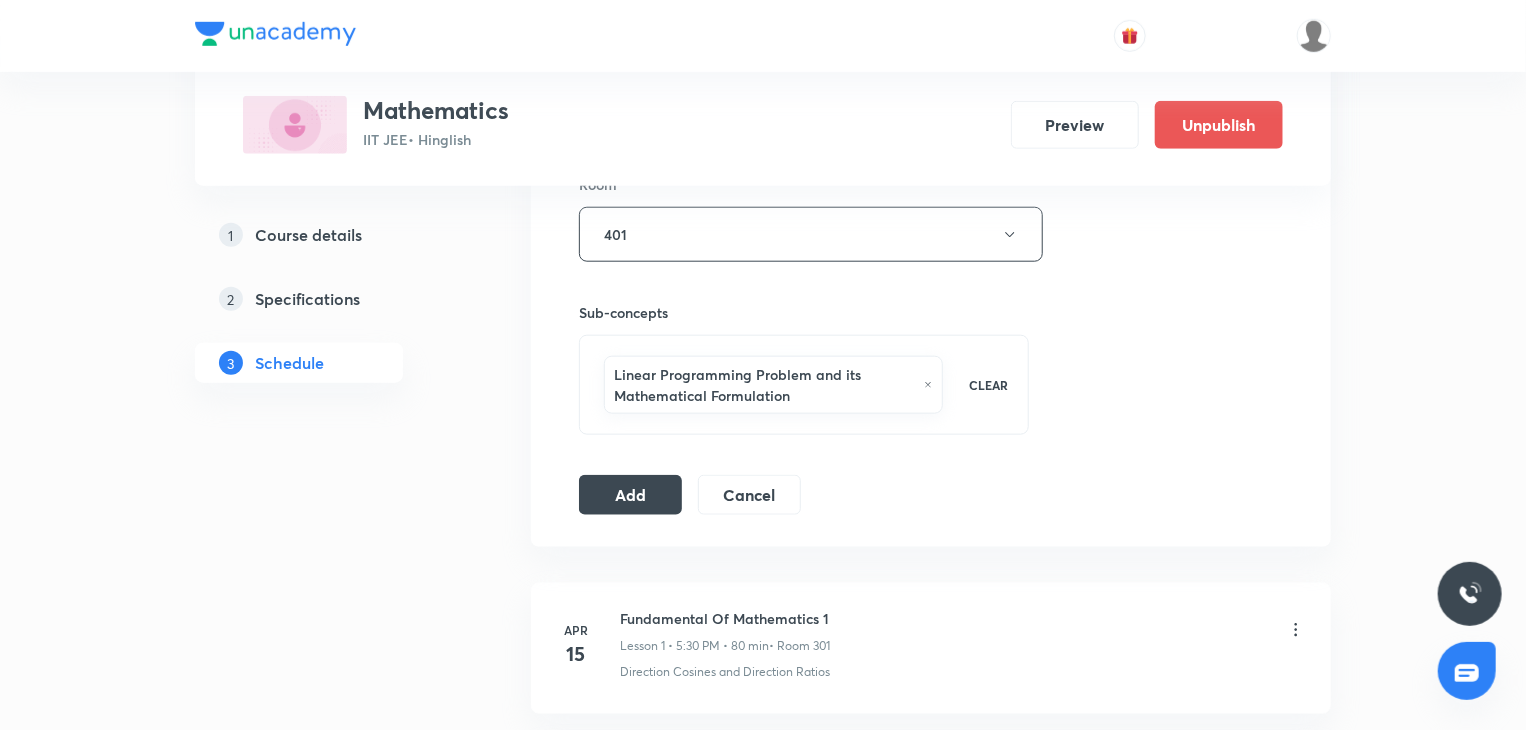 drag, startPoint x: 628, startPoint y: 485, endPoint x: 1535, endPoint y: 296, distance: 926.4826 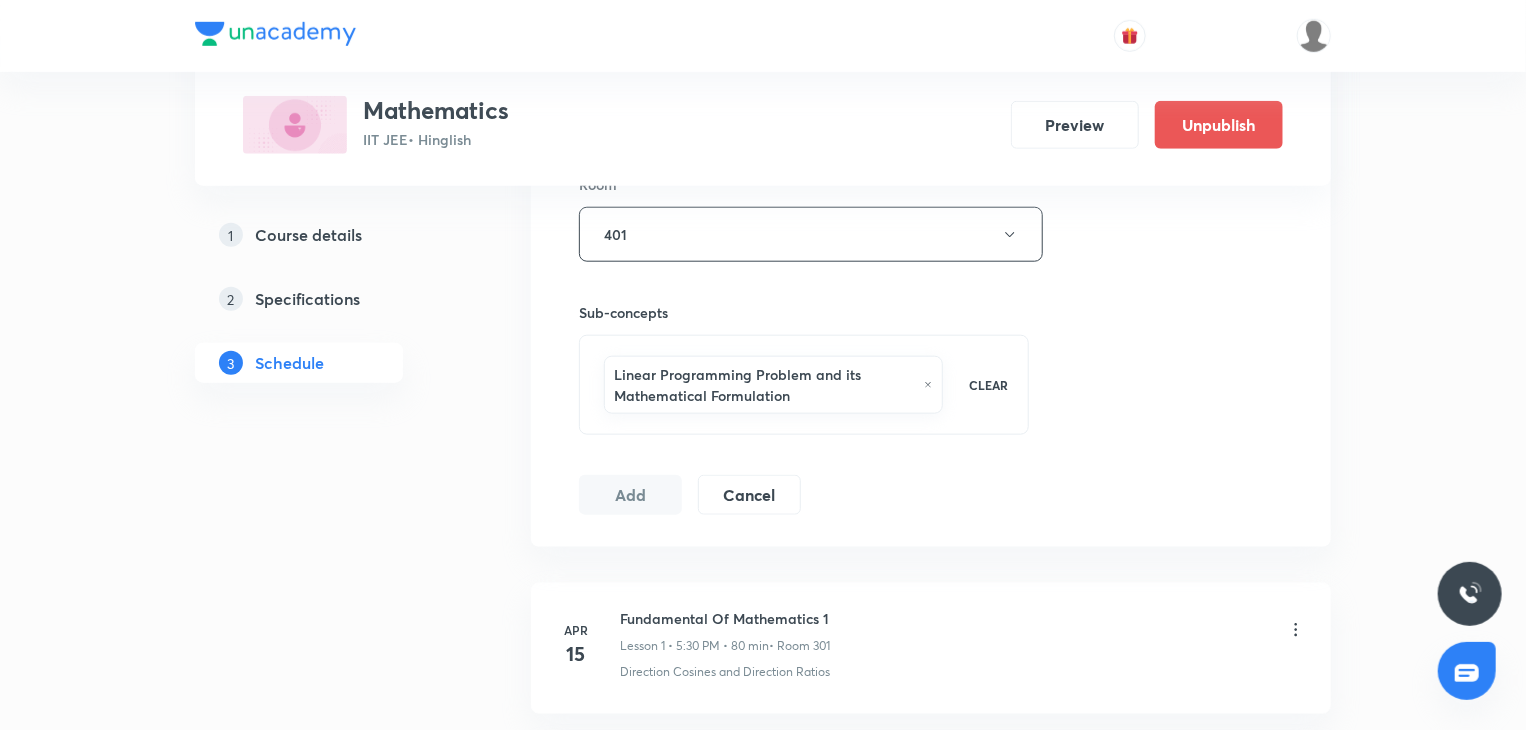 scroll, scrollTop: 13437, scrollLeft: 0, axis: vertical 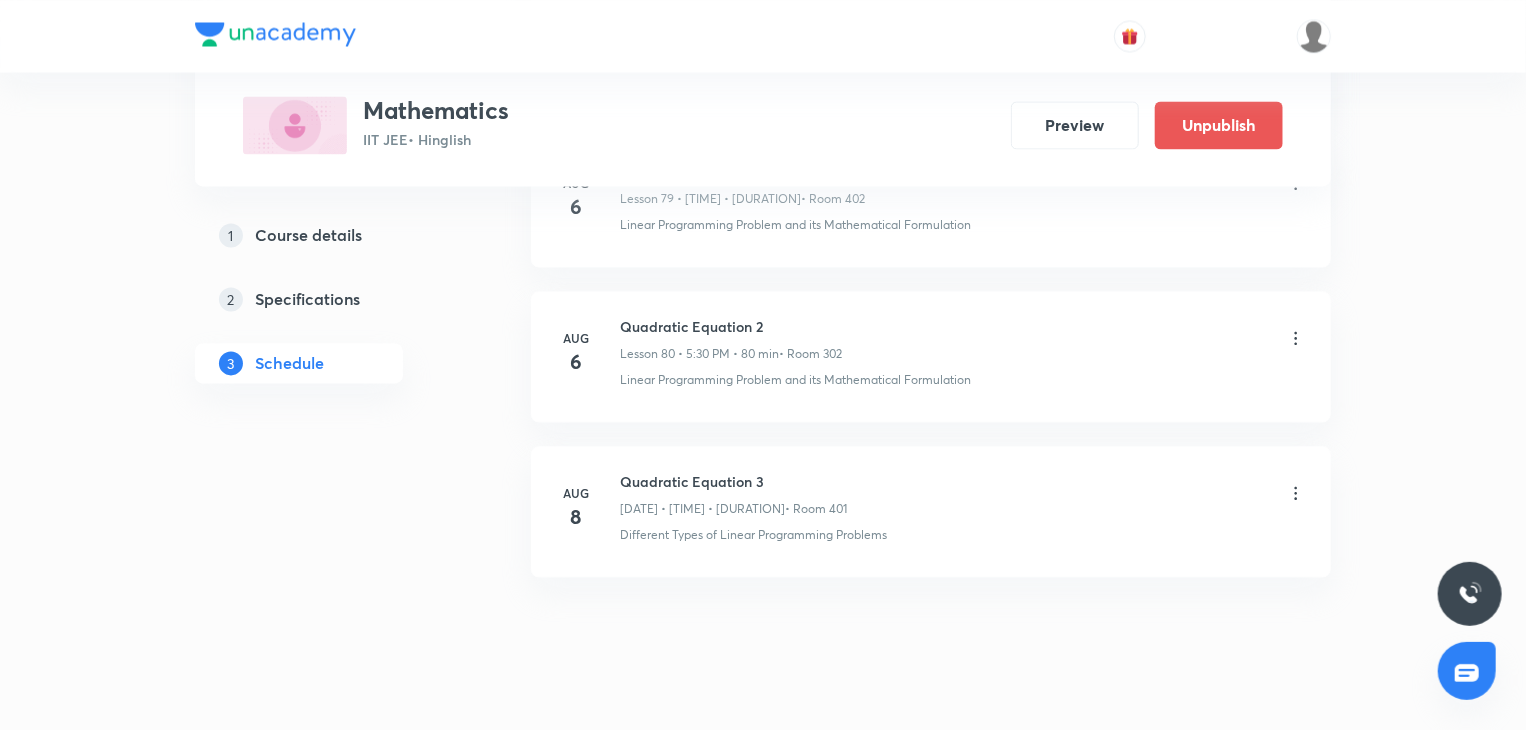 type 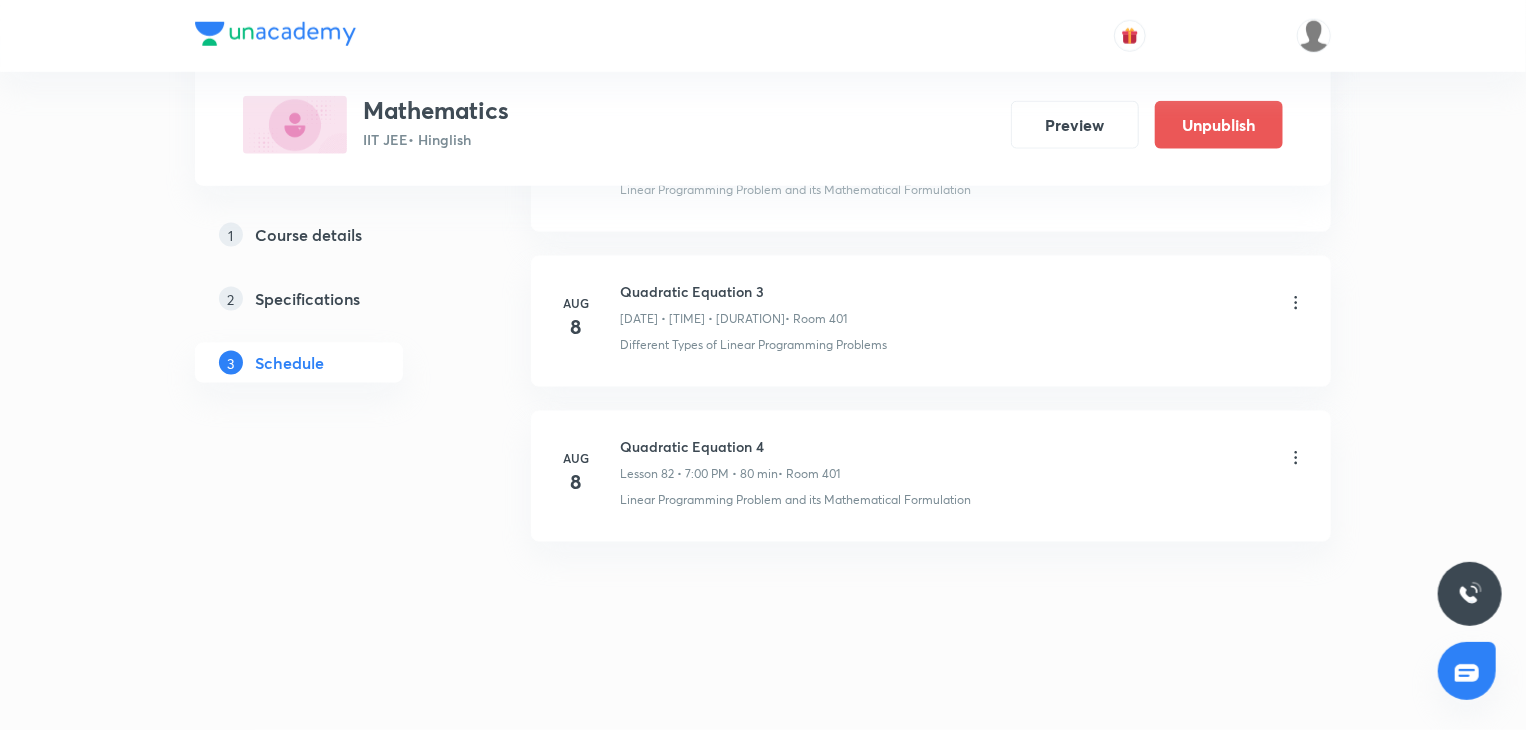 scroll, scrollTop: 12477, scrollLeft: 0, axis: vertical 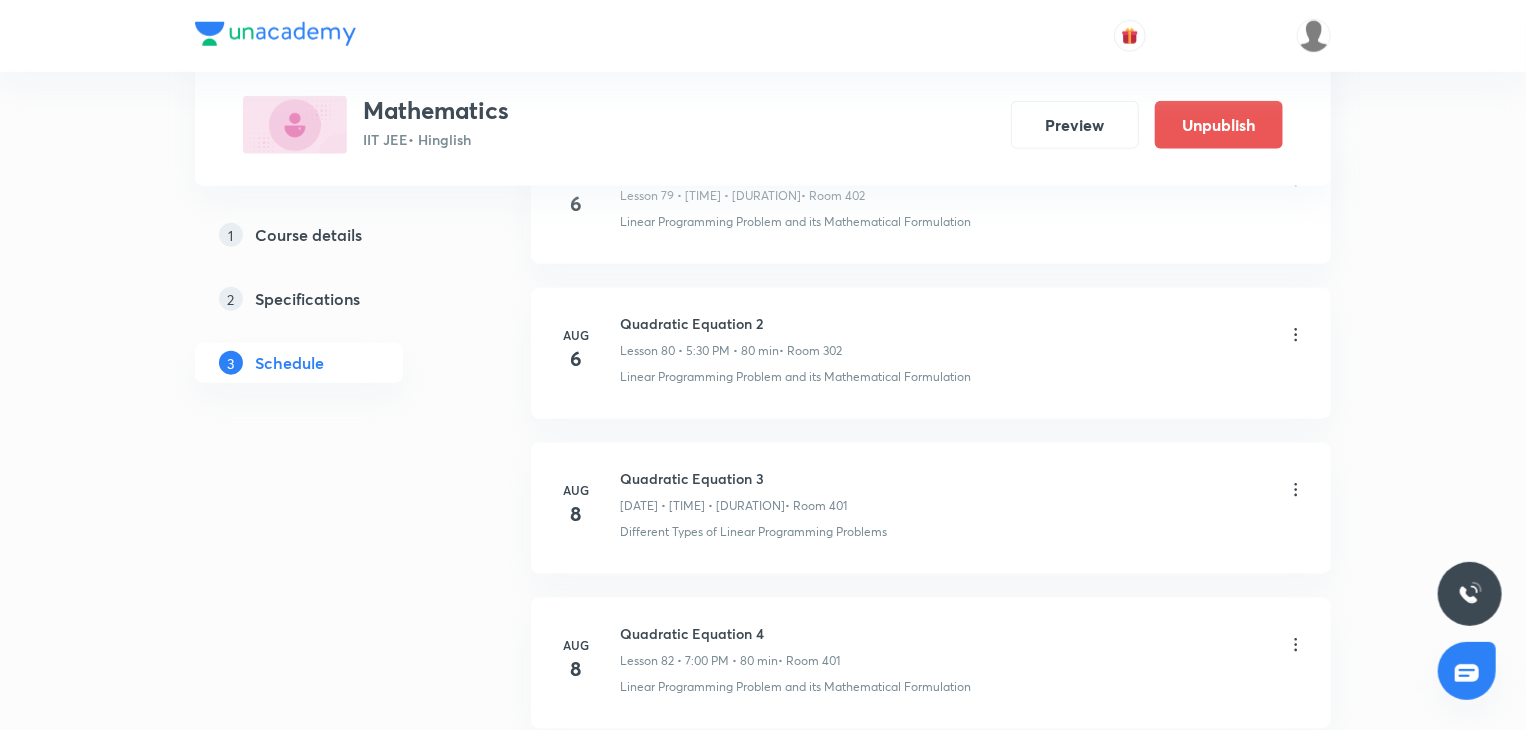 click on "Lesson 81 • 5:30 PM • 80 min" at bounding box center [702, 506] 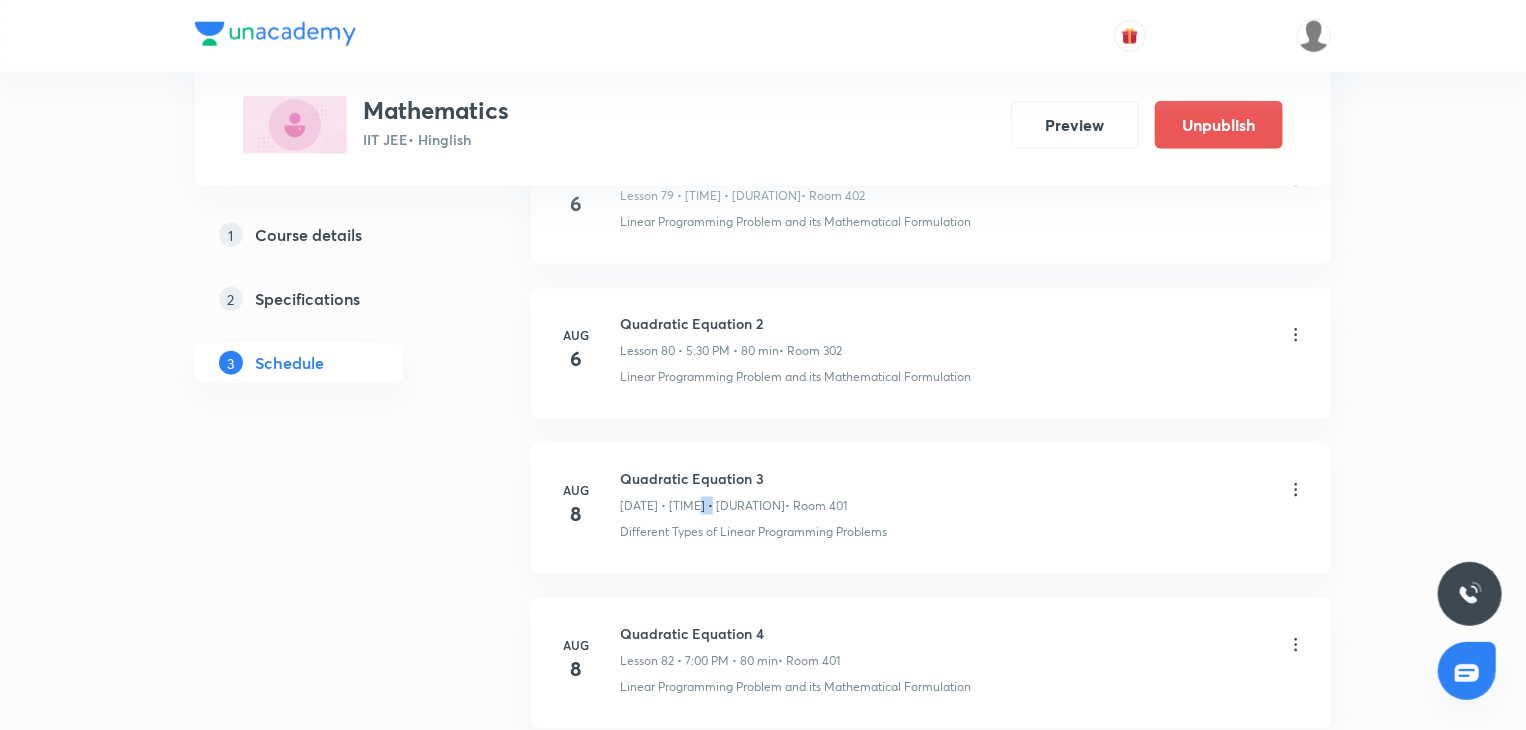 click on "Lesson 81 • 5:30 PM • 80 min" at bounding box center (702, 506) 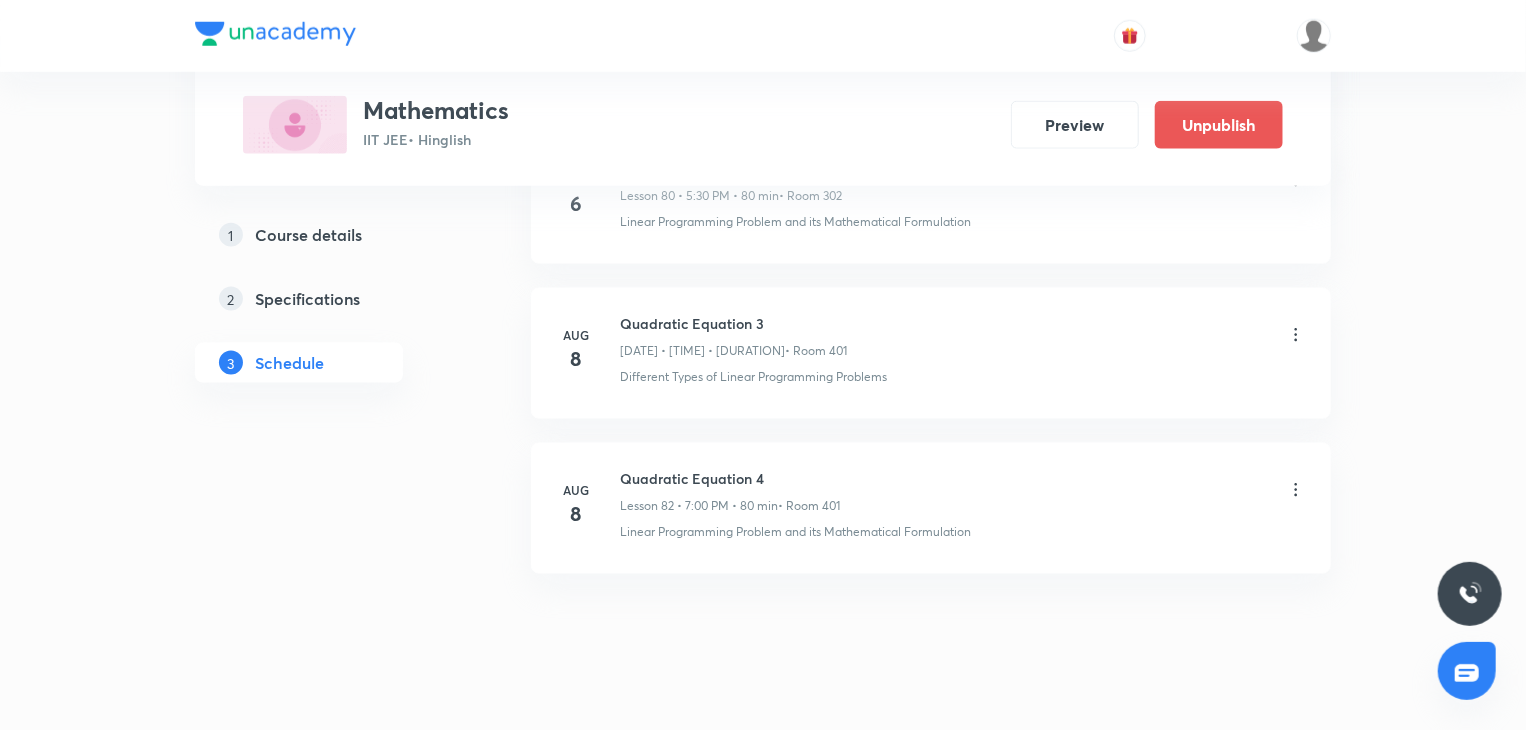 click on "Aug 8 Quadratic Equation 4 Lesson 82 • 7:00 PM • 80 min  • Room 401 Linear Programming Problem and its Mathematical Formulation" at bounding box center (931, 508) 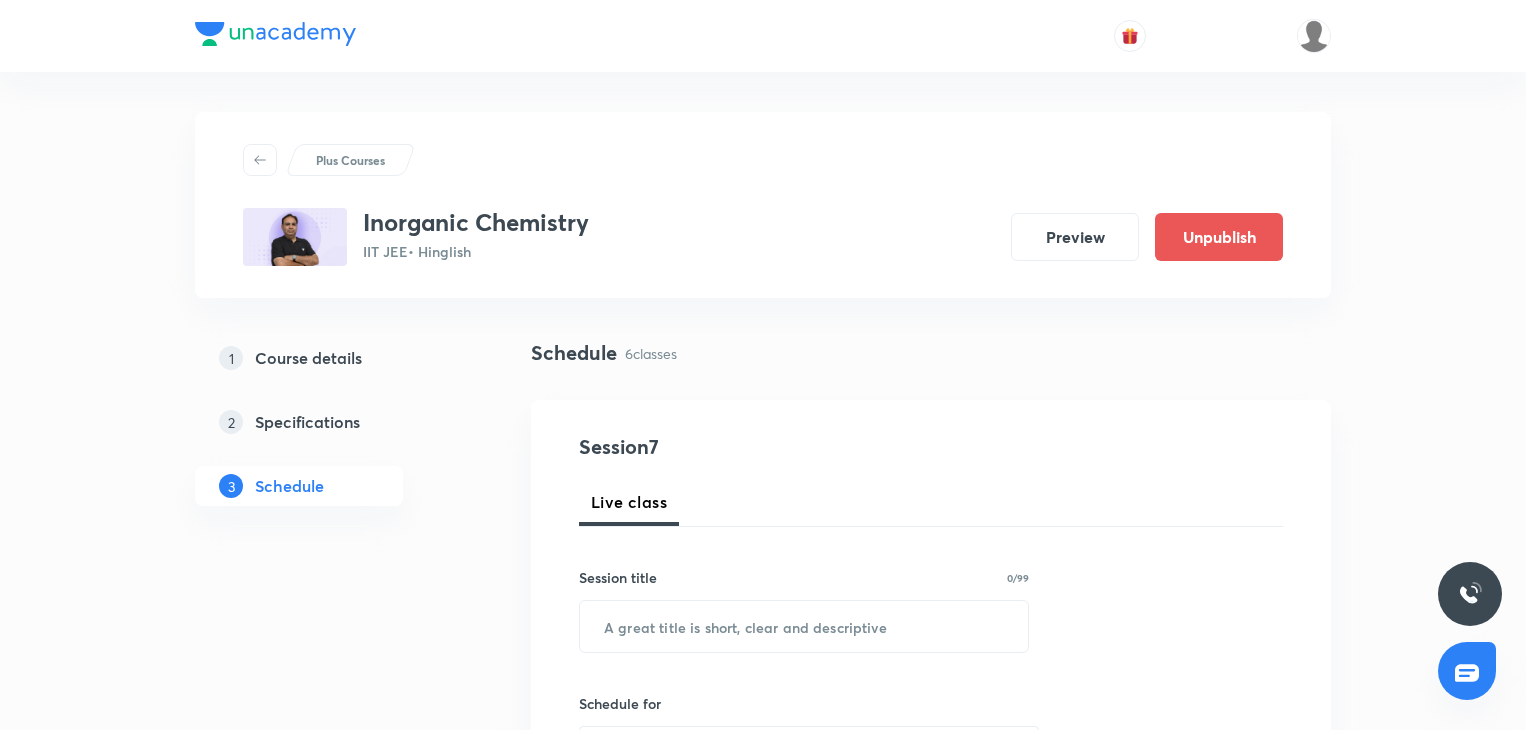 scroll, scrollTop: 1799, scrollLeft: 0, axis: vertical 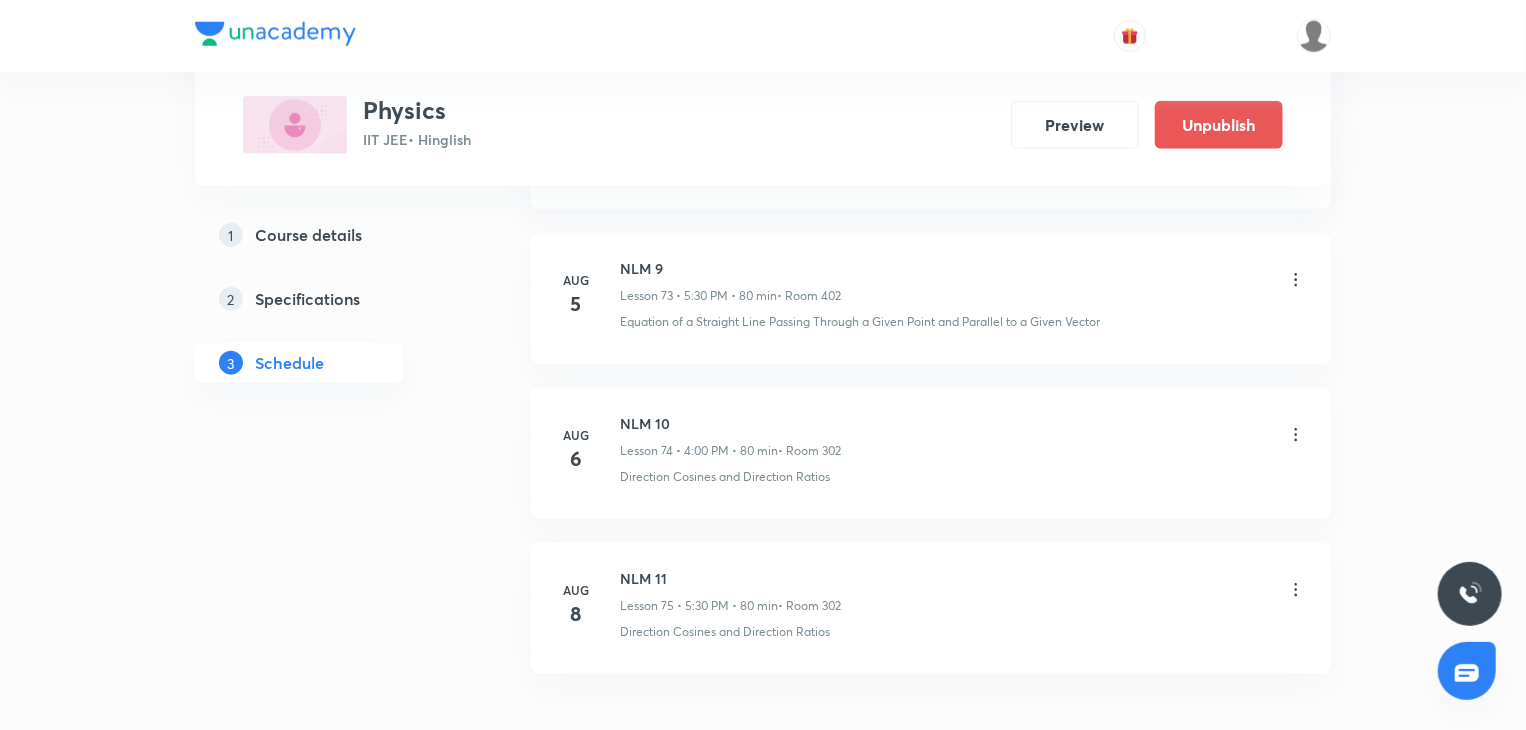 click 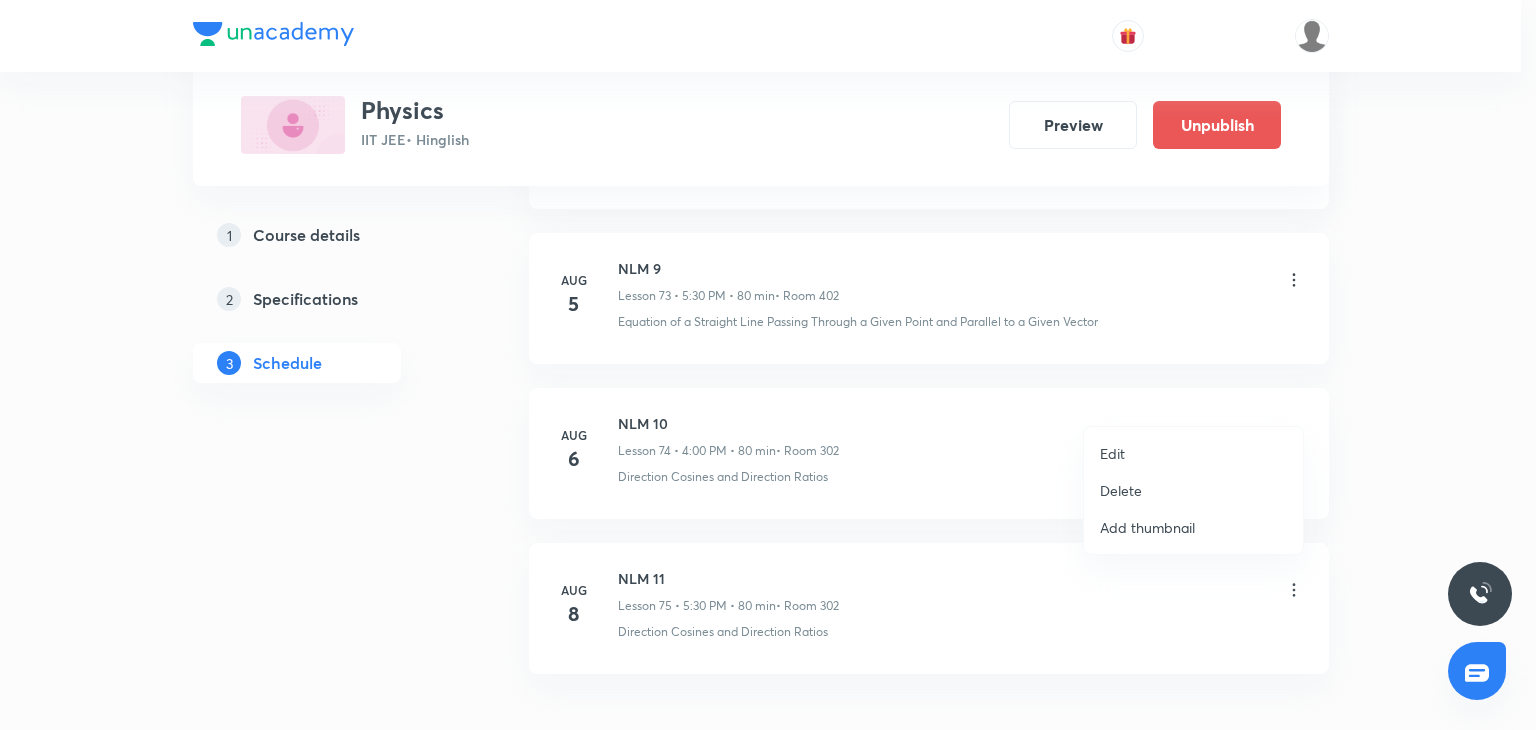 click on "Delete" at bounding box center (1193, 490) 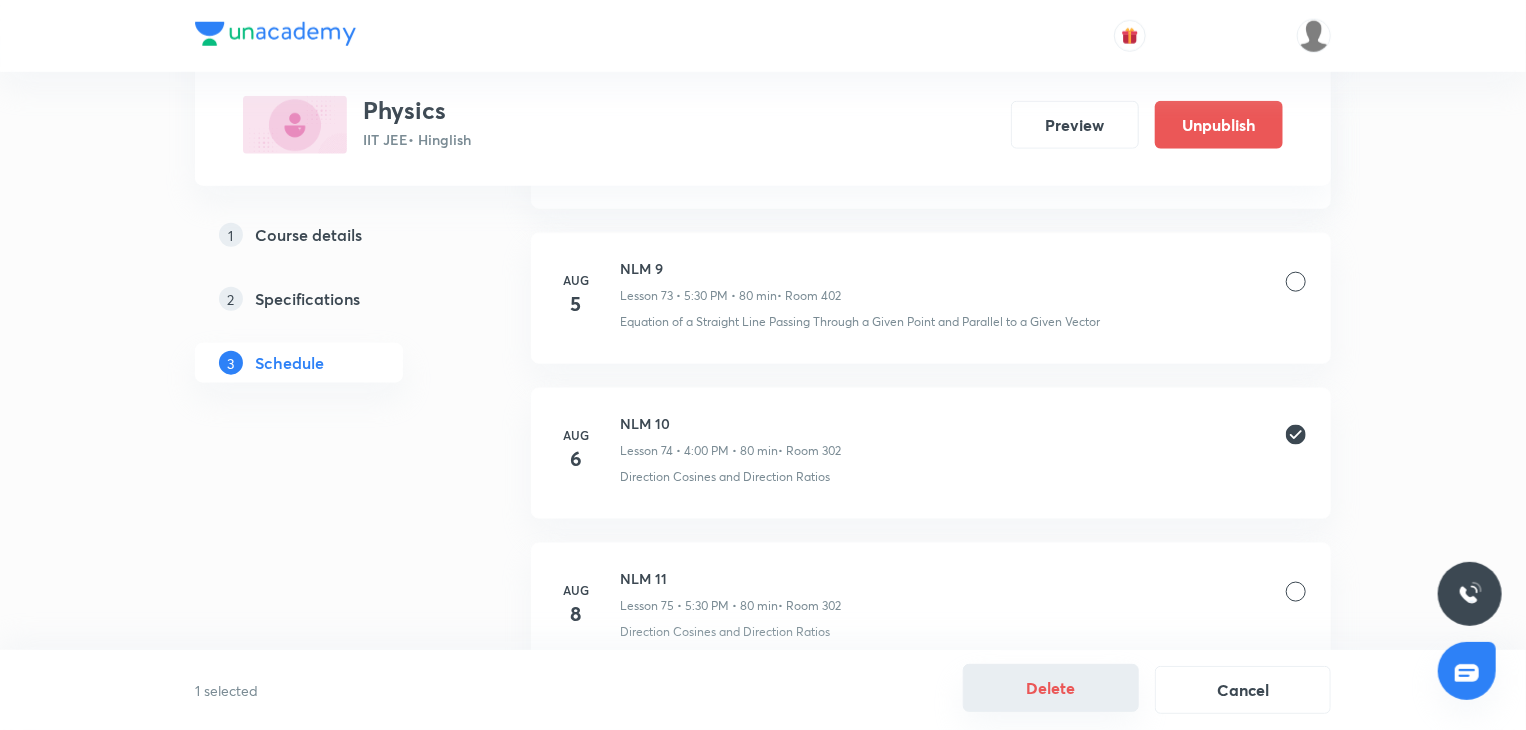 click on "Delete" at bounding box center [1051, 688] 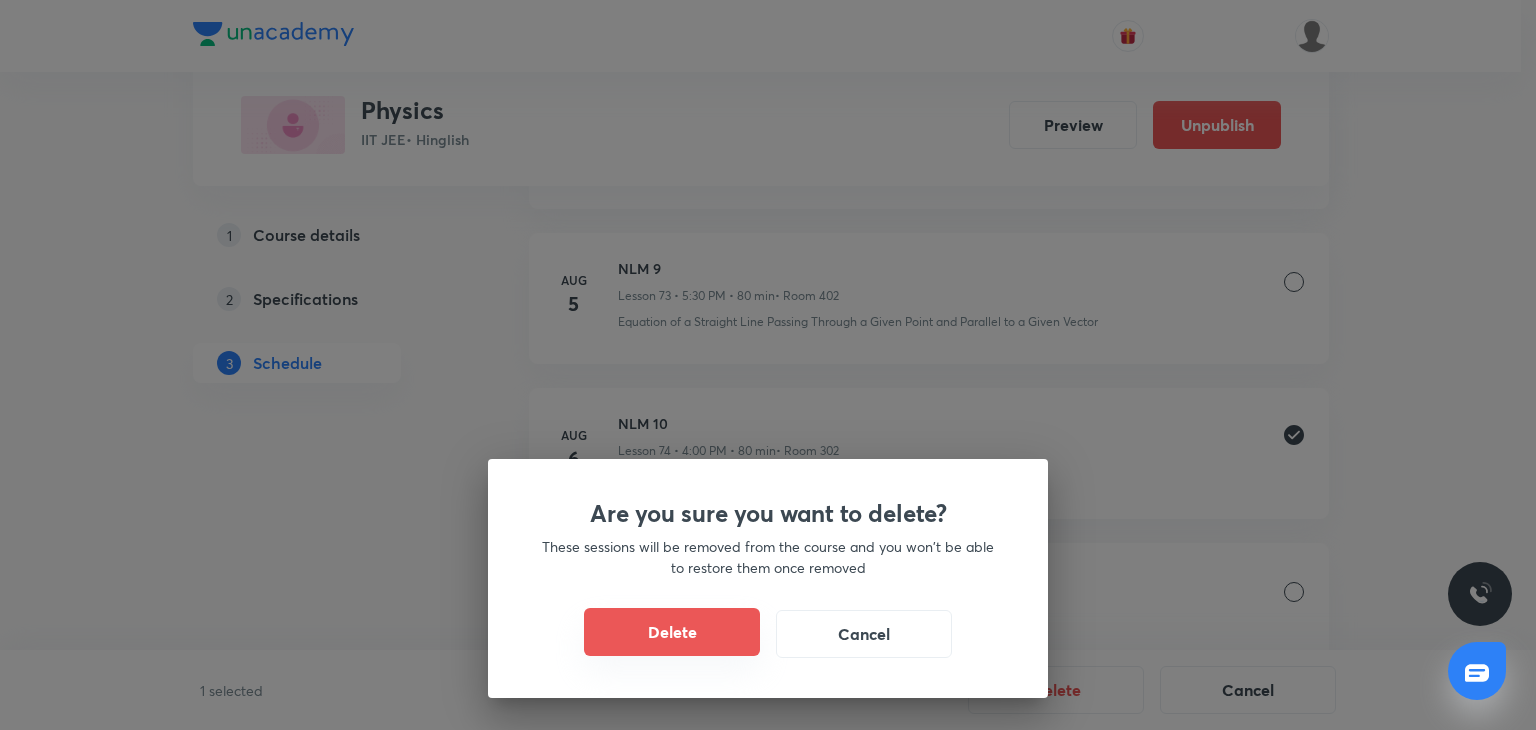 click on "Delete" at bounding box center [672, 632] 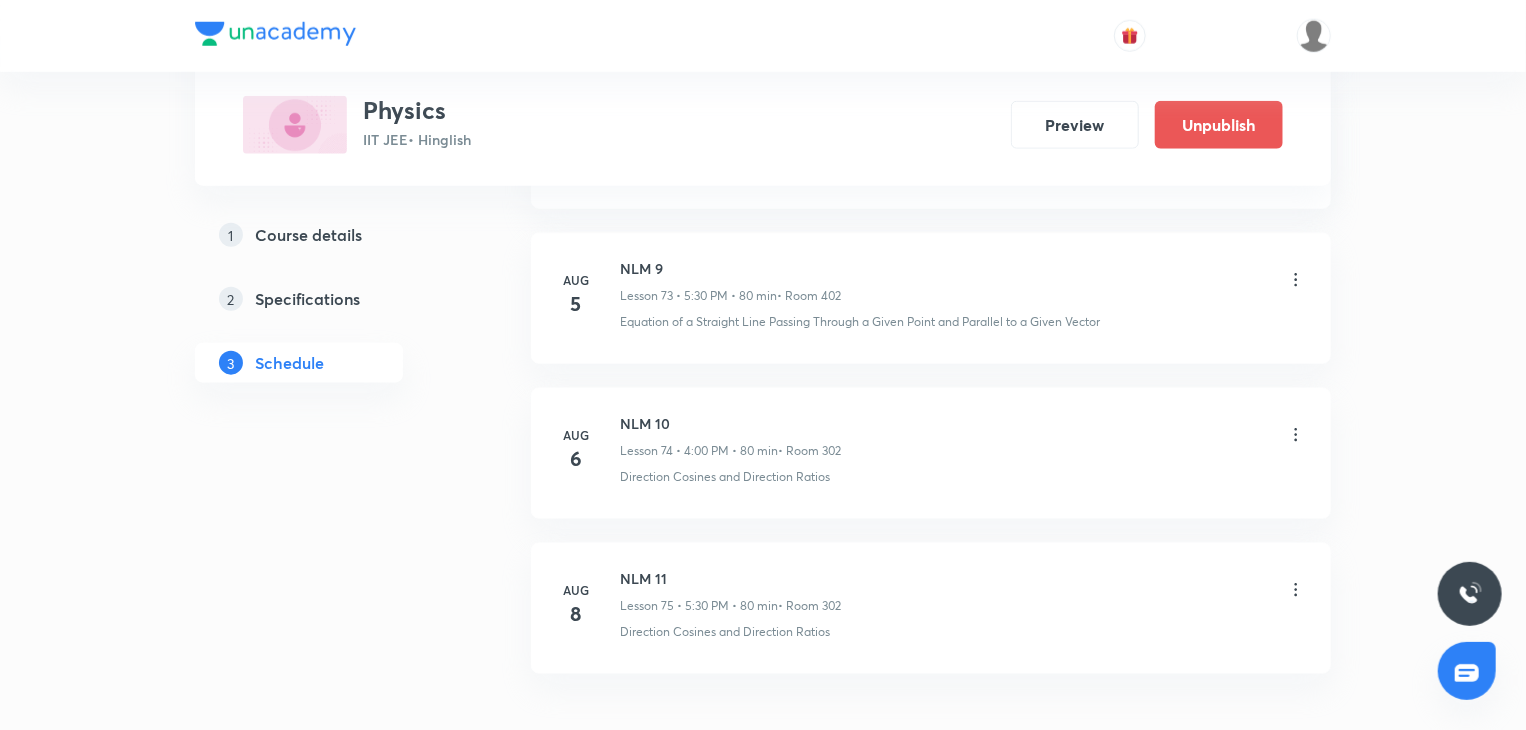 click 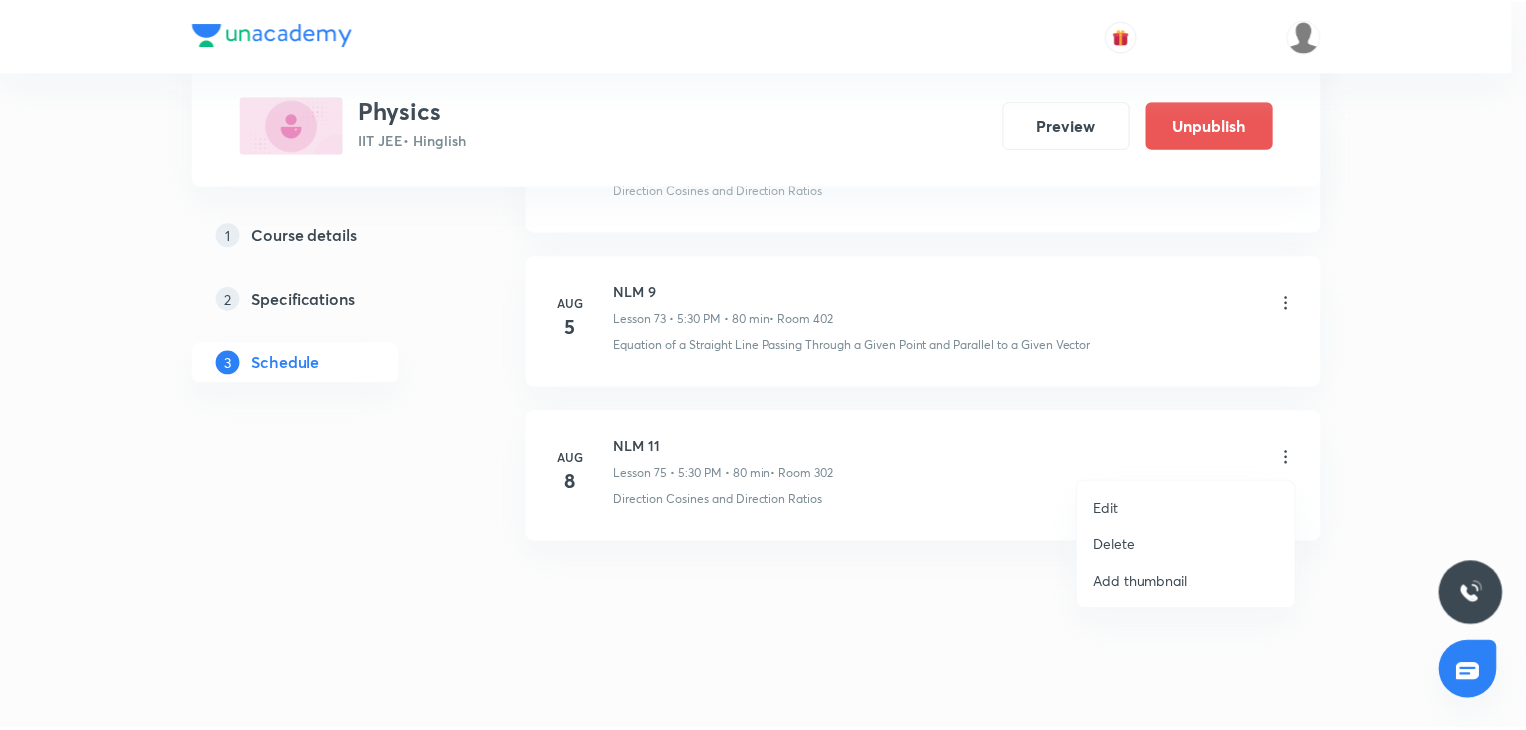 scroll, scrollTop: 12440, scrollLeft: 0, axis: vertical 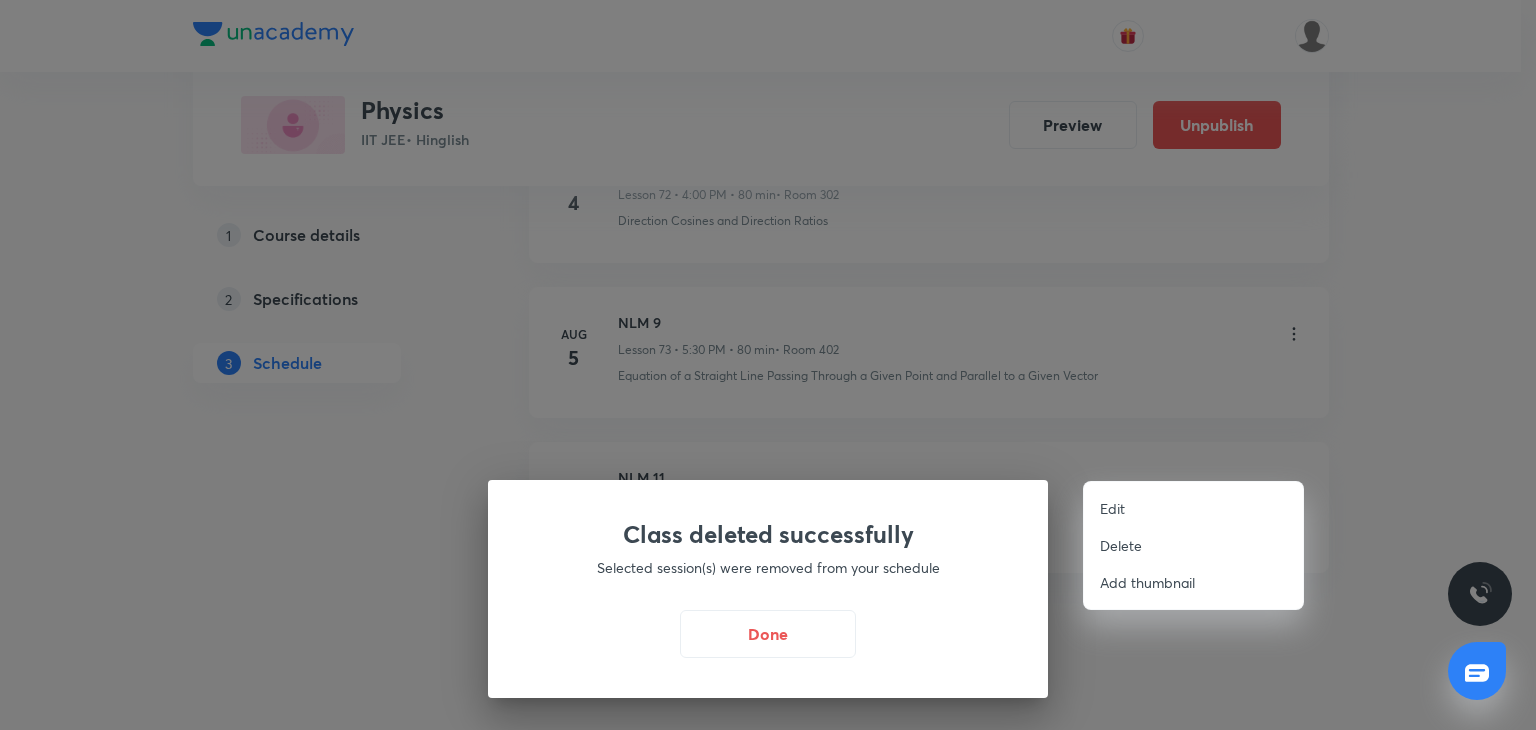 click at bounding box center (768, 365) 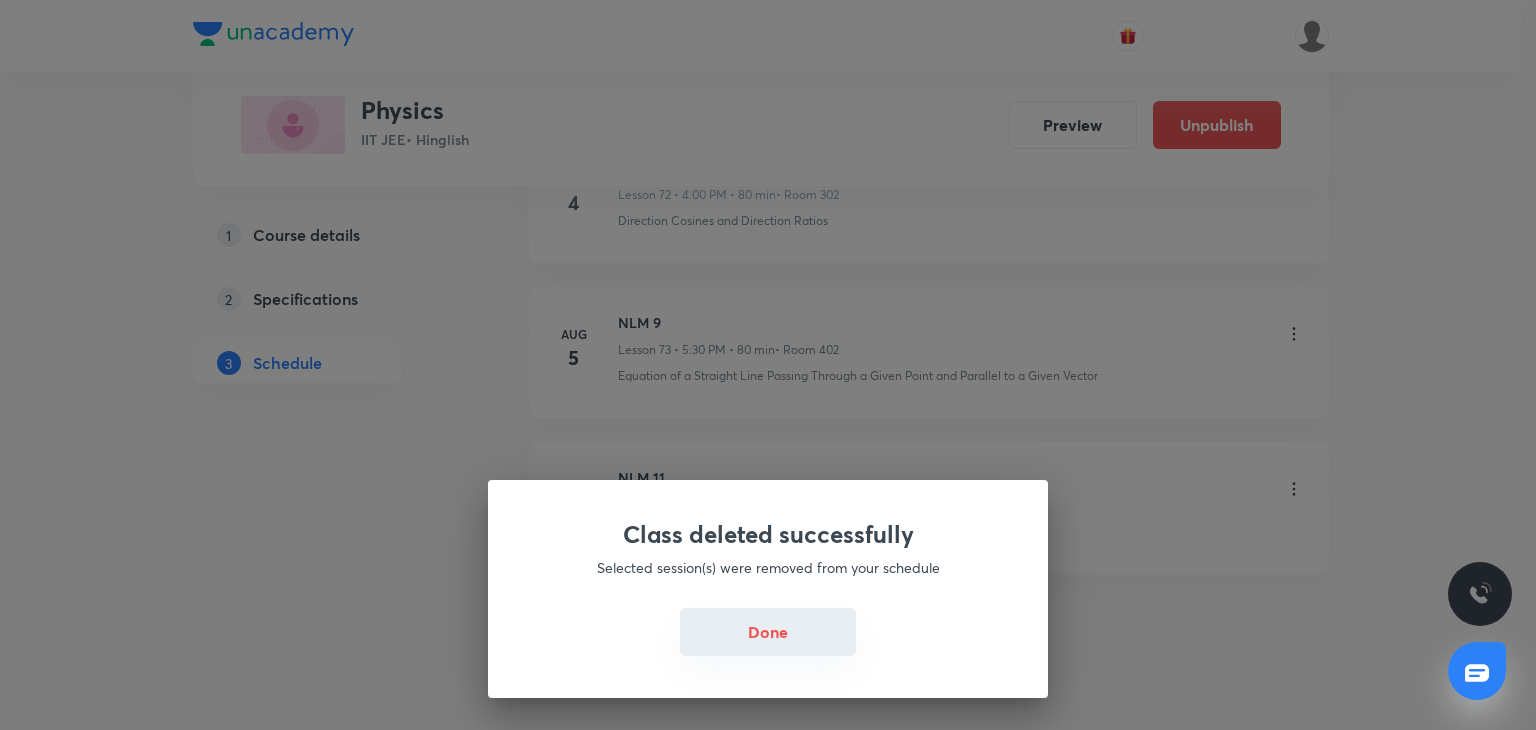 click on "Done" at bounding box center [768, 632] 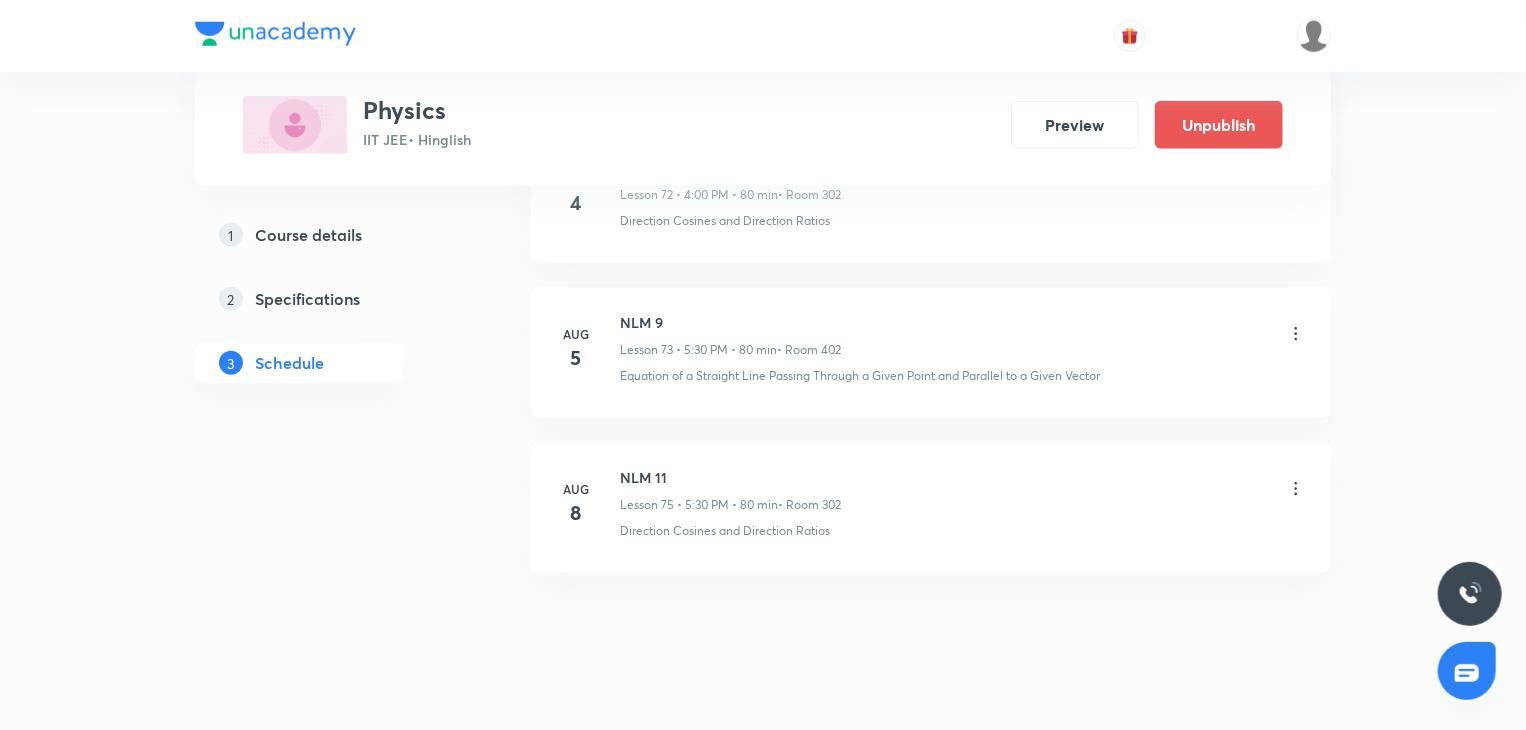 click 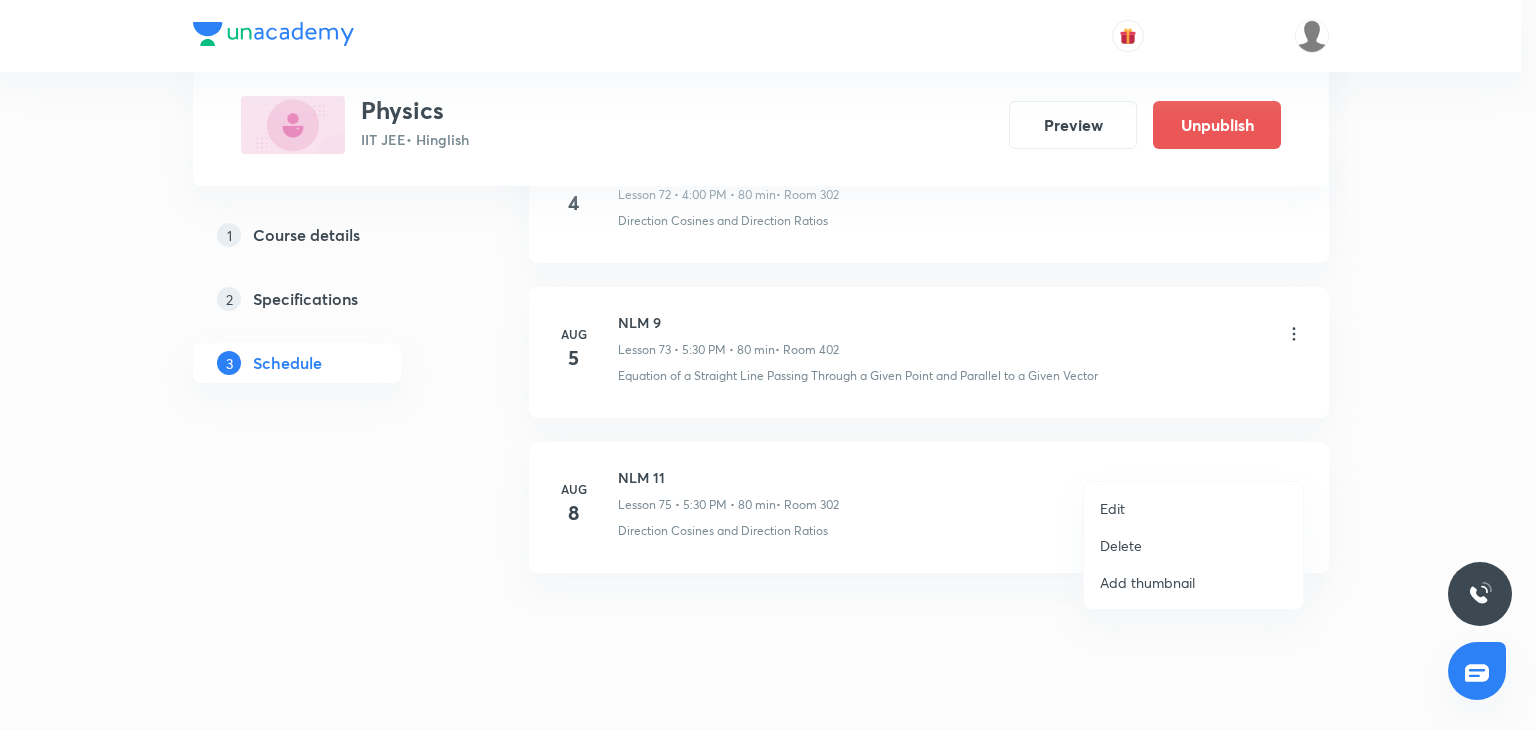 click on "Delete" at bounding box center [1121, 545] 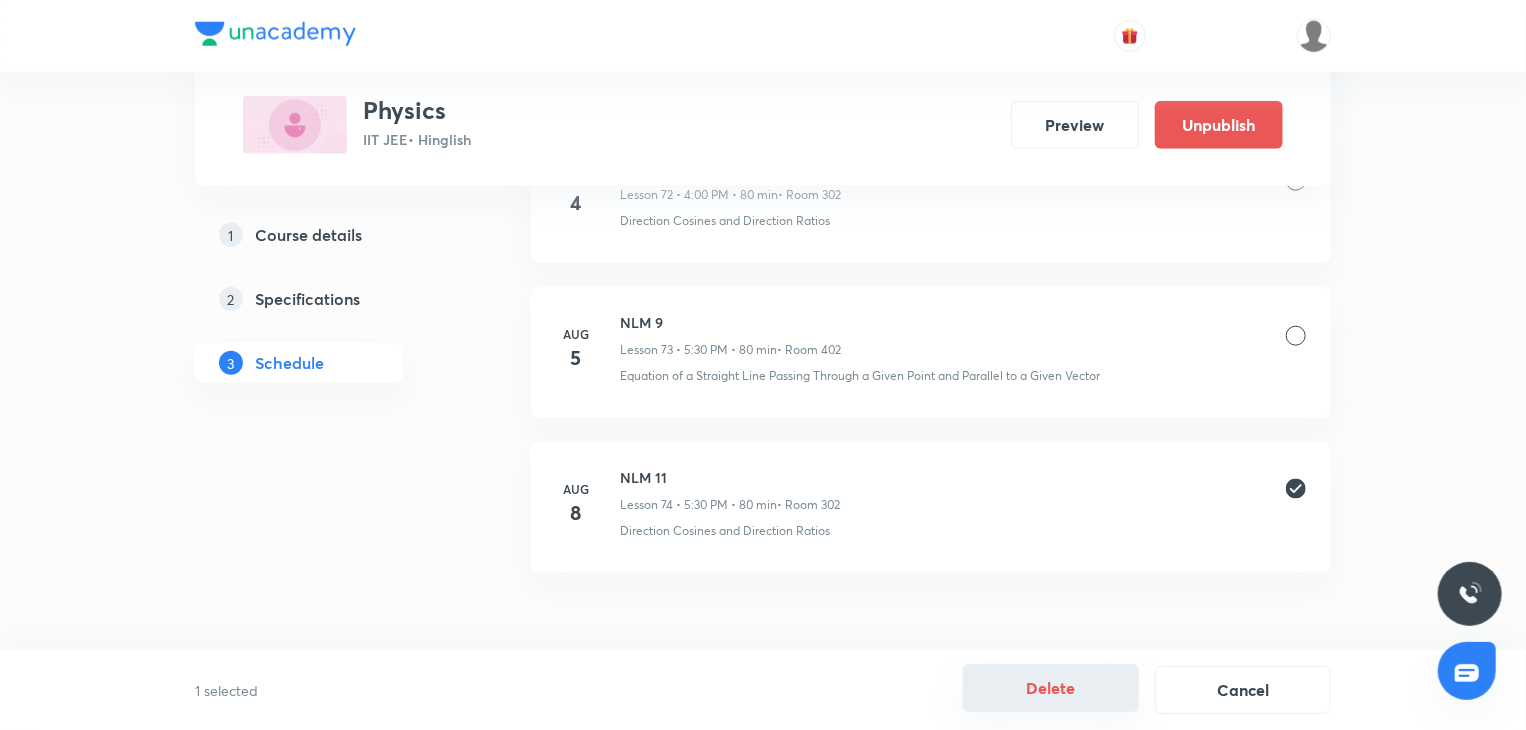 click on "Delete" at bounding box center (1051, 688) 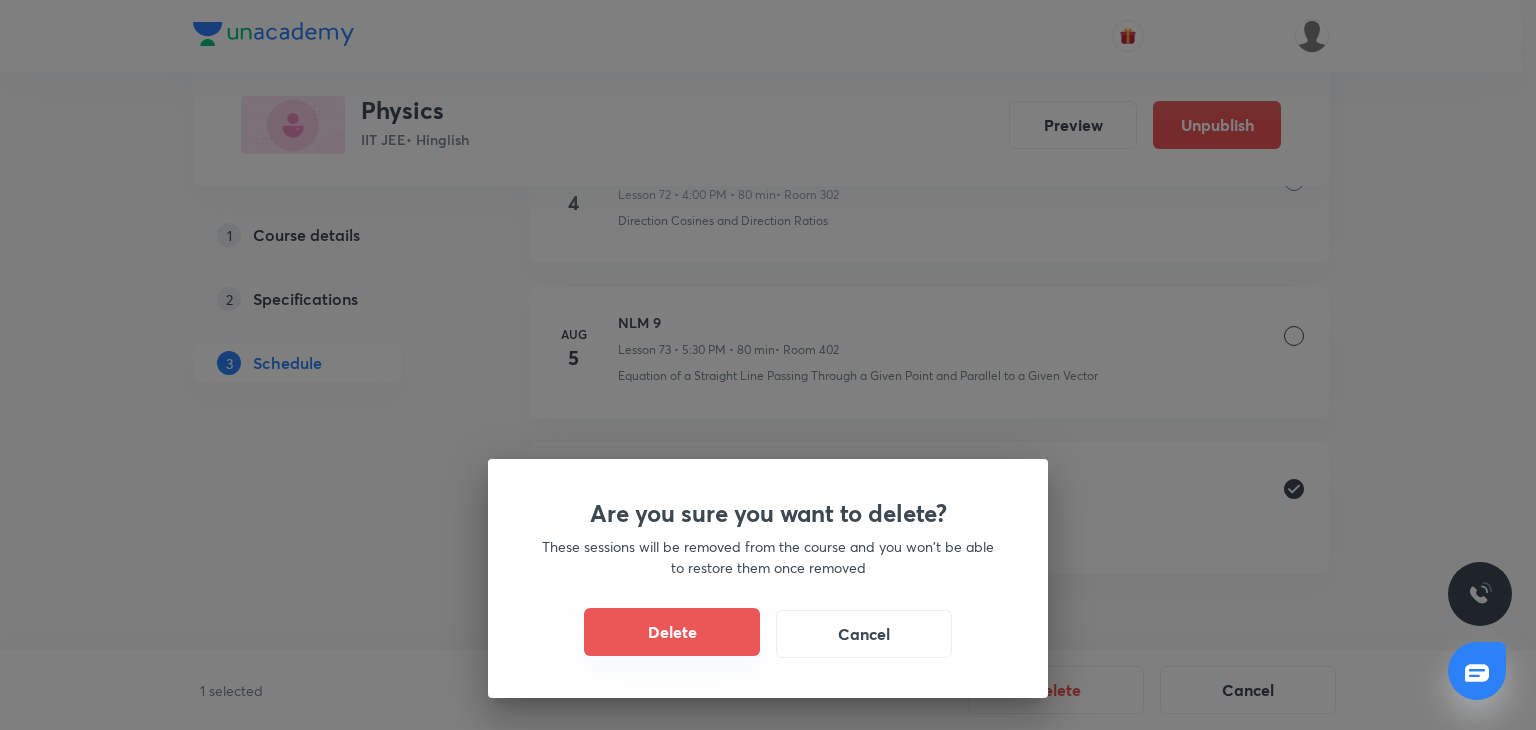 click on "Delete" at bounding box center [672, 632] 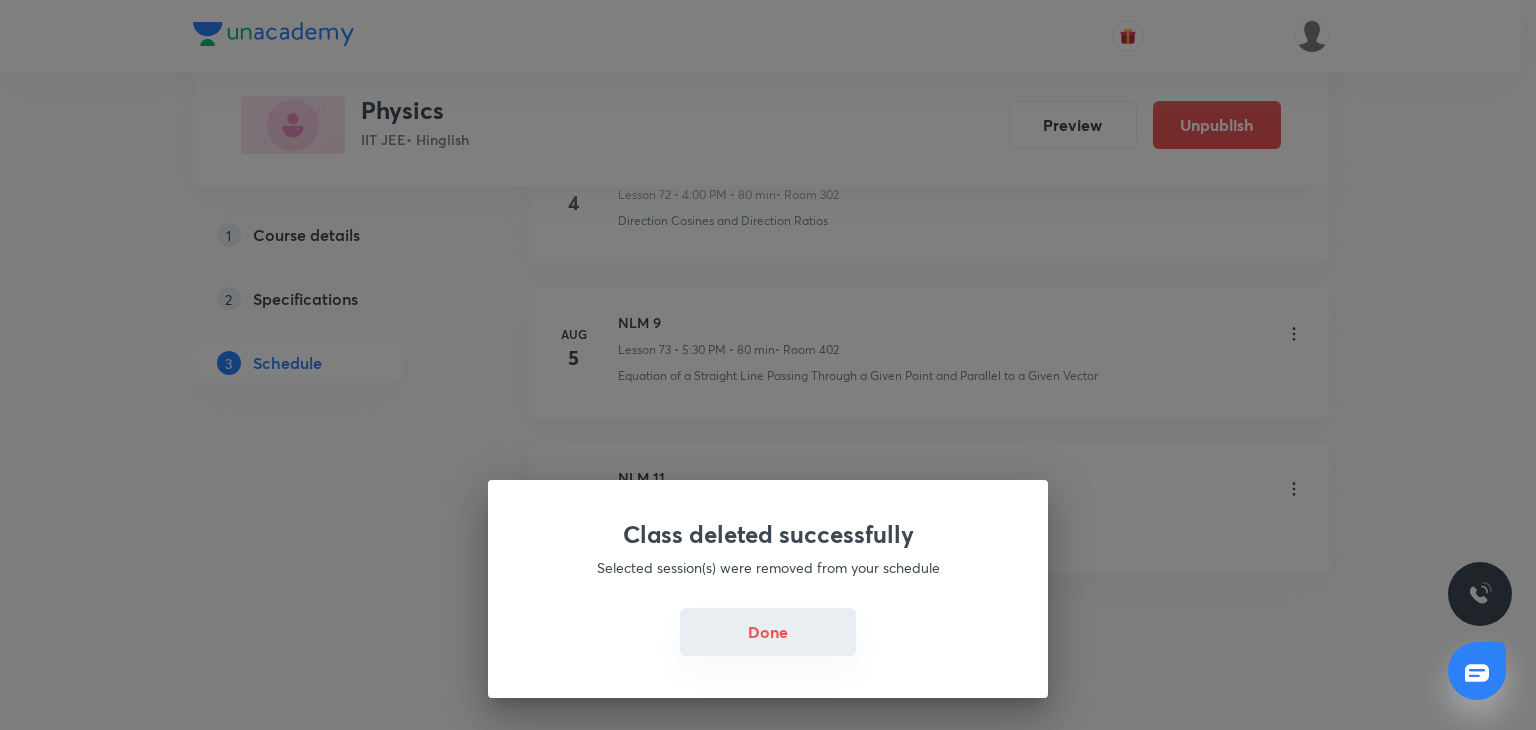 click on "Done" at bounding box center [768, 632] 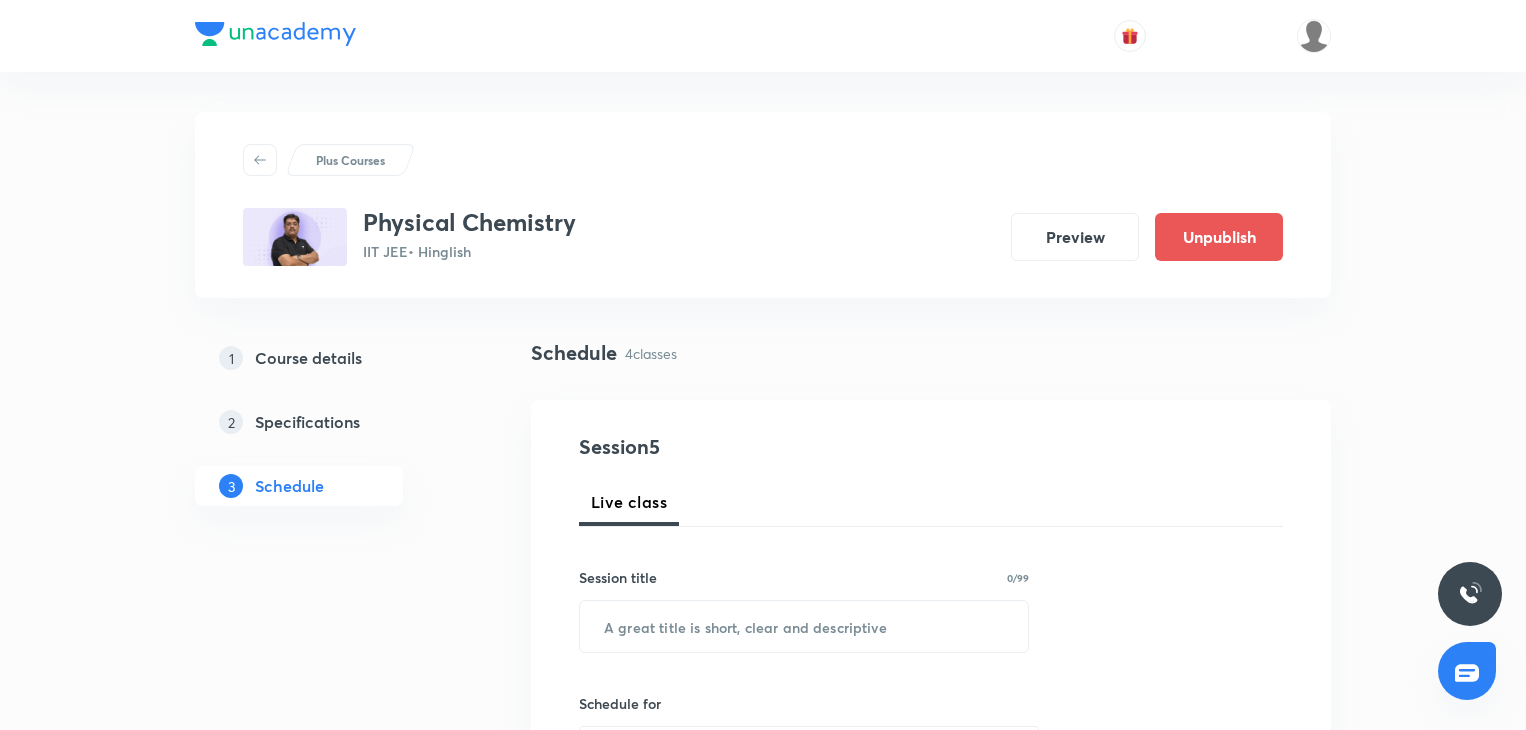 scroll, scrollTop: 1490, scrollLeft: 0, axis: vertical 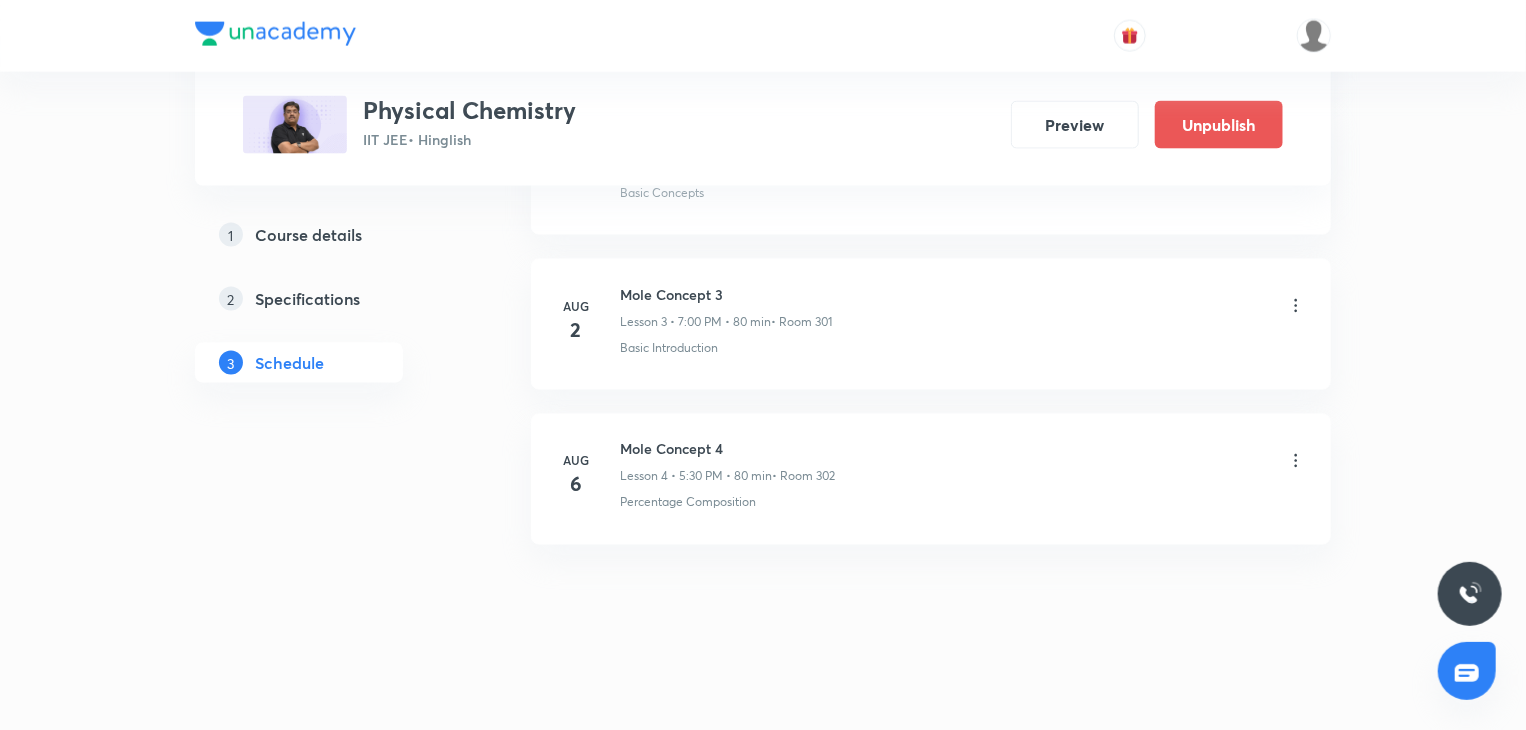 click 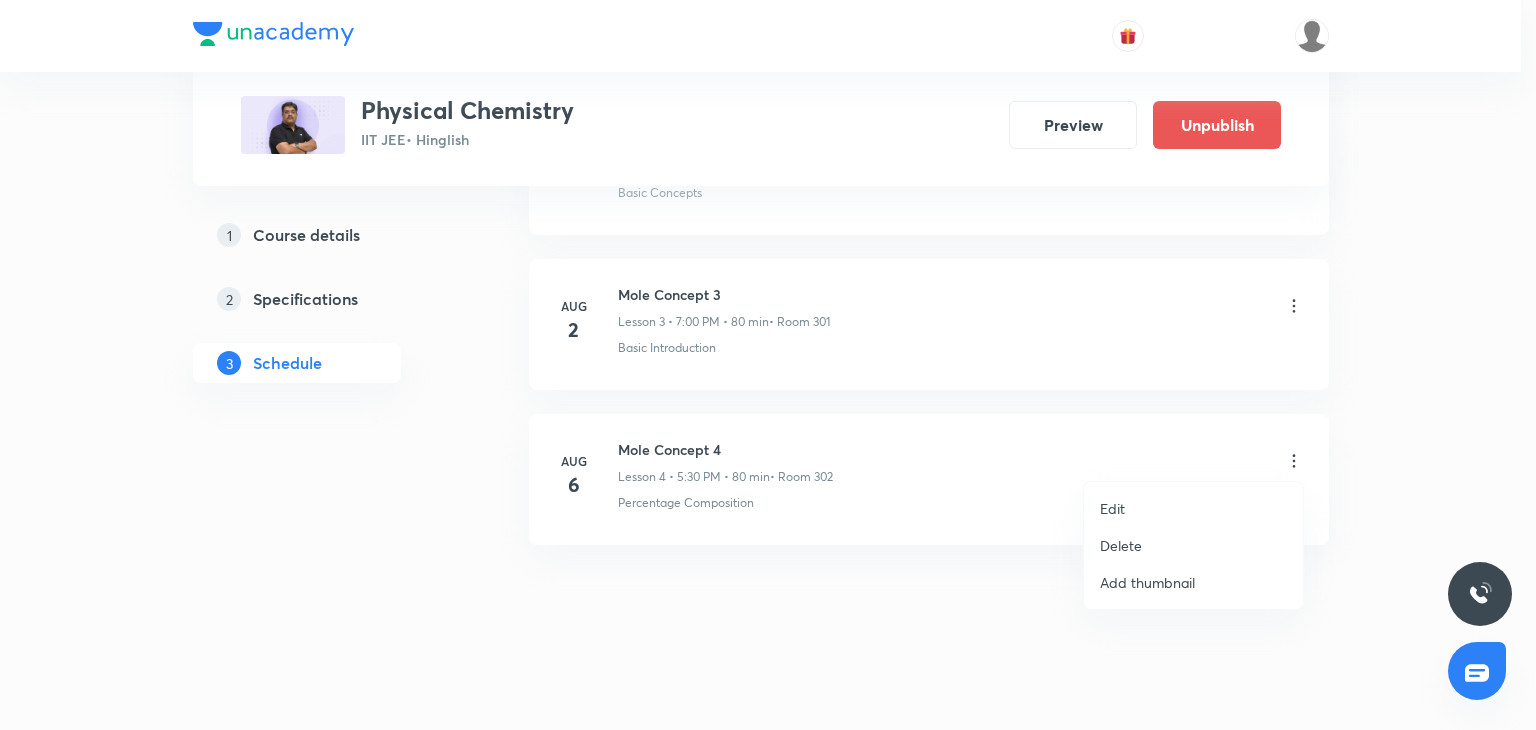 click on "Edit" at bounding box center (1193, 508) 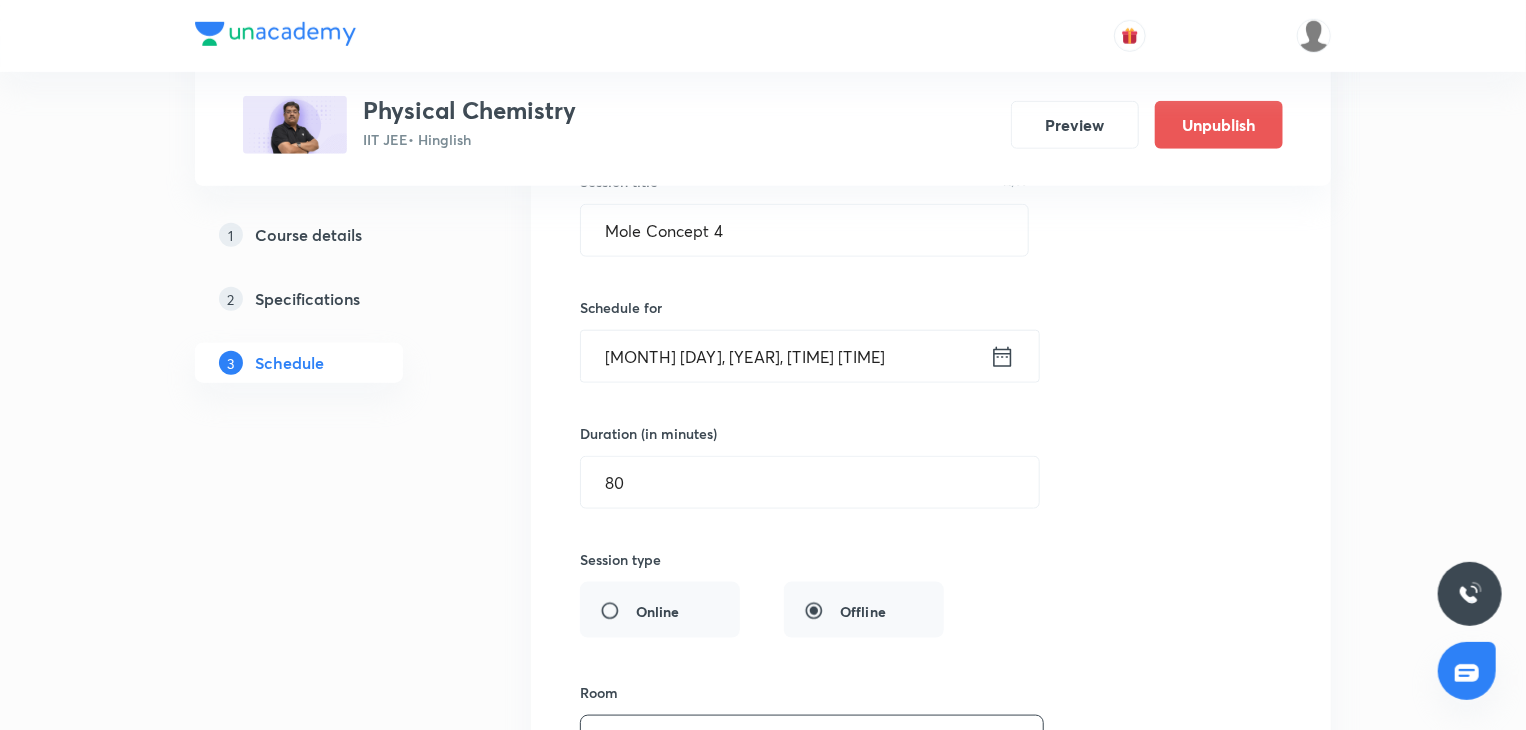 scroll, scrollTop: 855, scrollLeft: 0, axis: vertical 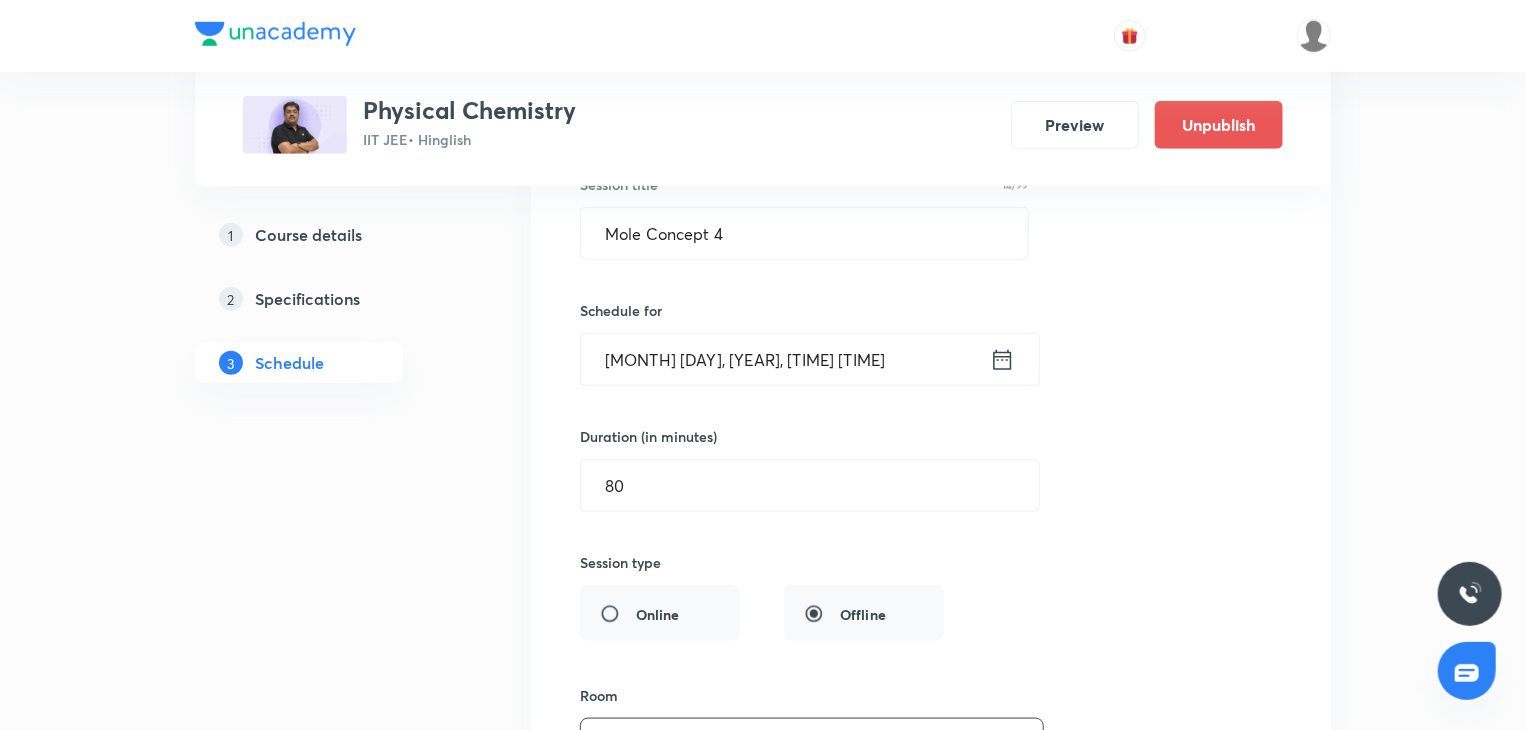 click on "[MONTH] 6, [YEAR], [TIME]" at bounding box center (785, 359) 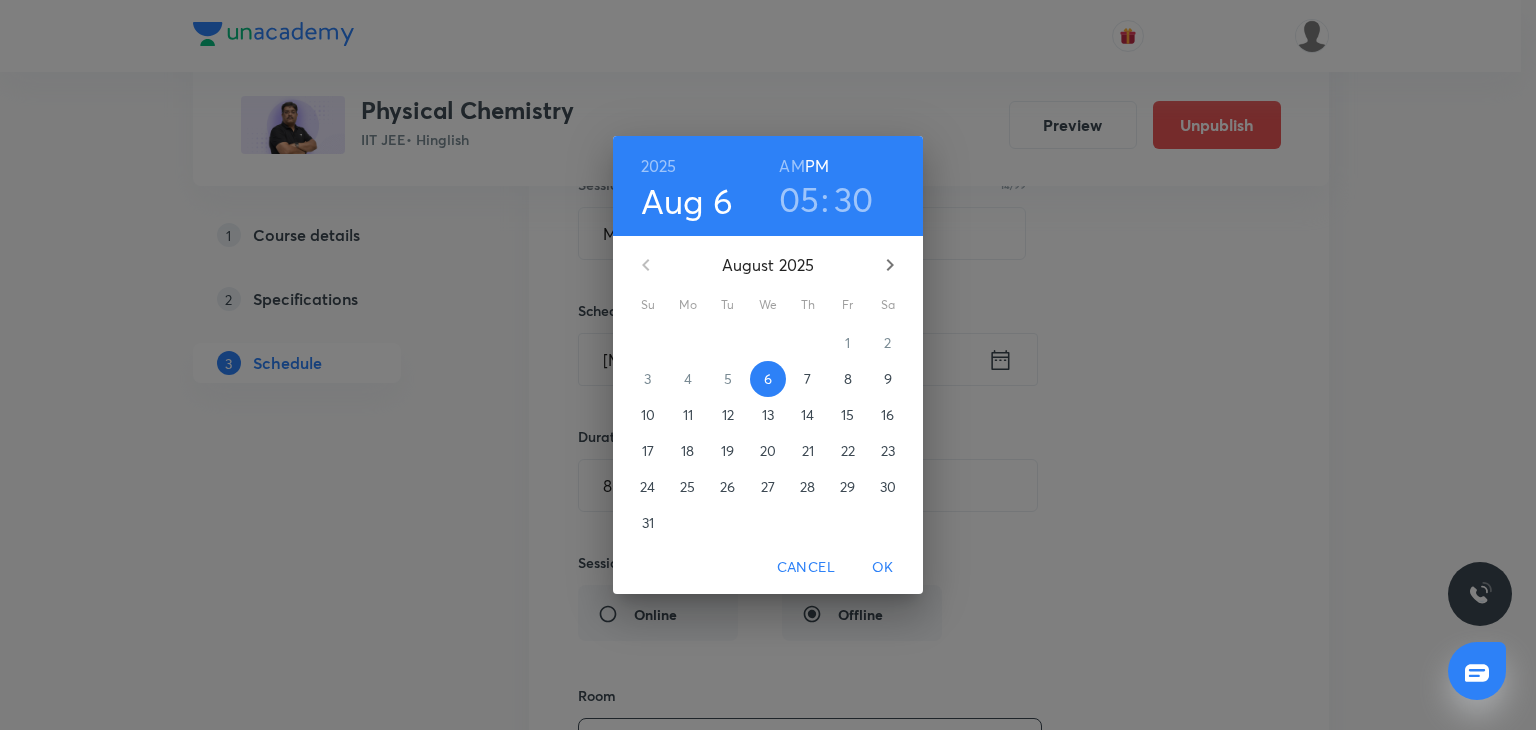 click on "7" at bounding box center [807, 379] 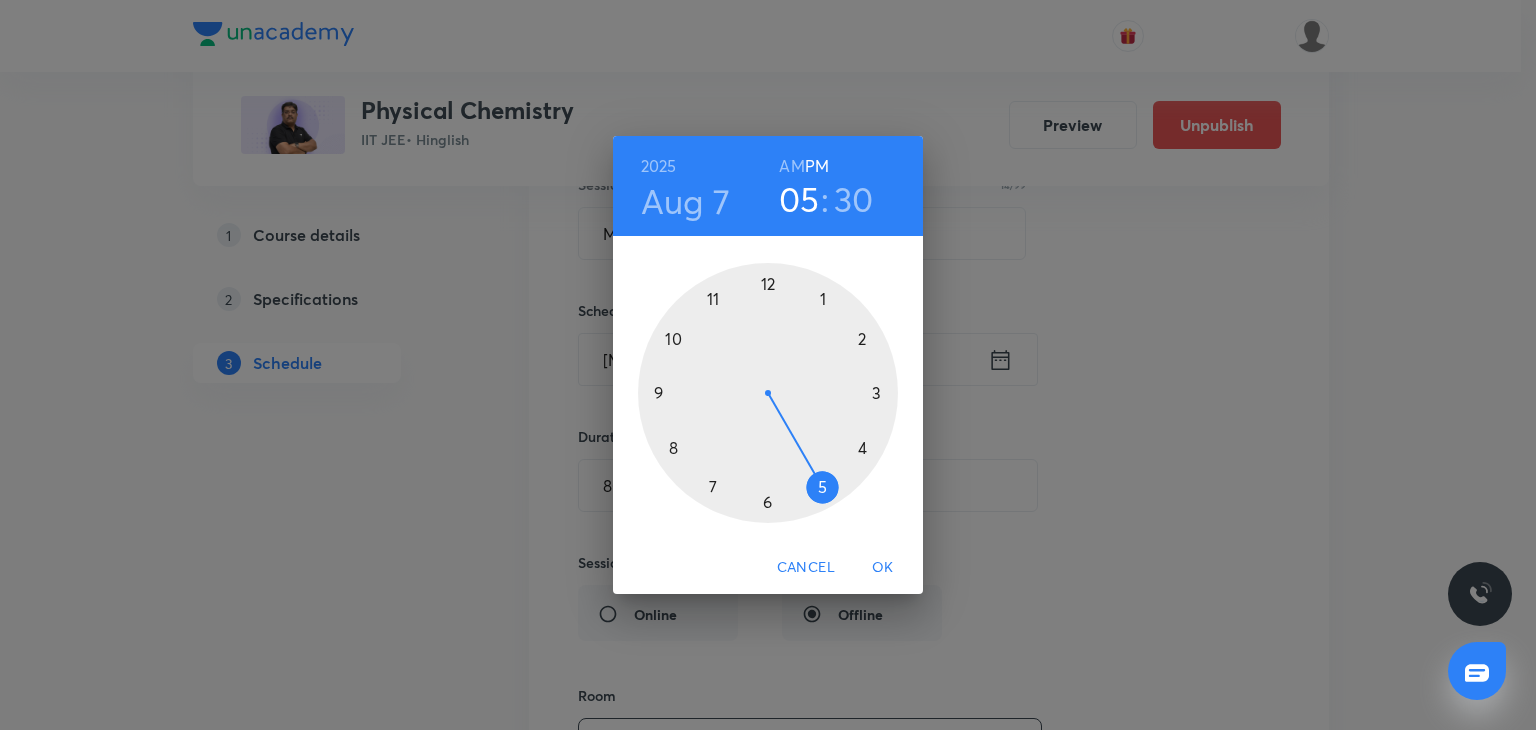 click at bounding box center [768, 393] 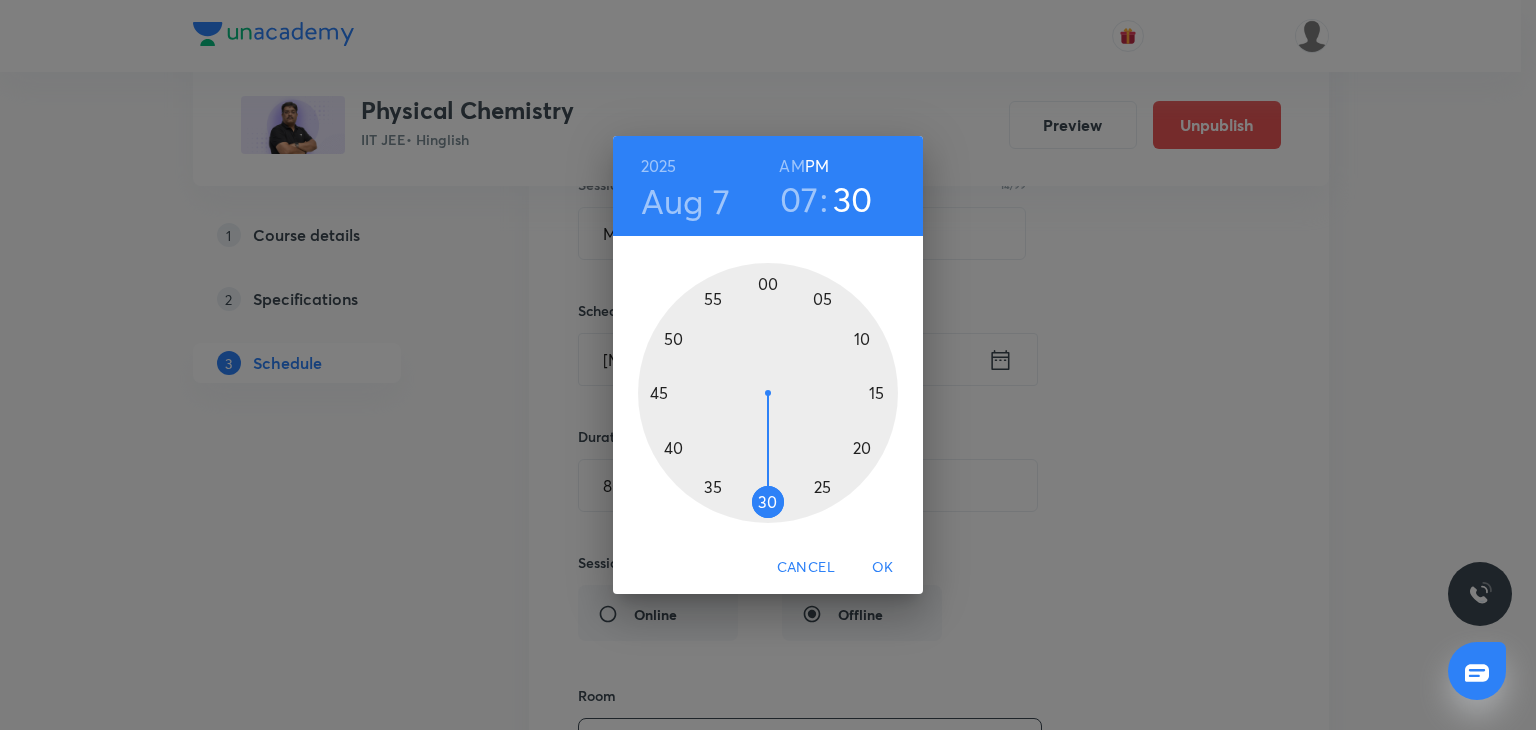 click at bounding box center [768, 393] 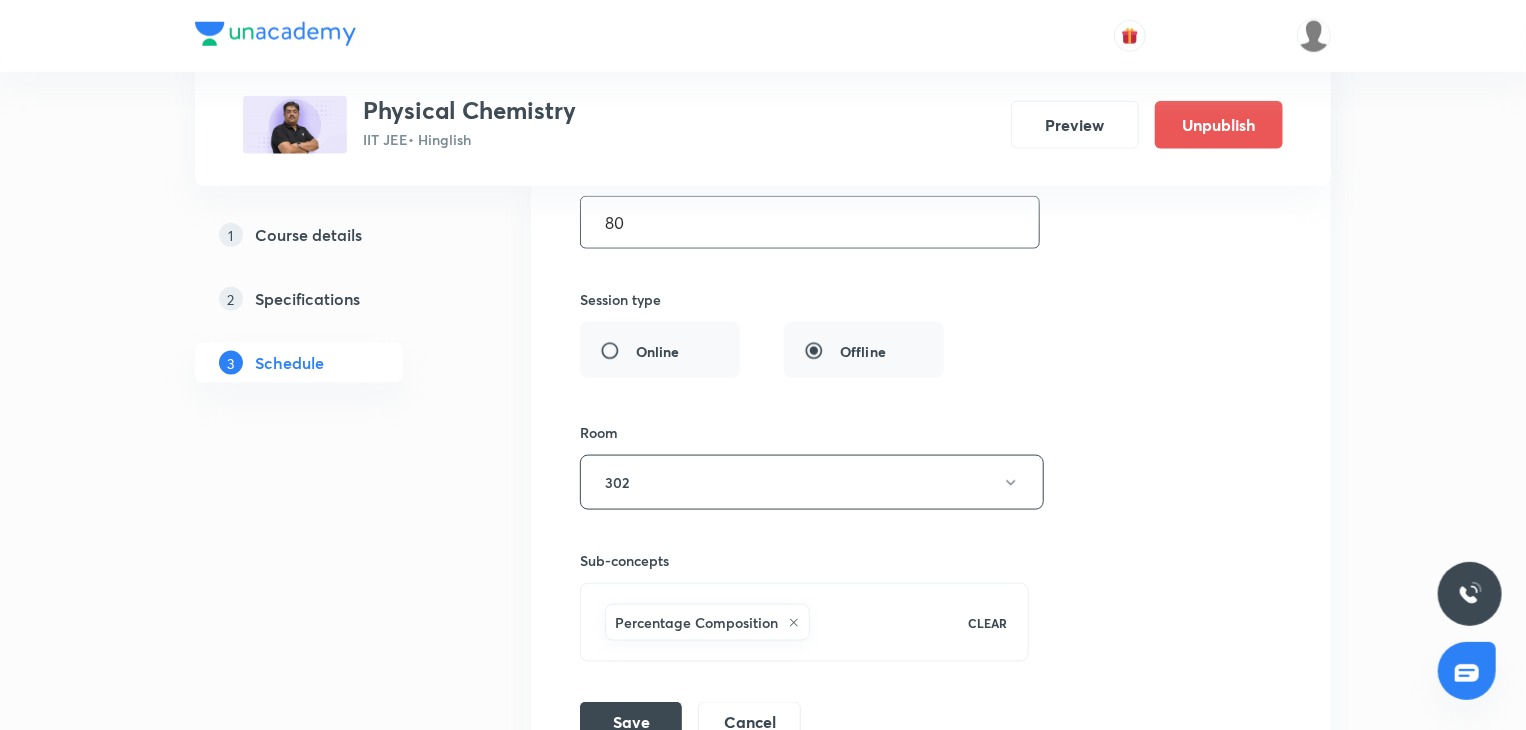 scroll, scrollTop: 1339, scrollLeft: 0, axis: vertical 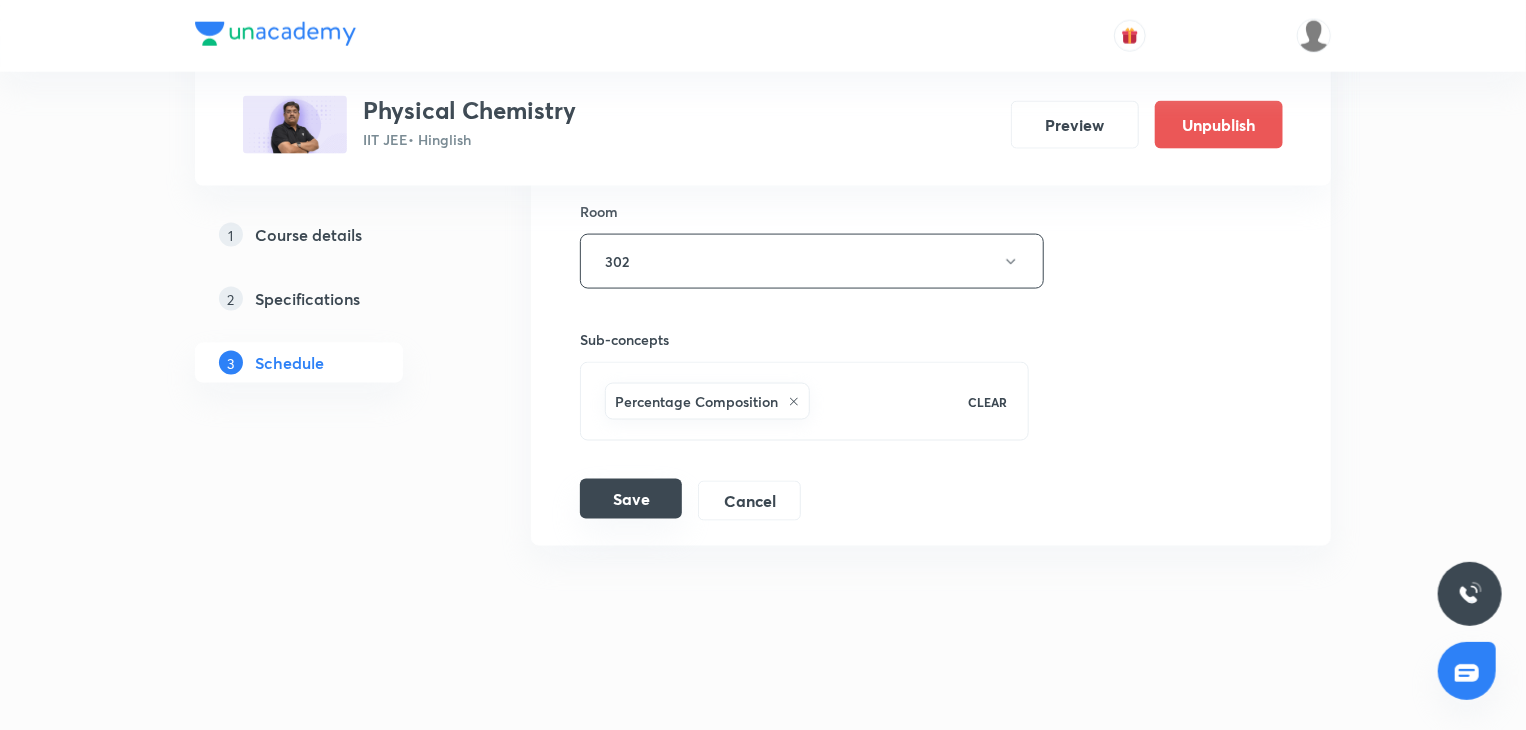 click on "Save" at bounding box center (631, 499) 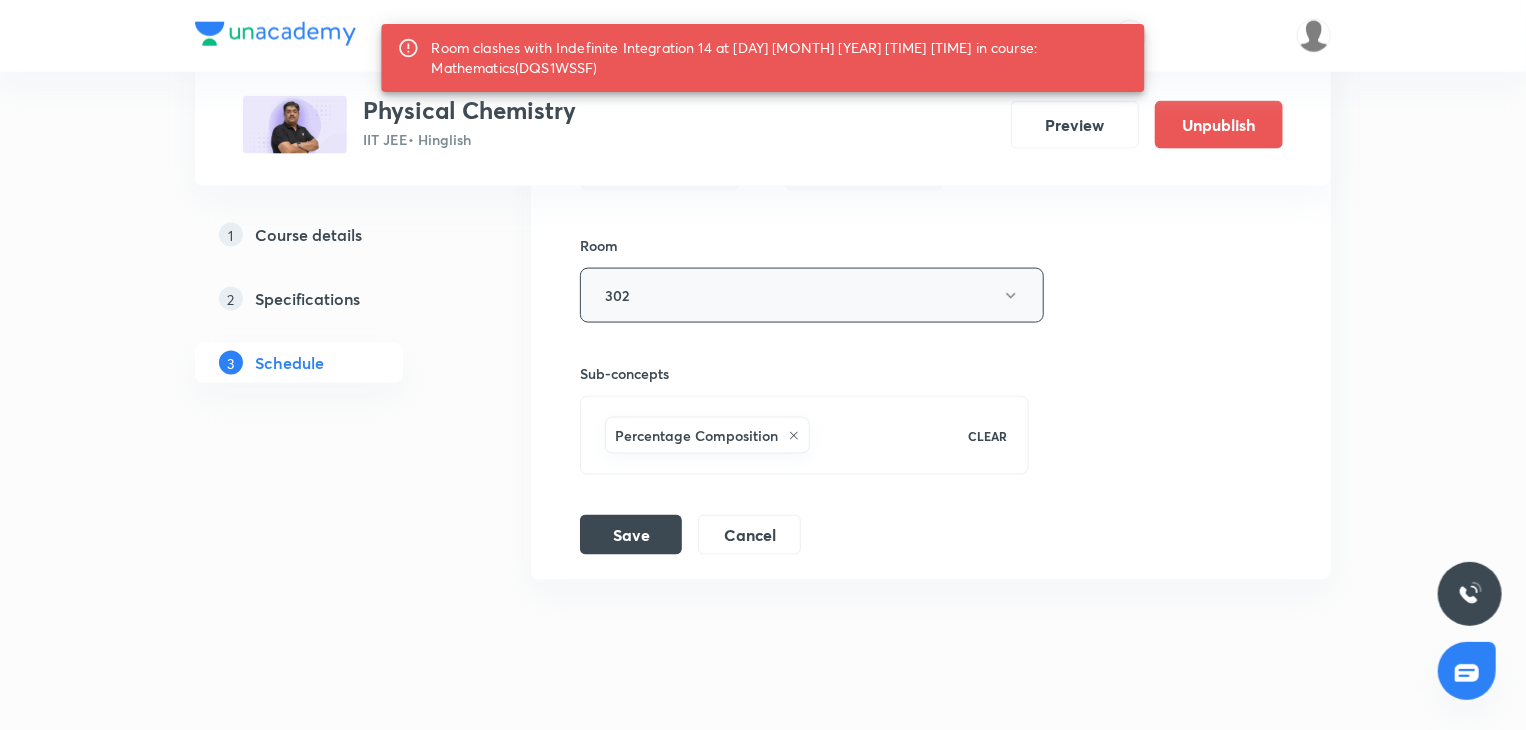 click on "302" at bounding box center (812, 295) 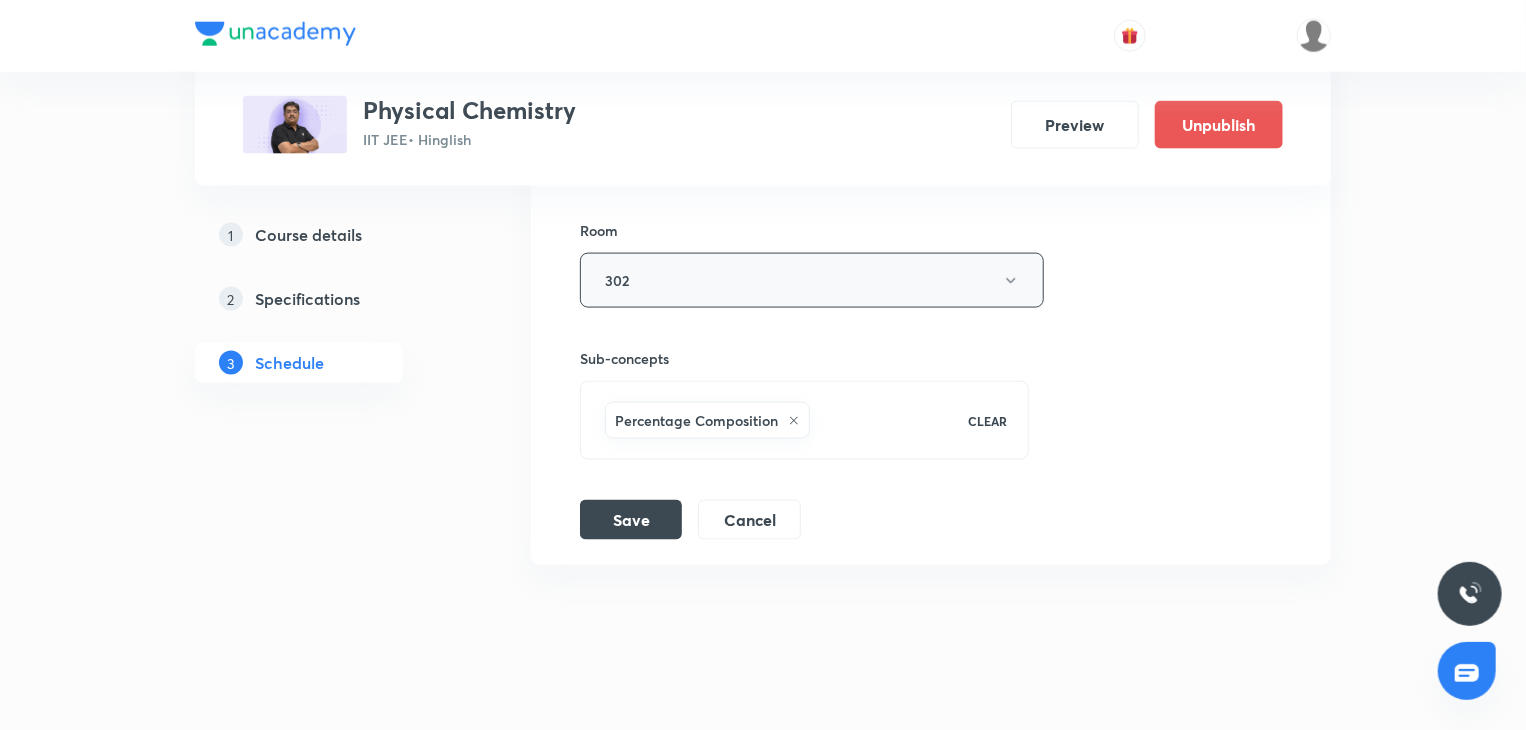 click on "302" at bounding box center [812, 280] 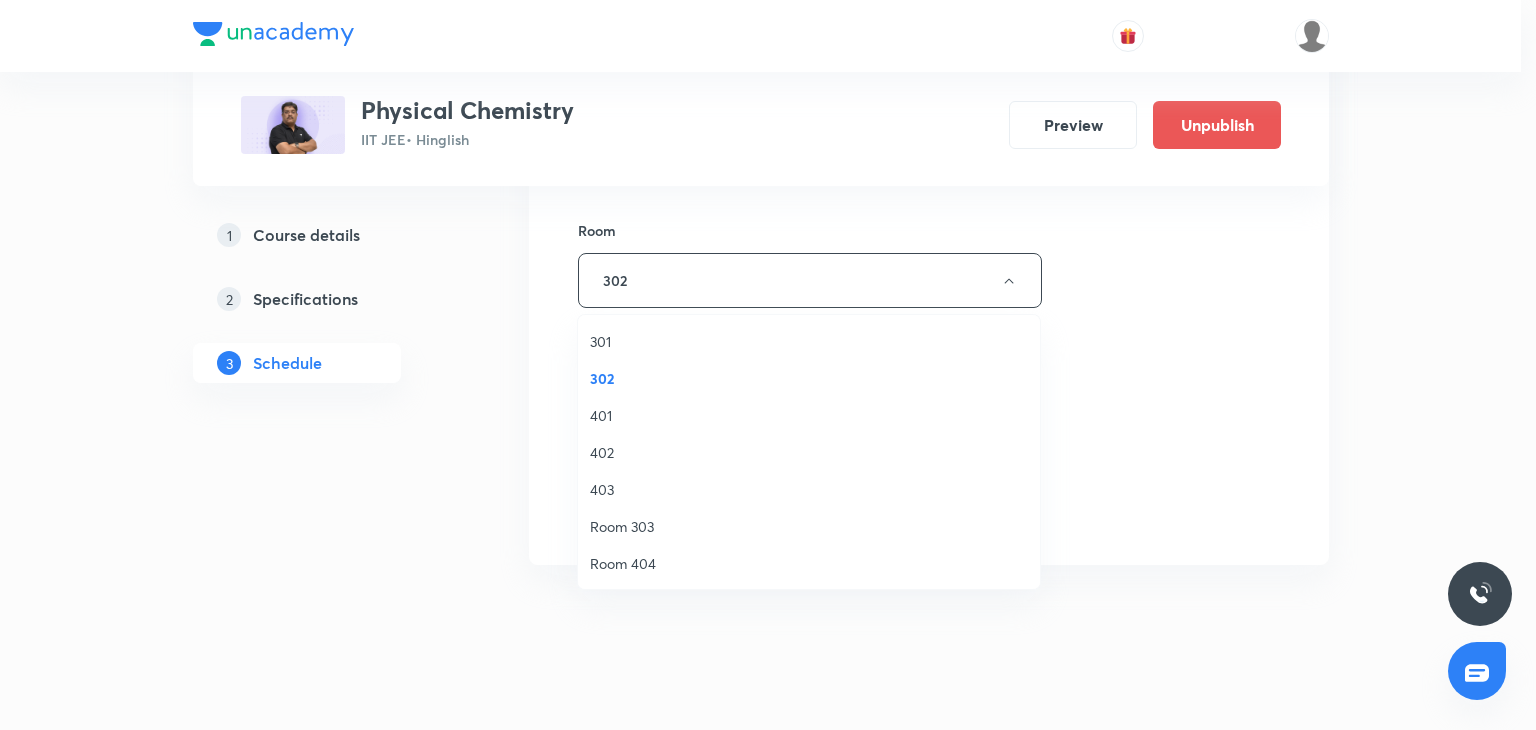 click on "Room 404" at bounding box center [809, 563] 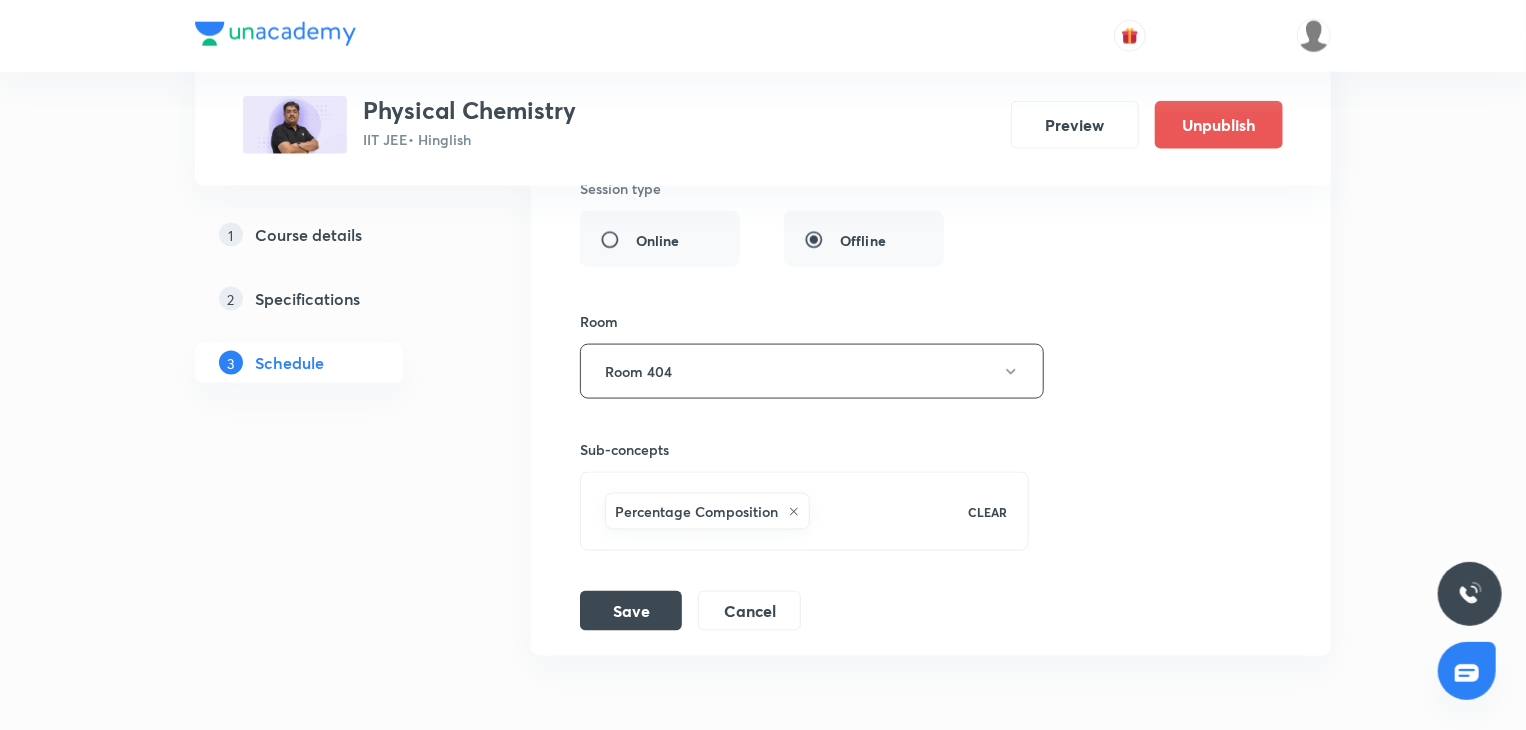 scroll, scrollTop: 1264, scrollLeft: 0, axis: vertical 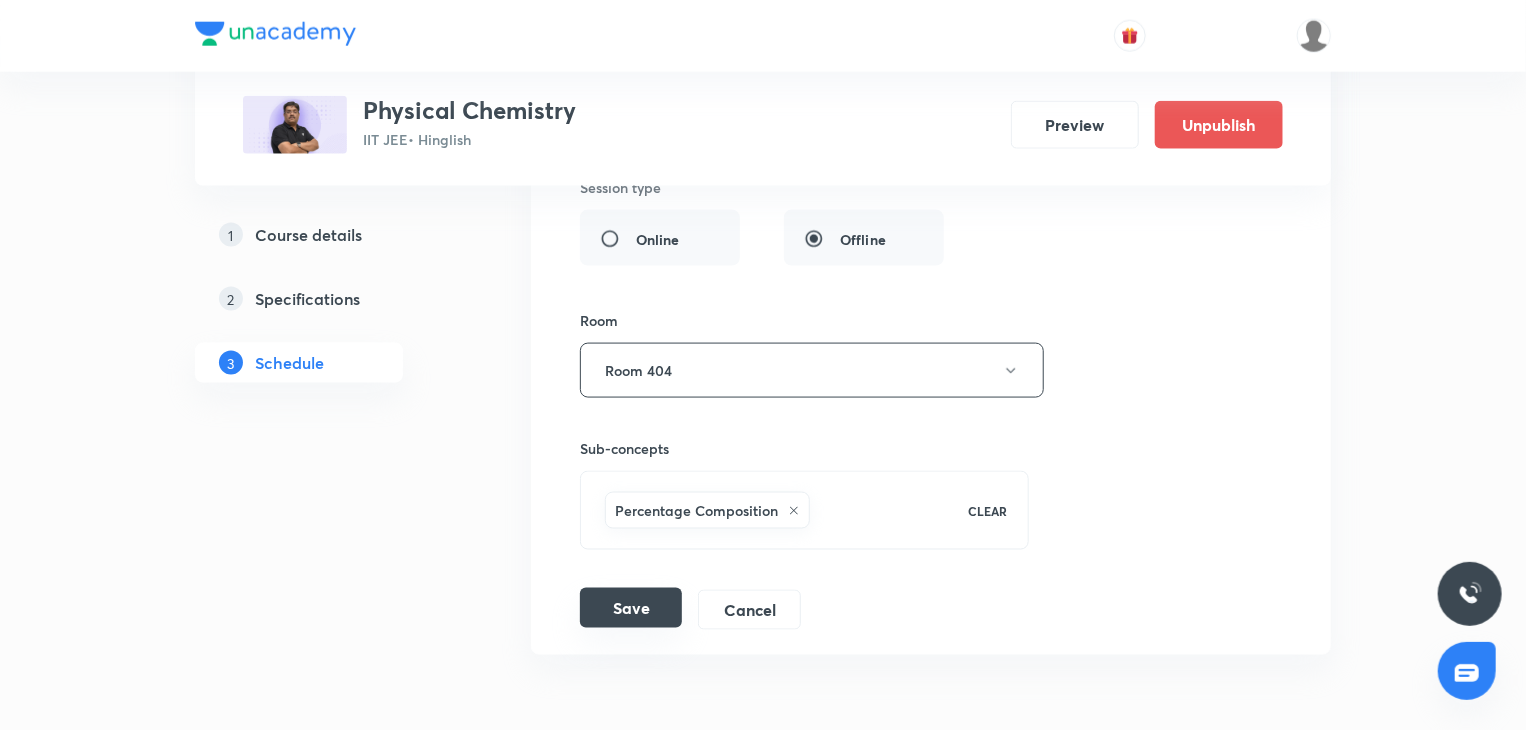 click on "Save" at bounding box center (631, 608) 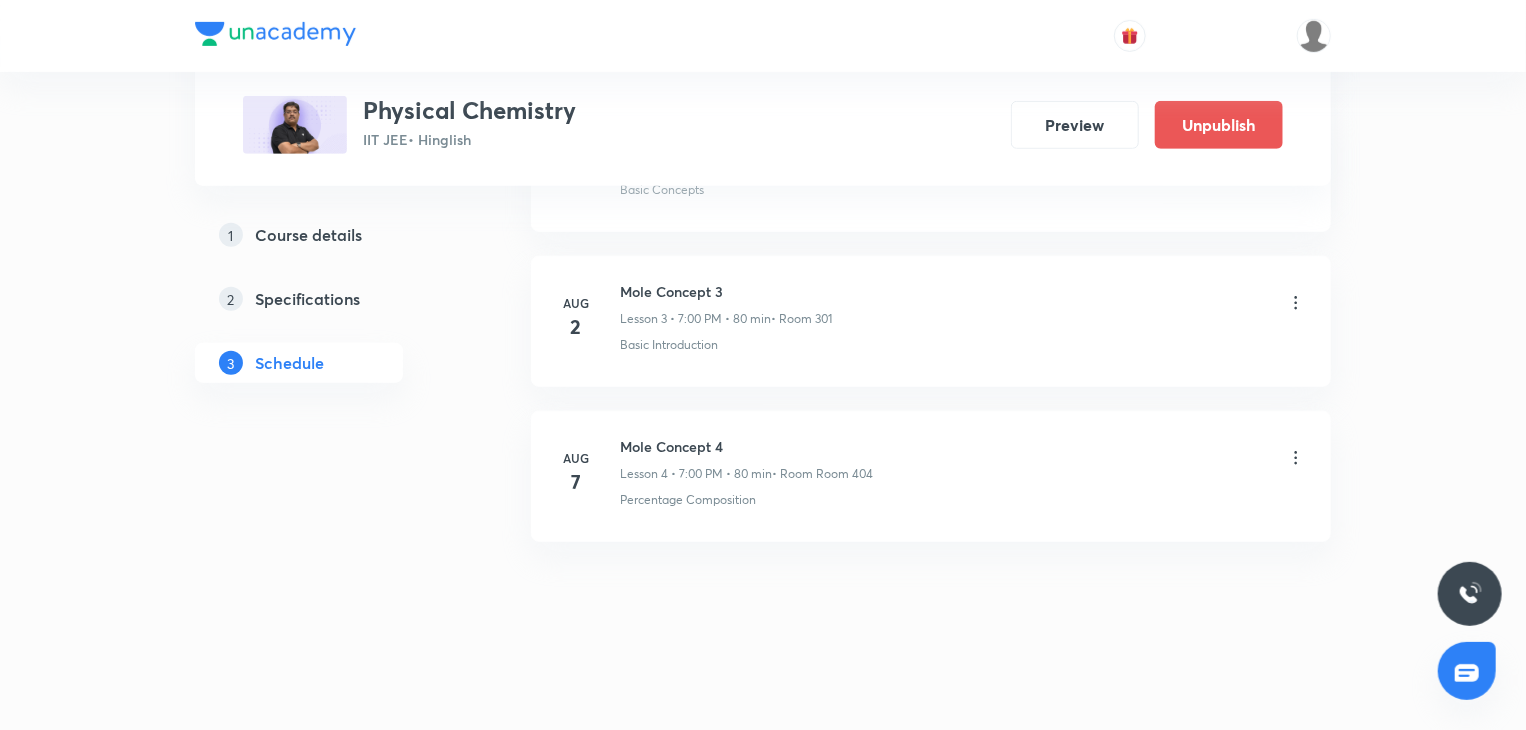 scroll, scrollTop: 572, scrollLeft: 0, axis: vertical 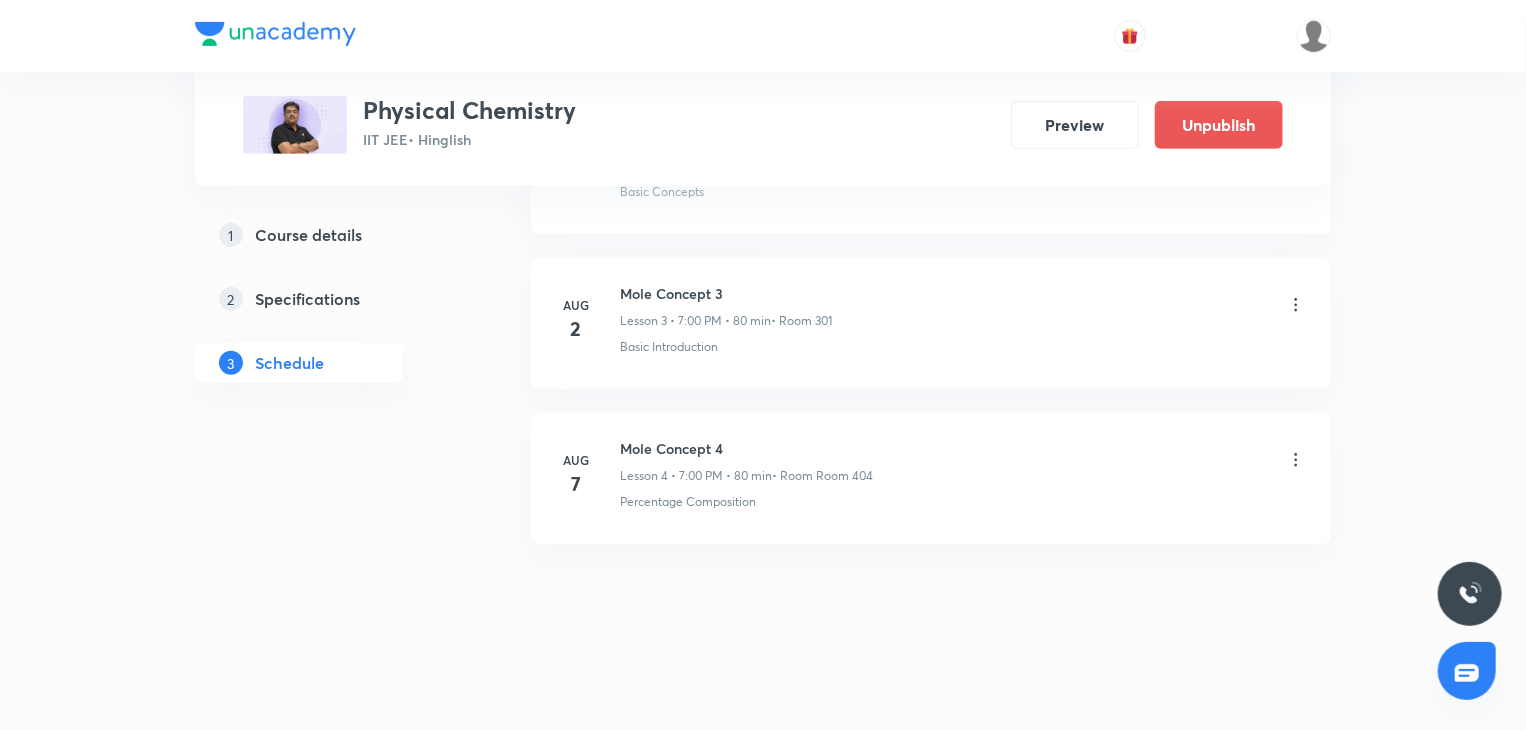 click 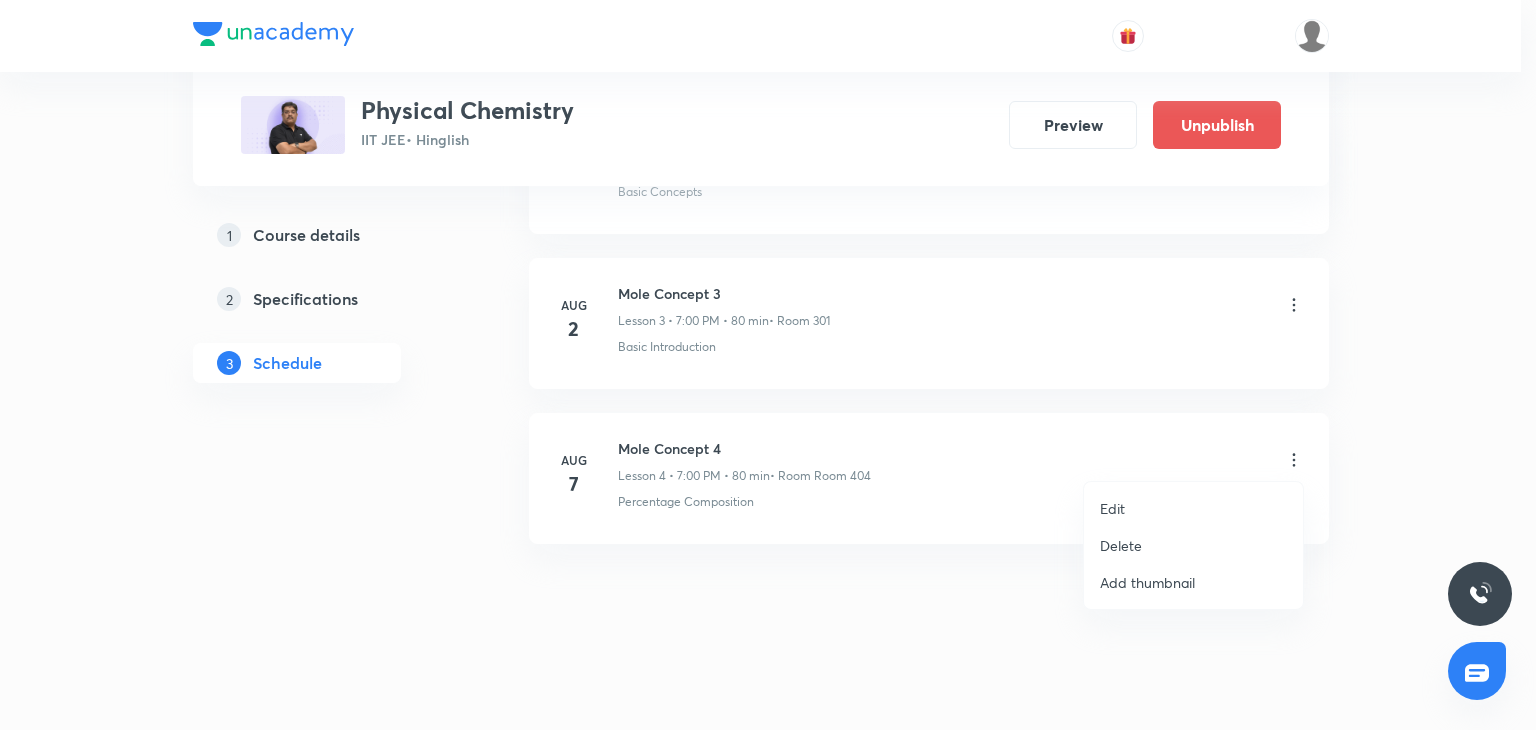 click on "Edit" at bounding box center [1193, 508] 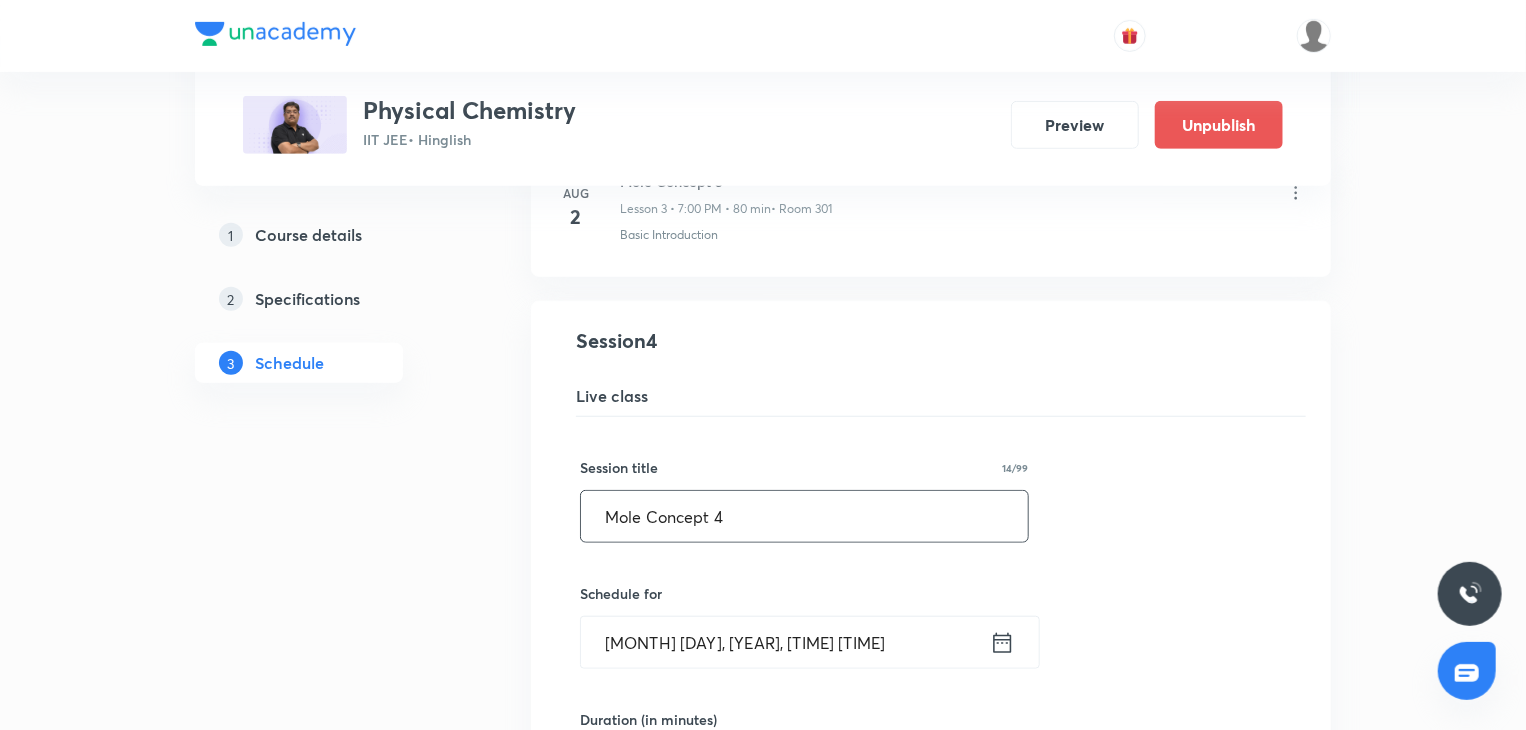click on "Mole Concept 4" at bounding box center (804, 516) 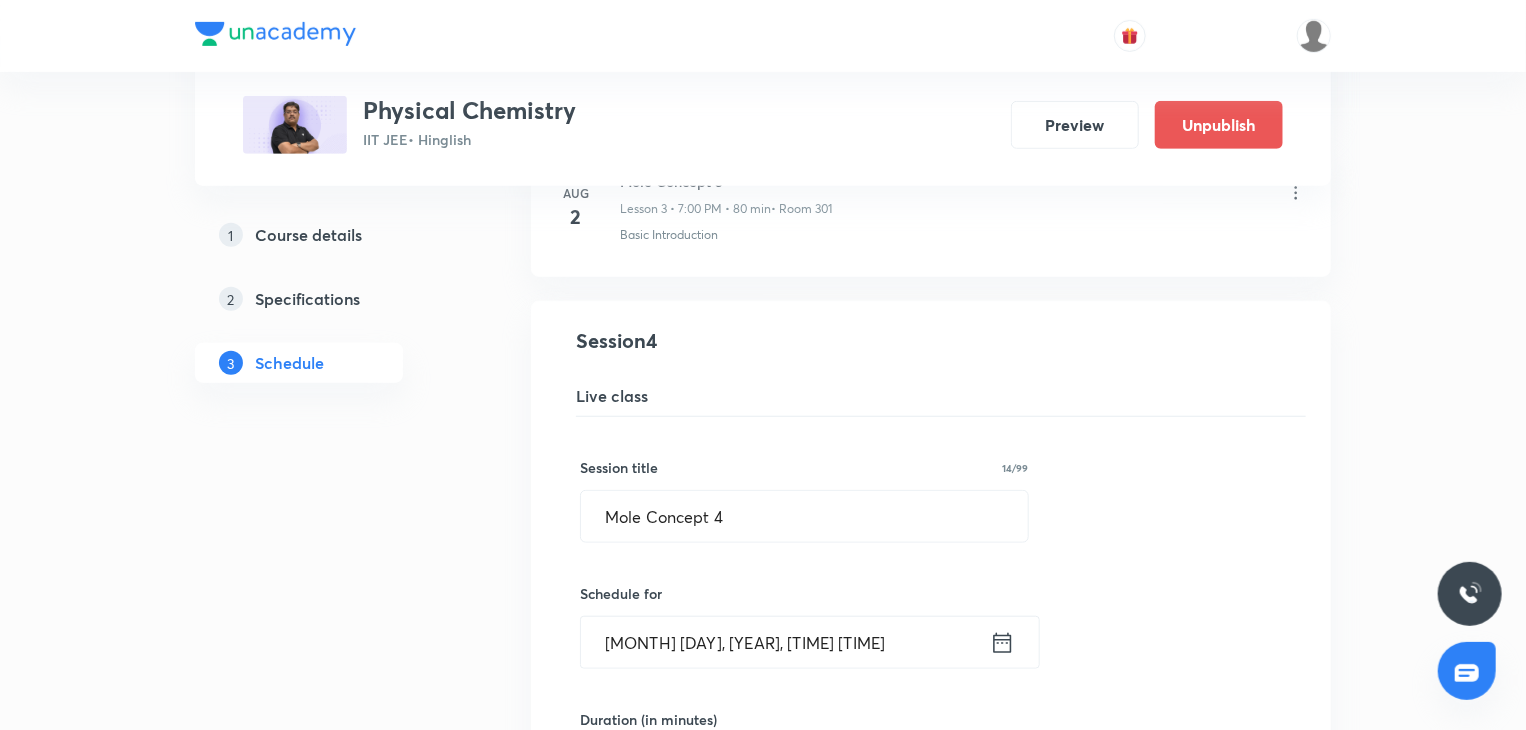 click on "Aug 7, 2025, 7:00 PM" at bounding box center [785, 642] 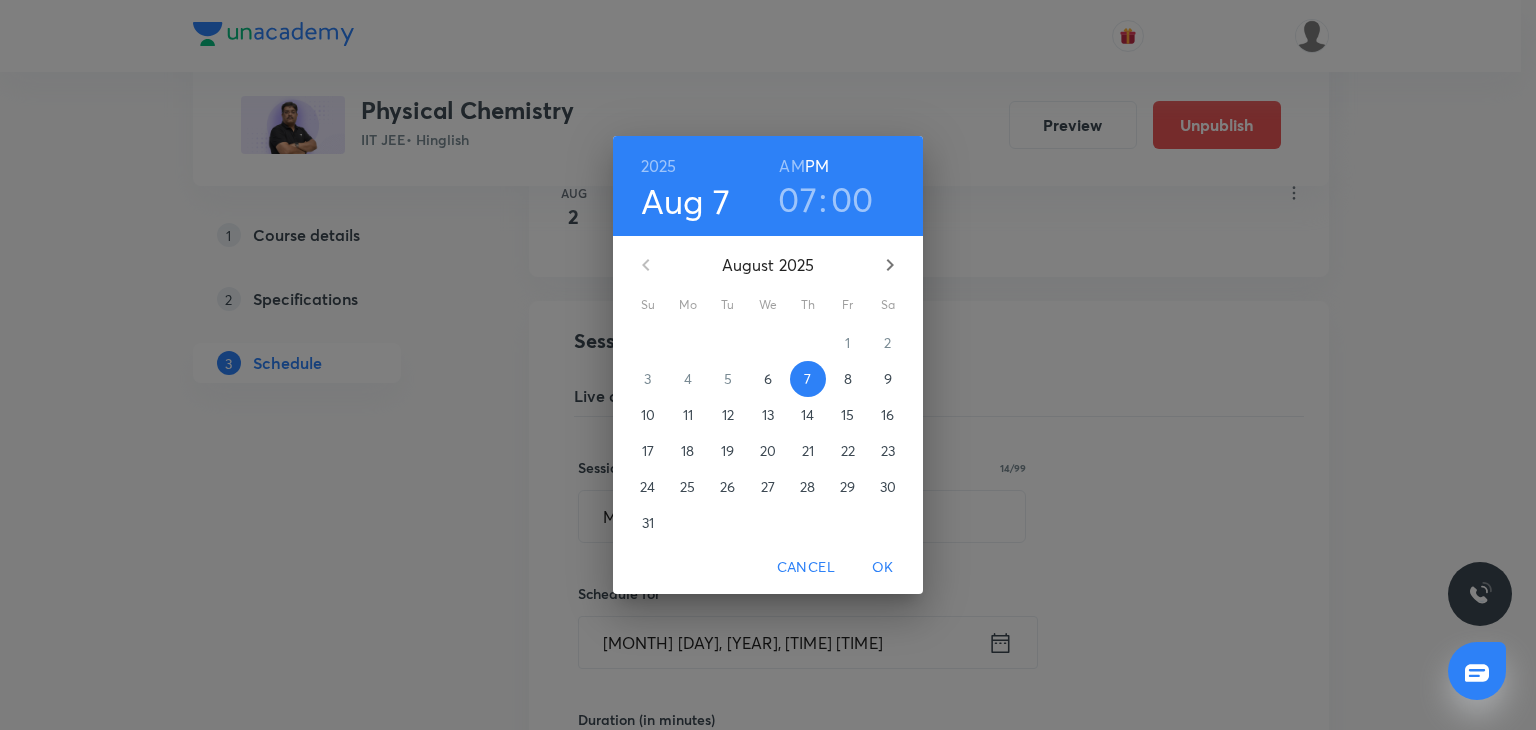 click on "6" at bounding box center [768, 379] 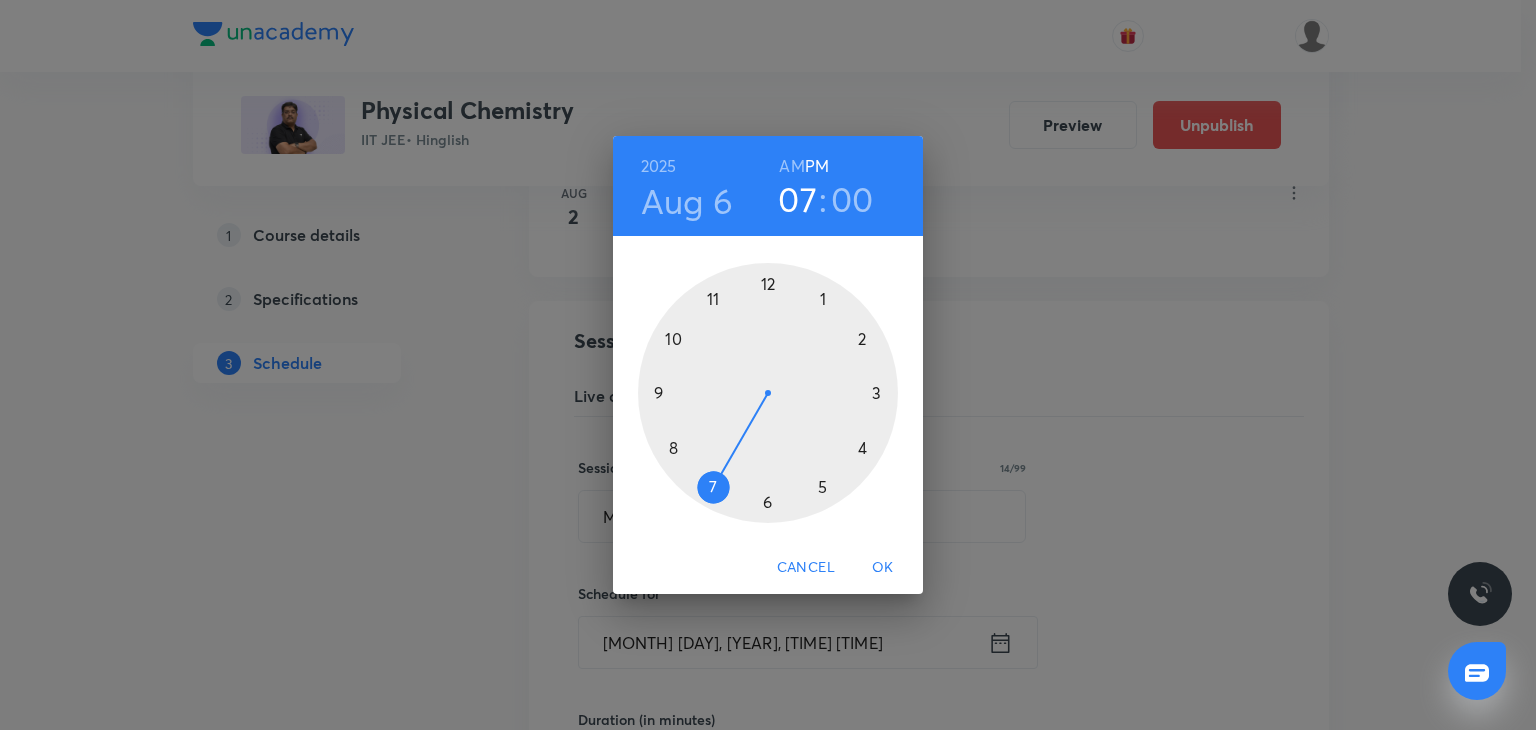 click on "OK" at bounding box center (883, 567) 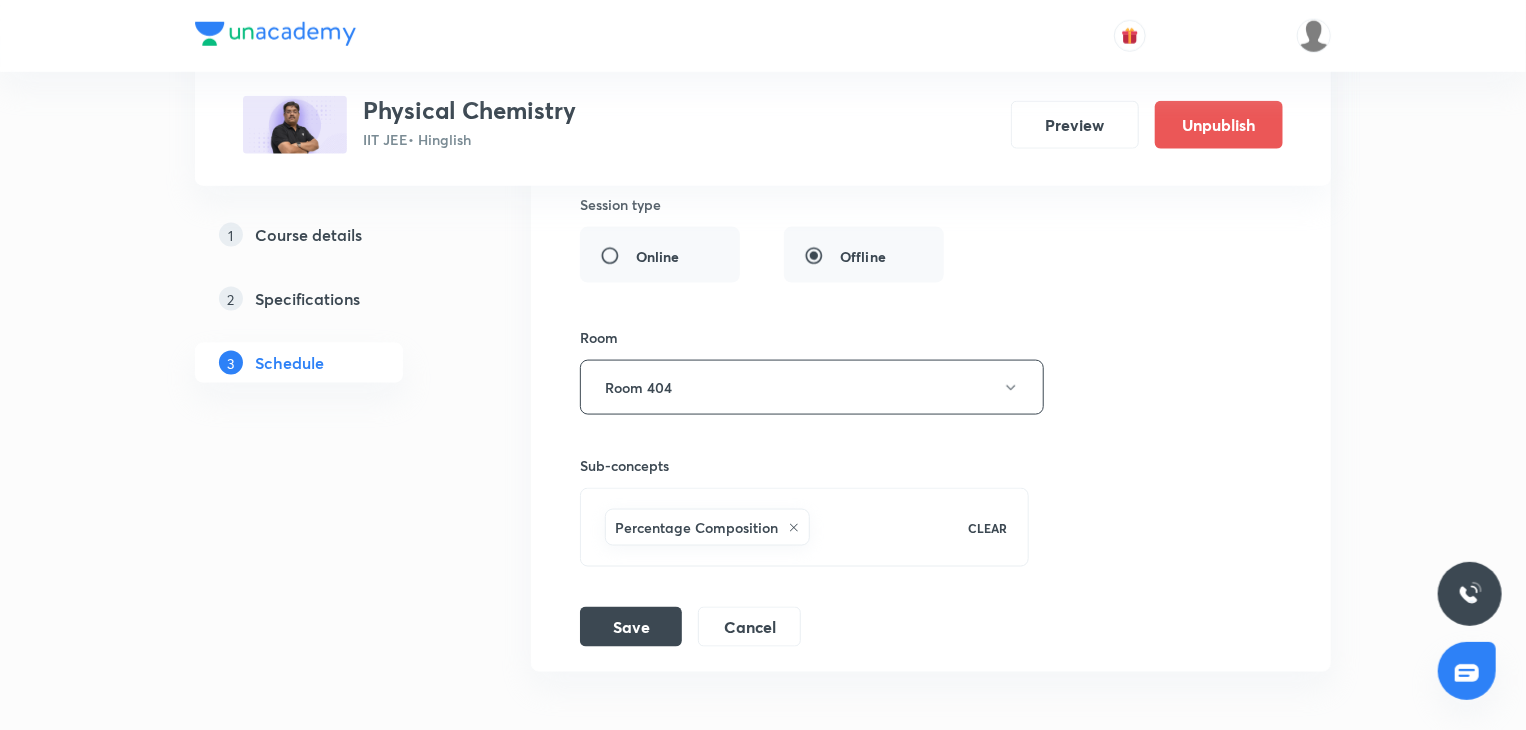 scroll, scrollTop: 1212, scrollLeft: 0, axis: vertical 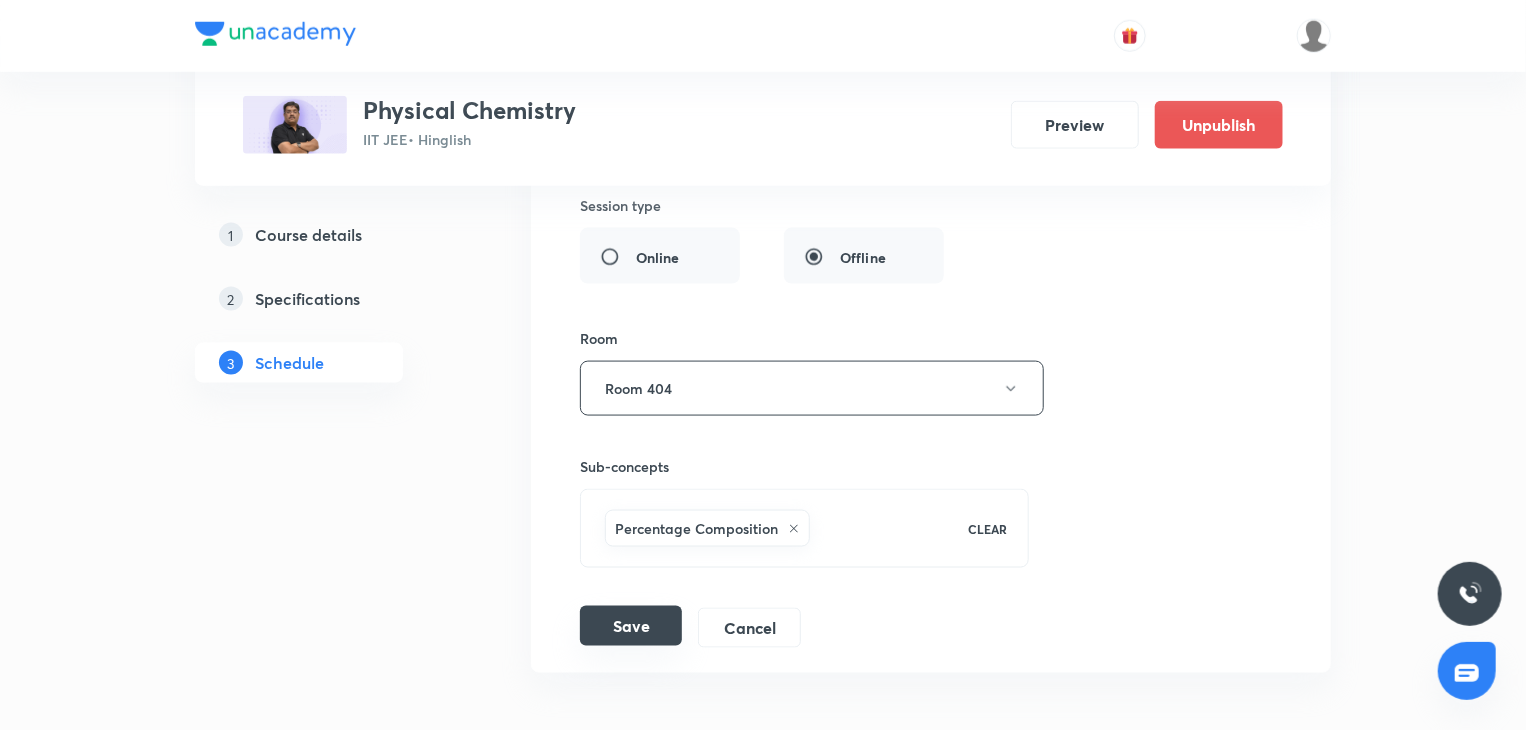 click on "Save" at bounding box center [631, 626] 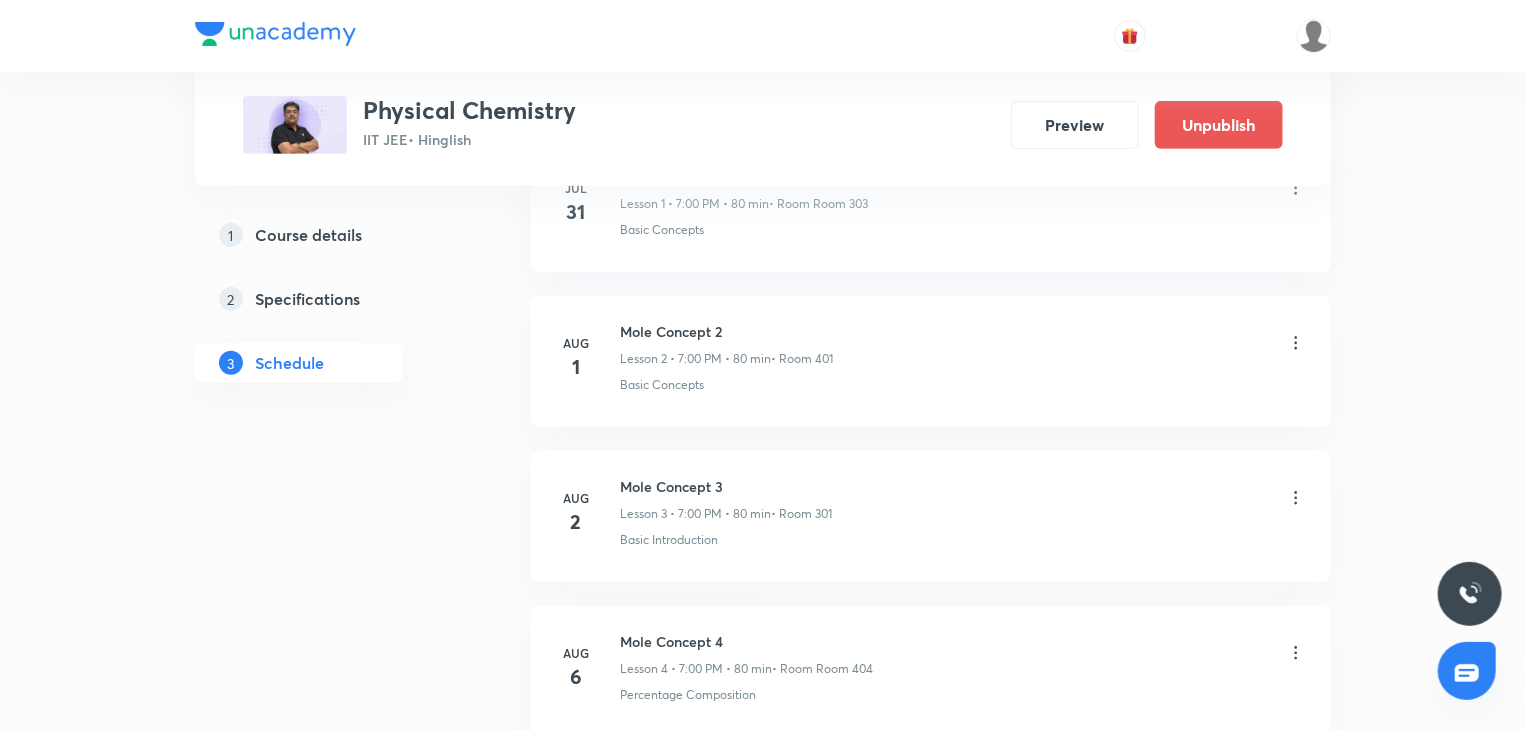 scroll, scrollTop: 572, scrollLeft: 0, axis: vertical 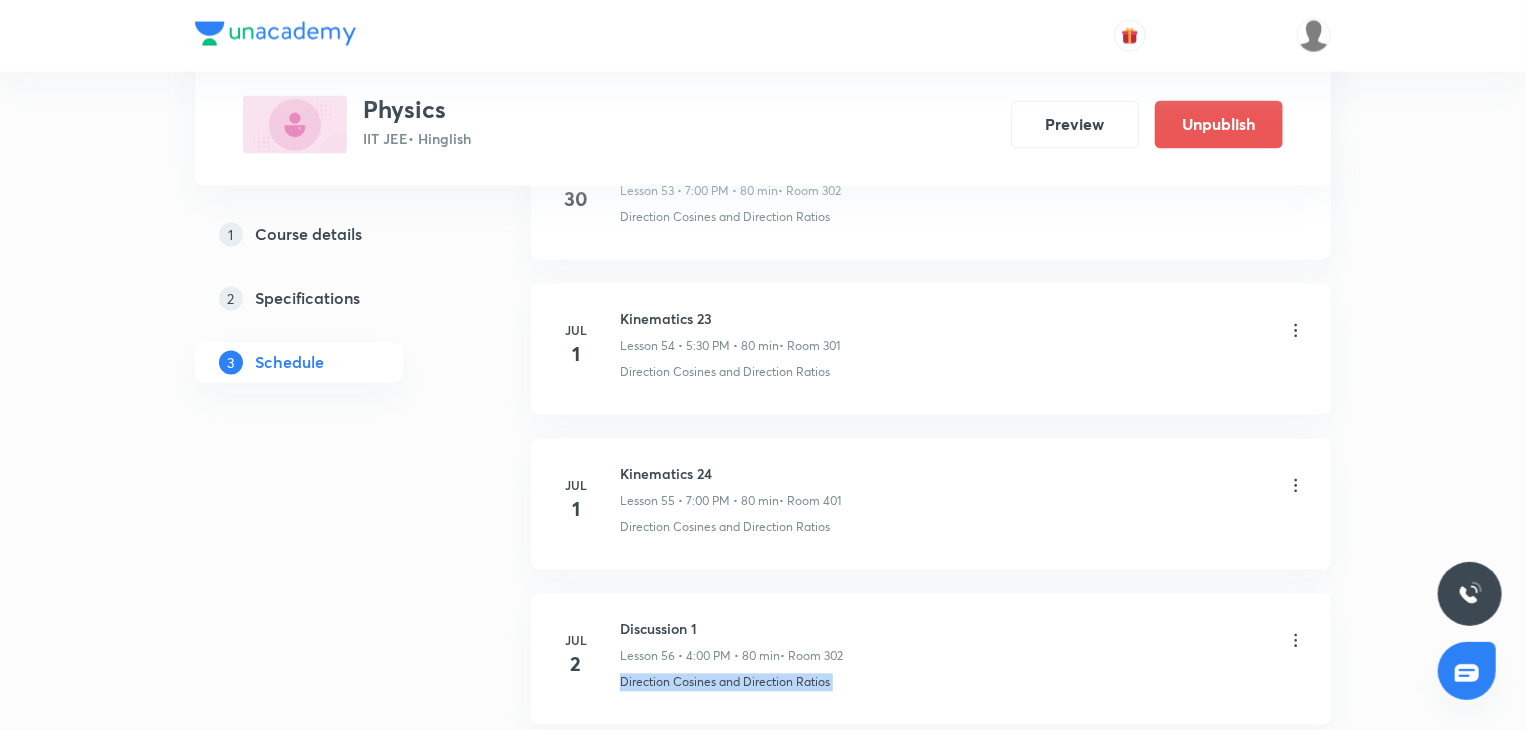 drag, startPoint x: 1520, startPoint y: 553, endPoint x: 1524, endPoint y: 701, distance: 148.05405 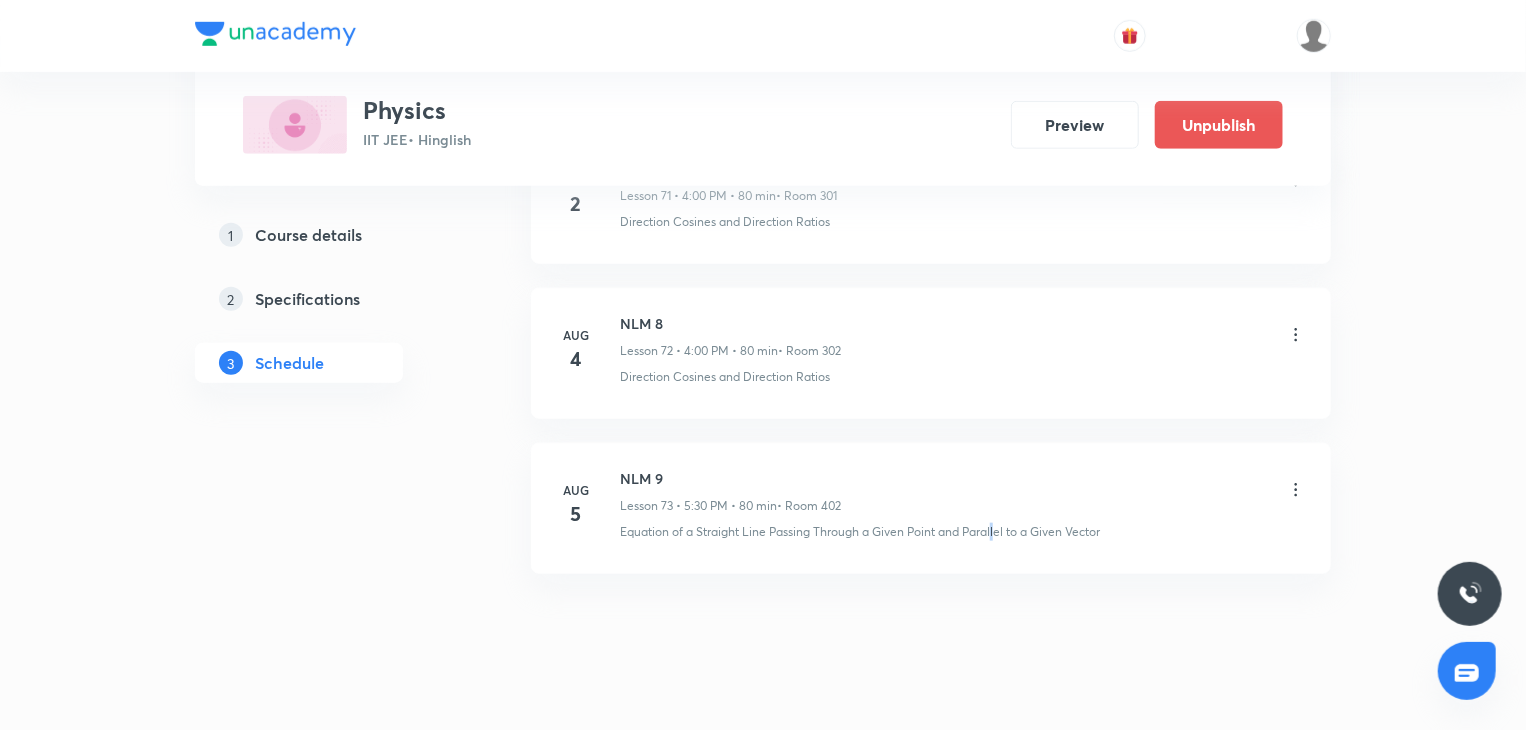 click on "Schedule 73 classes Session 74 Live class Session title 0/99 ​ Schedule for [DATE], [TIME] ​ Duration (in minutes) ​ Educator Select an educator   Session type Online Offline Room Select centre room Sub-concepts Select concepts that wil be covered in this session Add Cancel Apr 17 Basic Maths 1 Lesson 1 • 6:20 PM • 30 min  • Room 401 Direction Cosines and Direction Ratios Apr 18 Basic Maths 2 Lesson 2 • 5:30 PM • 80 min  • Room 301 Line of intersection of Two Planes Apr 19 Basic Maths 3 Lesson 3 • 7:00 PM • 80 min  • Room 301 Direction Cosines and Direction Ratios Apr 21 Basic Maths 4 Lesson 4 • 5:30 PM • 80 min  • Room 401 Equation of Line Passing Through Two Given Points Apr 23 Basic Maths 5 Lesson 5 • 4:00 PM • 80 min  • Room 302 Direction Cosines and Direction Ratios Apr 24 Basic Maths 6 Lesson 6 • 5:30 PM • 80 min  • Room 302 Apr 25 Apr 26 Apr" at bounding box center [931, -5610] 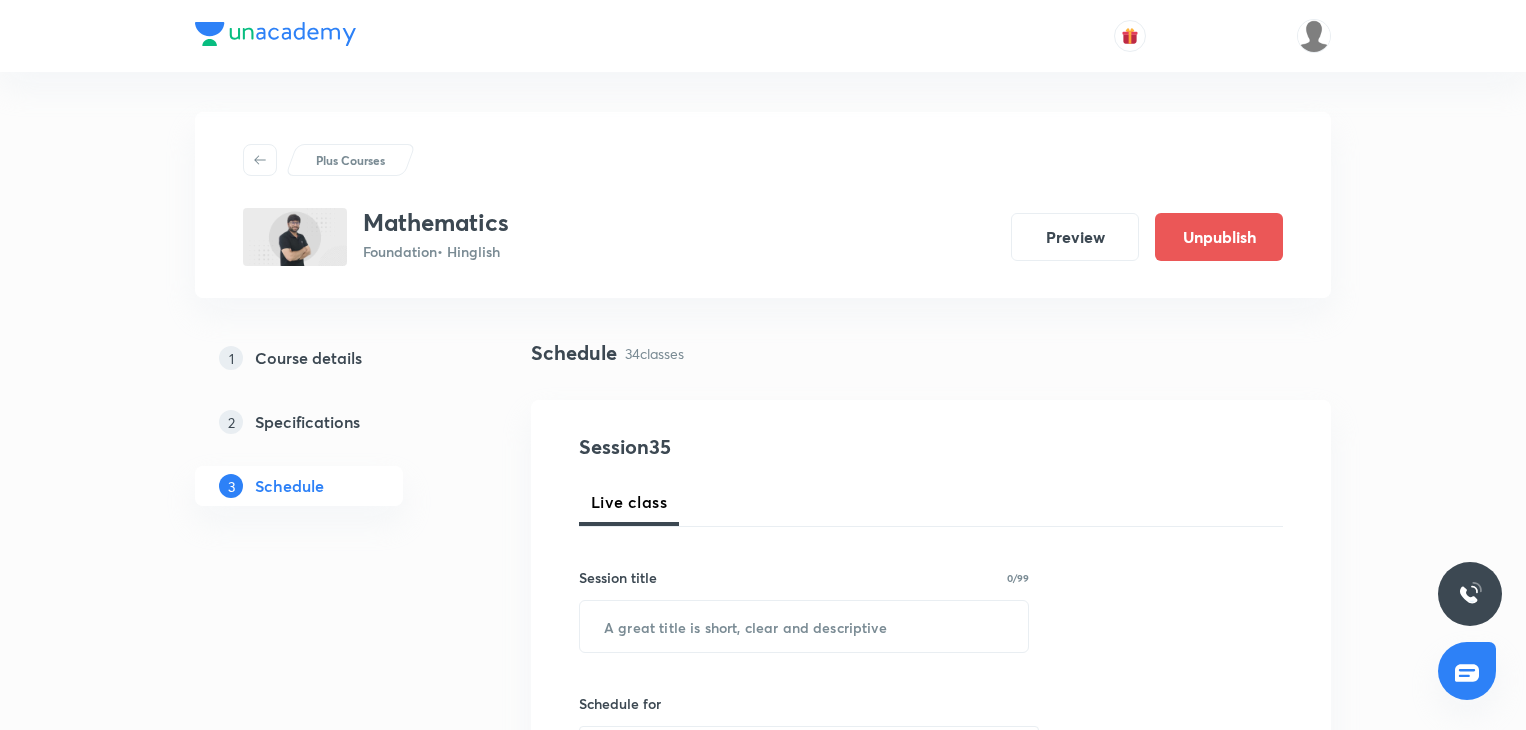 scroll, scrollTop: 6128, scrollLeft: 0, axis: vertical 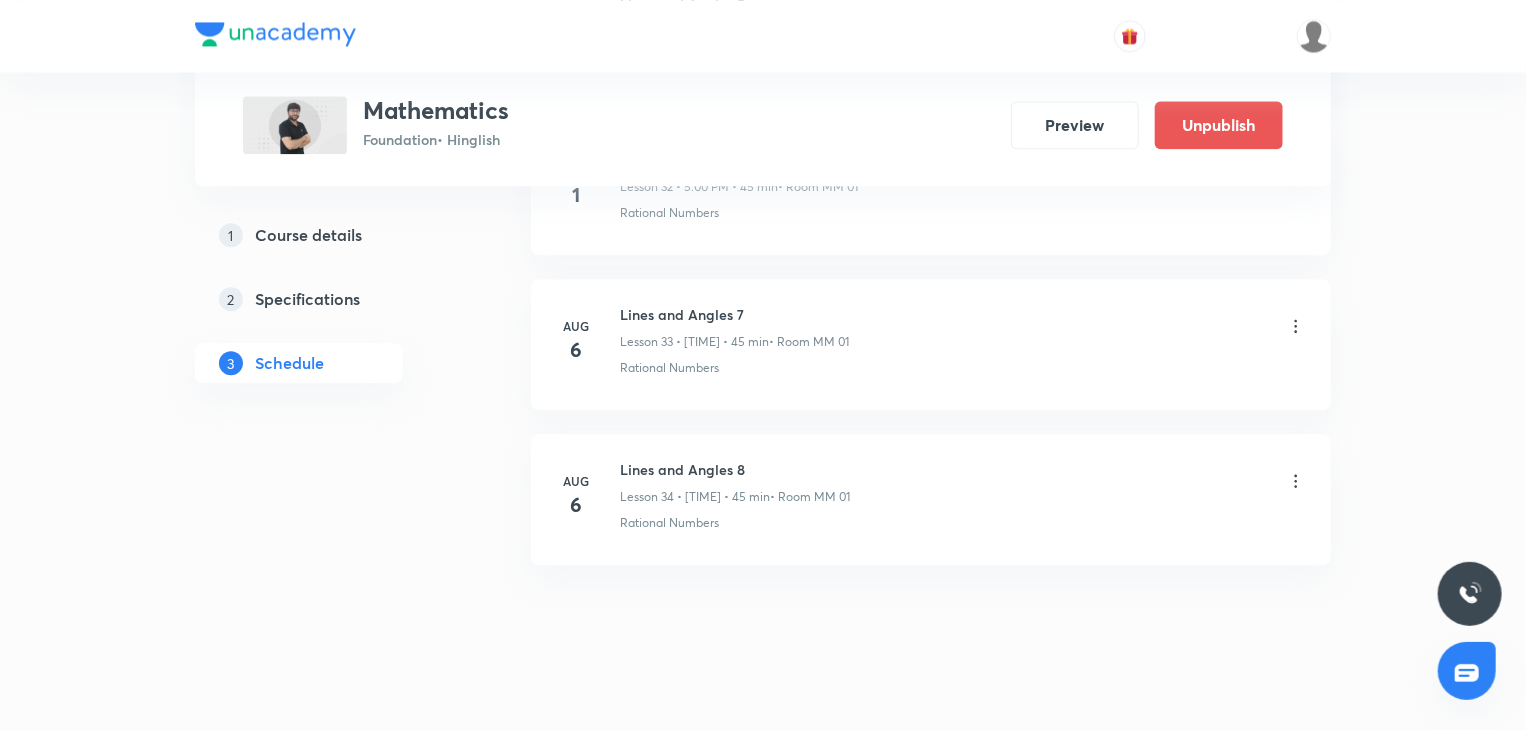 click 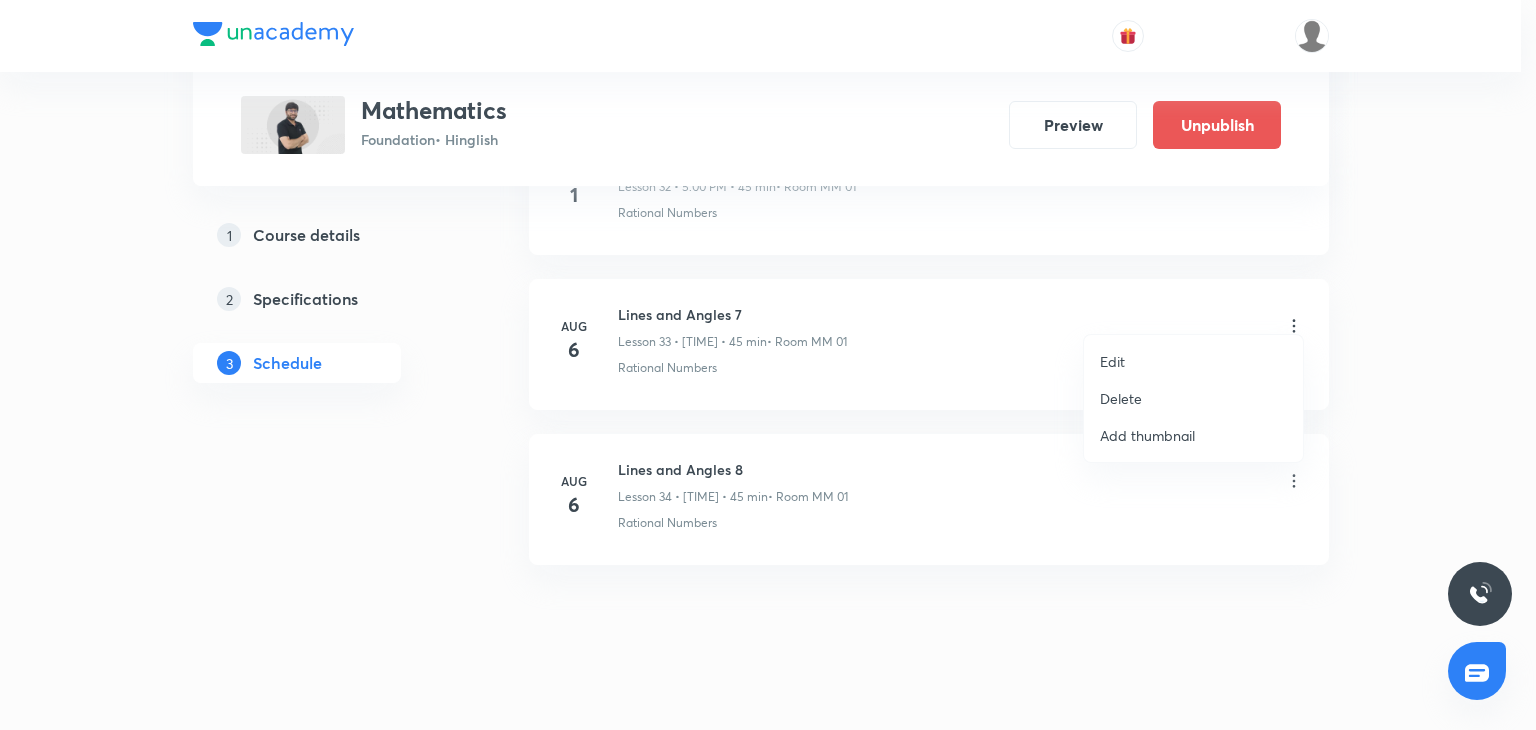 click on "Edit" at bounding box center (1193, 361) 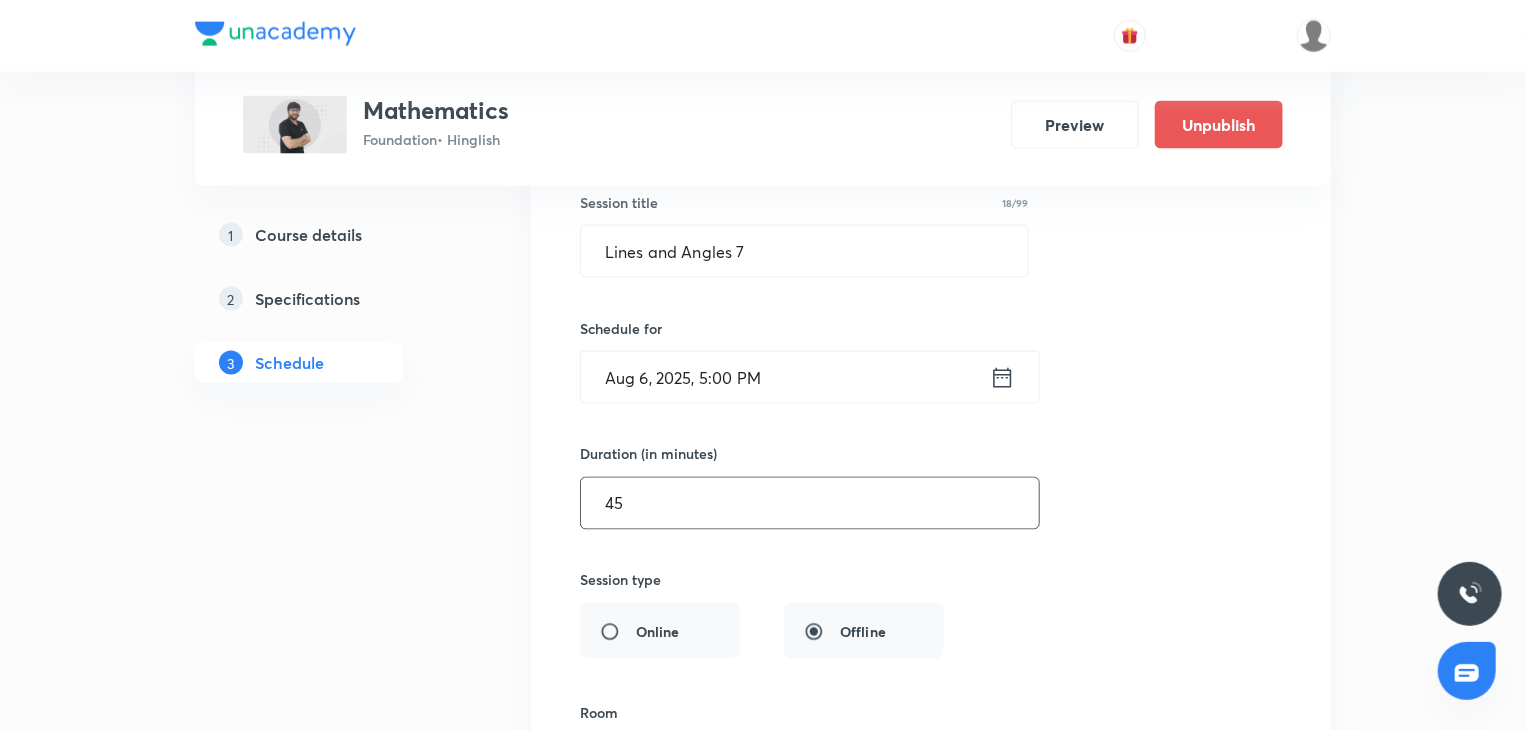 scroll, scrollTop: 5317, scrollLeft: 0, axis: vertical 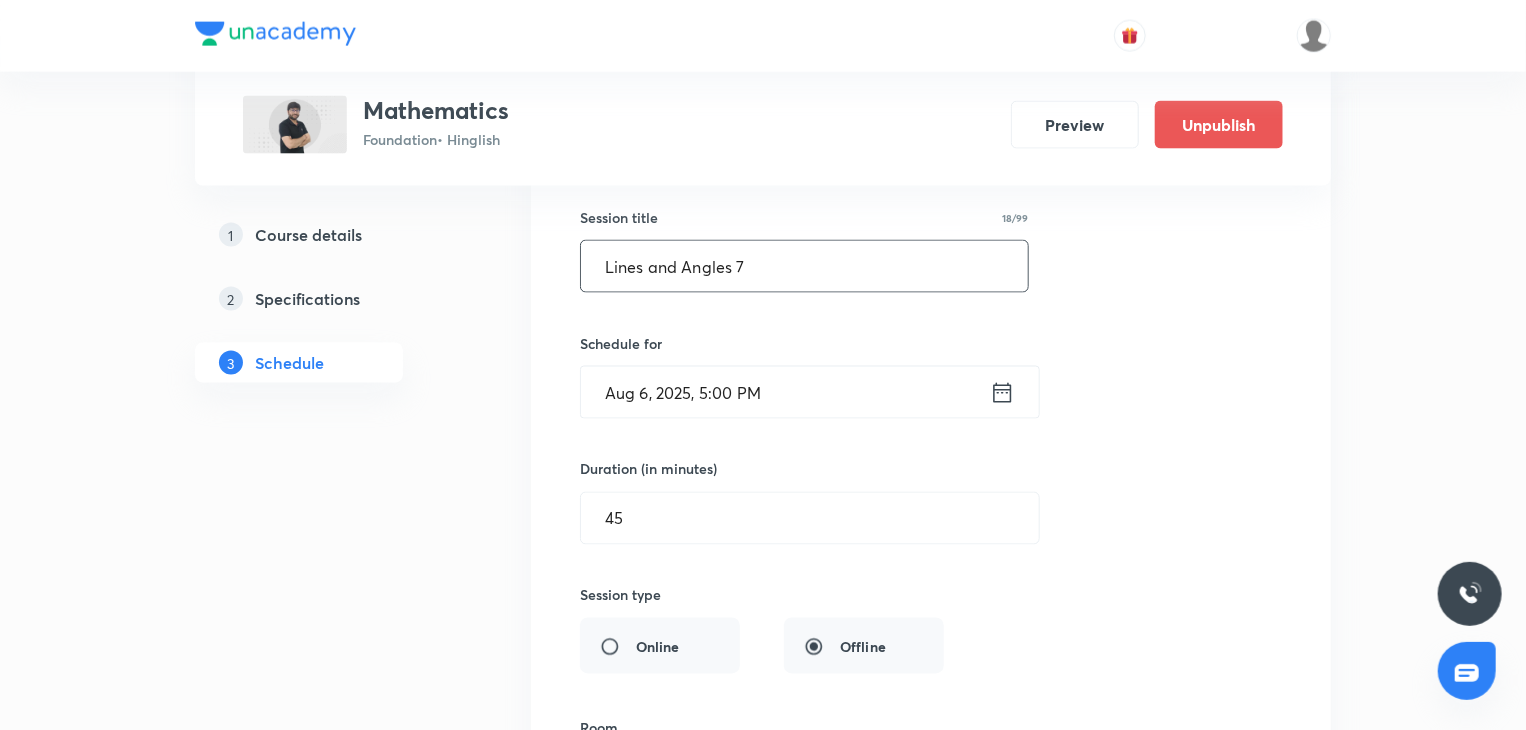 drag, startPoint x: 784, startPoint y: 258, endPoint x: 492, endPoint y: 270, distance: 292.24646 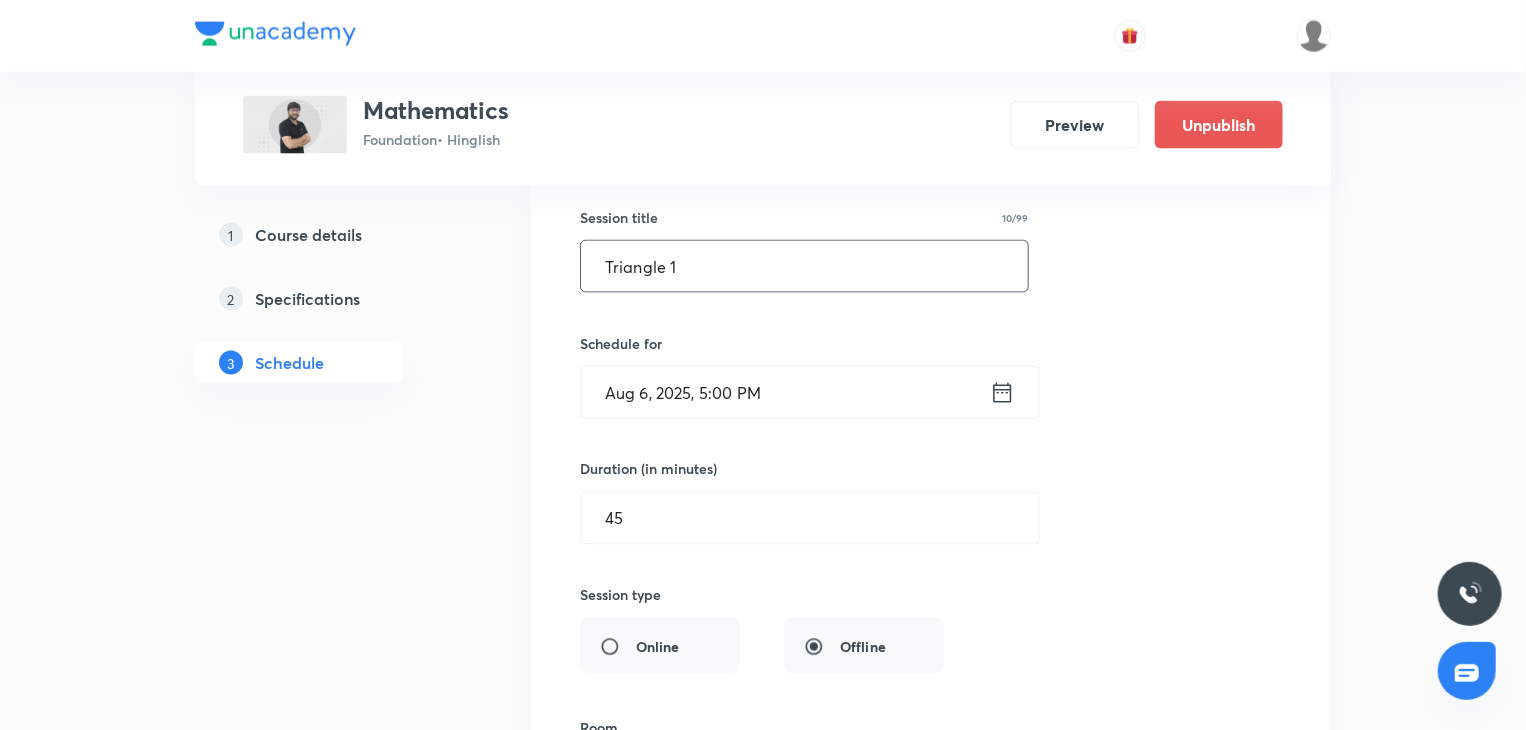 type on "Triangle 1" 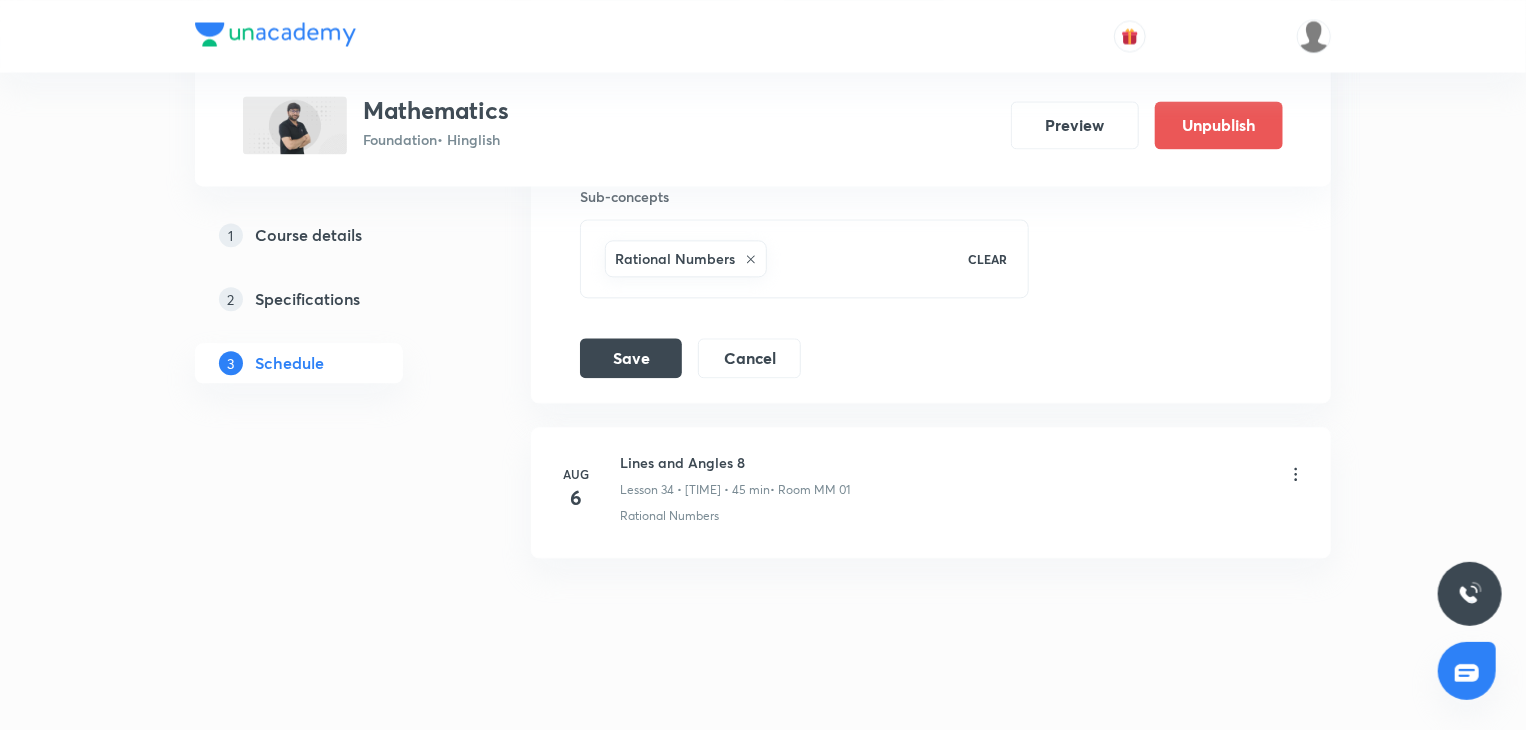 scroll, scrollTop: 5976, scrollLeft: 0, axis: vertical 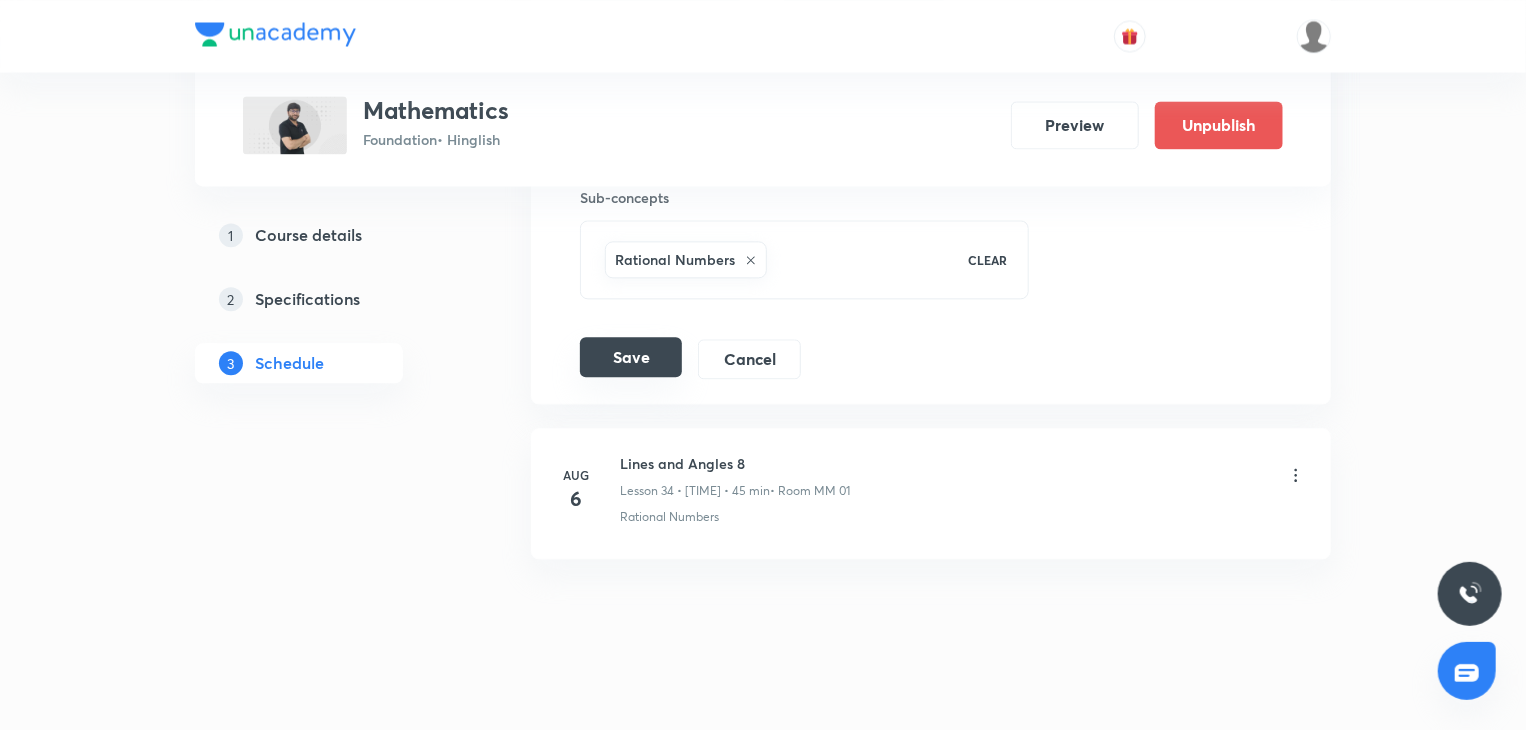 click on "Save" at bounding box center (631, 357) 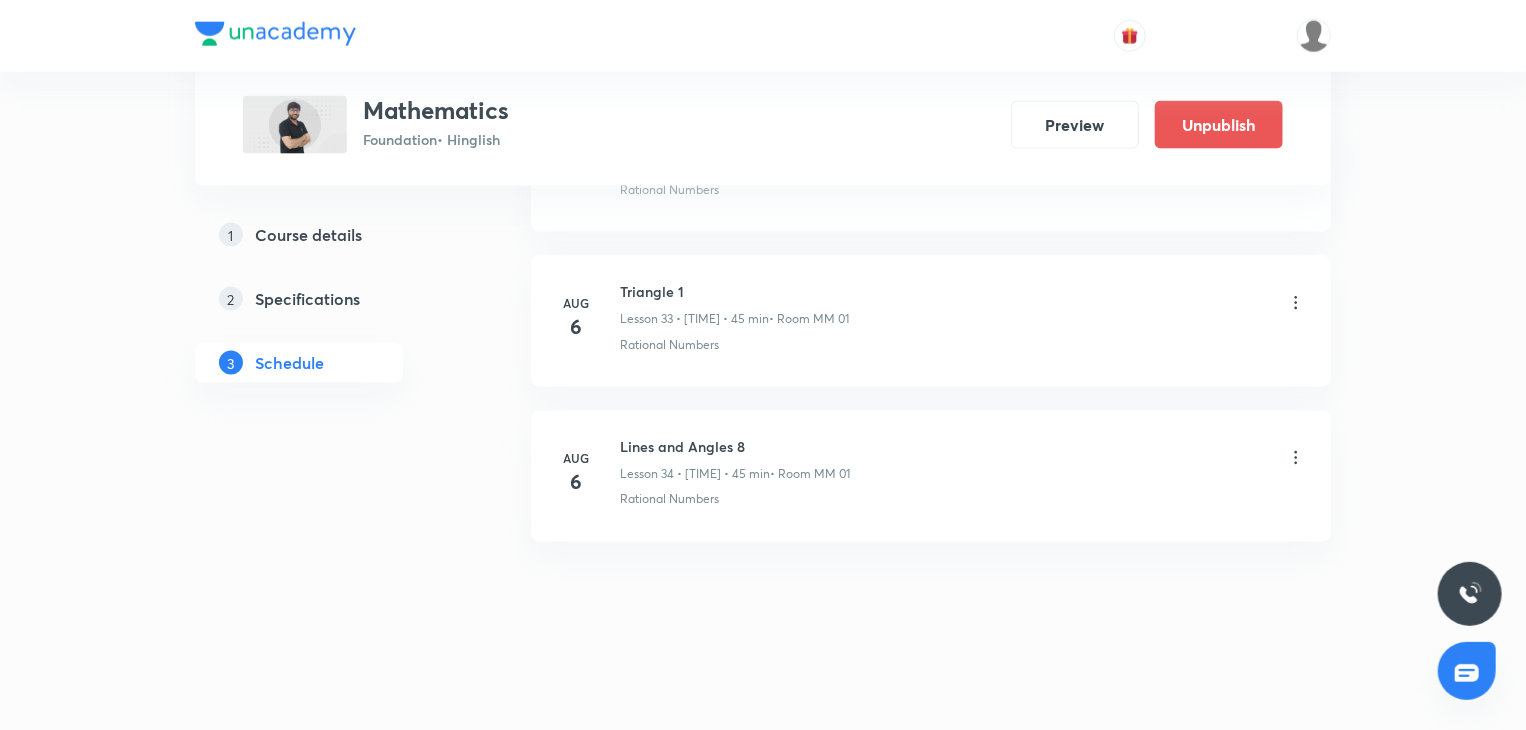 scroll, scrollTop: 5211, scrollLeft: 0, axis: vertical 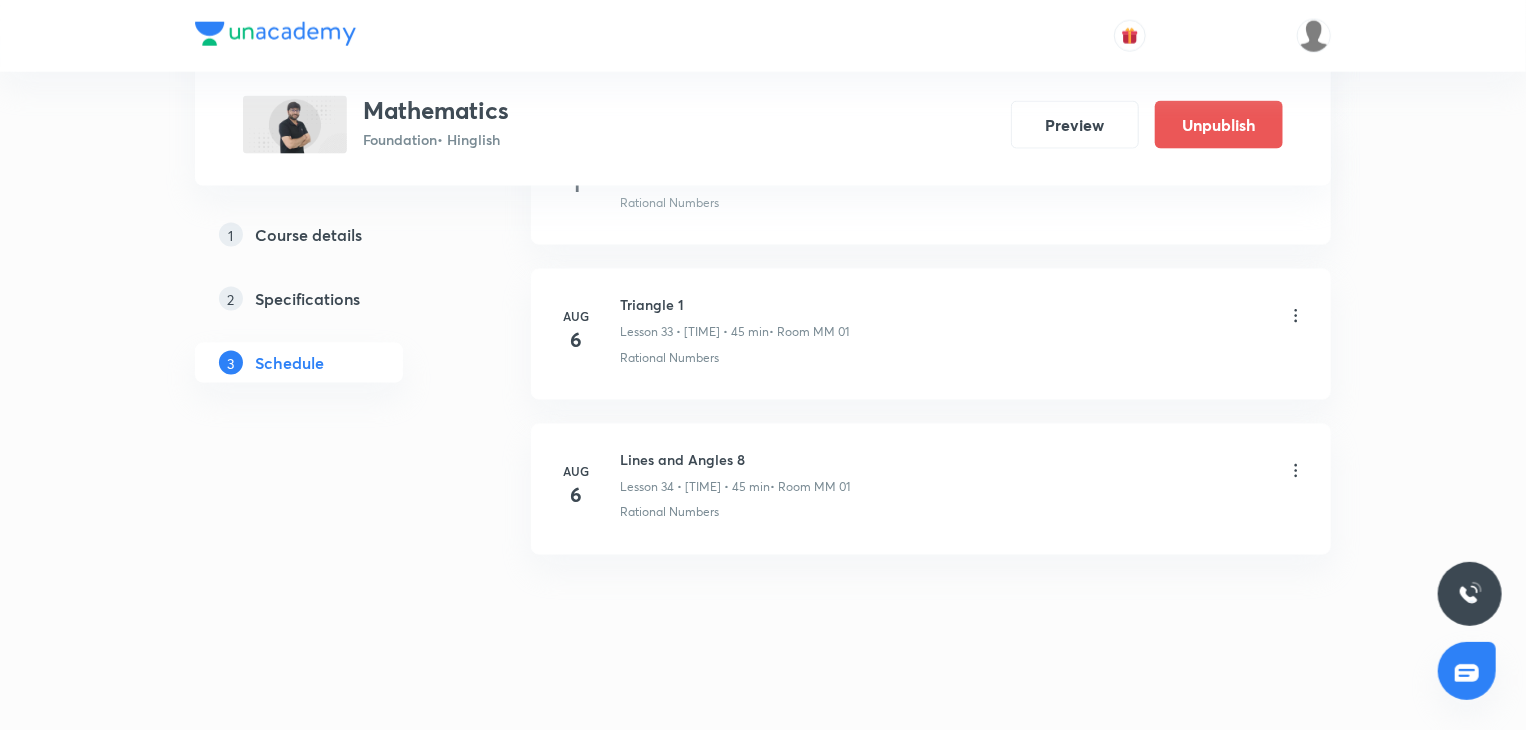 click on "Triangle 1" at bounding box center [734, 304] 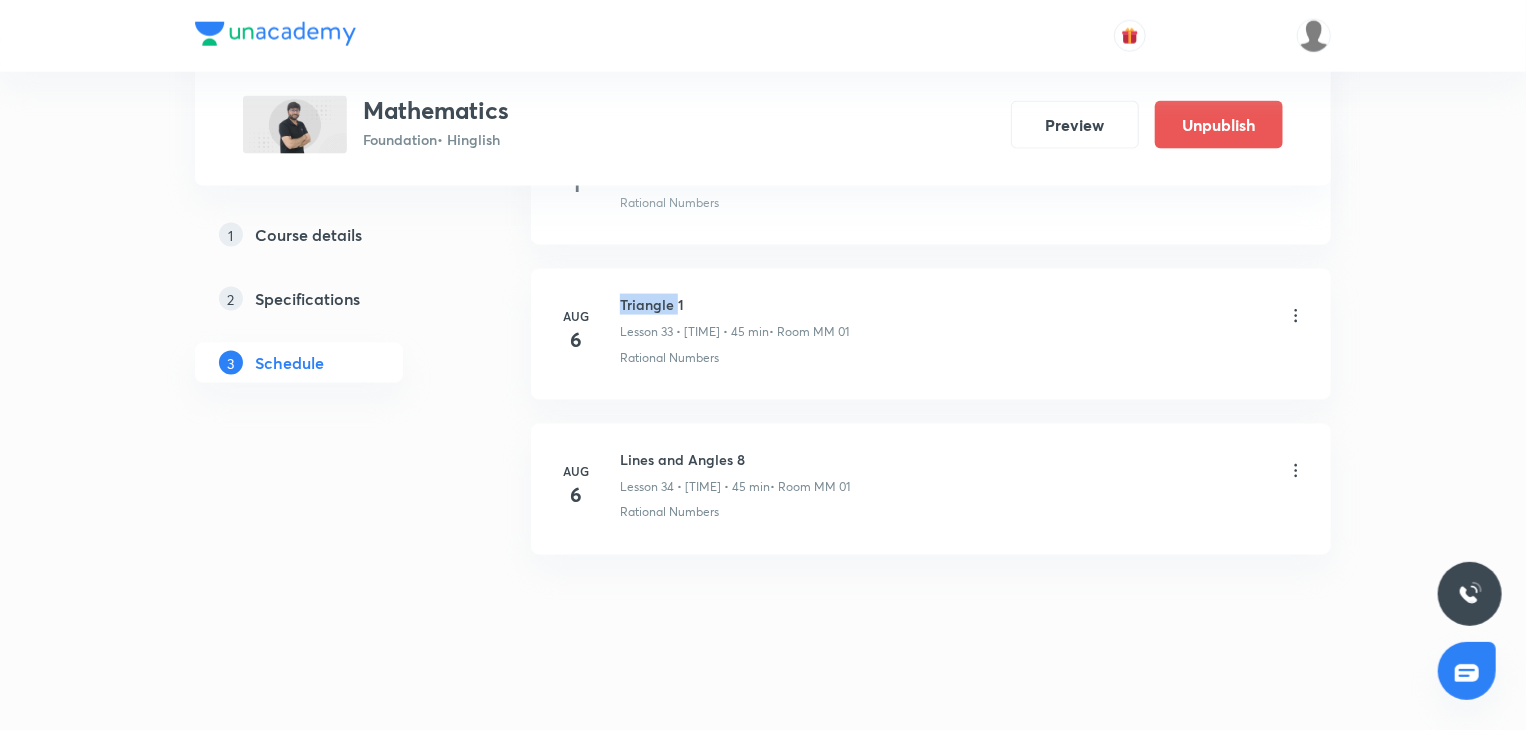 click on "Triangle 1" at bounding box center (734, 304) 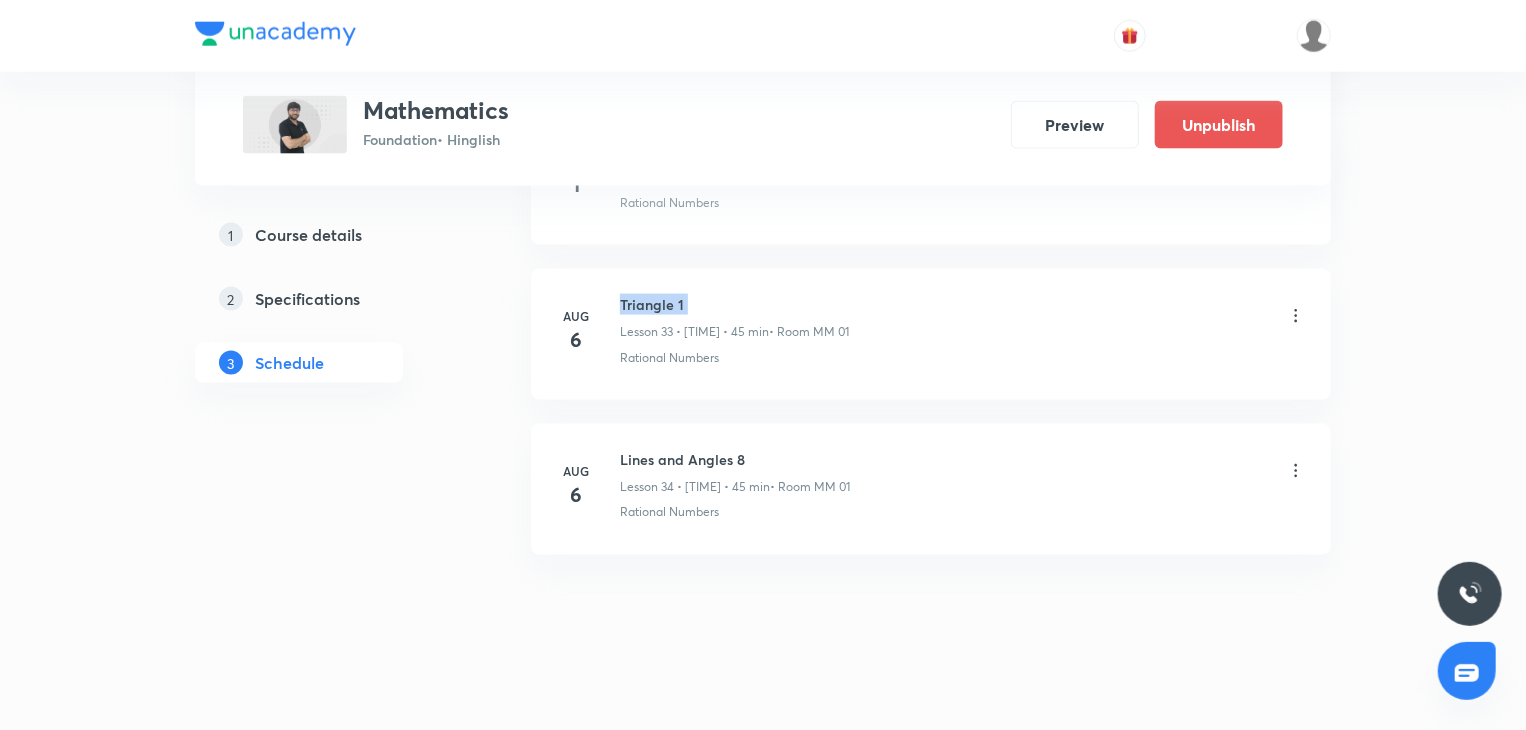 click on "Triangle 1" at bounding box center (734, 304) 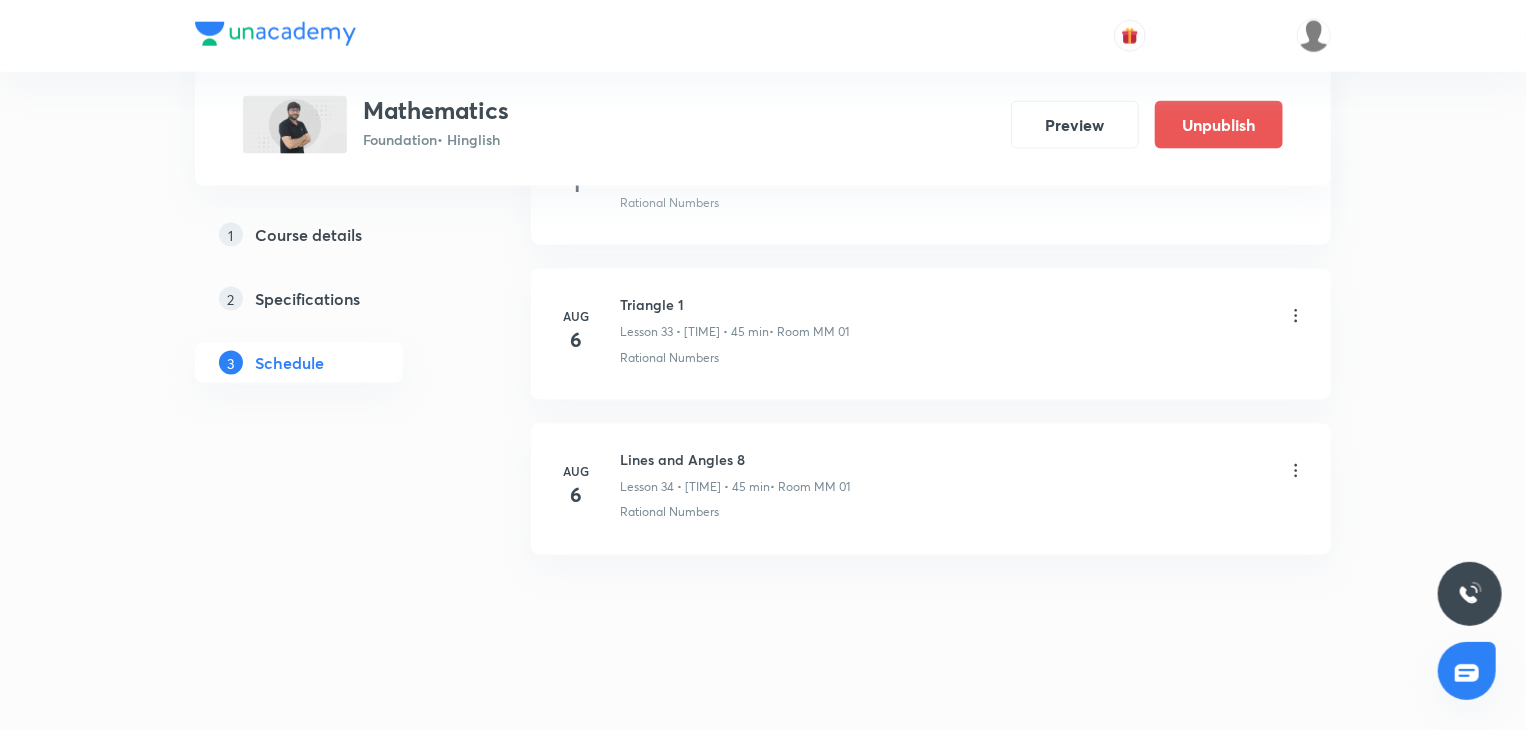click 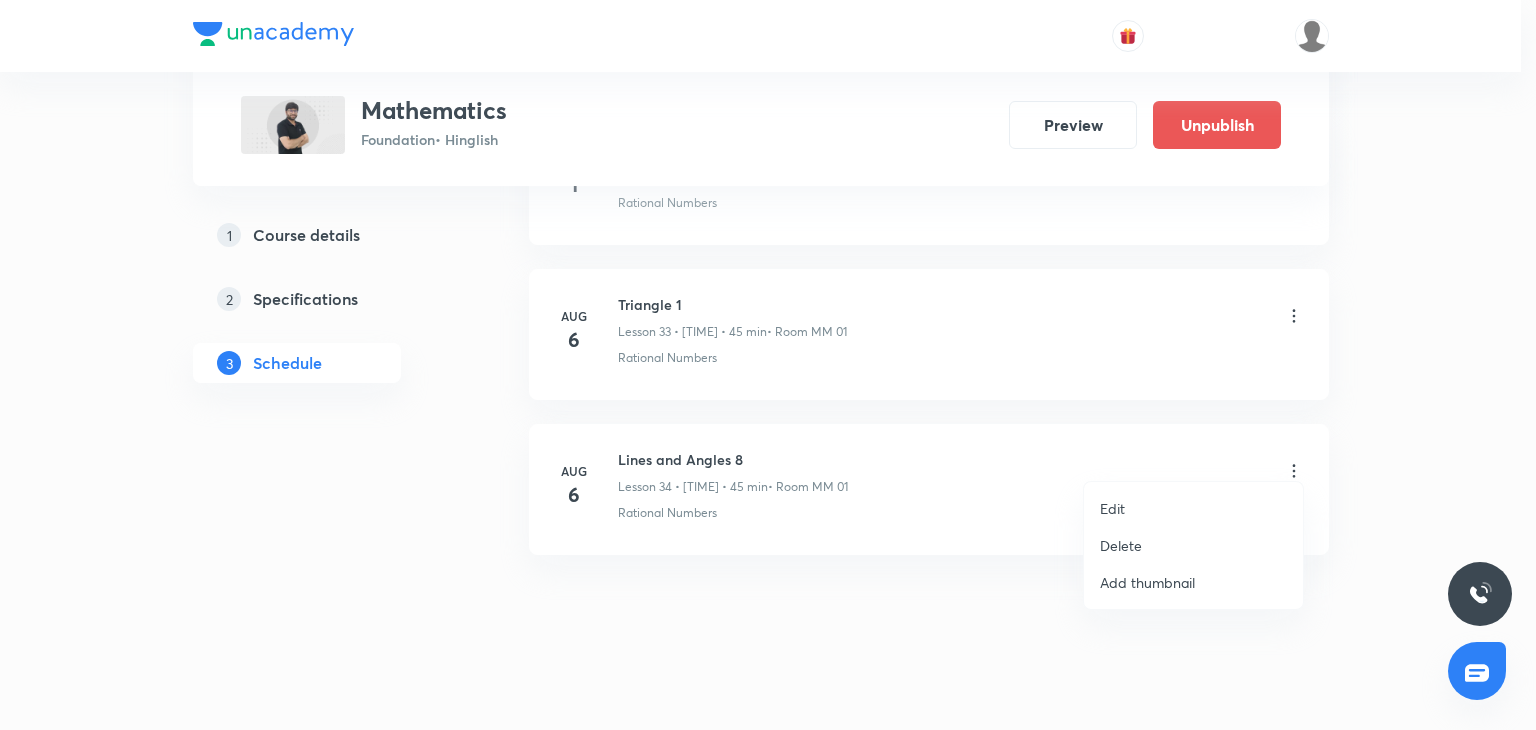 click on "Edit" at bounding box center (1193, 508) 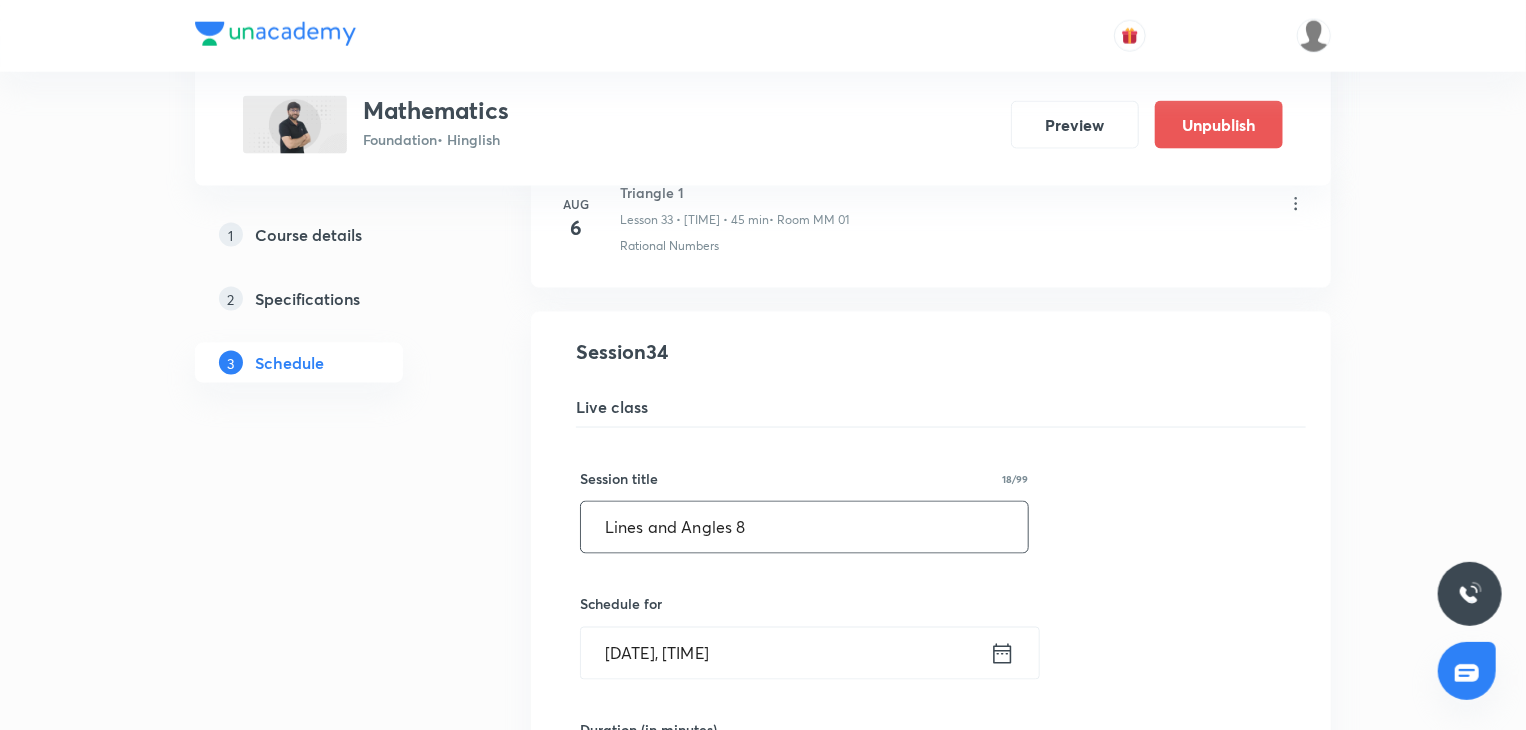 drag, startPoint x: 891, startPoint y: 509, endPoint x: 556, endPoint y: 570, distance: 340.50845 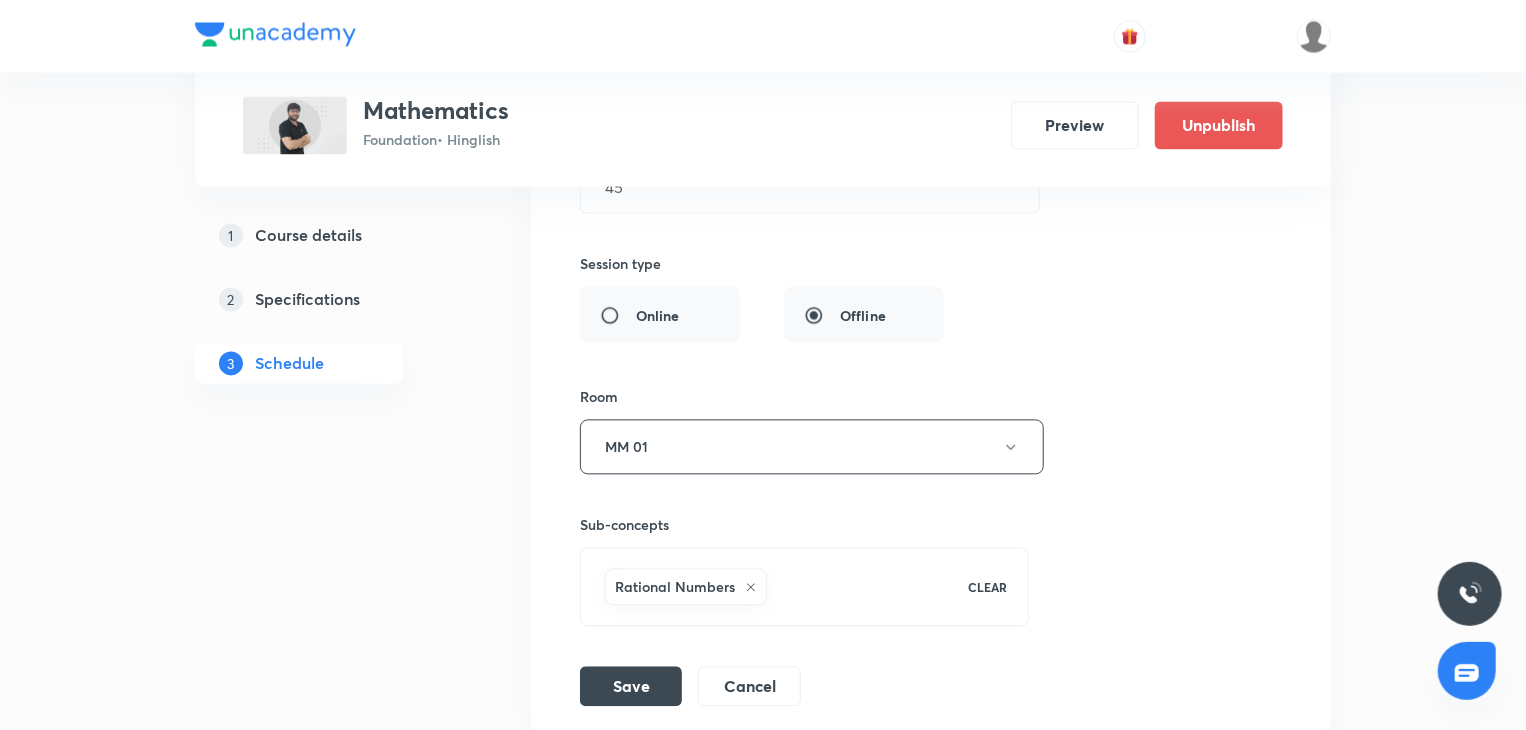 scroll, scrollTop: 5977, scrollLeft: 0, axis: vertical 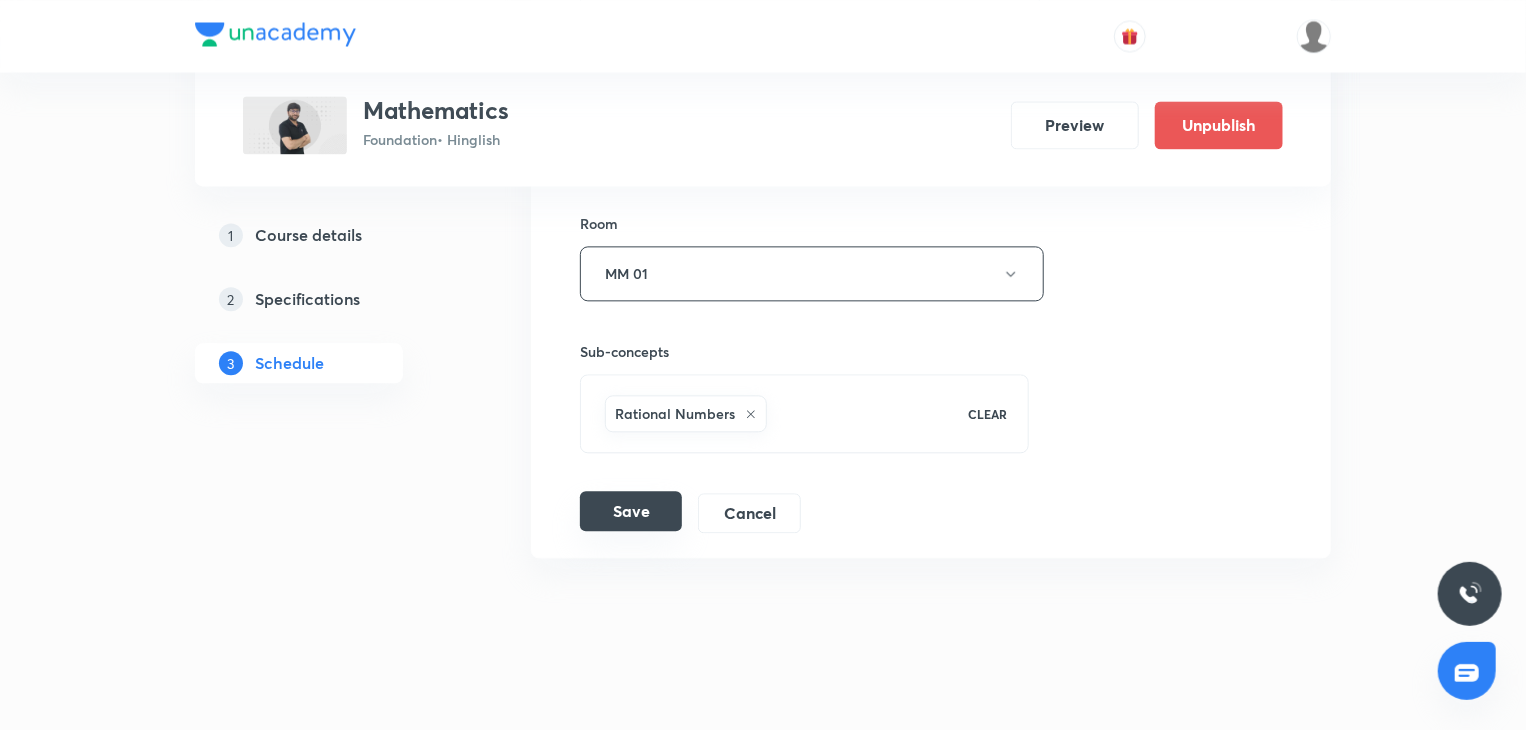 type on "Triangle 2" 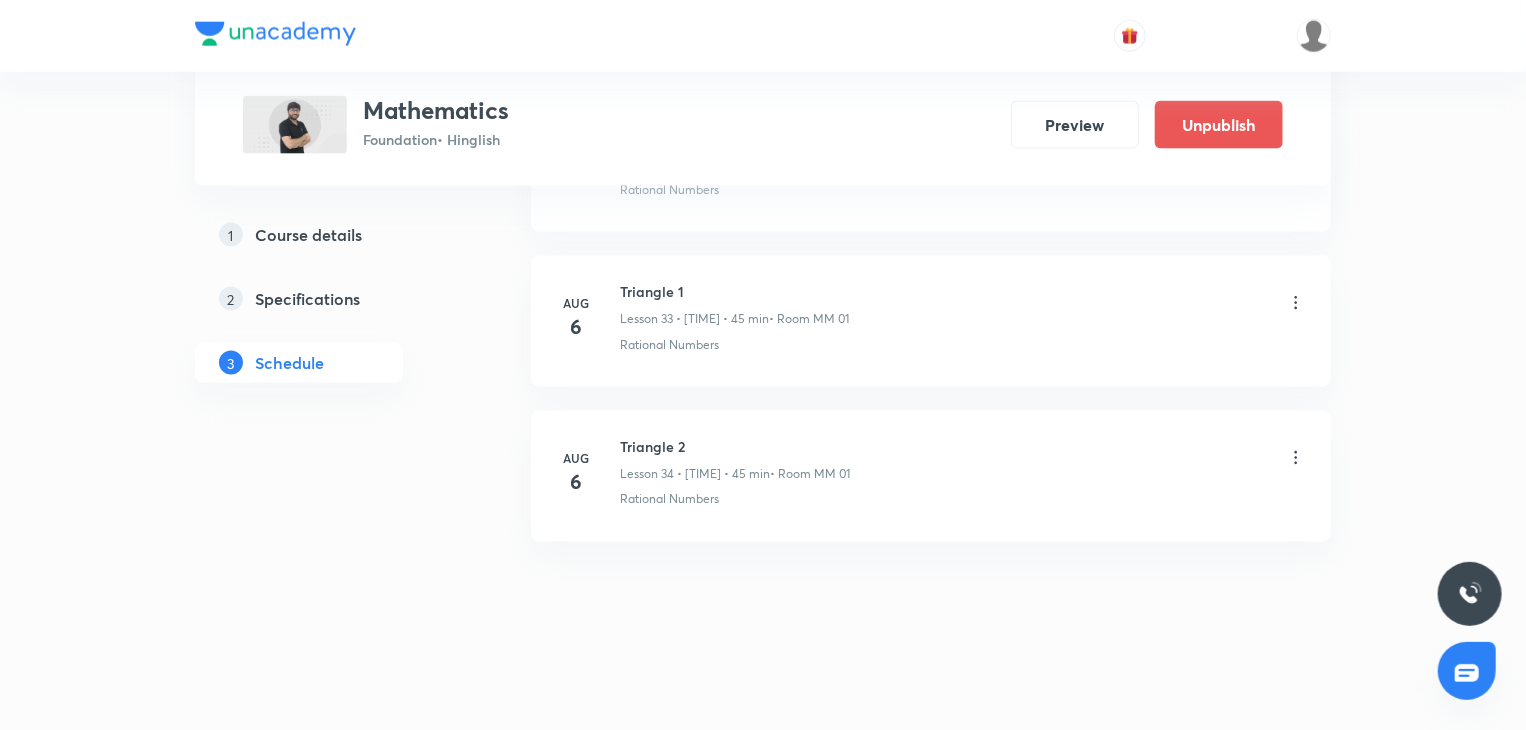 scroll, scrollTop: 5211, scrollLeft: 0, axis: vertical 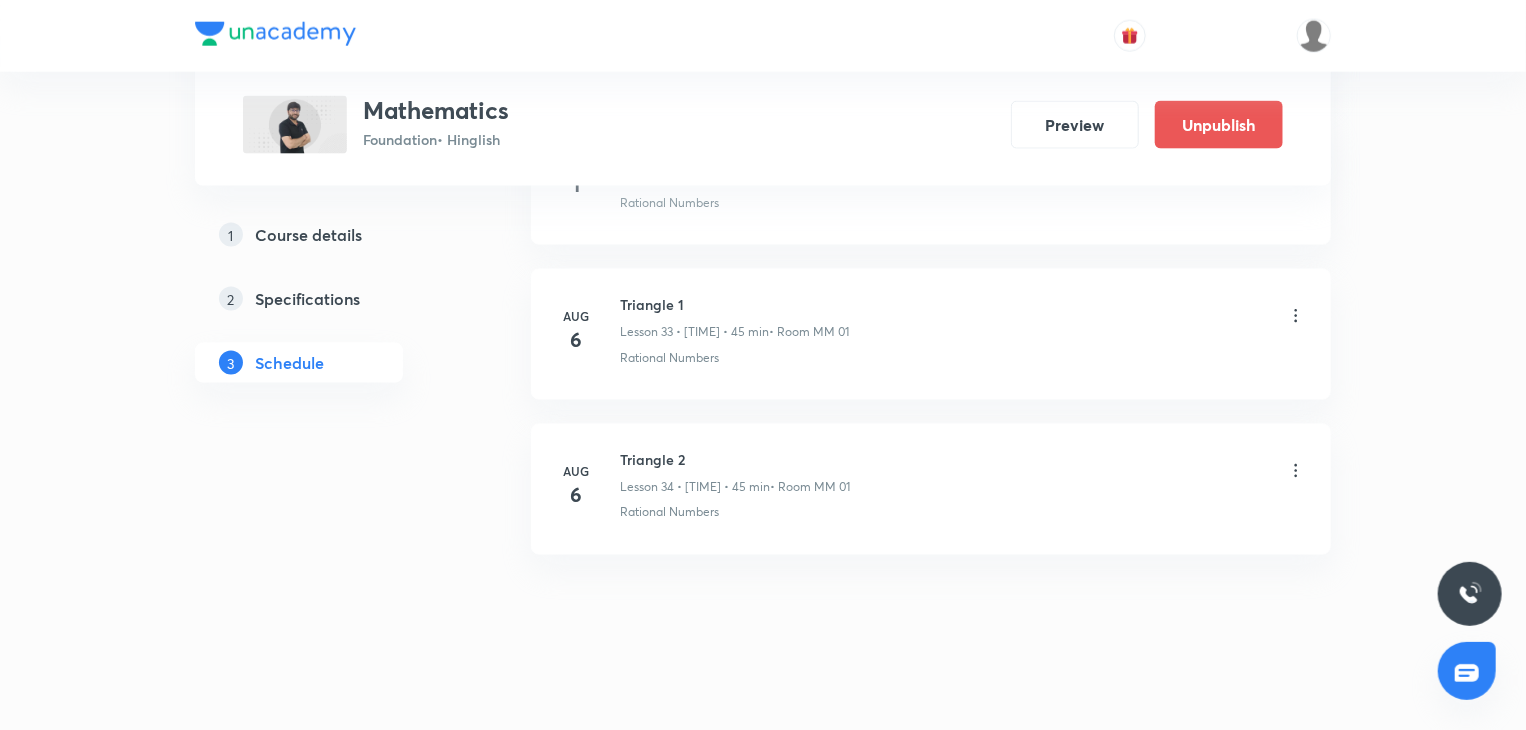 click on "Rational Numbers" at bounding box center (963, 358) 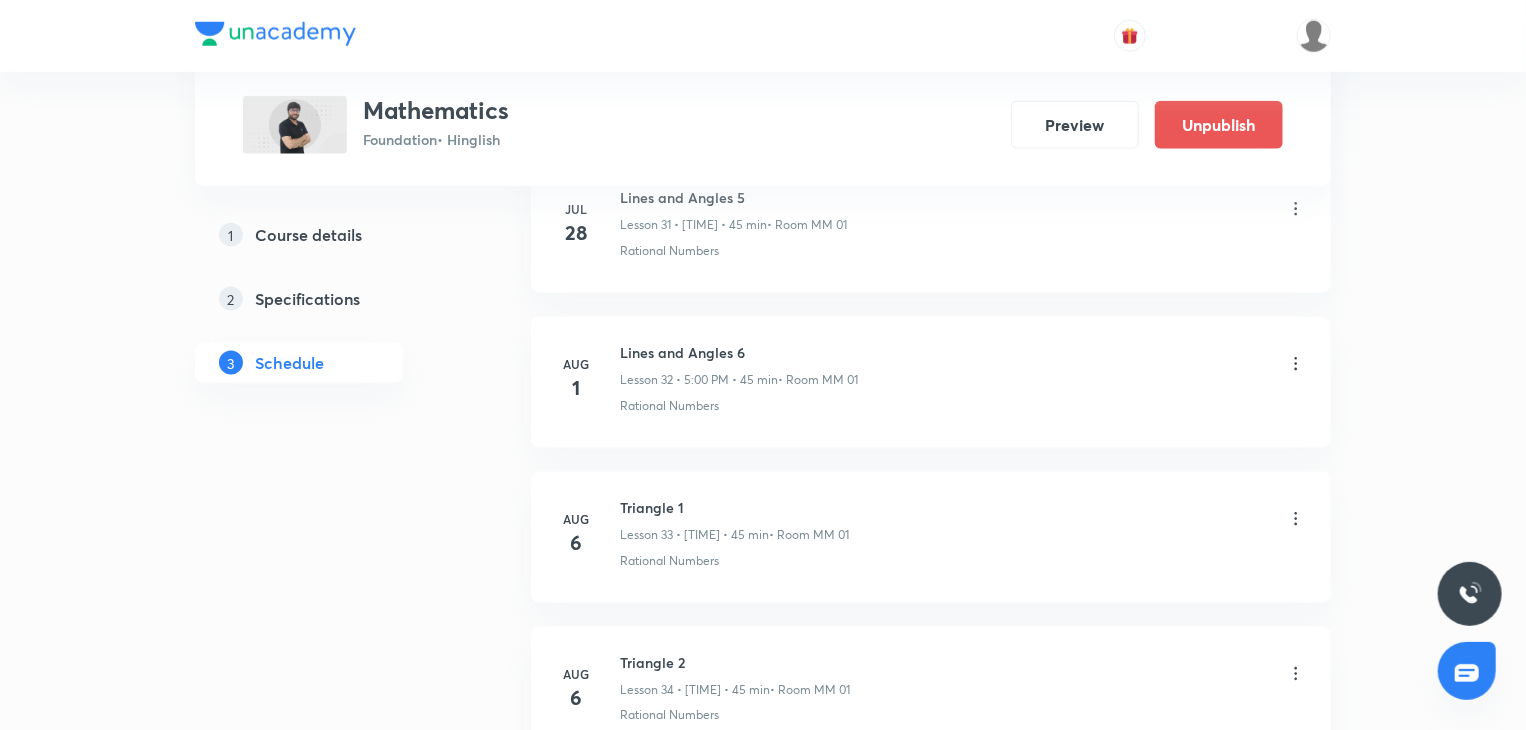 scroll, scrollTop: 5211, scrollLeft: 0, axis: vertical 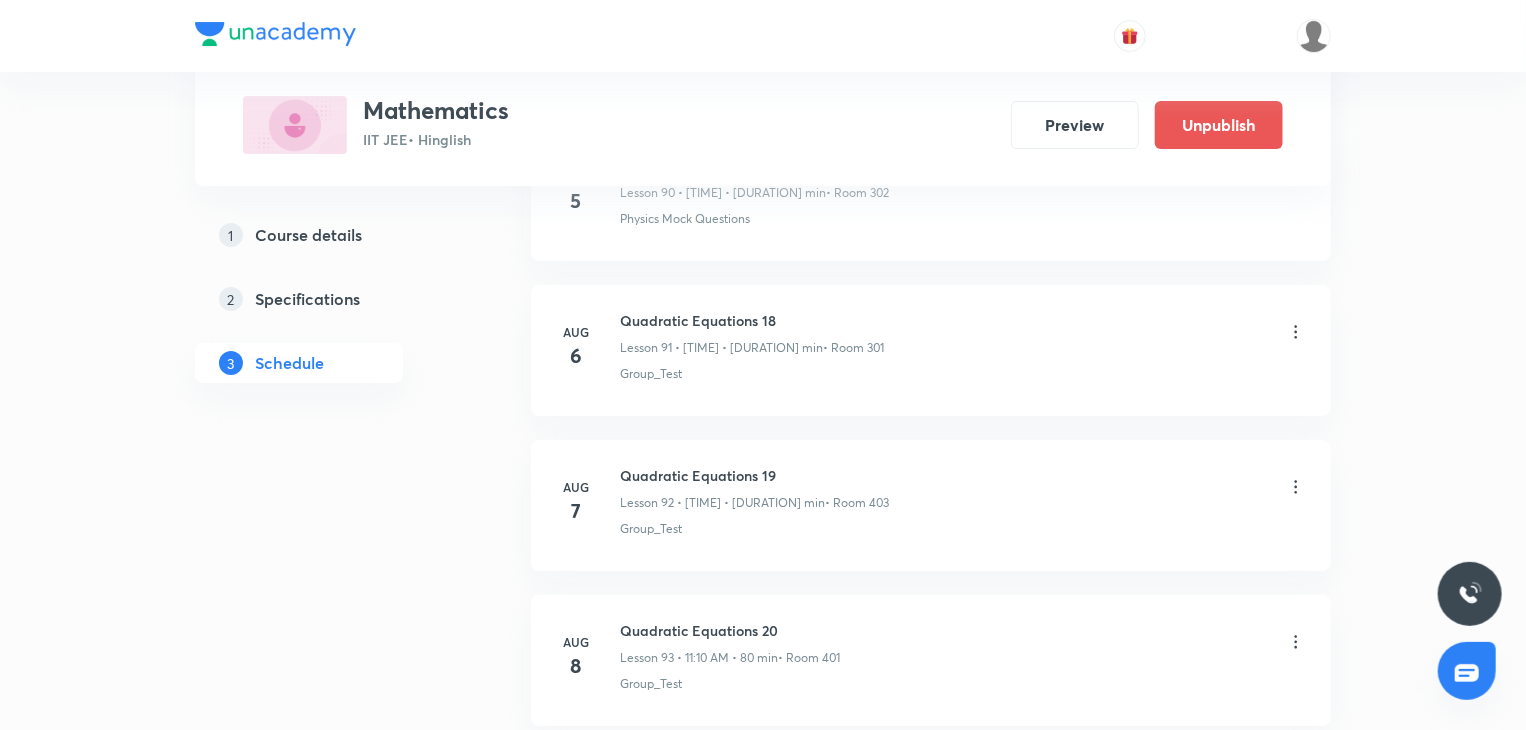 click 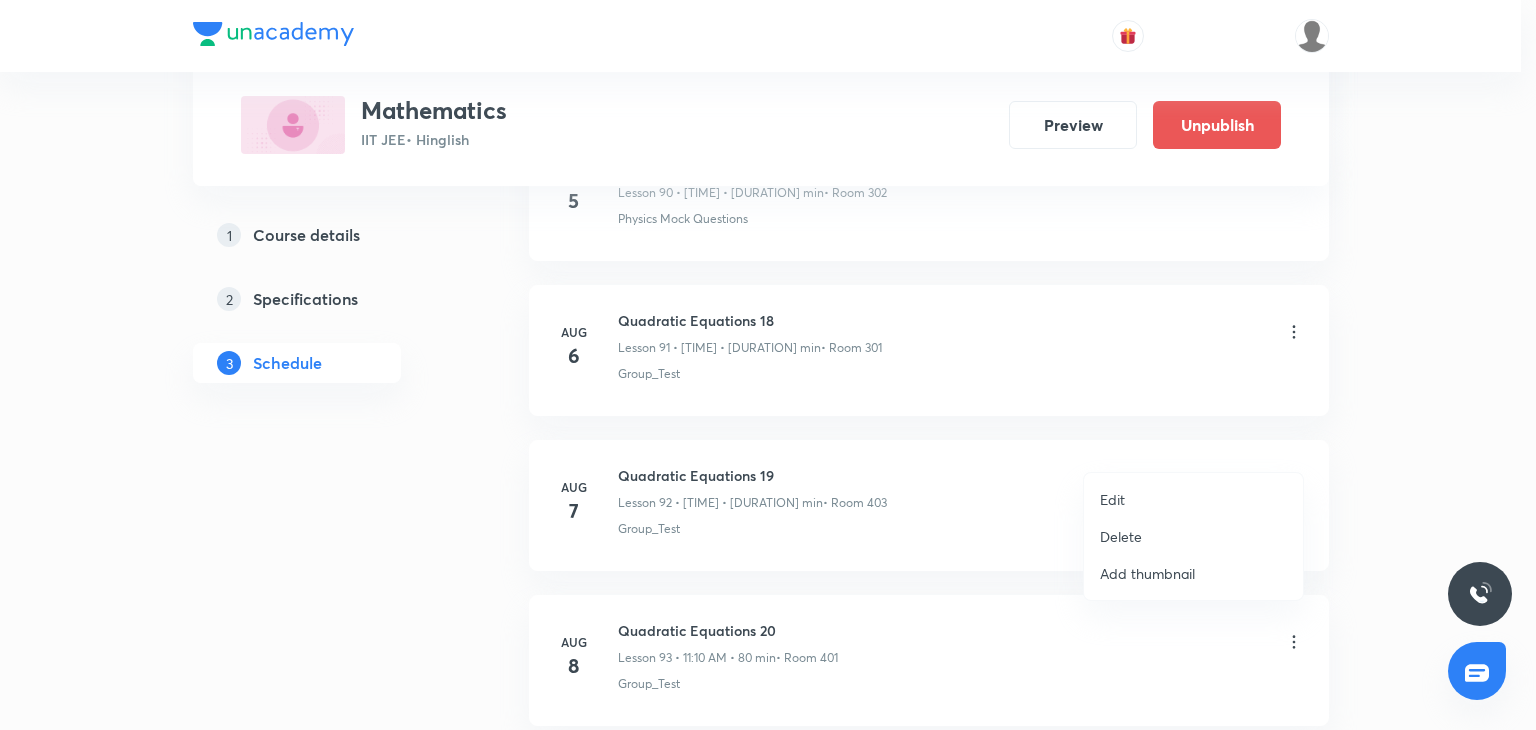 click on "Edit" at bounding box center [1193, 499] 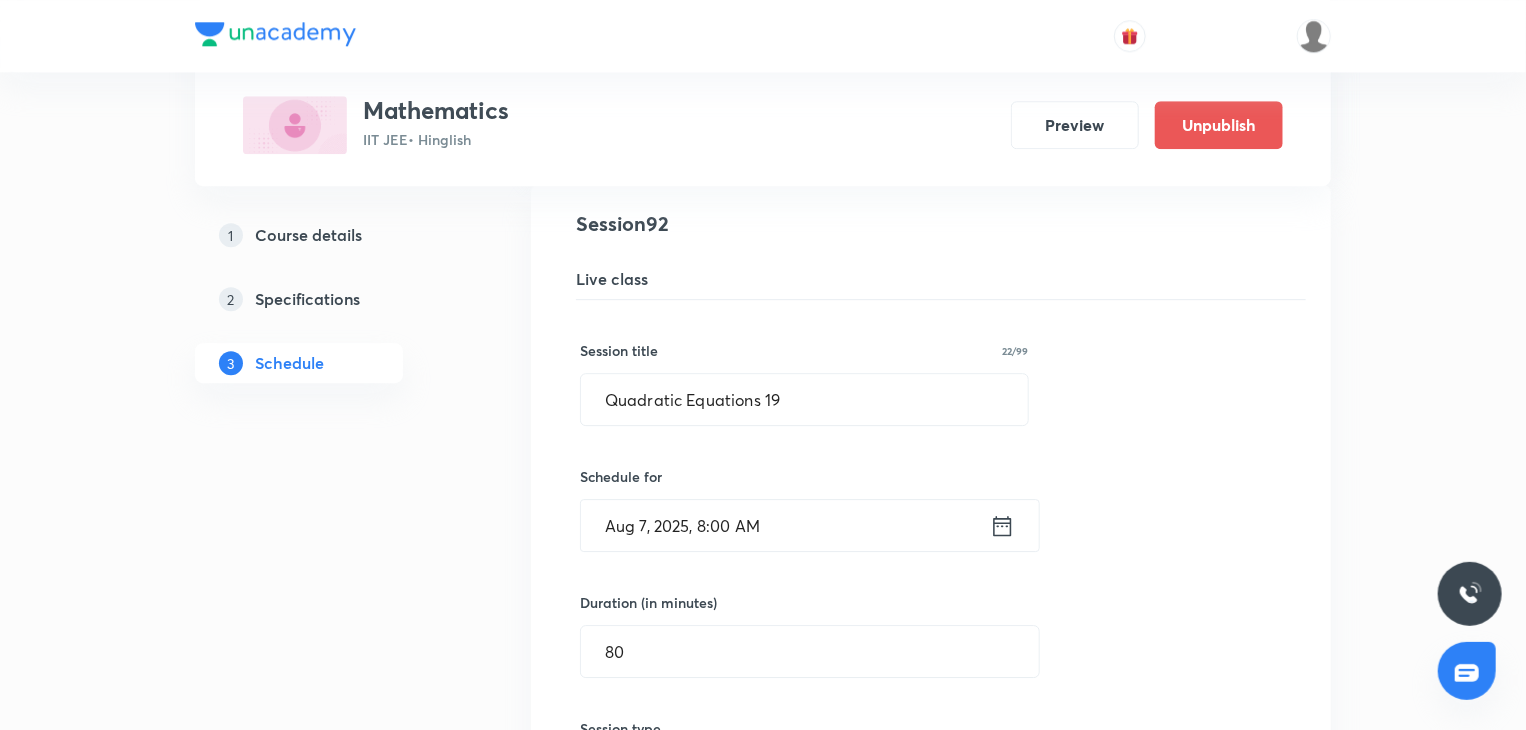 scroll, scrollTop: 14308, scrollLeft: 0, axis: vertical 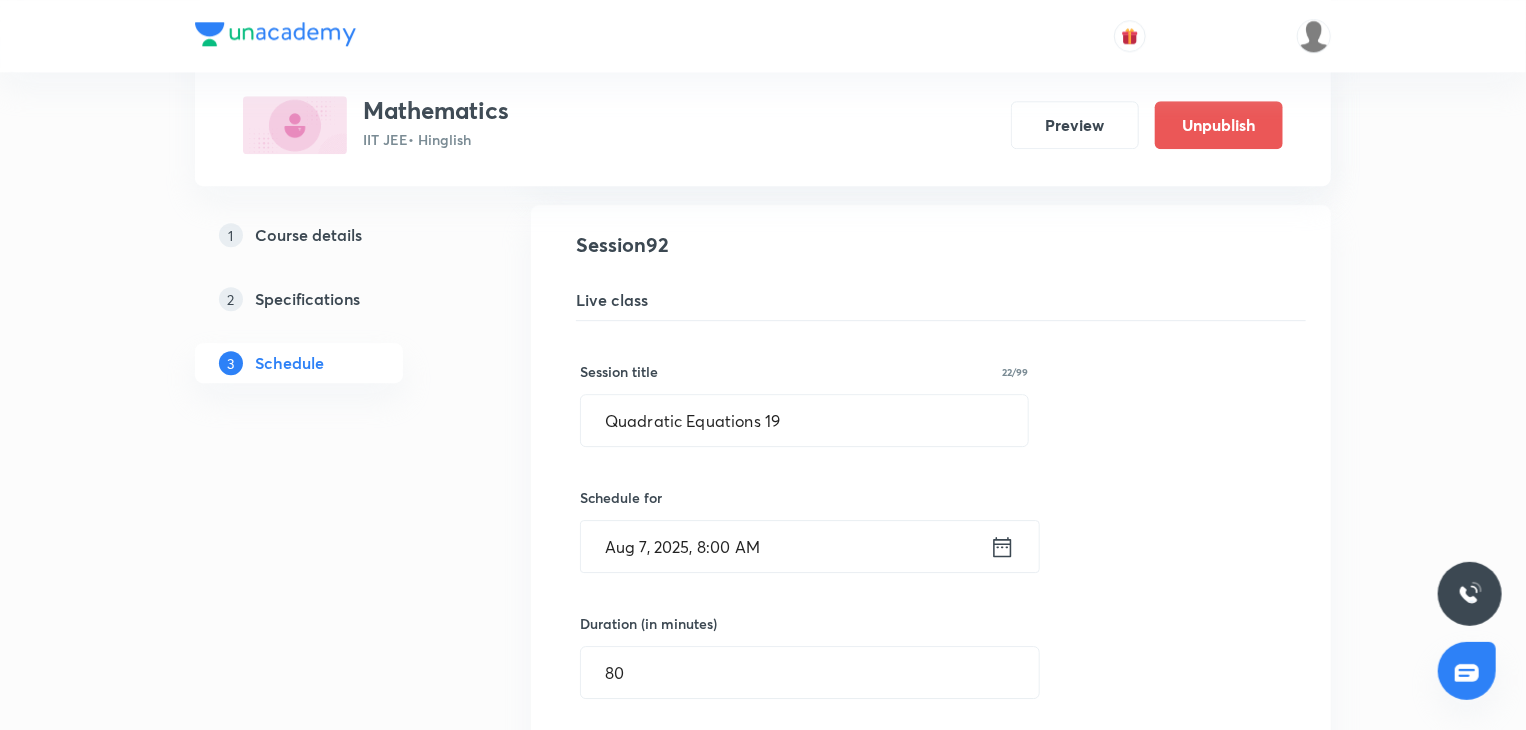 drag, startPoint x: 829, startPoint y: 414, endPoint x: 519, endPoint y: 415, distance: 310.00162 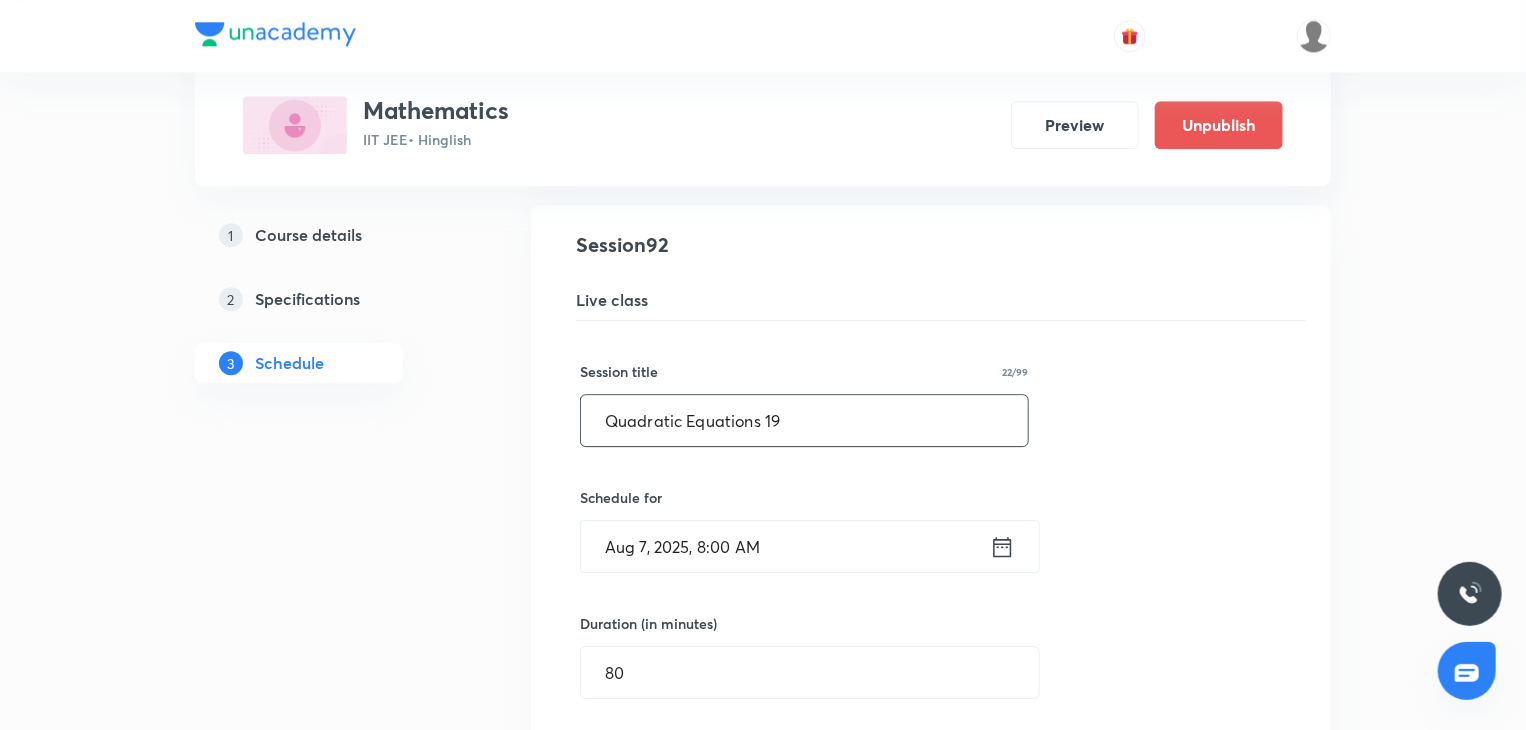 click on "Quadratic Equations 19" at bounding box center [804, 420] 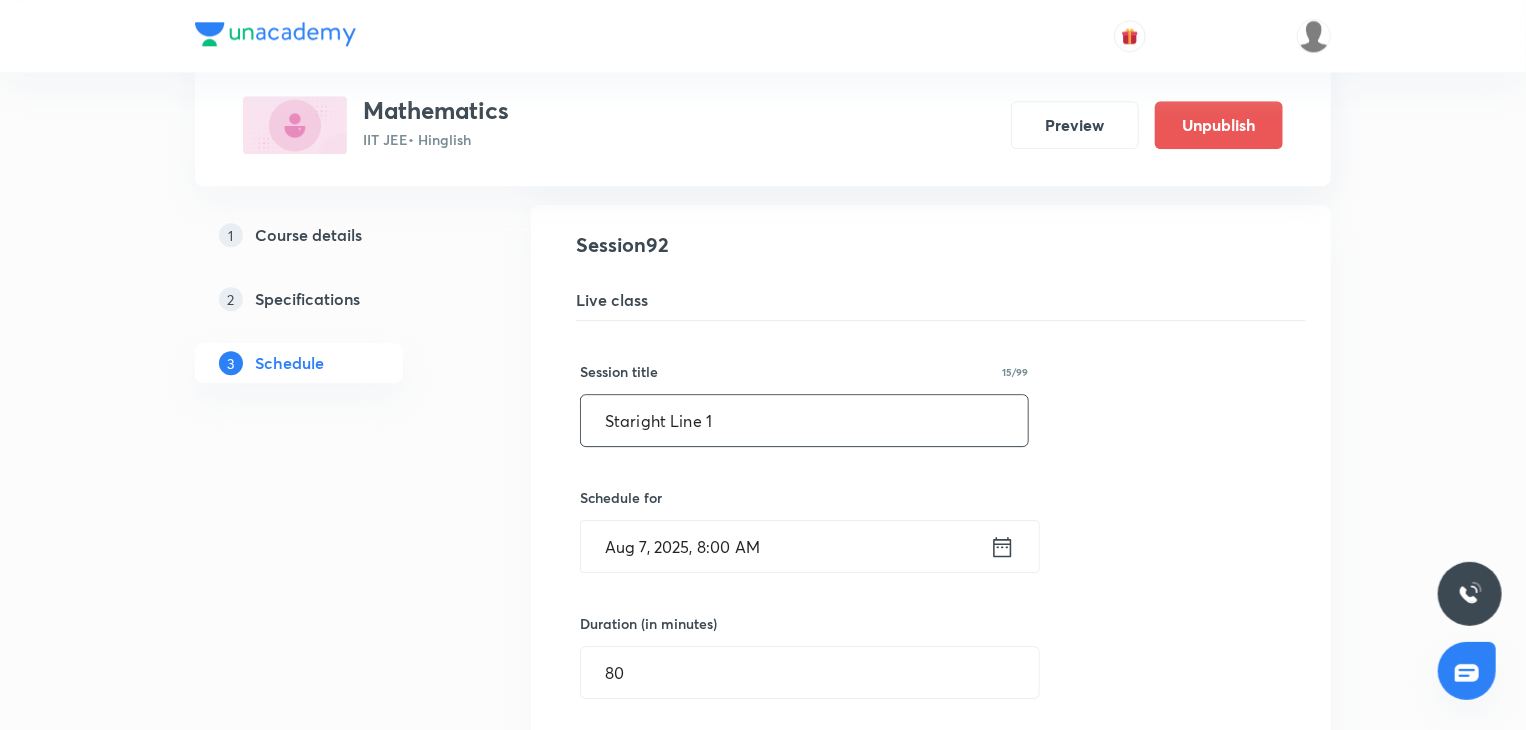 click on "Staright Line 1" at bounding box center (804, 420) 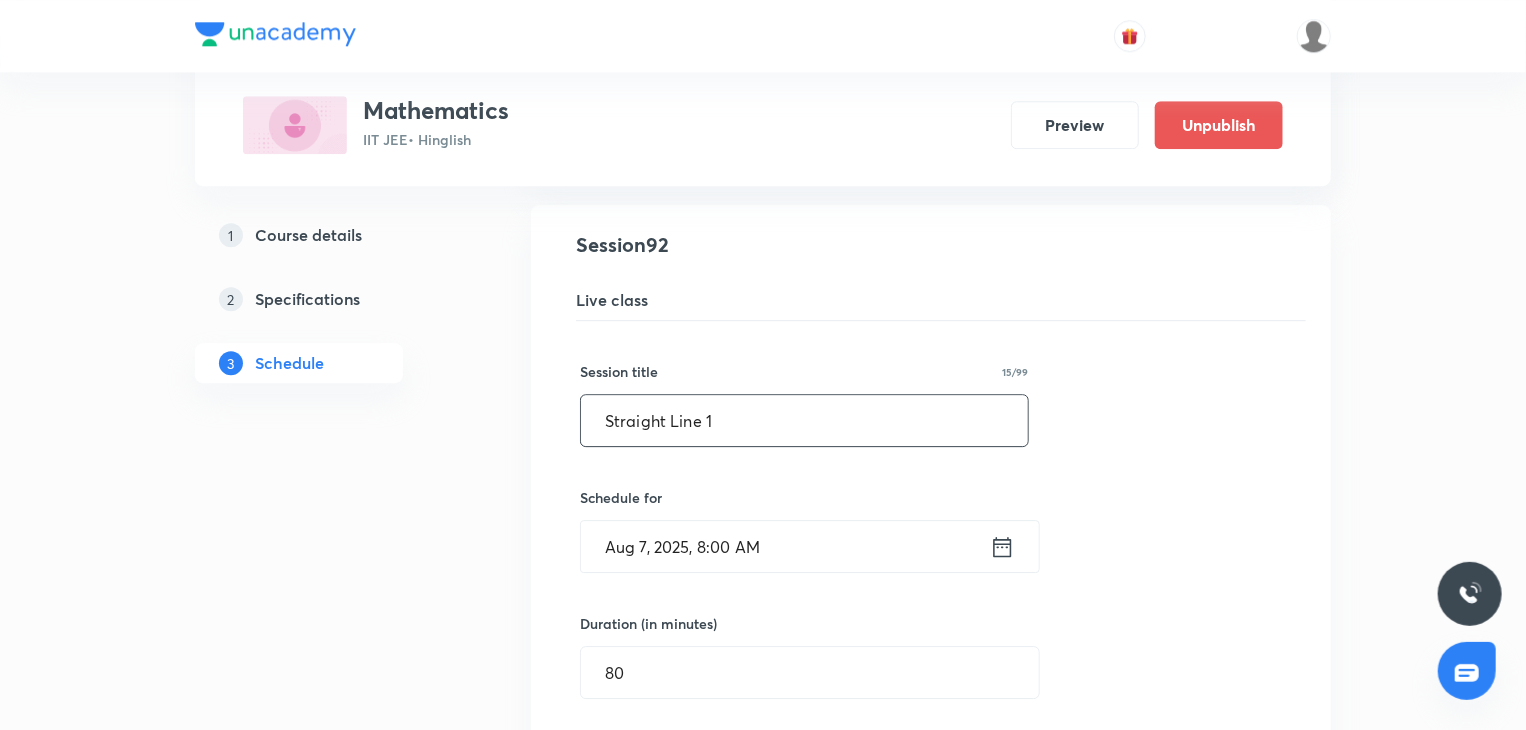 click on "Straight Line 1" at bounding box center [804, 420] 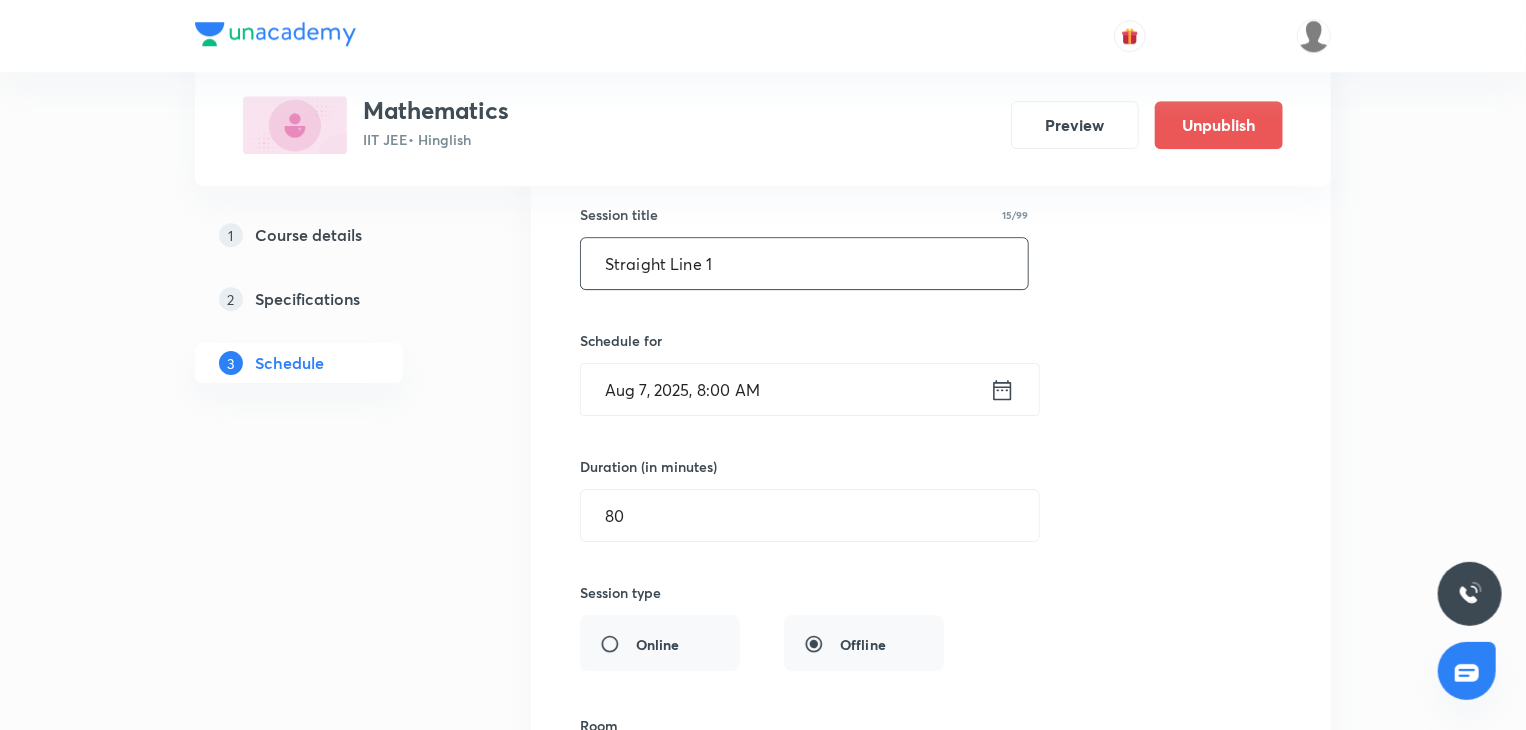 scroll, scrollTop: 14467, scrollLeft: 0, axis: vertical 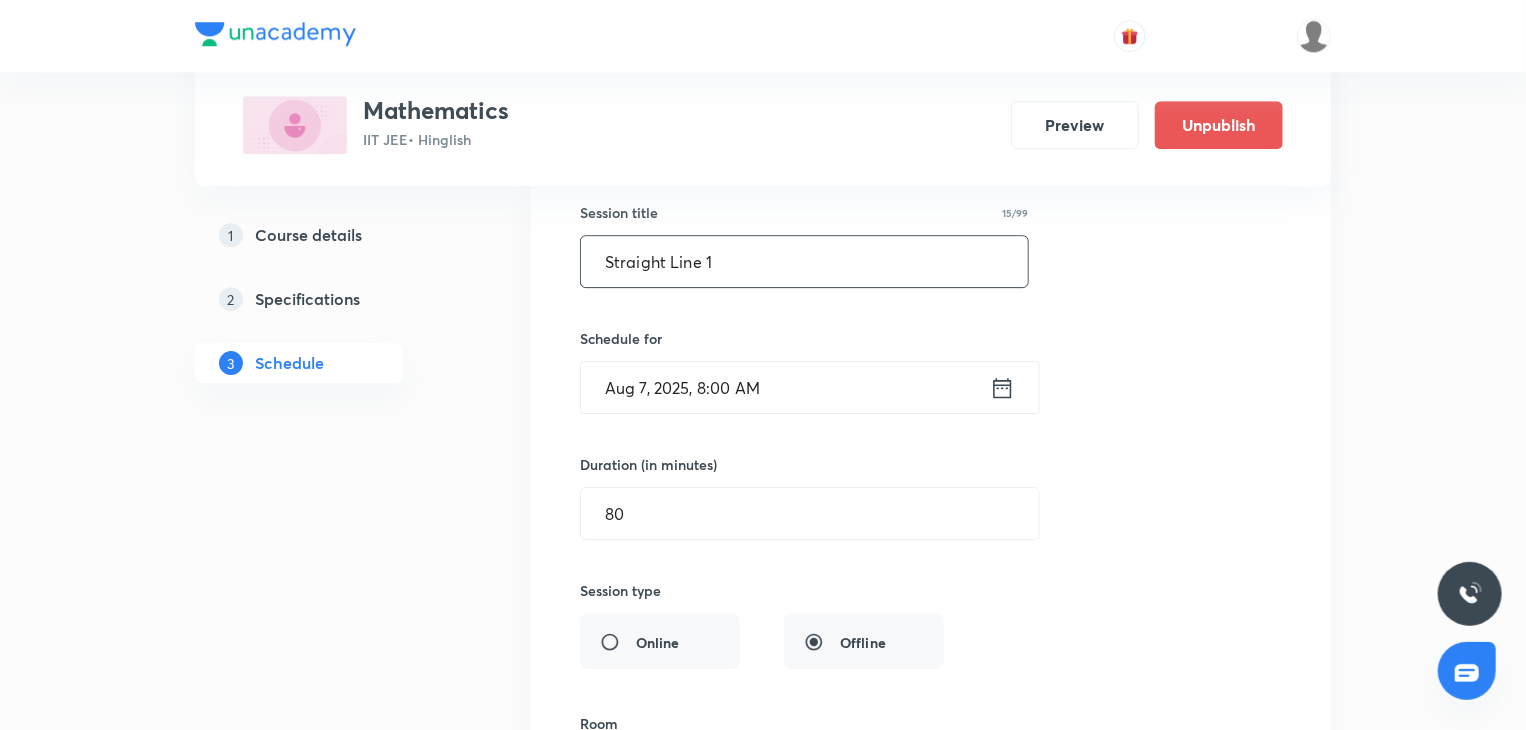 type on "Straight Line 1" 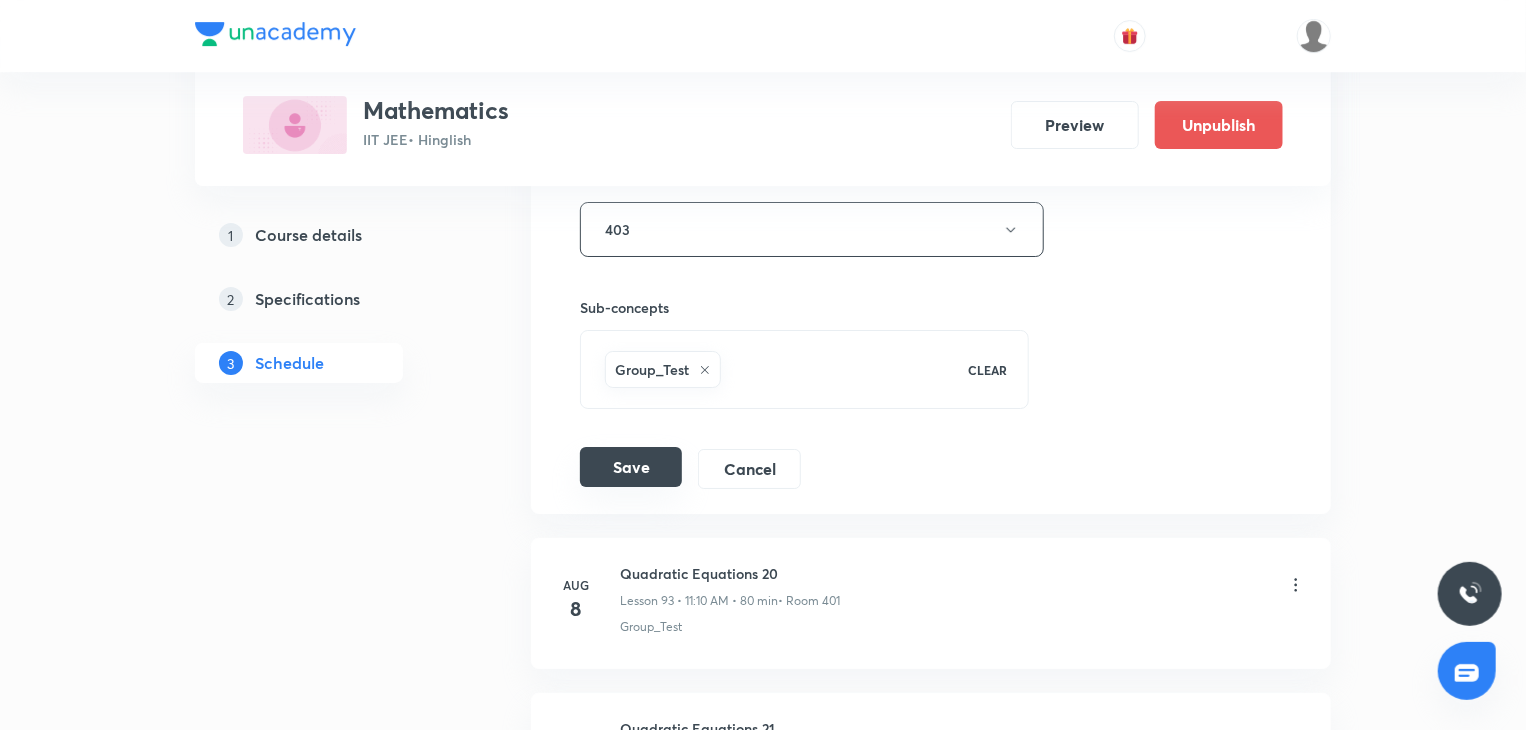 click on "Save" at bounding box center (631, 467) 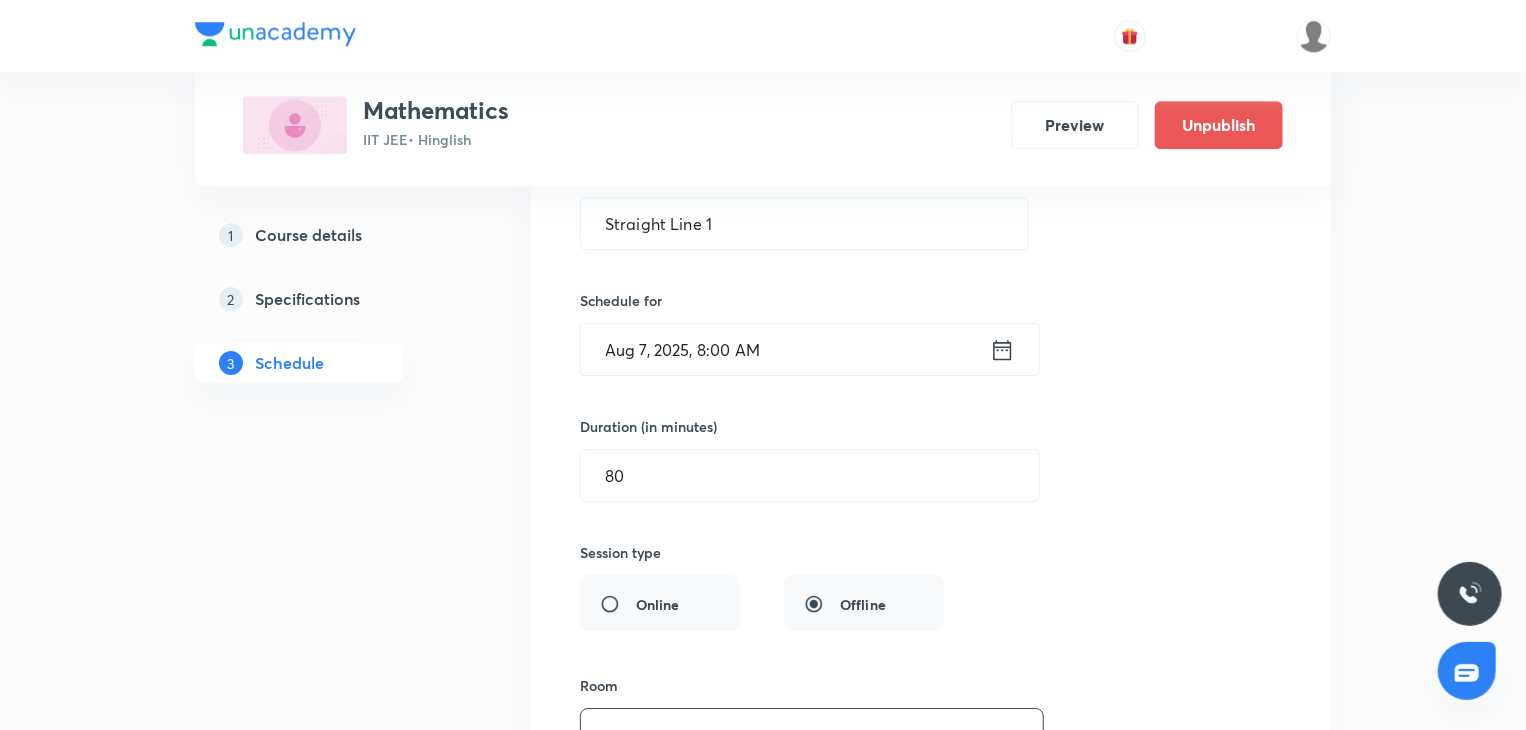 scroll, scrollTop: 14456, scrollLeft: 0, axis: vertical 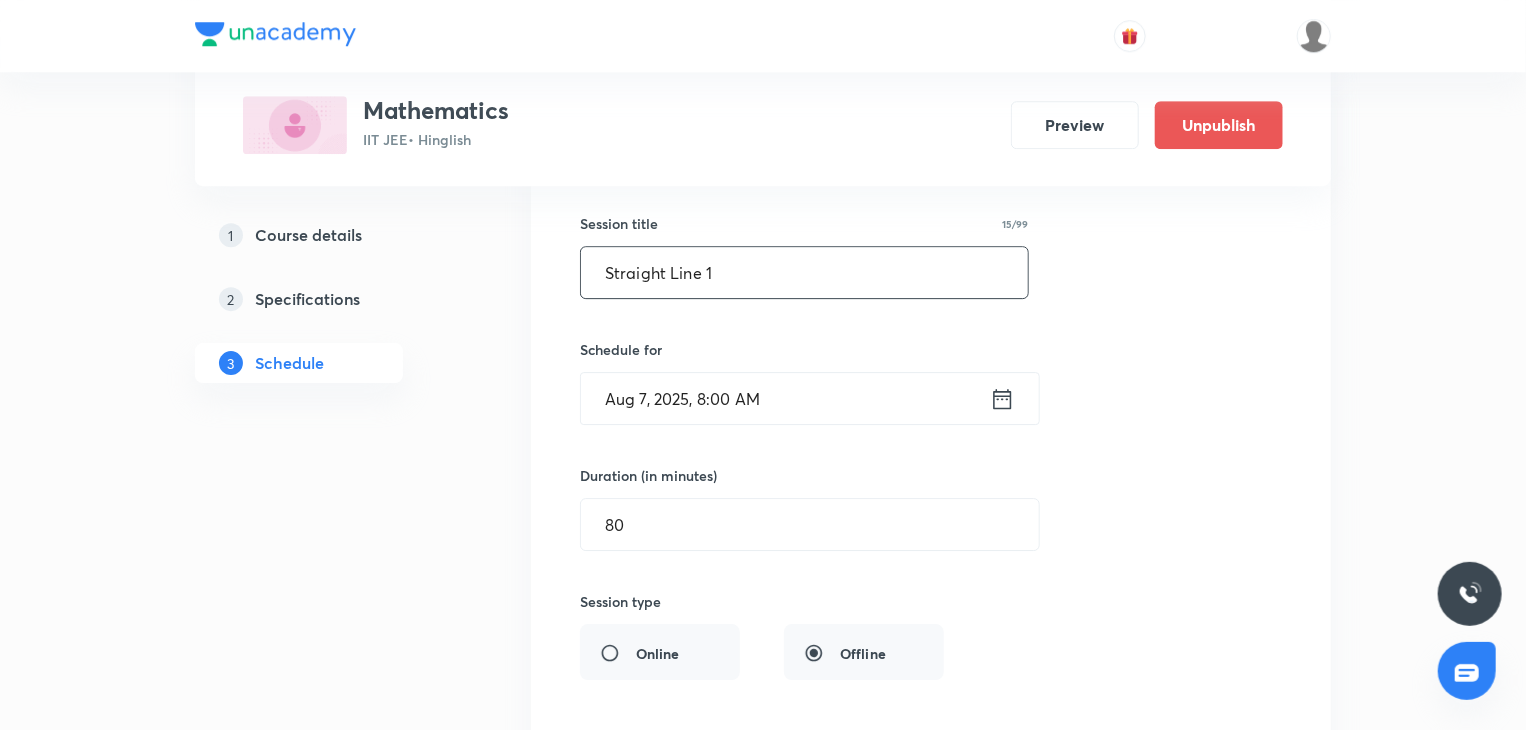drag, startPoint x: 732, startPoint y: 251, endPoint x: 537, endPoint y: 256, distance: 195.06409 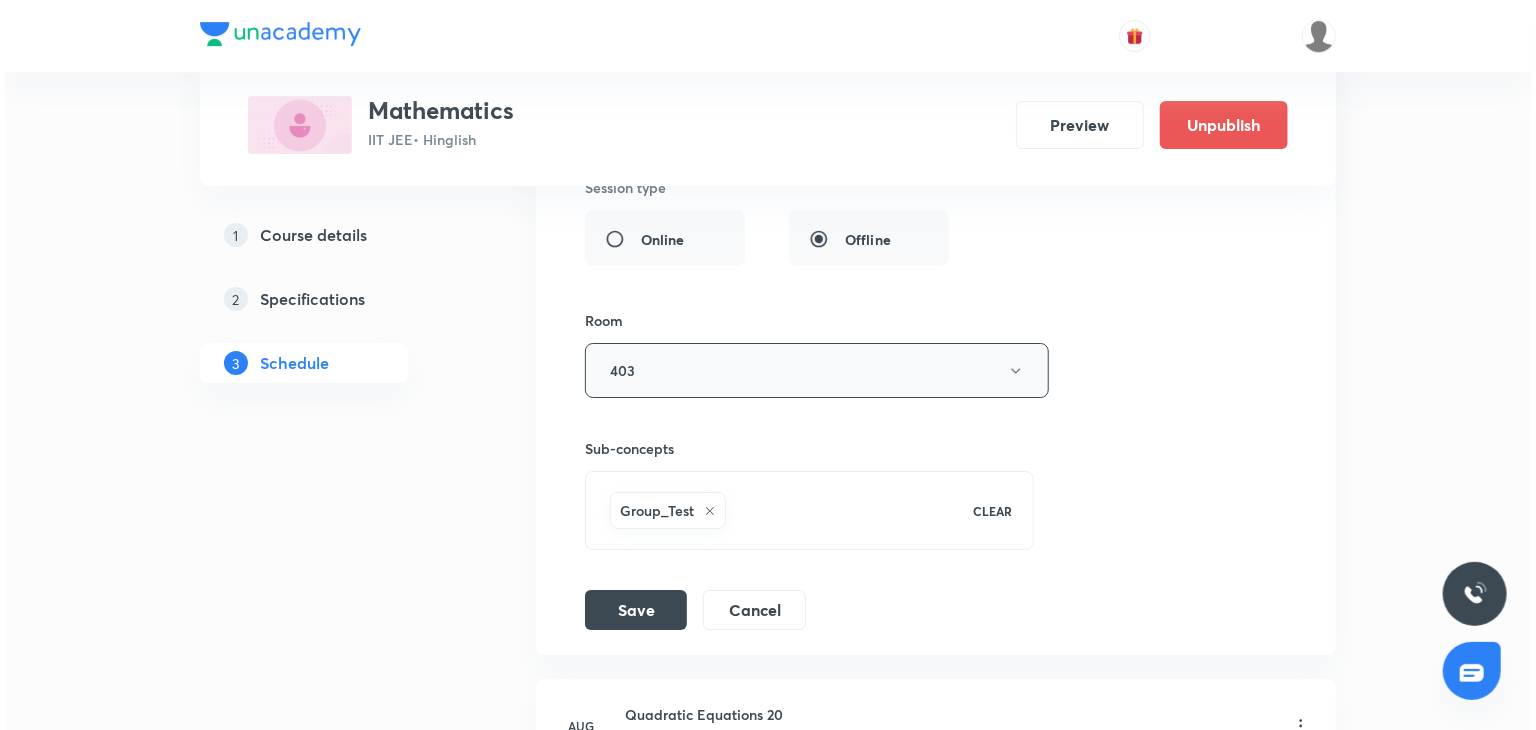 scroll, scrollTop: 14907, scrollLeft: 0, axis: vertical 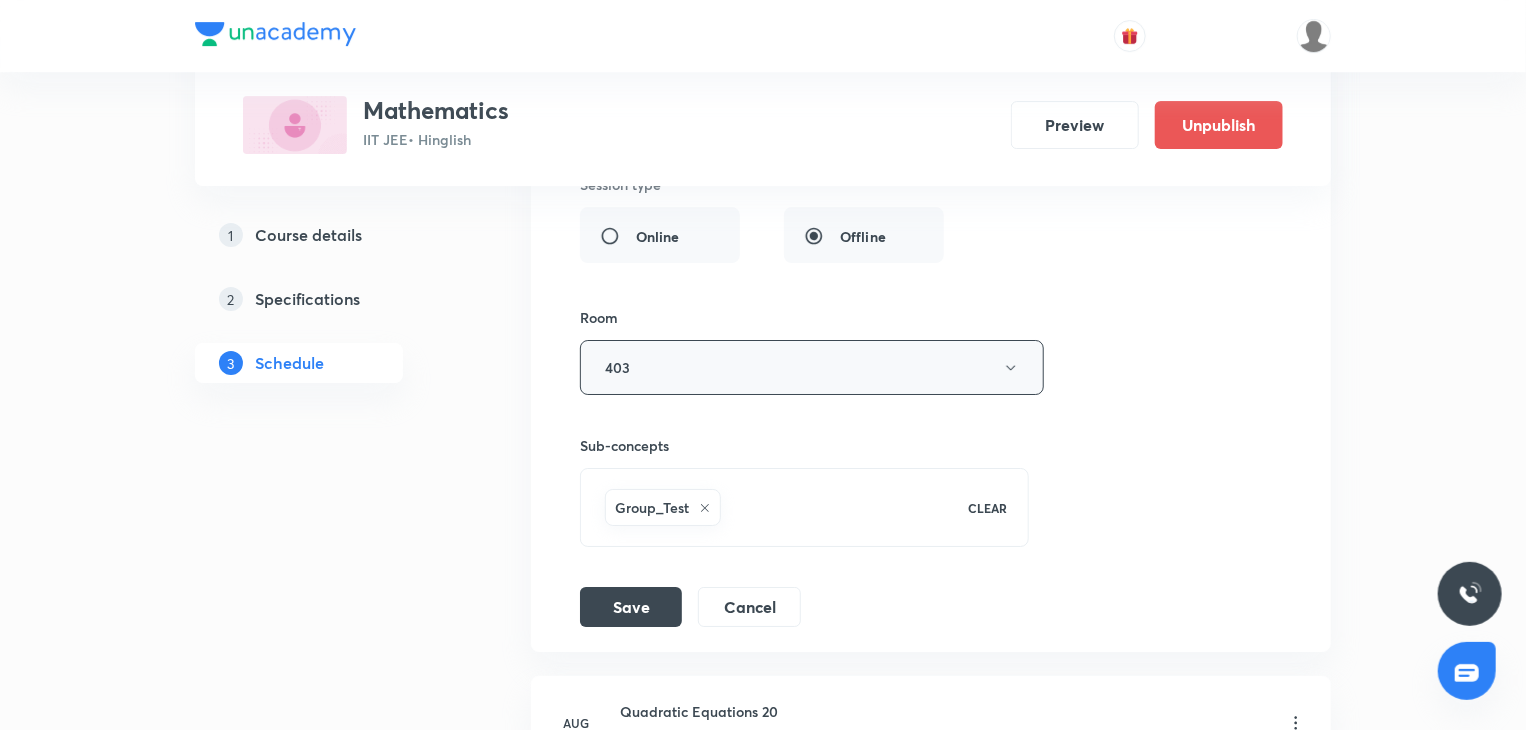 click on "403" at bounding box center (812, 367) 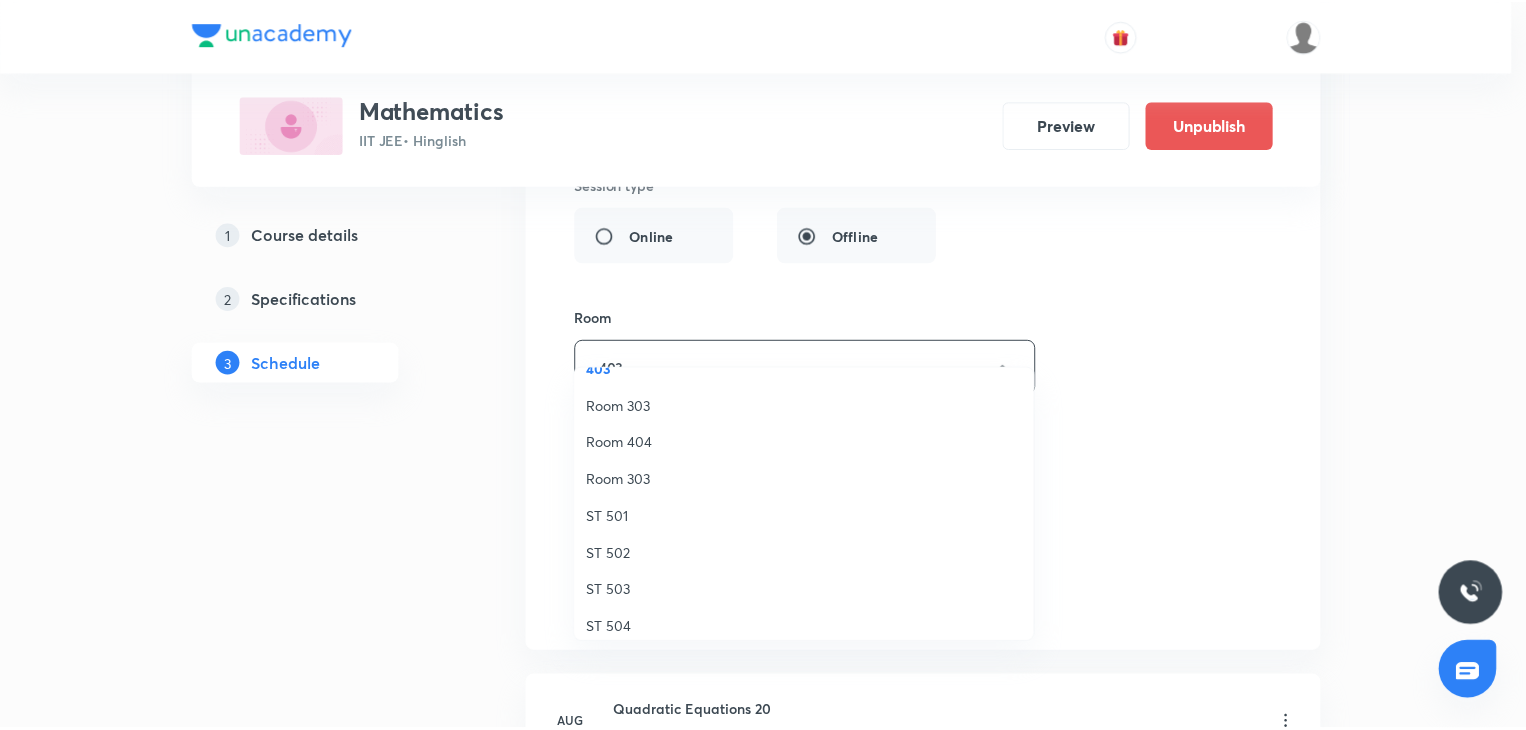 scroll, scrollTop: 222, scrollLeft: 0, axis: vertical 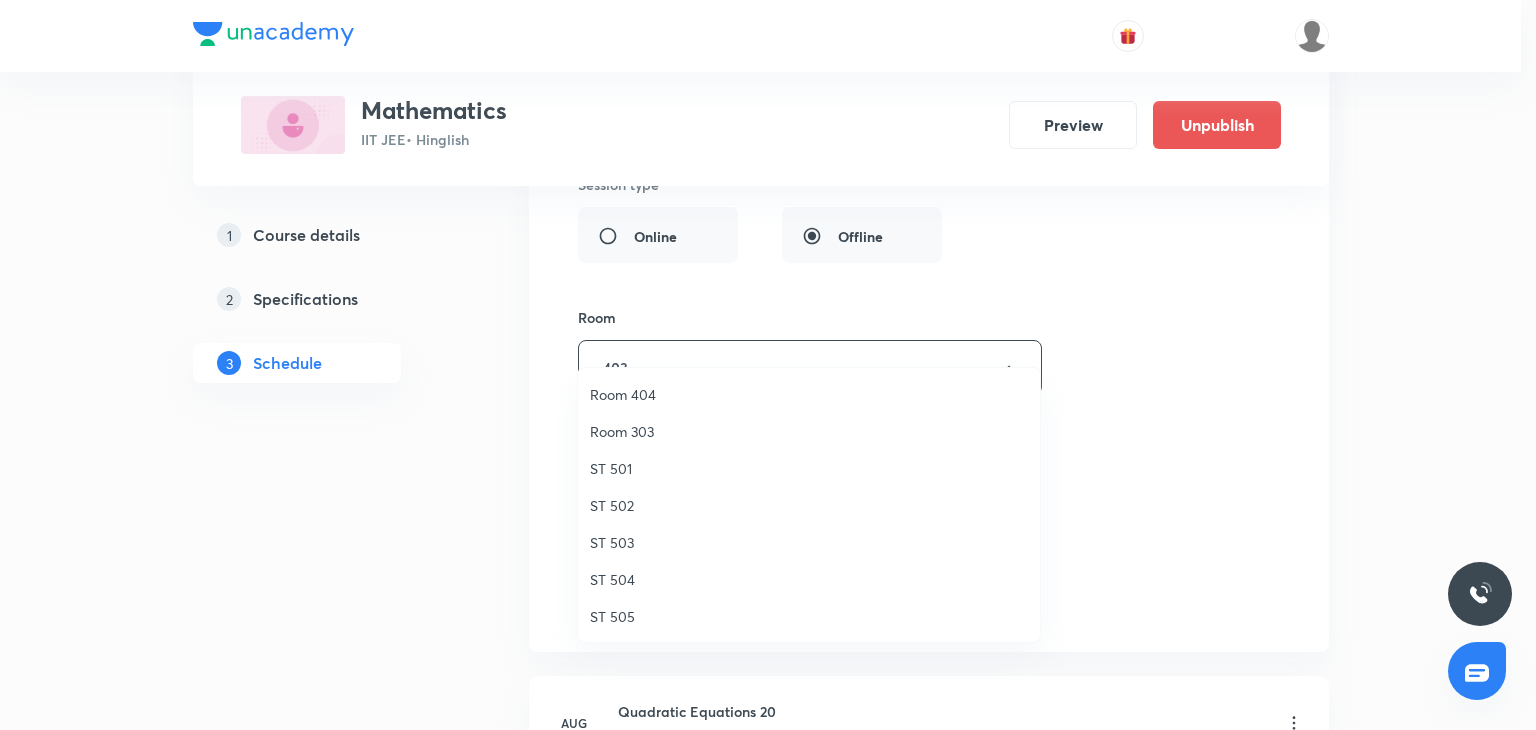 click on "Room 303" at bounding box center (809, 431) 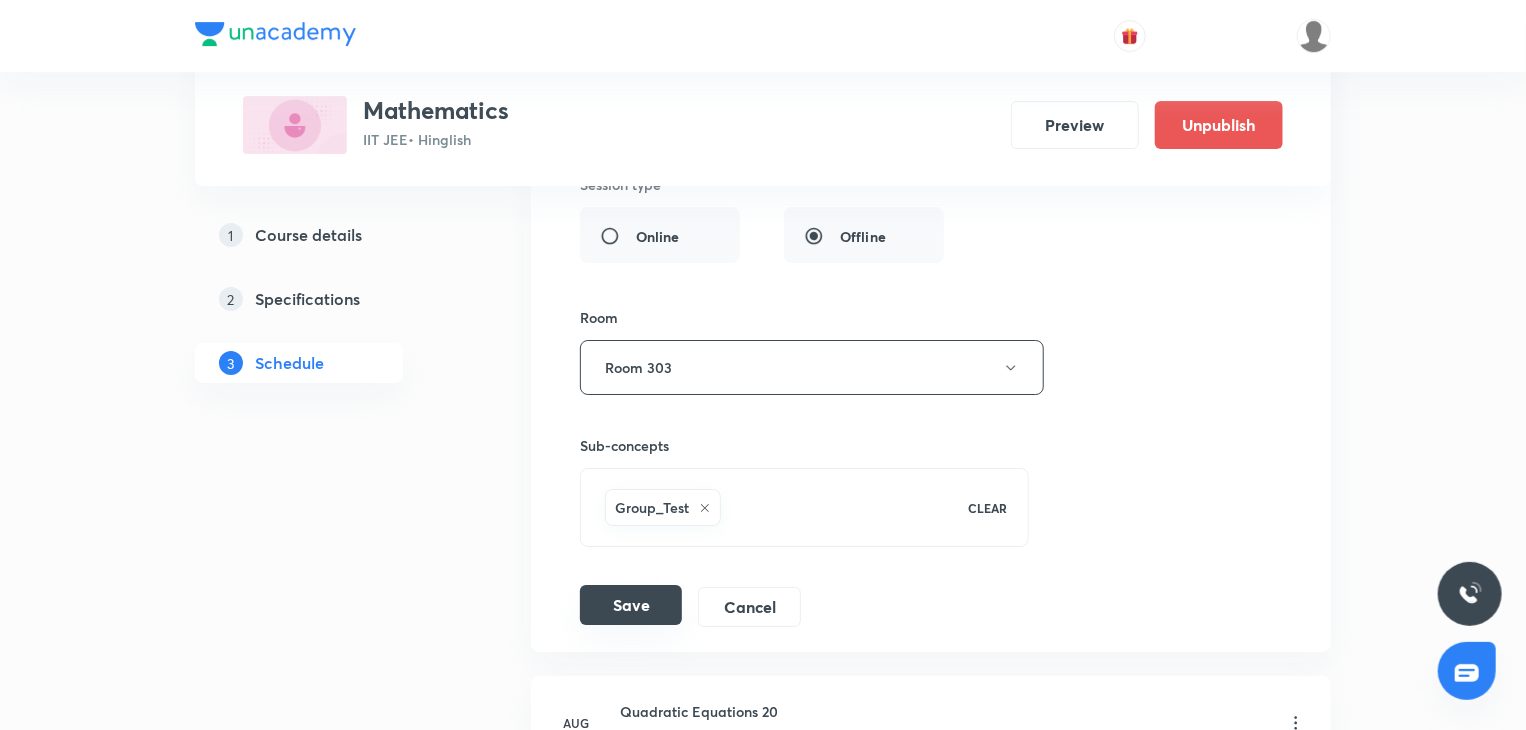 click on "Save" at bounding box center [631, 605] 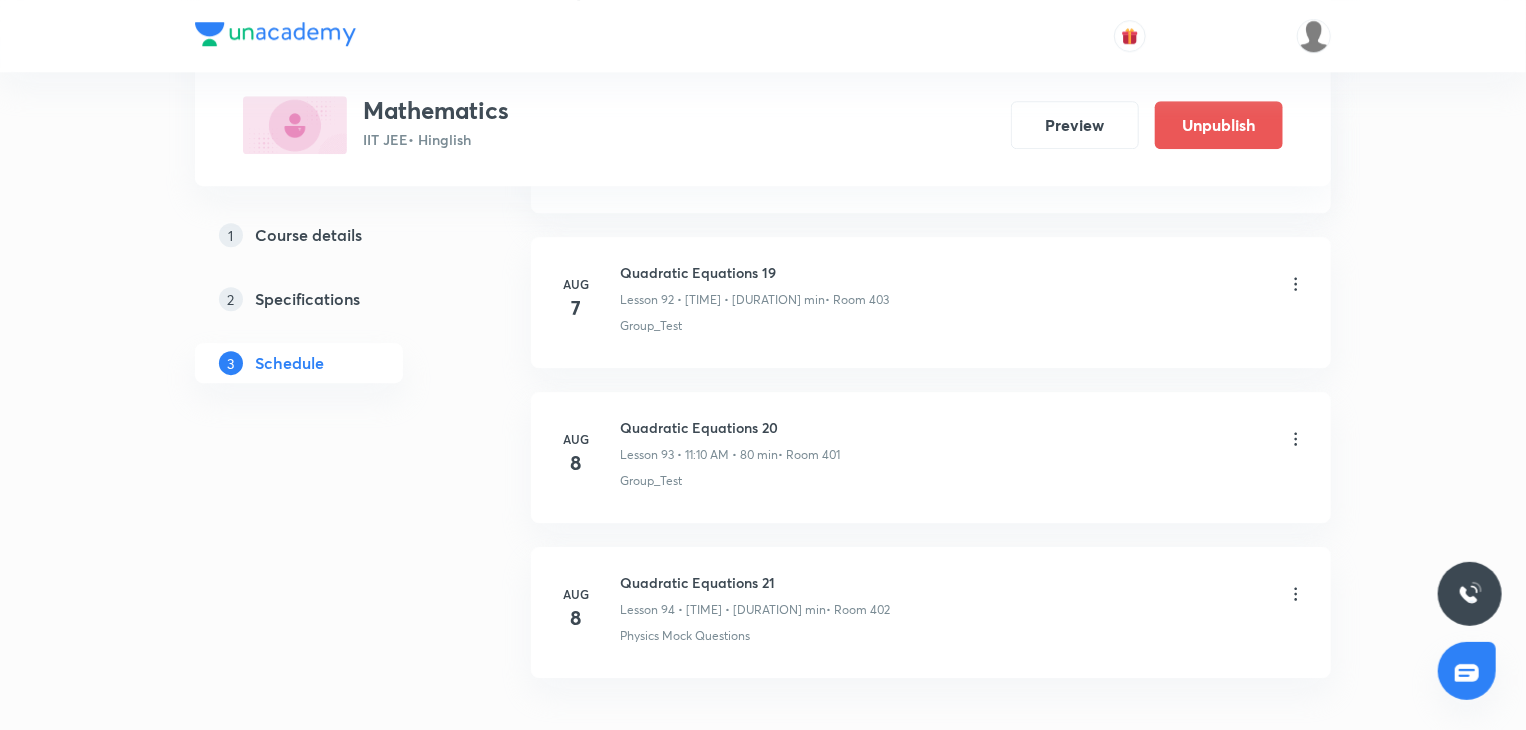 scroll, scrollTop: 14340, scrollLeft: 0, axis: vertical 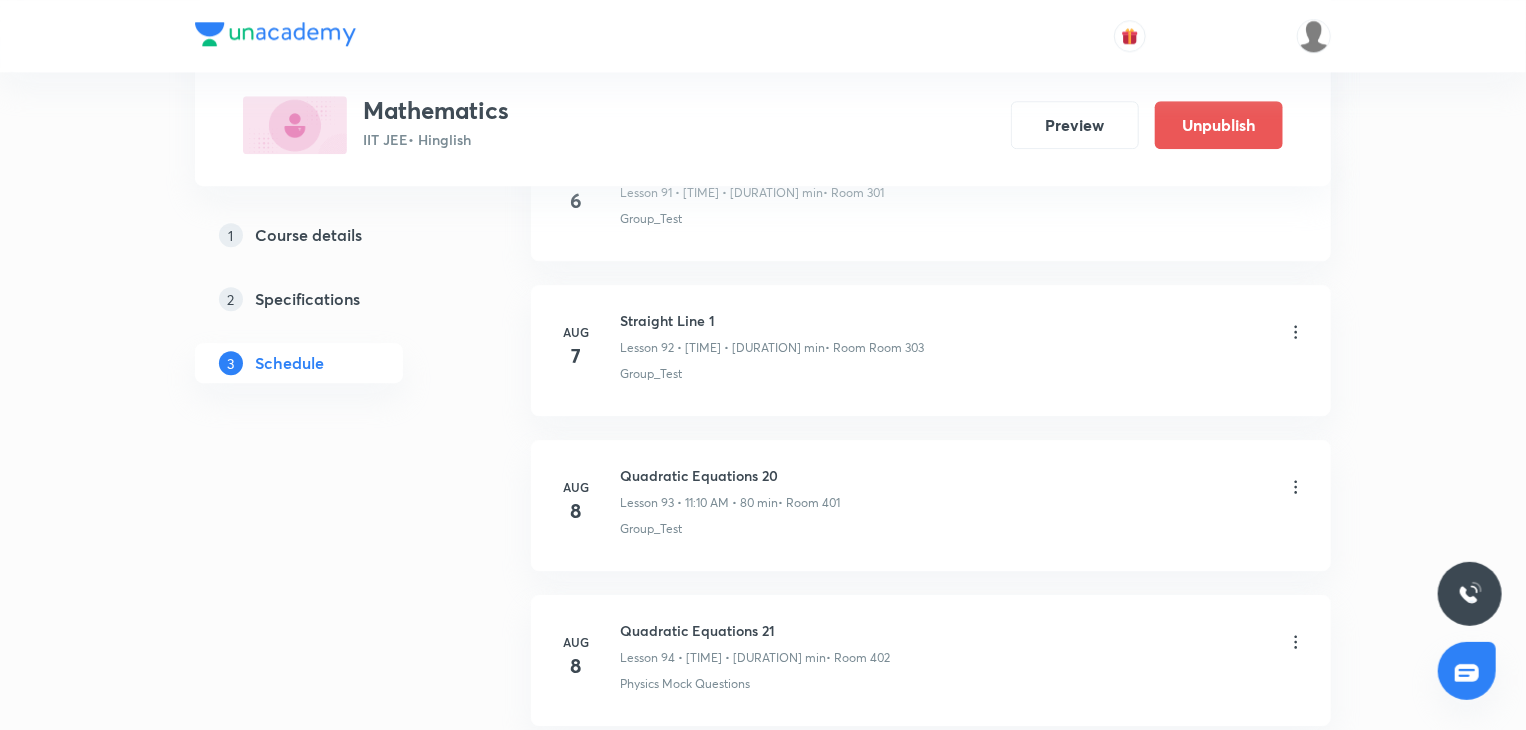 click on "Straight Line 1" at bounding box center (772, 320) 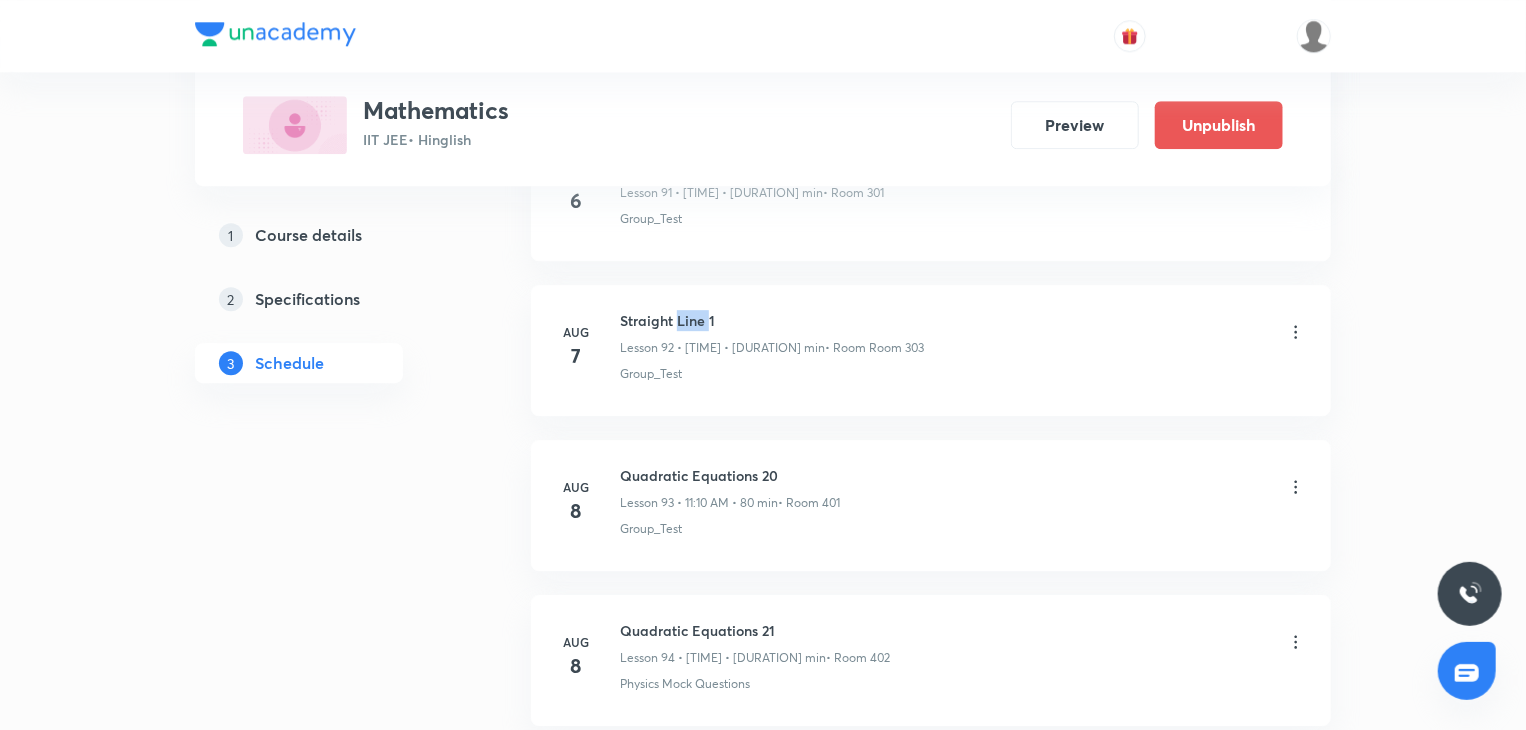 click on "Straight Line 1" at bounding box center (772, 320) 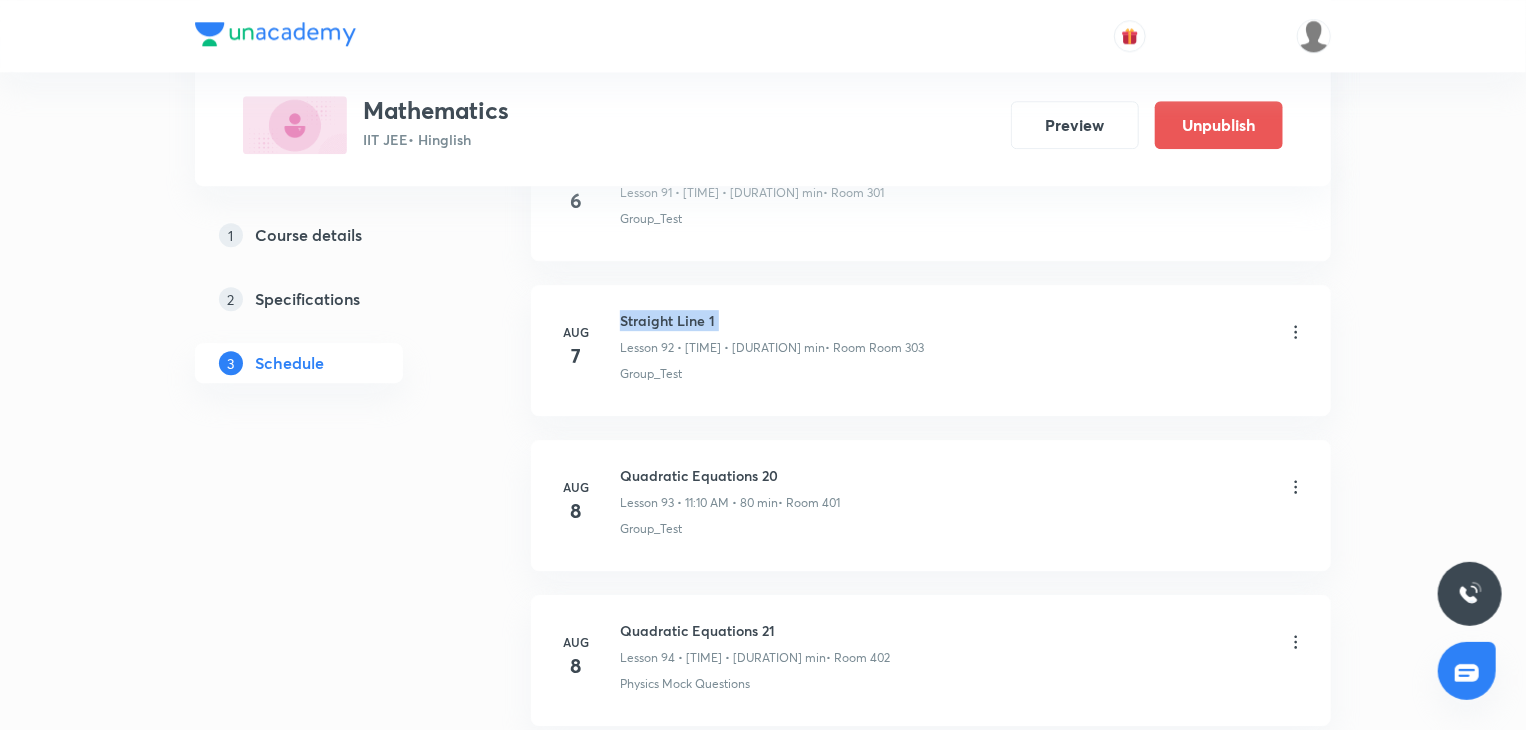click on "Straight Line 1" at bounding box center [772, 320] 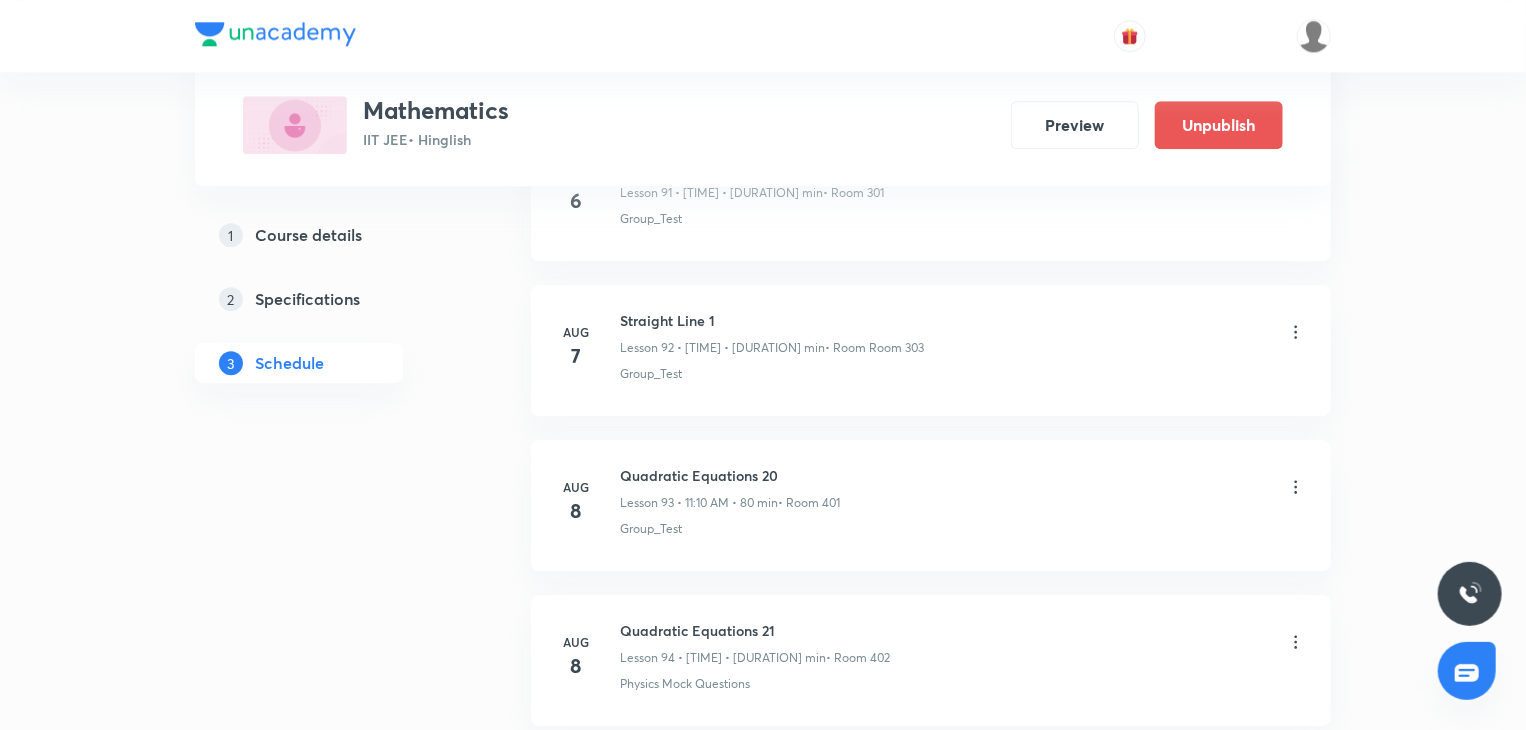 click on "Aug 8 Quadratic Equations 20 Lesson 93 • 11:10 AM • 80 min  • Room 401 Group_Test" at bounding box center [931, 505] 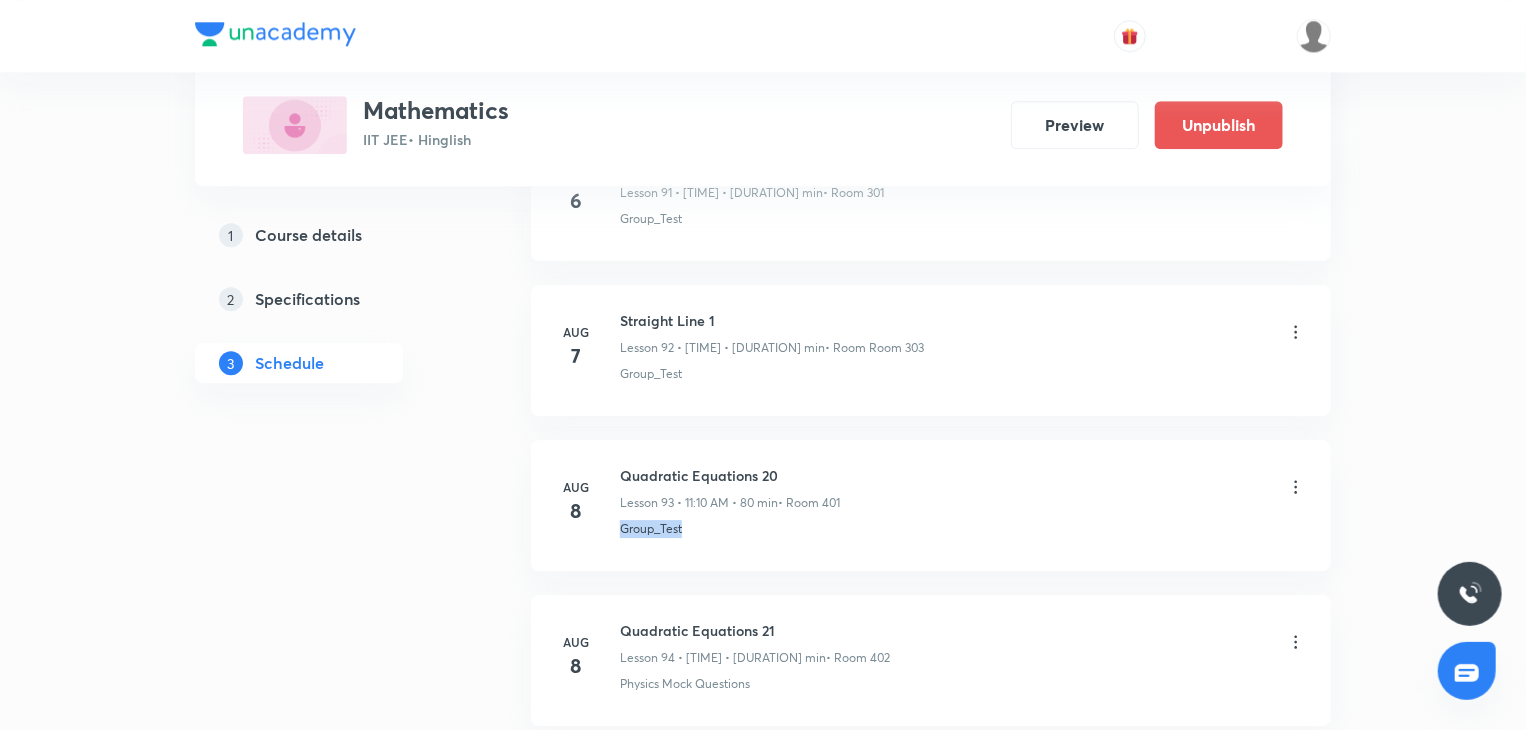 click on "Aug 8 Quadratic Equations 20 Lesson 93 • 11:10 AM • 80 min  • Room 401 Group_Test" at bounding box center (931, 505) 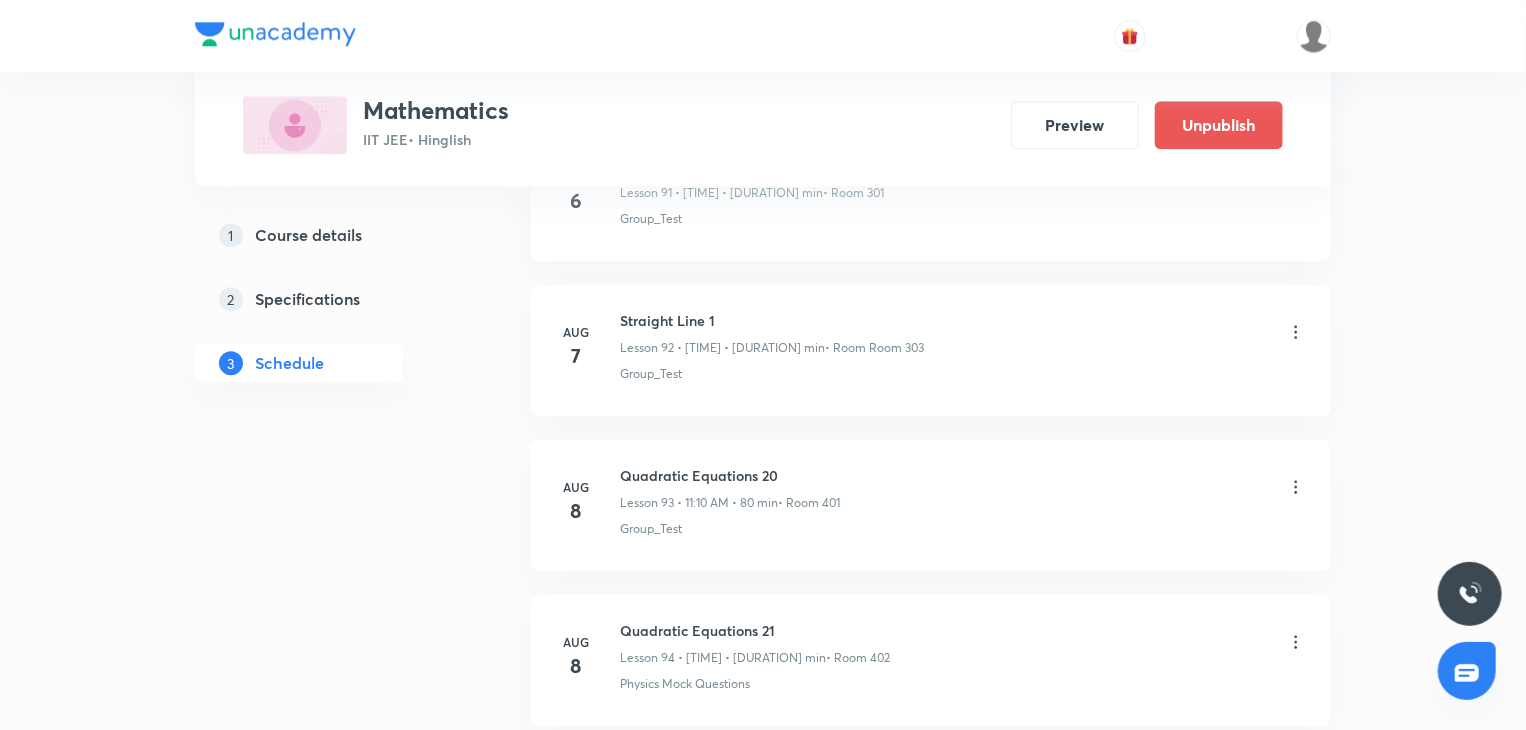 click 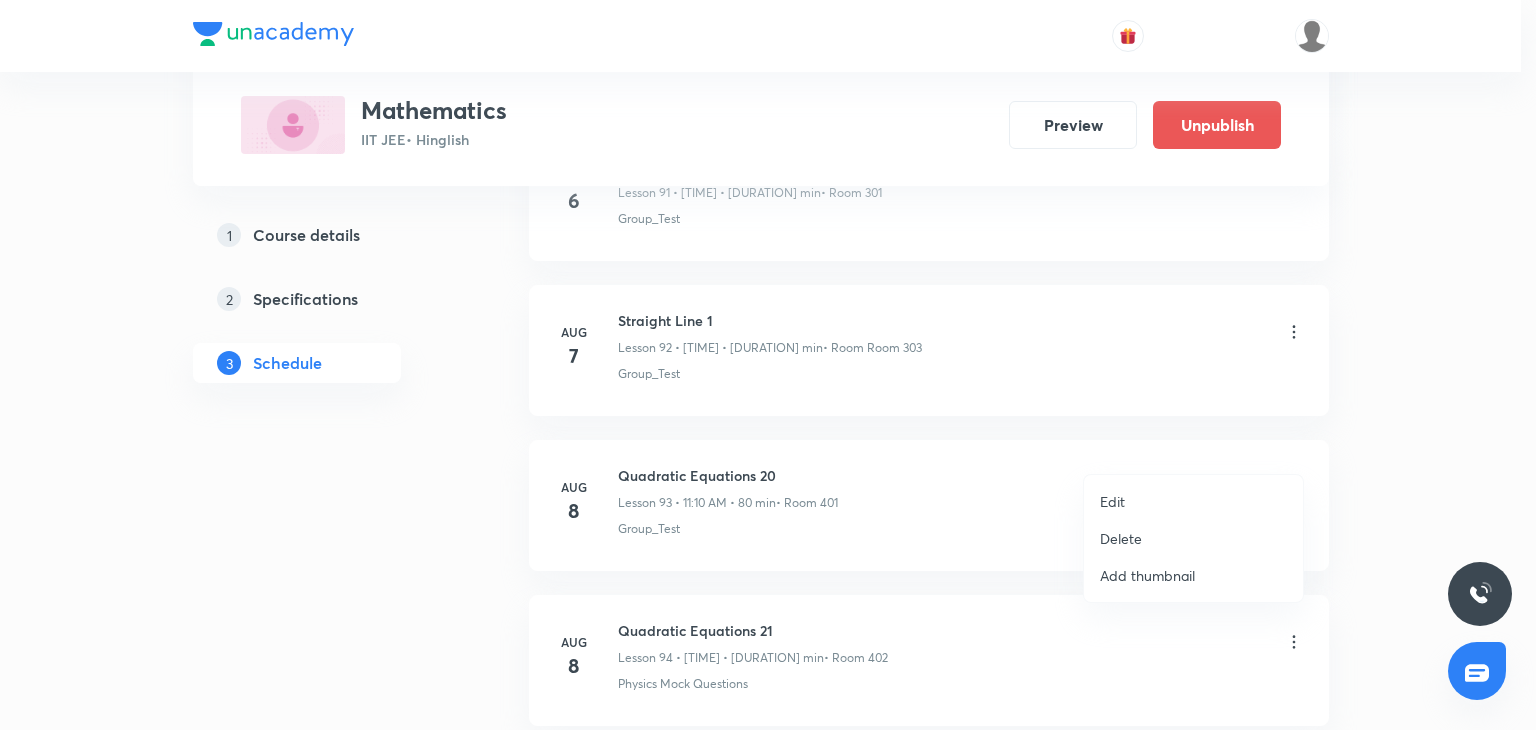 click on "Edit" at bounding box center (1193, 501) 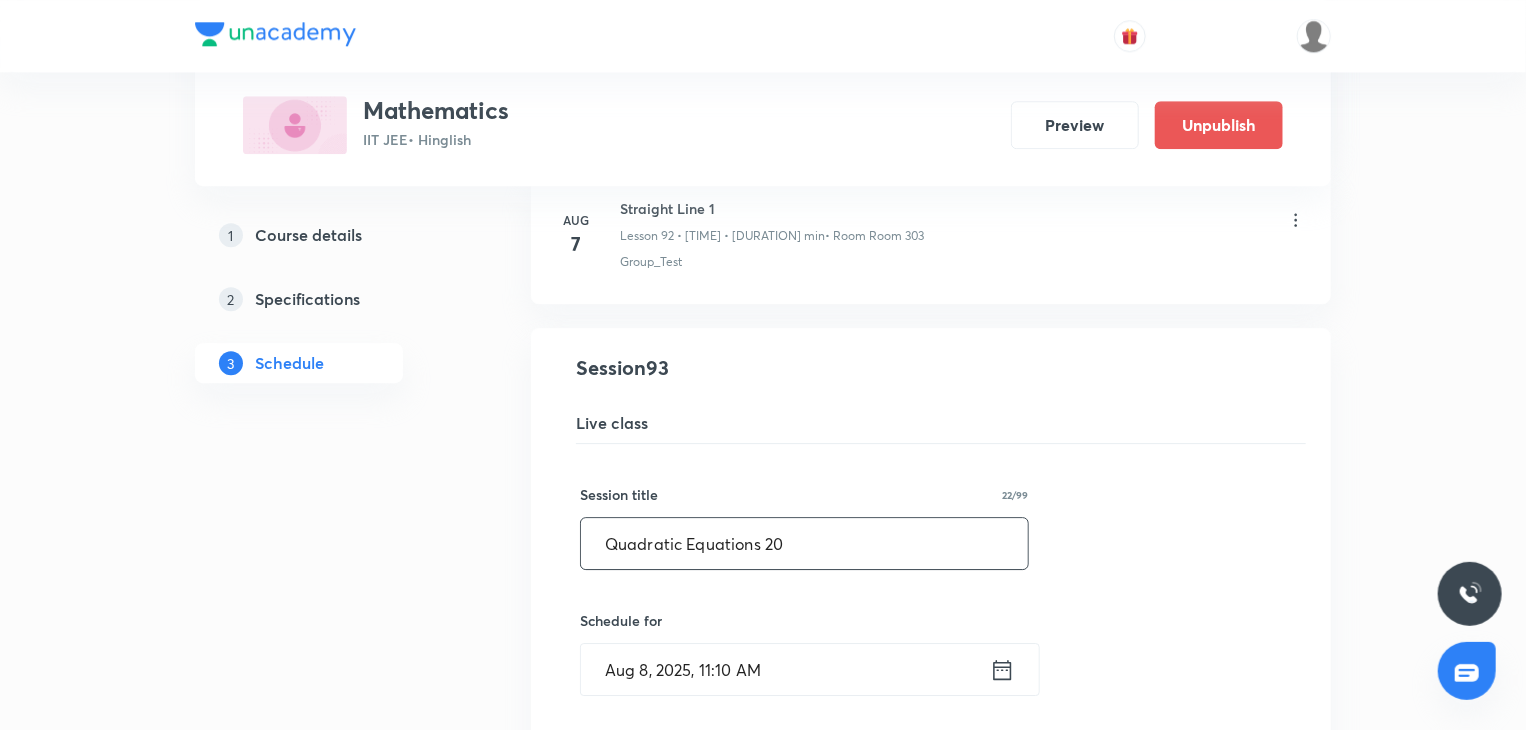 drag, startPoint x: 919, startPoint y: 487, endPoint x: 647, endPoint y: 510, distance: 272.9707 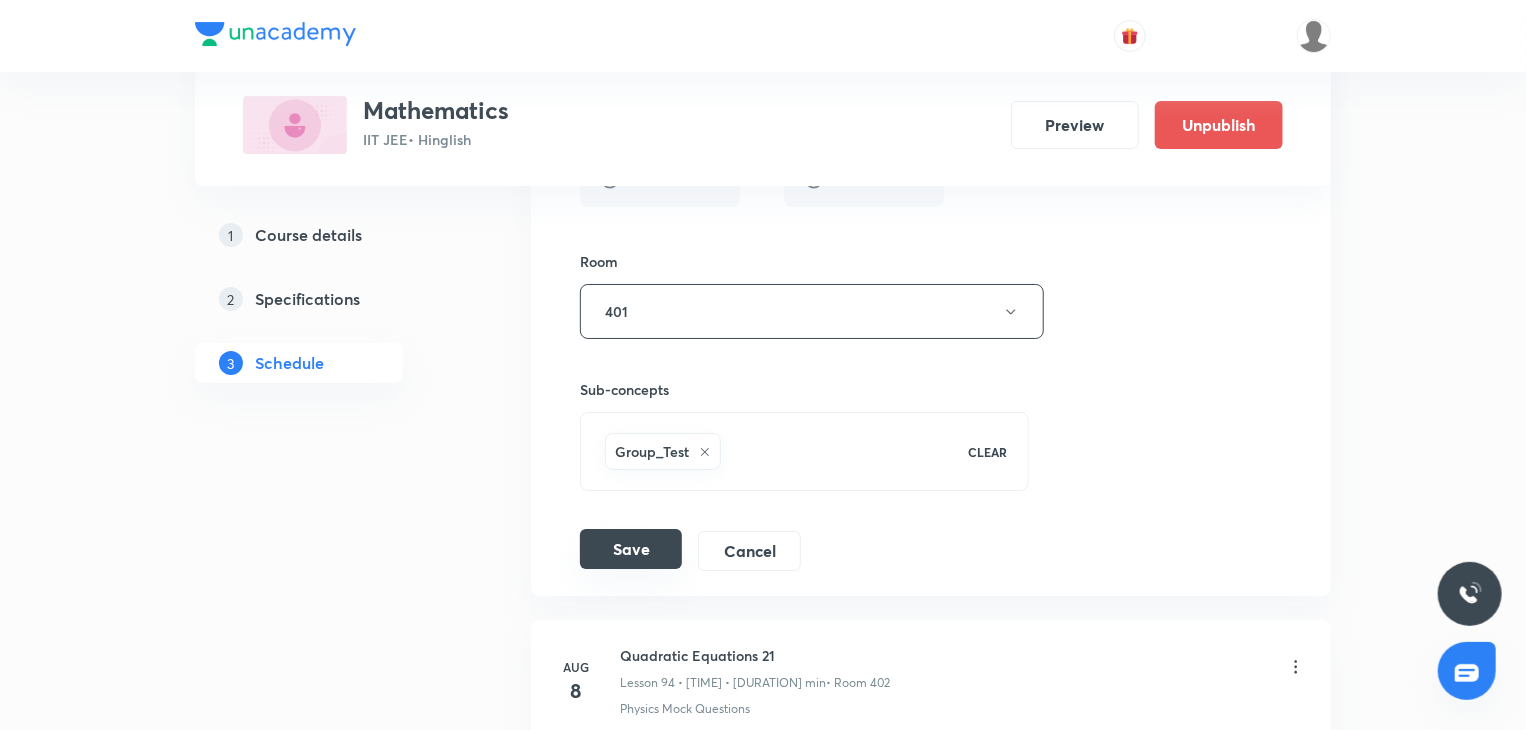 type on "Straight Line 2" 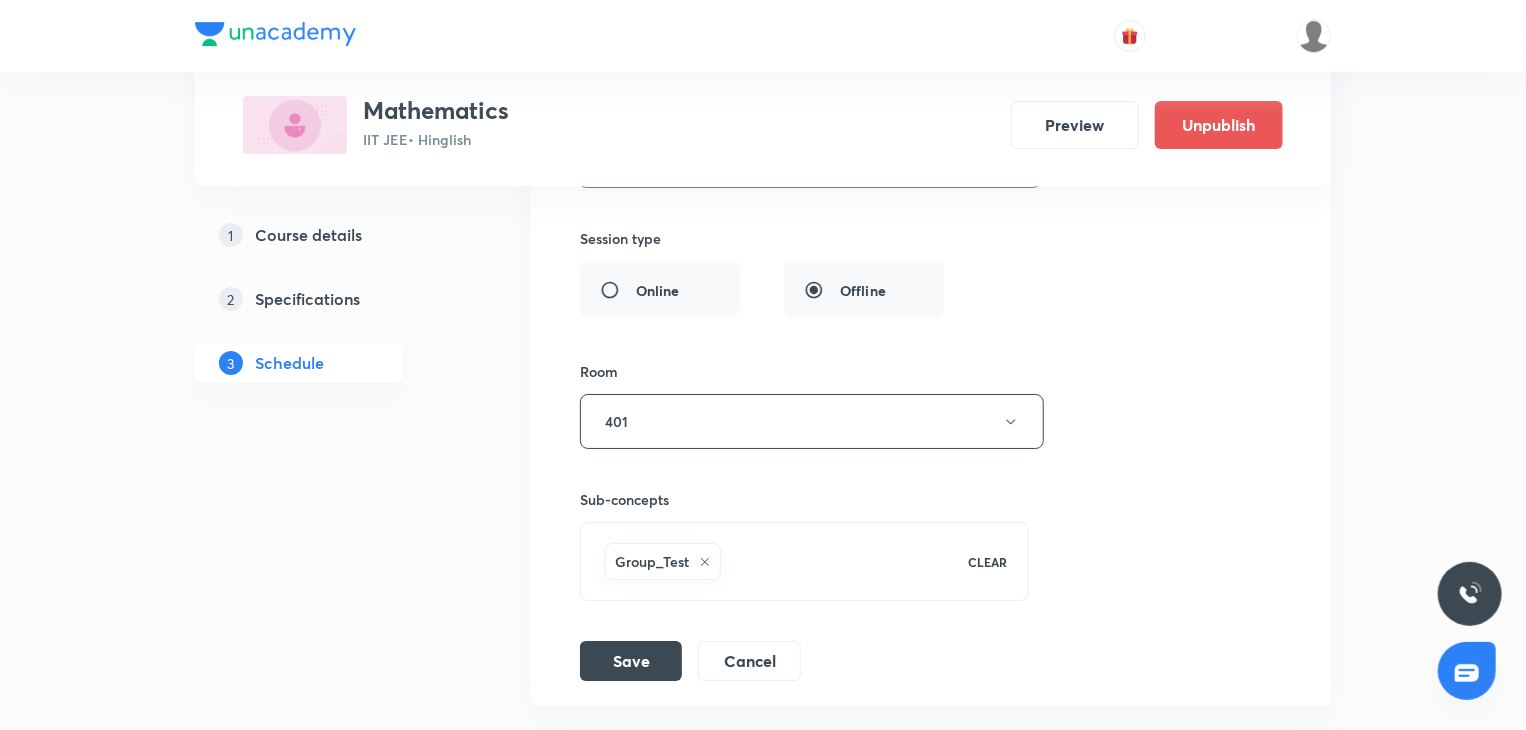 scroll, scrollTop: 15026, scrollLeft: 0, axis: vertical 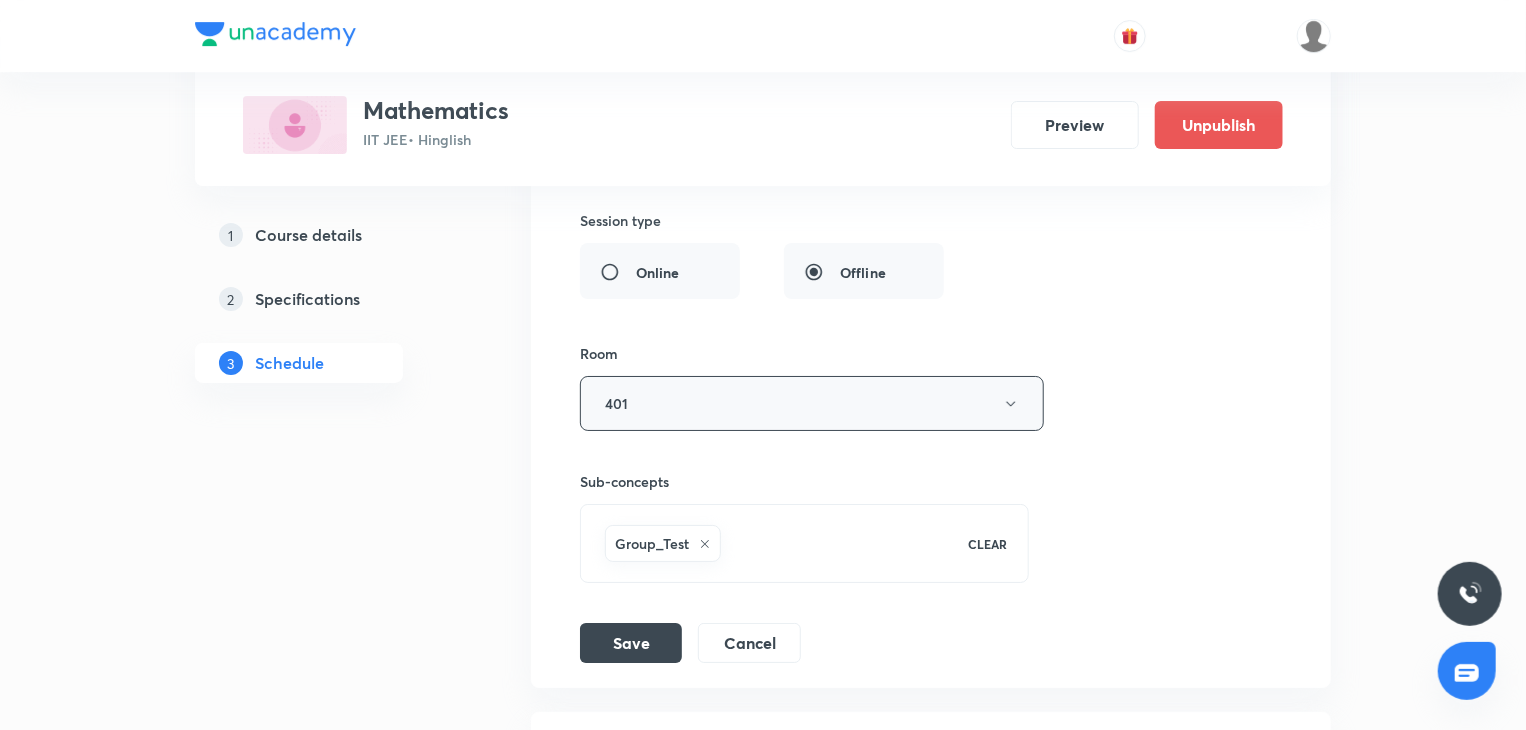 click on "401" at bounding box center (812, 403) 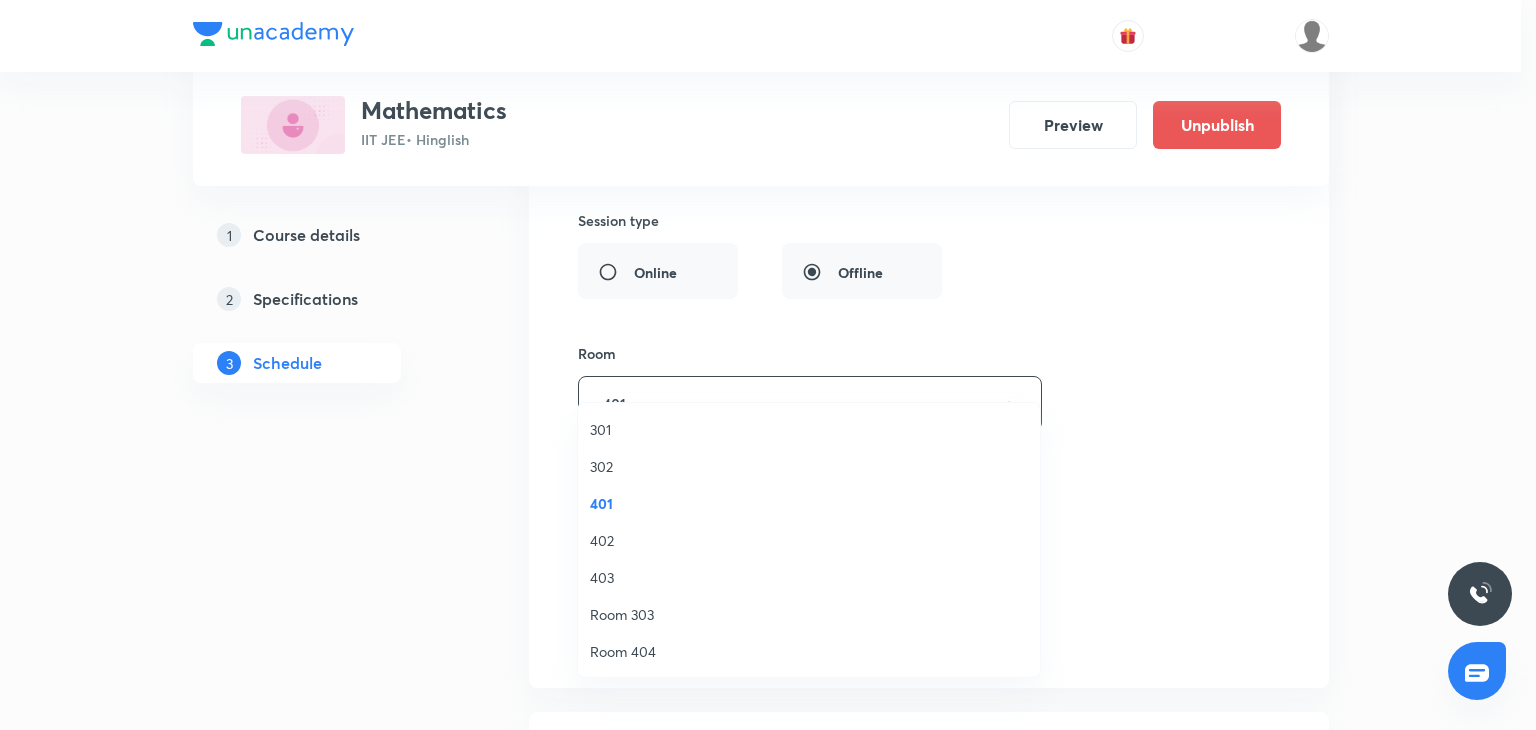 click on "Room 404" at bounding box center [809, 651] 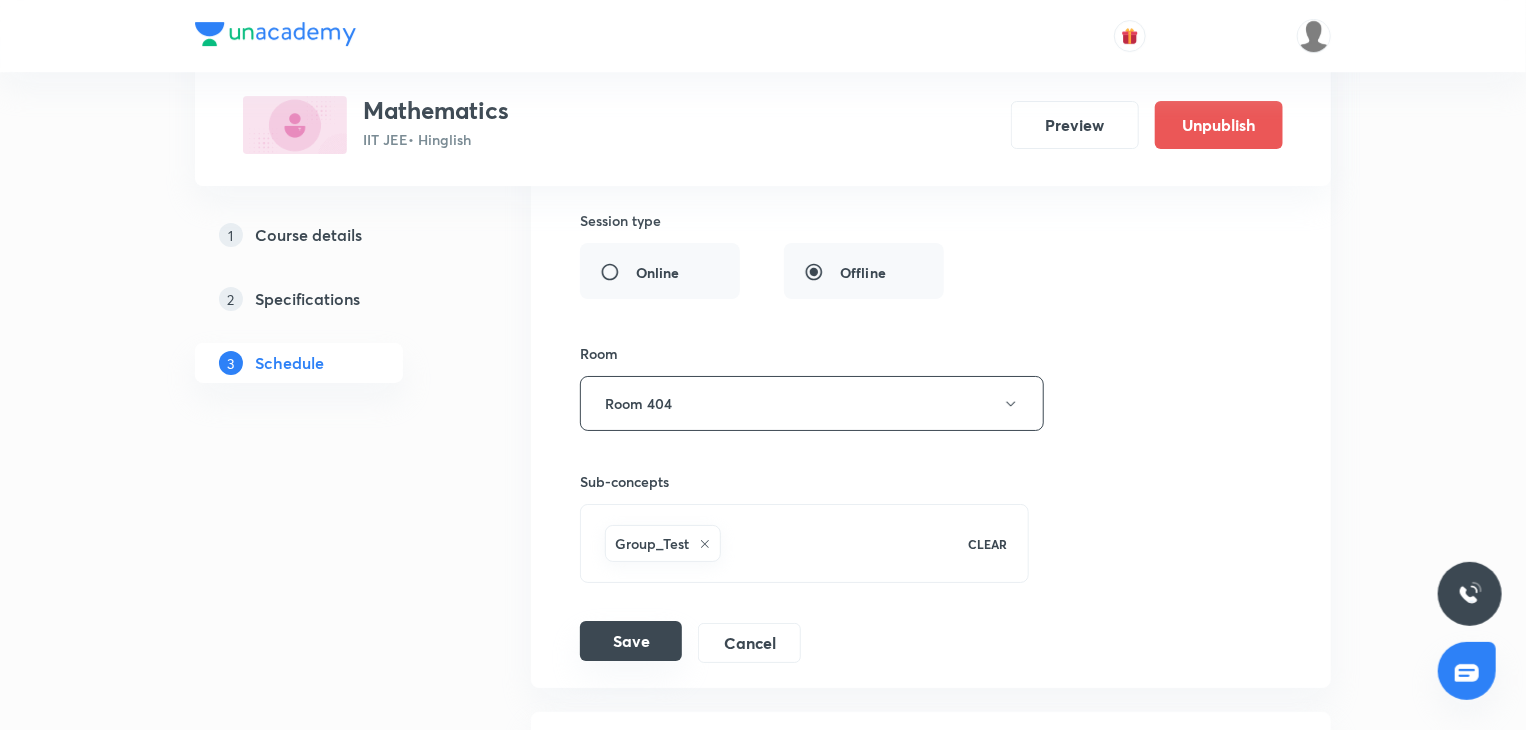 click on "Save" at bounding box center [631, 641] 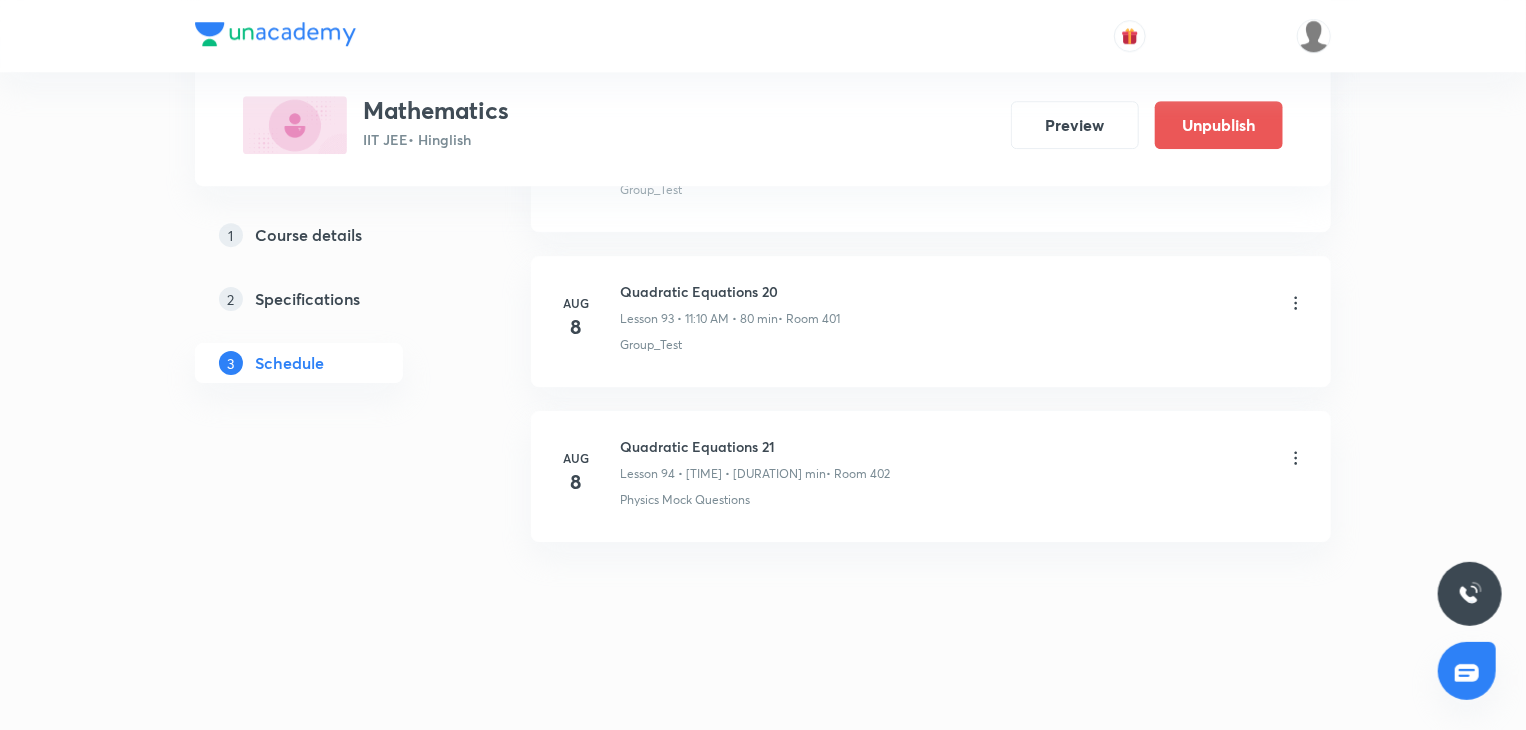 scroll, scrollTop: 14487, scrollLeft: 0, axis: vertical 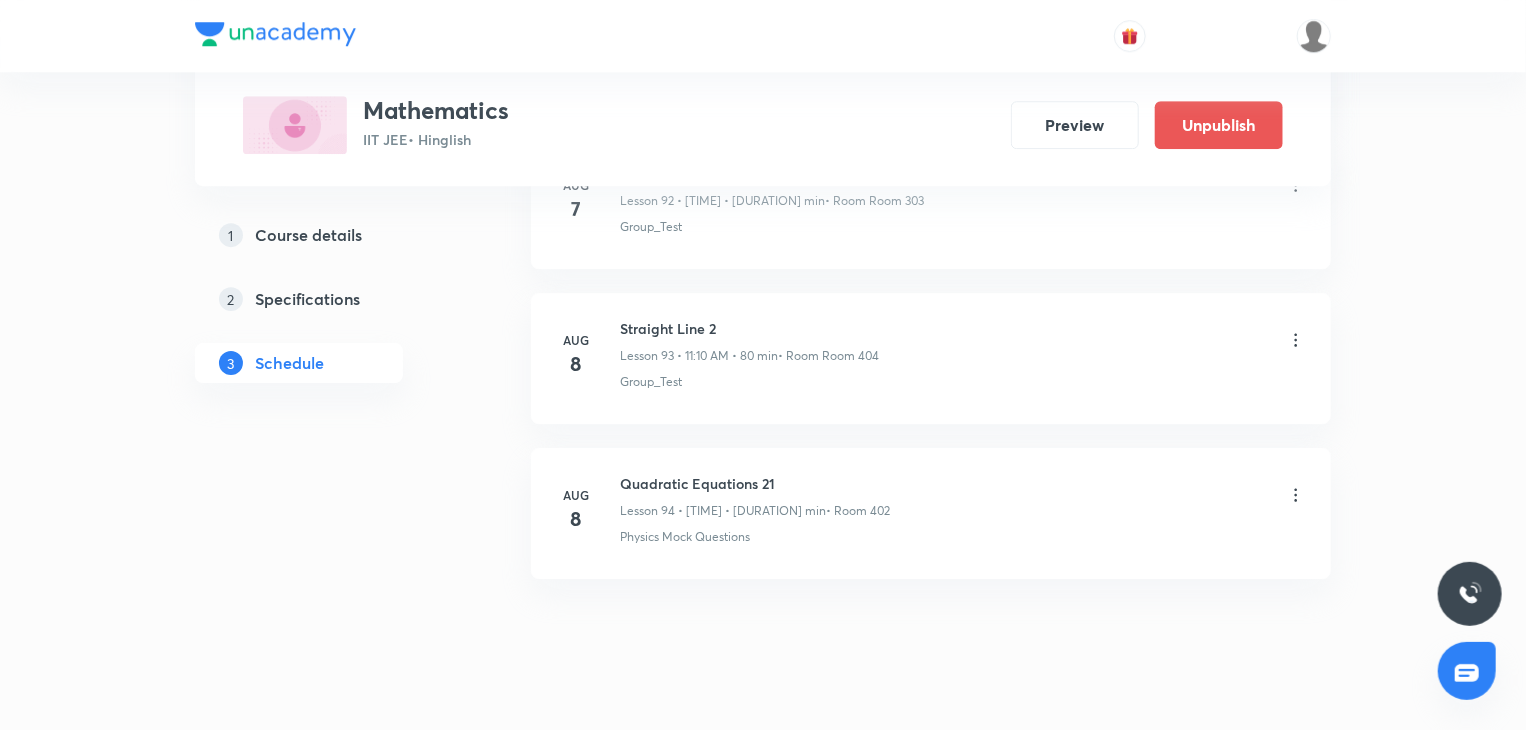 click on "Straight Line 2" at bounding box center (749, 328) 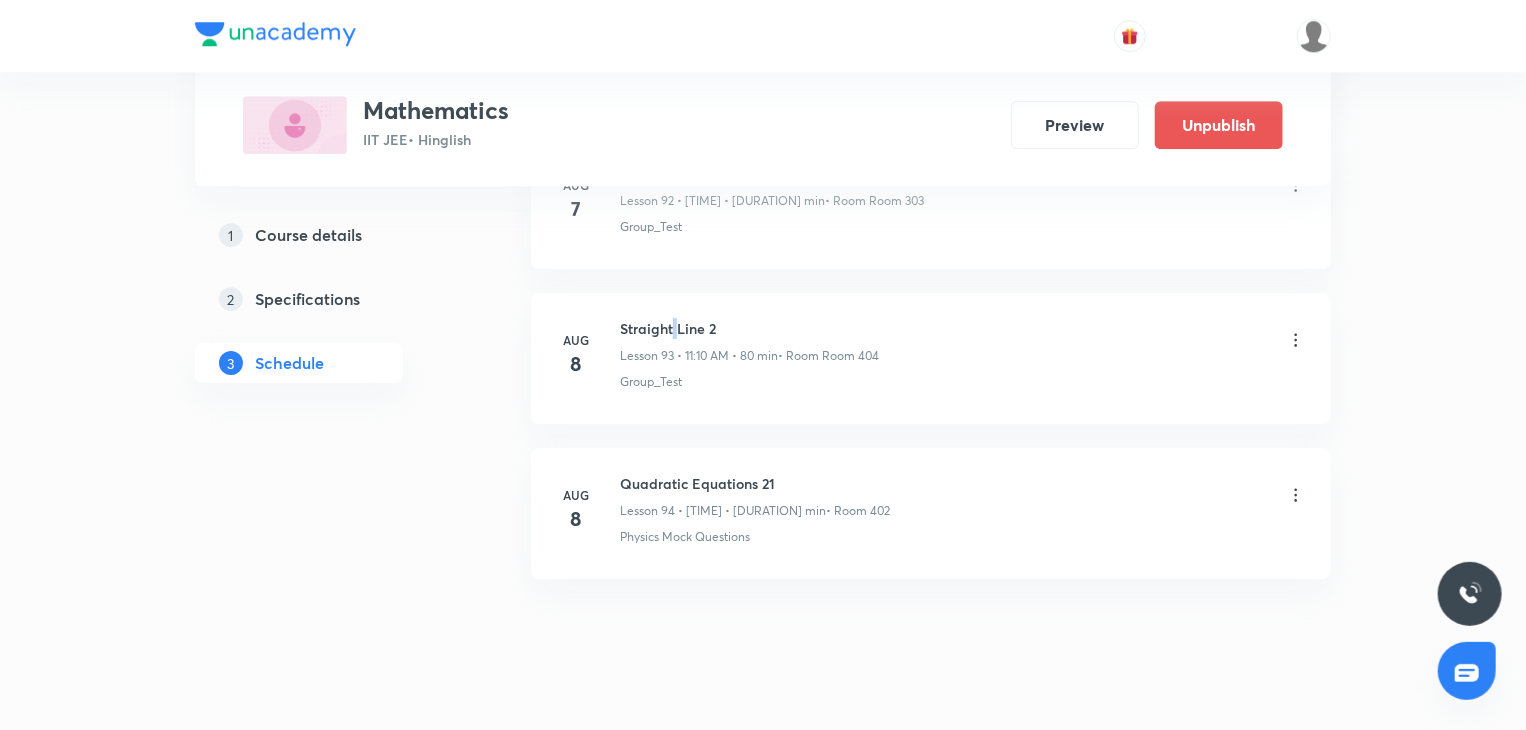 click on "Straight Line 2" at bounding box center (749, 328) 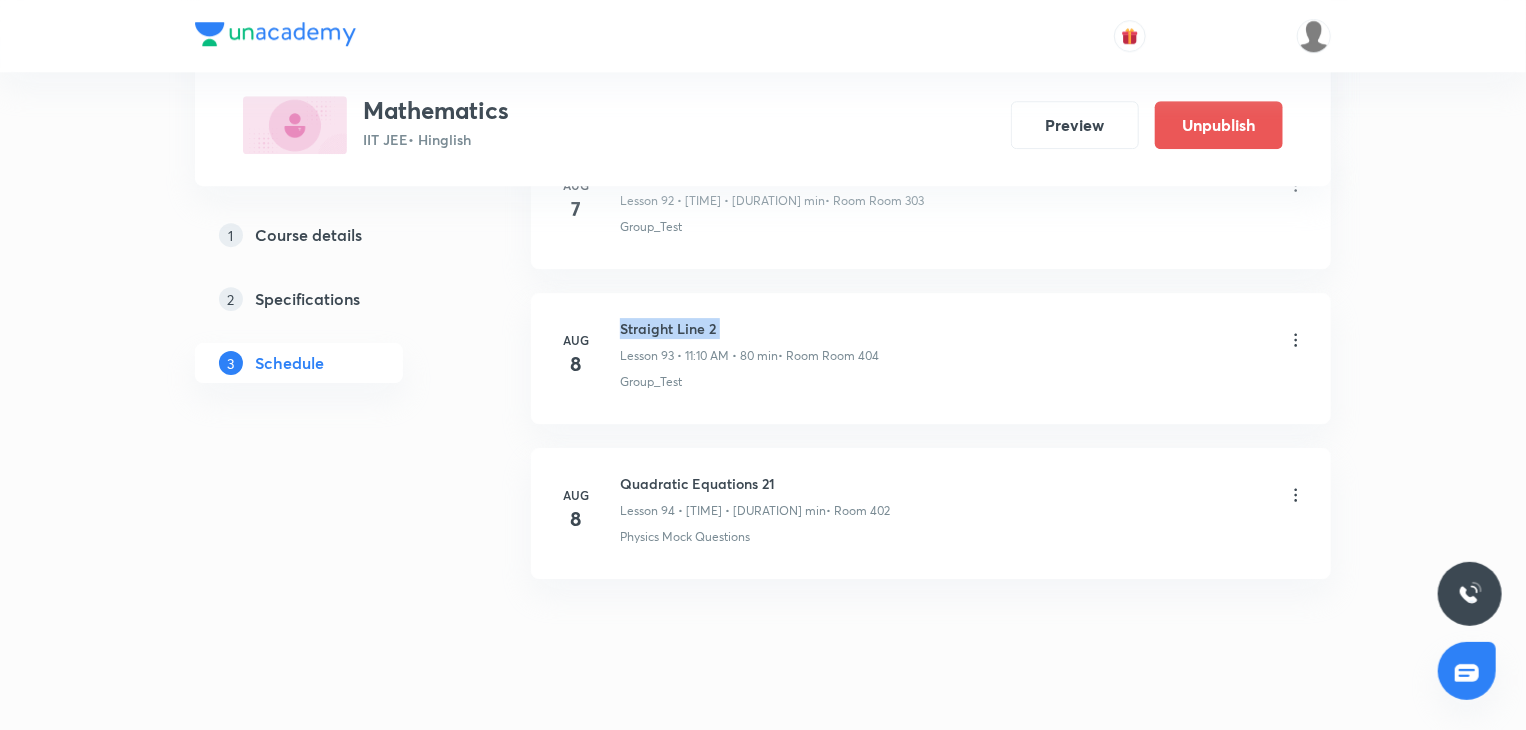 click on "Straight Line 2" at bounding box center (749, 328) 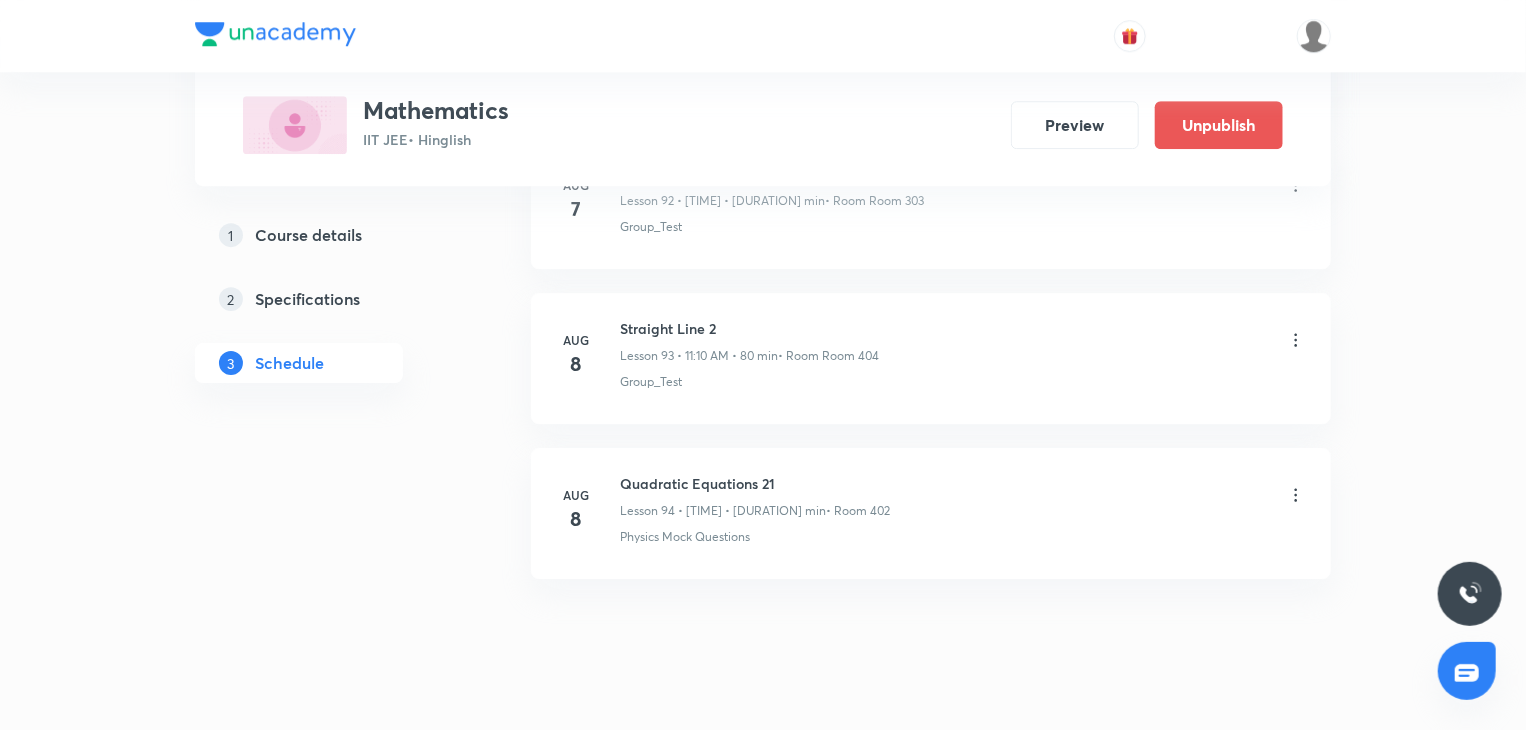 click 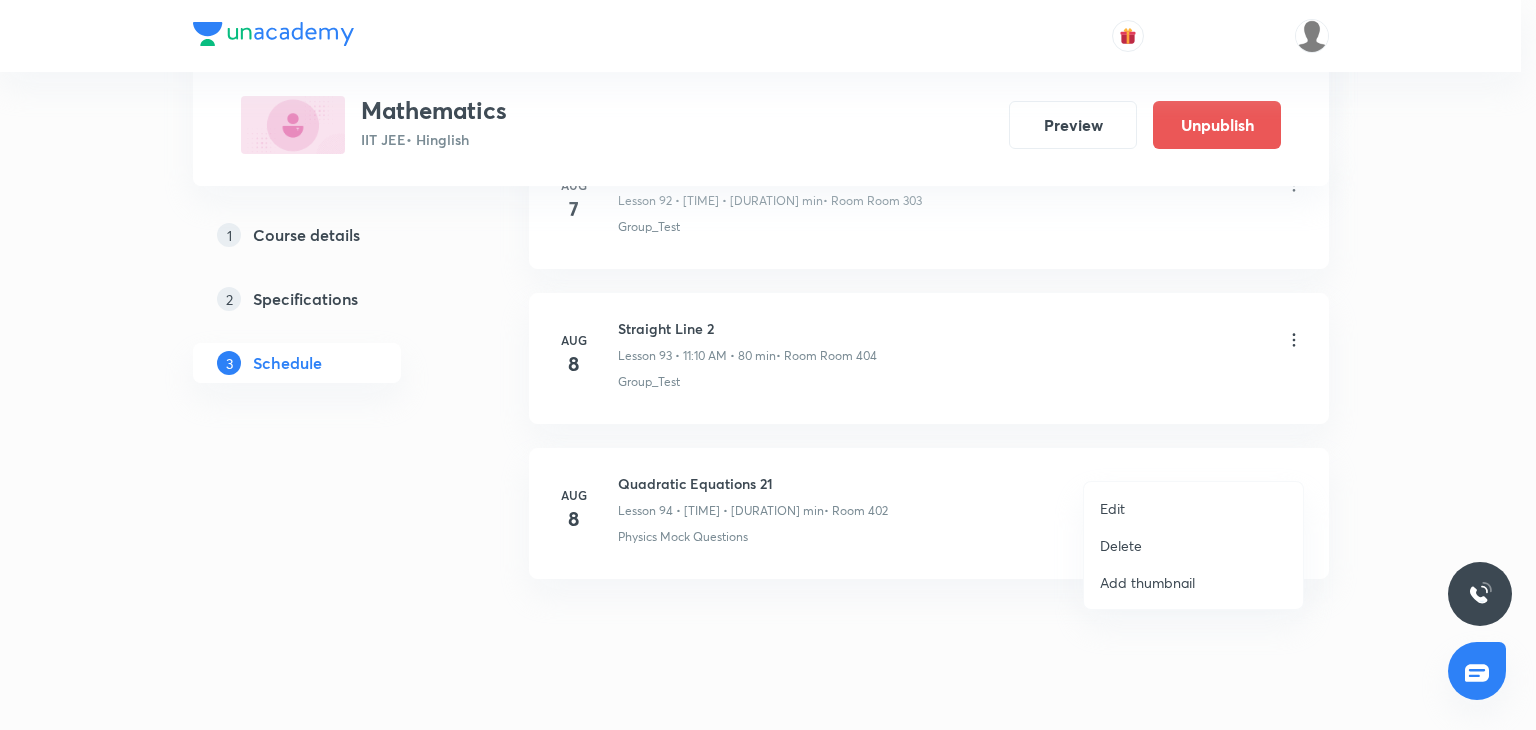 click on "Edit" at bounding box center [1193, 508] 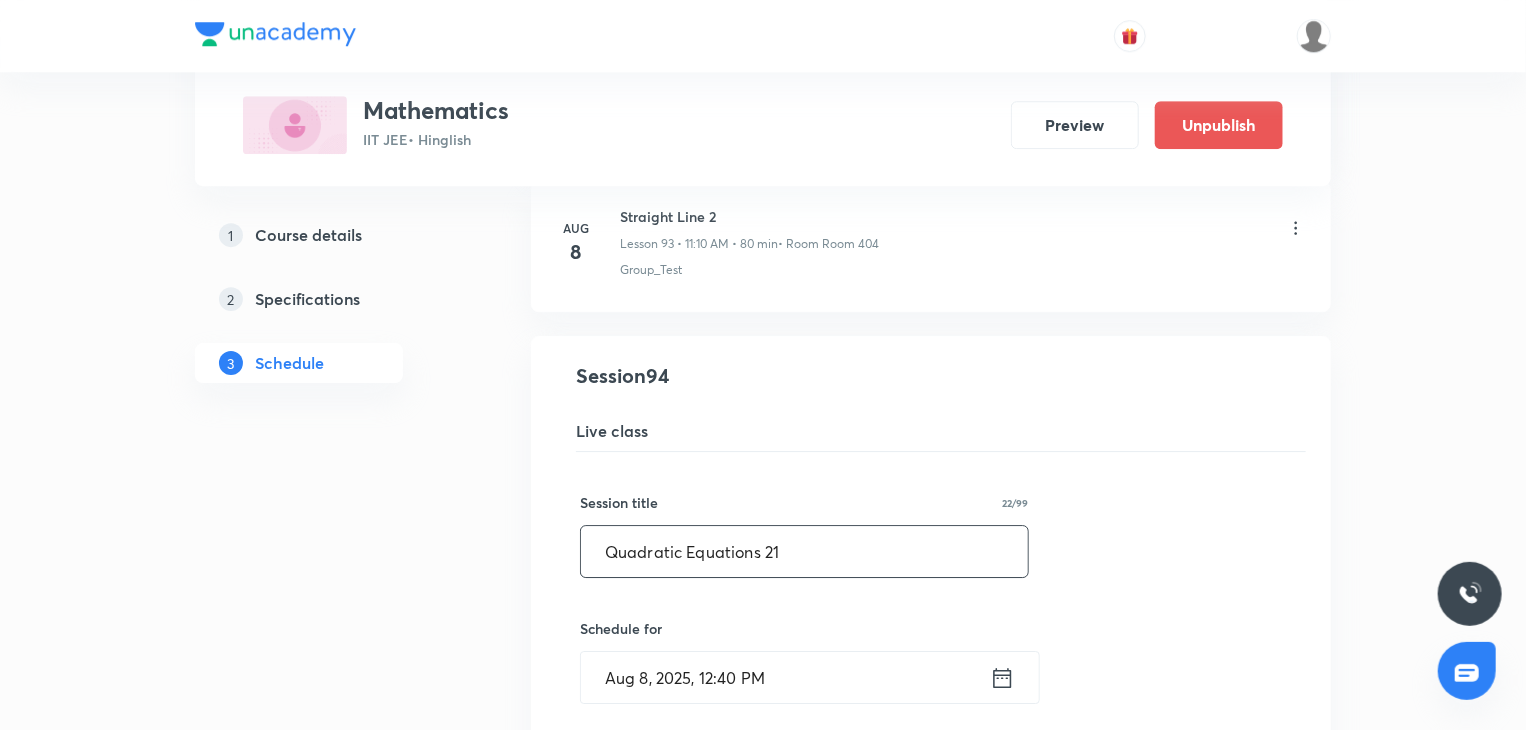 drag, startPoint x: 803, startPoint y: 518, endPoint x: 578, endPoint y: 522, distance: 225.03555 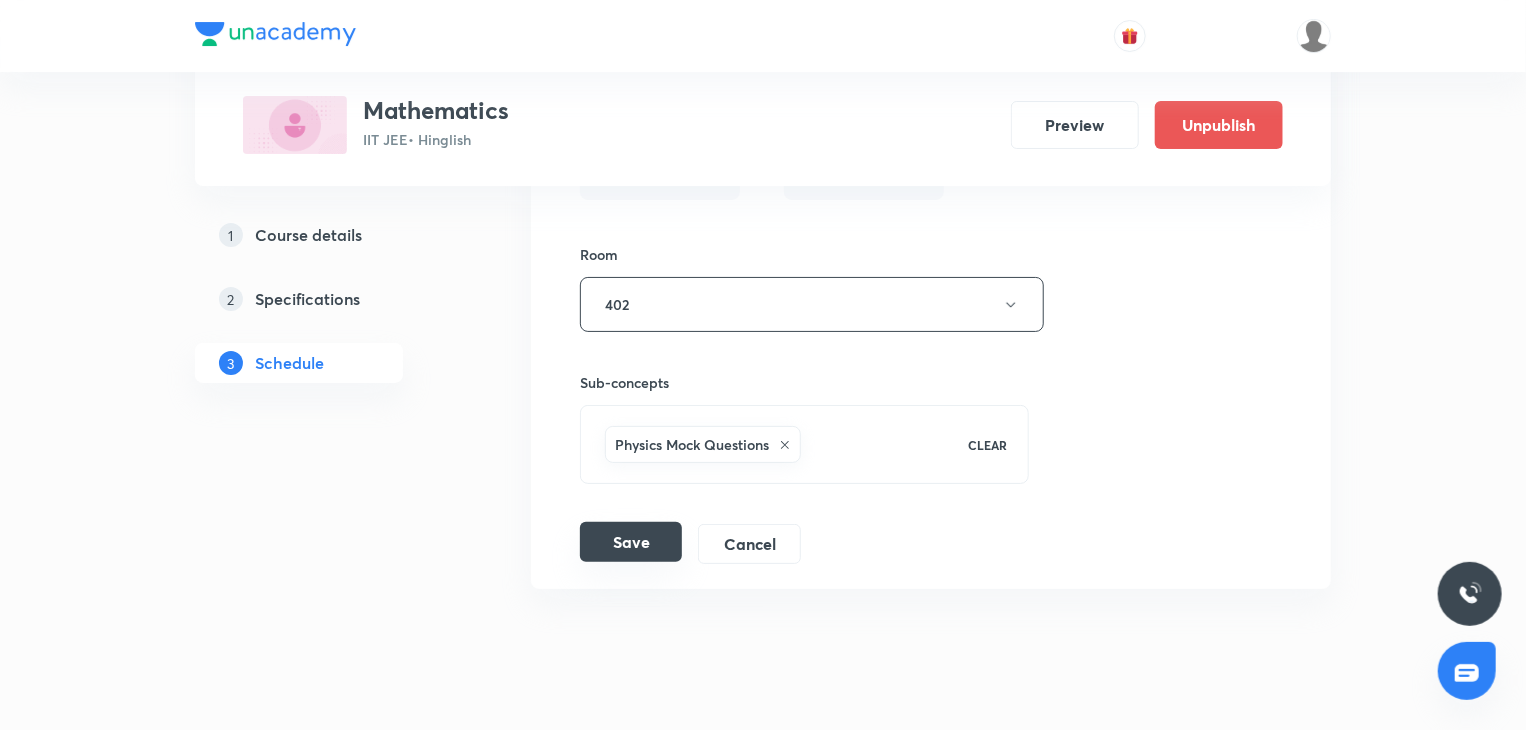 scroll, scrollTop: 15253, scrollLeft: 0, axis: vertical 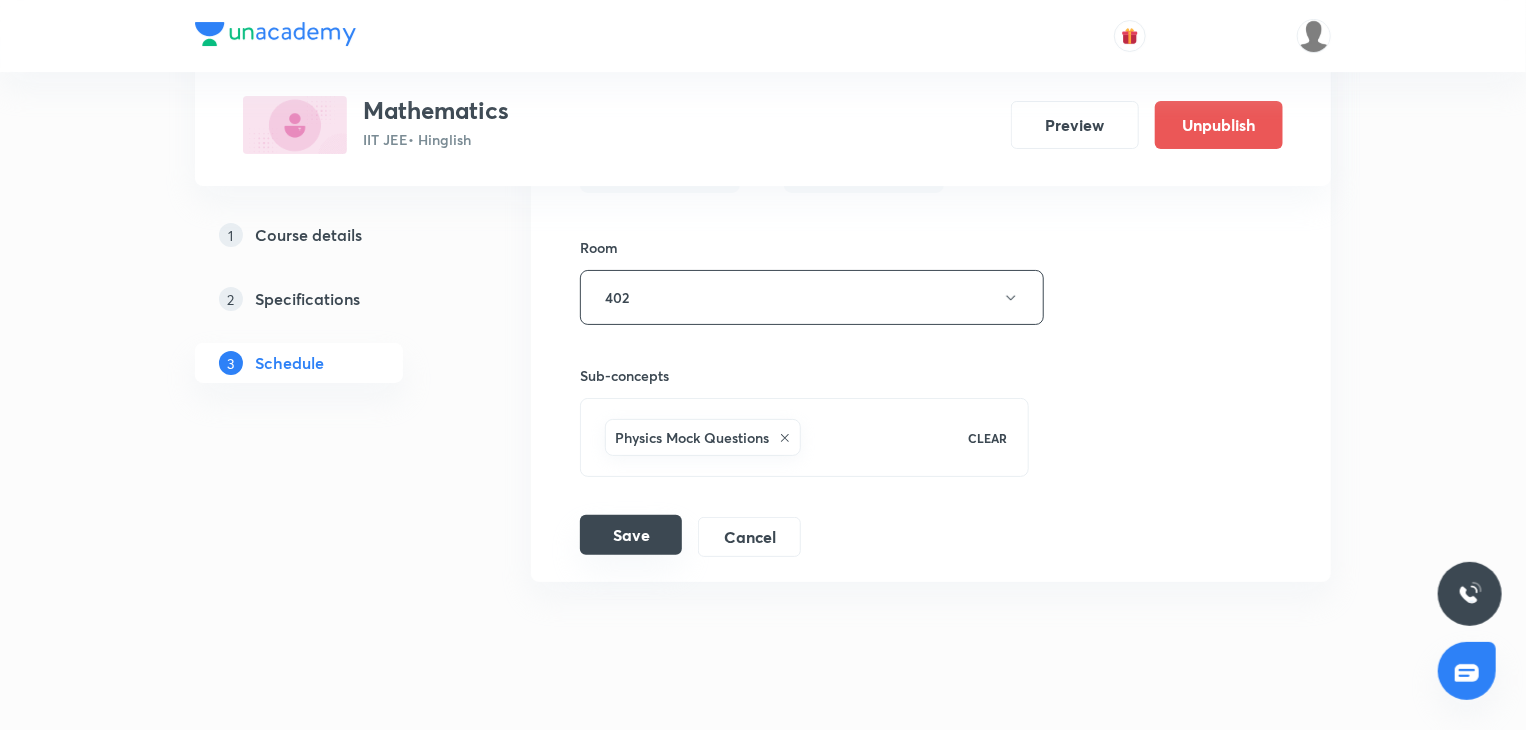 type on "Straight Line 3" 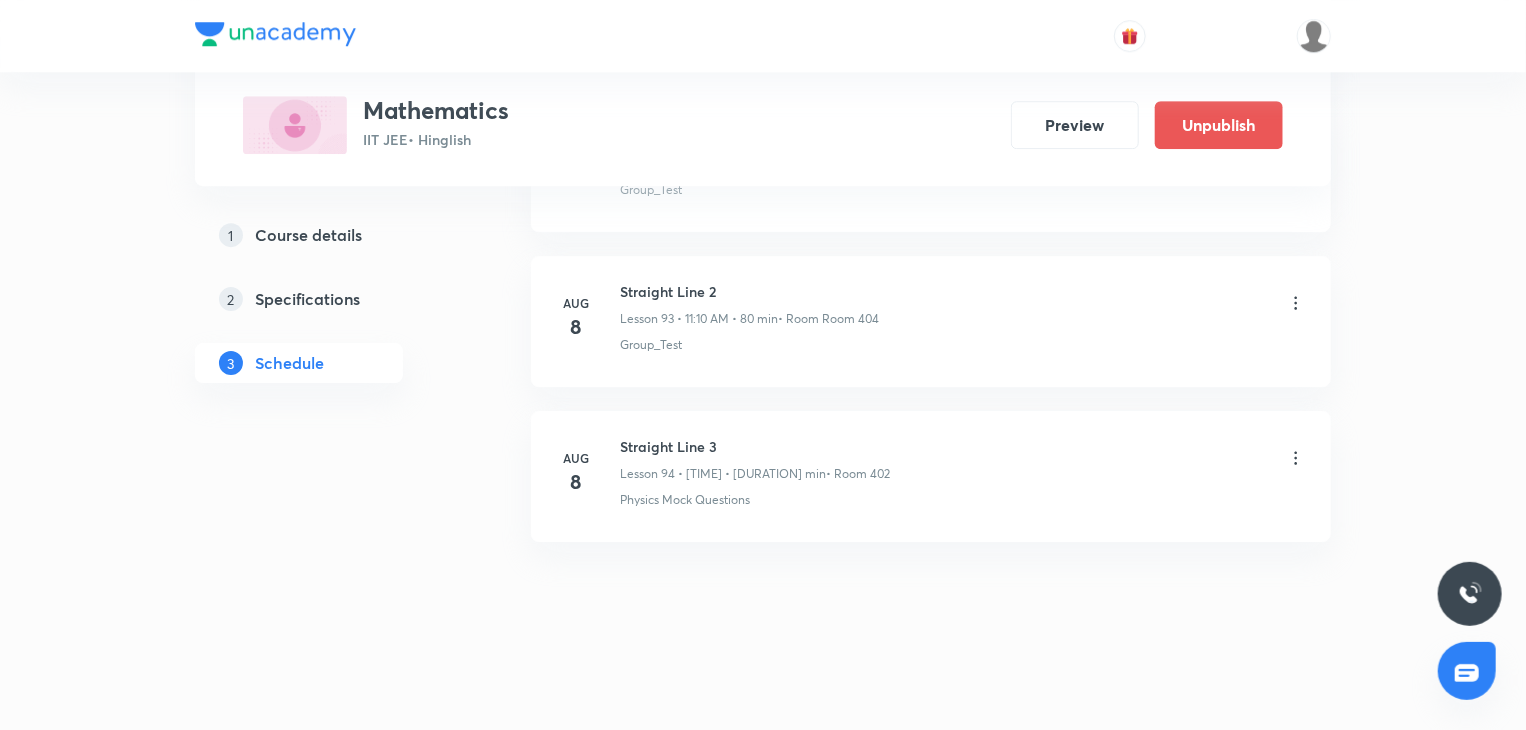 scroll, scrollTop: 14487, scrollLeft: 0, axis: vertical 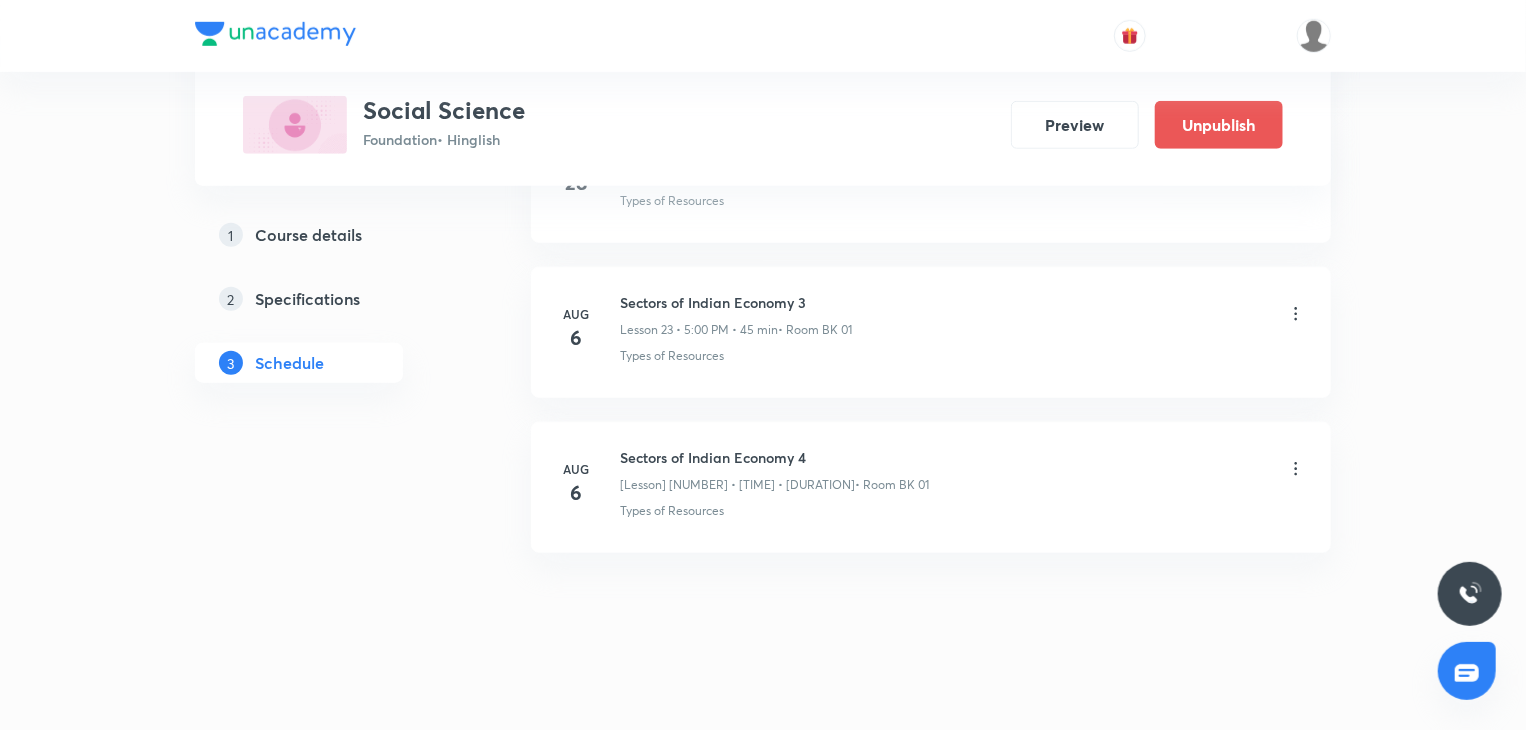 type on "water resources" 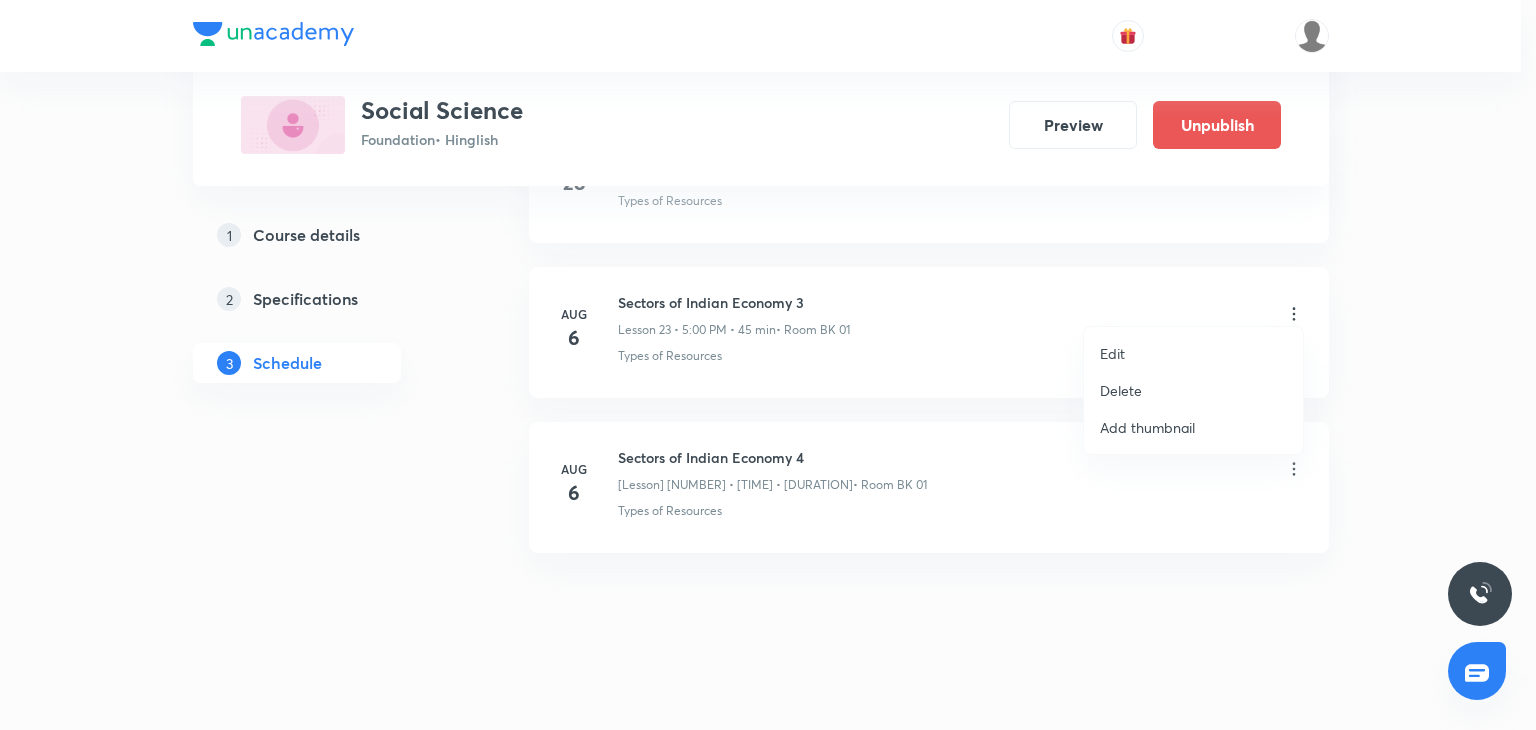 click on "Edit" at bounding box center (1193, 353) 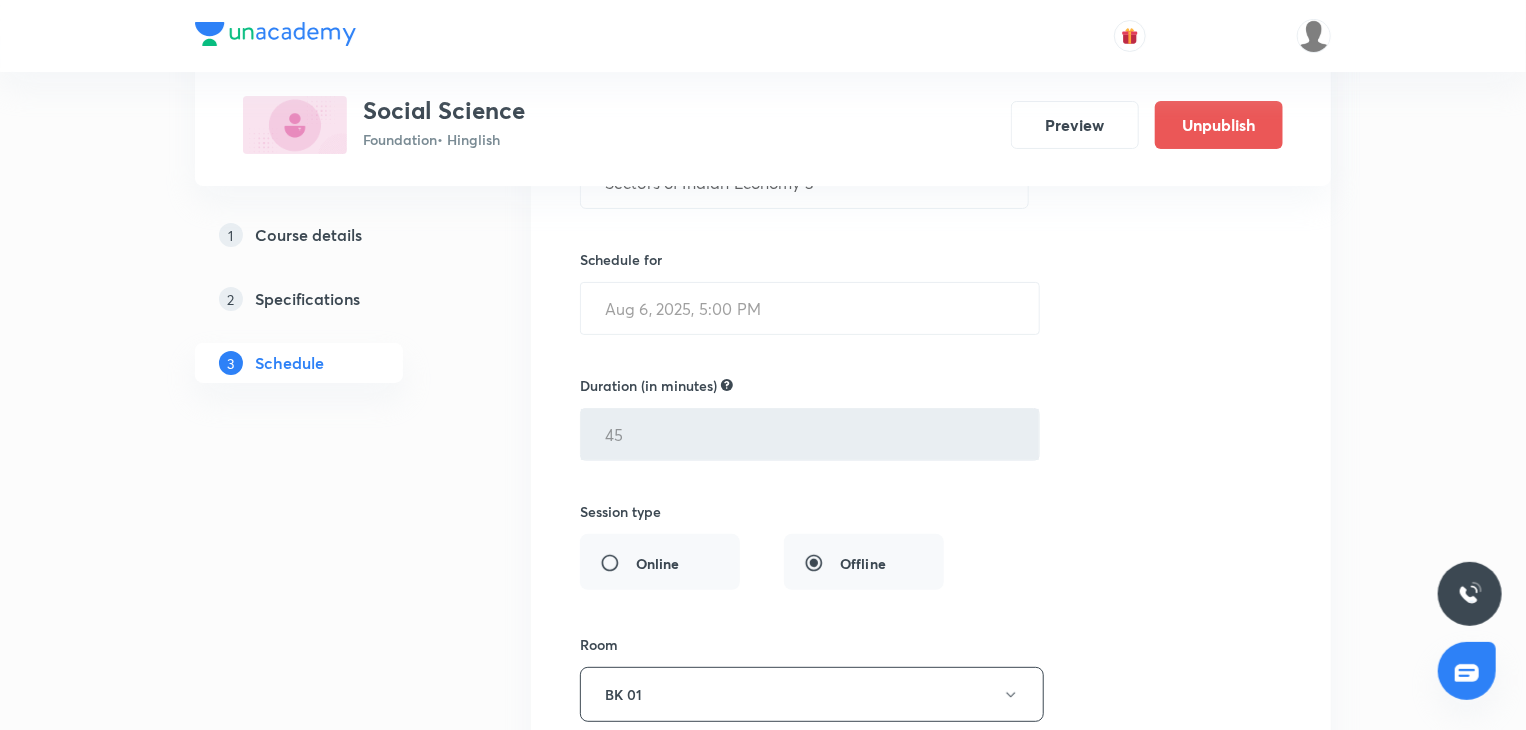 scroll, scrollTop: 3684, scrollLeft: 0, axis: vertical 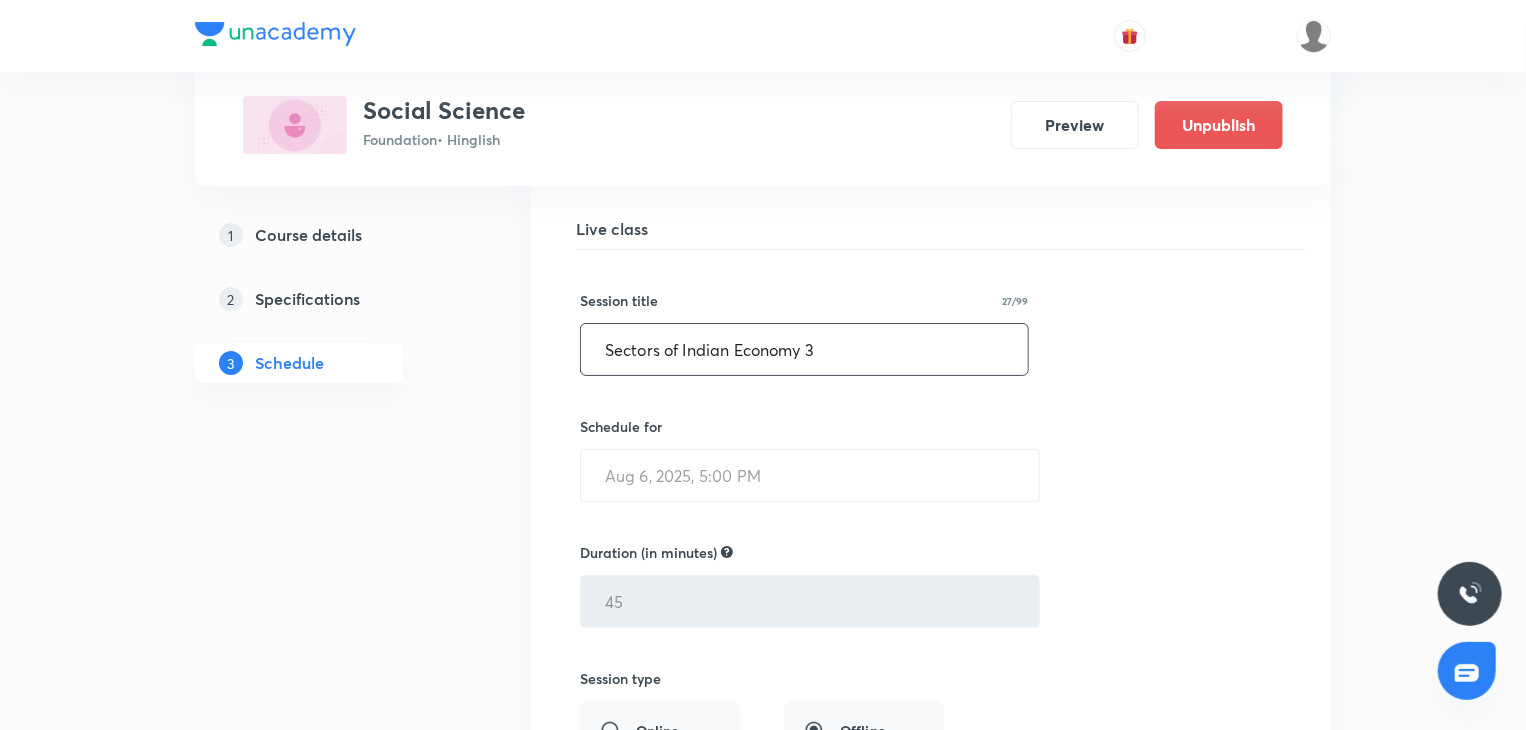 drag, startPoint x: 837, startPoint y: 335, endPoint x: 504, endPoint y: 379, distance: 335.89432 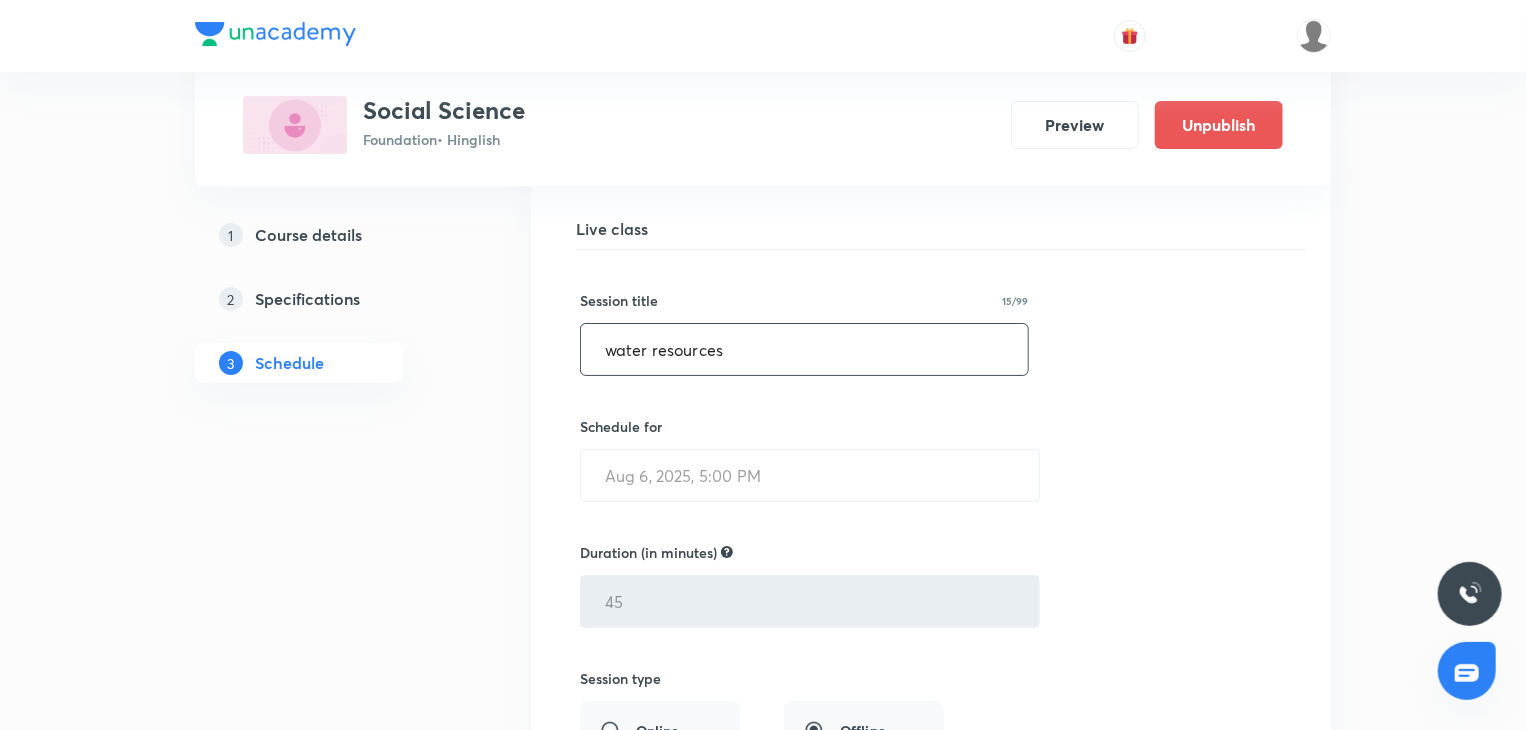 click on "water resources" at bounding box center (804, 349) 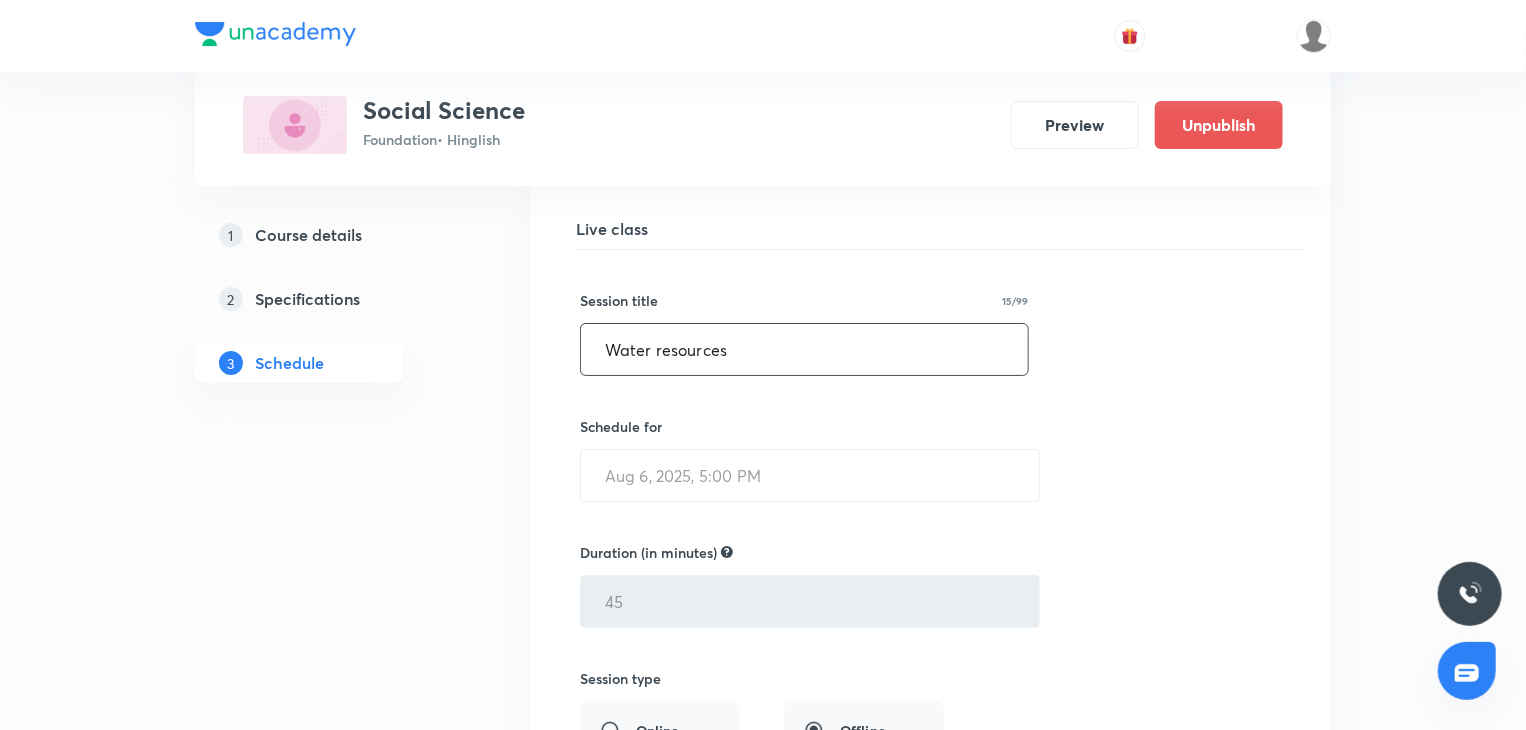 click on "Water resources" at bounding box center (804, 349) 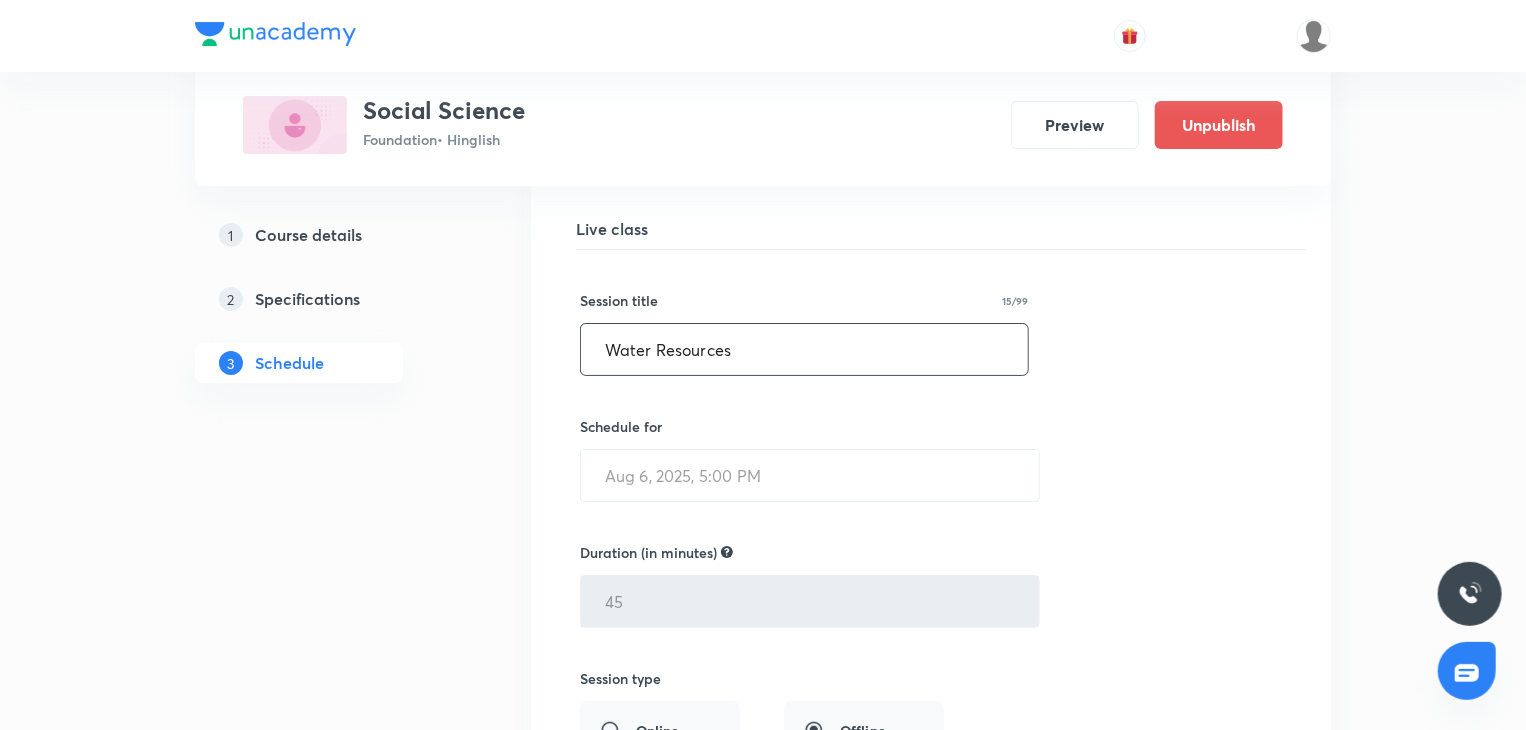 click on "Water Resources" at bounding box center [804, 349] 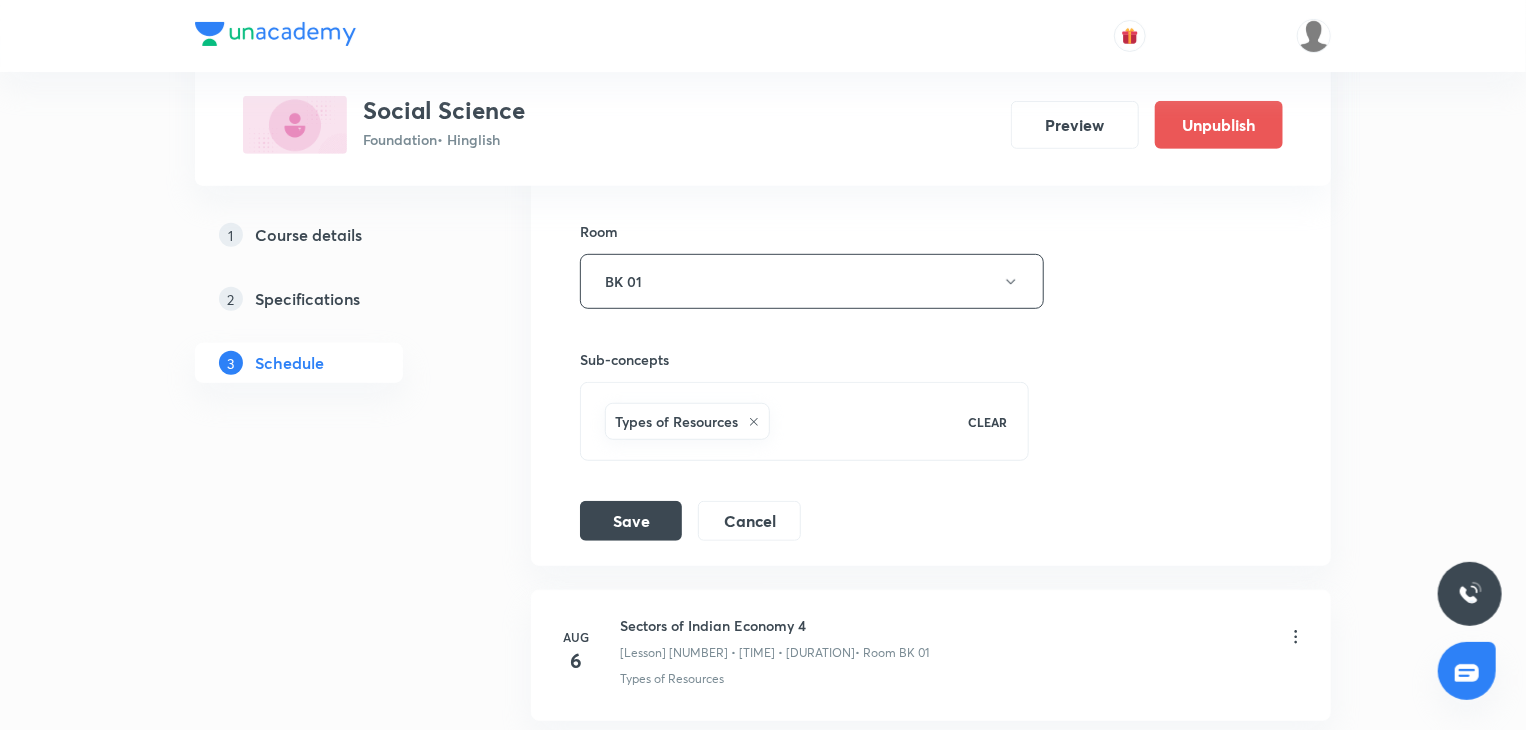 scroll, scrollTop: 4279, scrollLeft: 0, axis: vertical 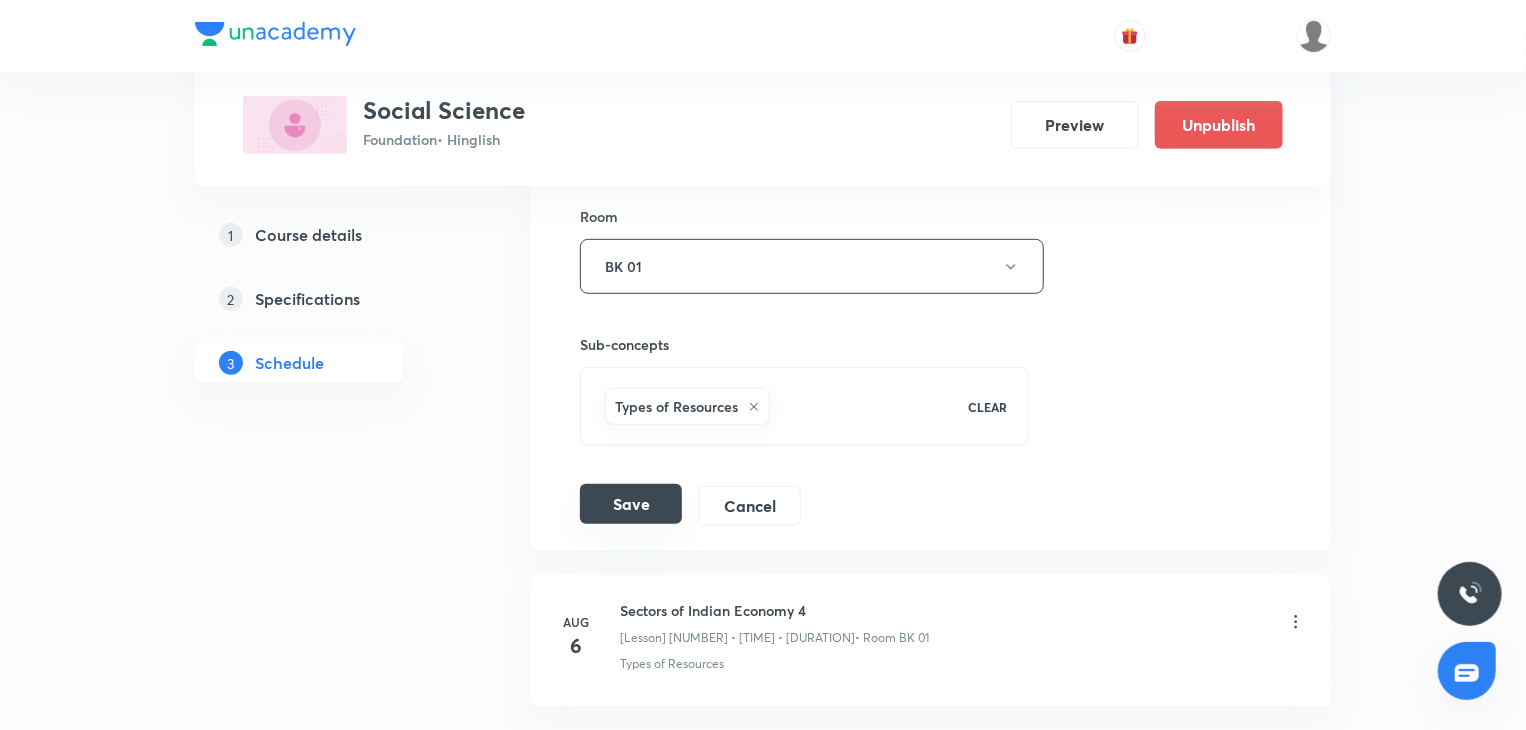 type on "Water Resources 1" 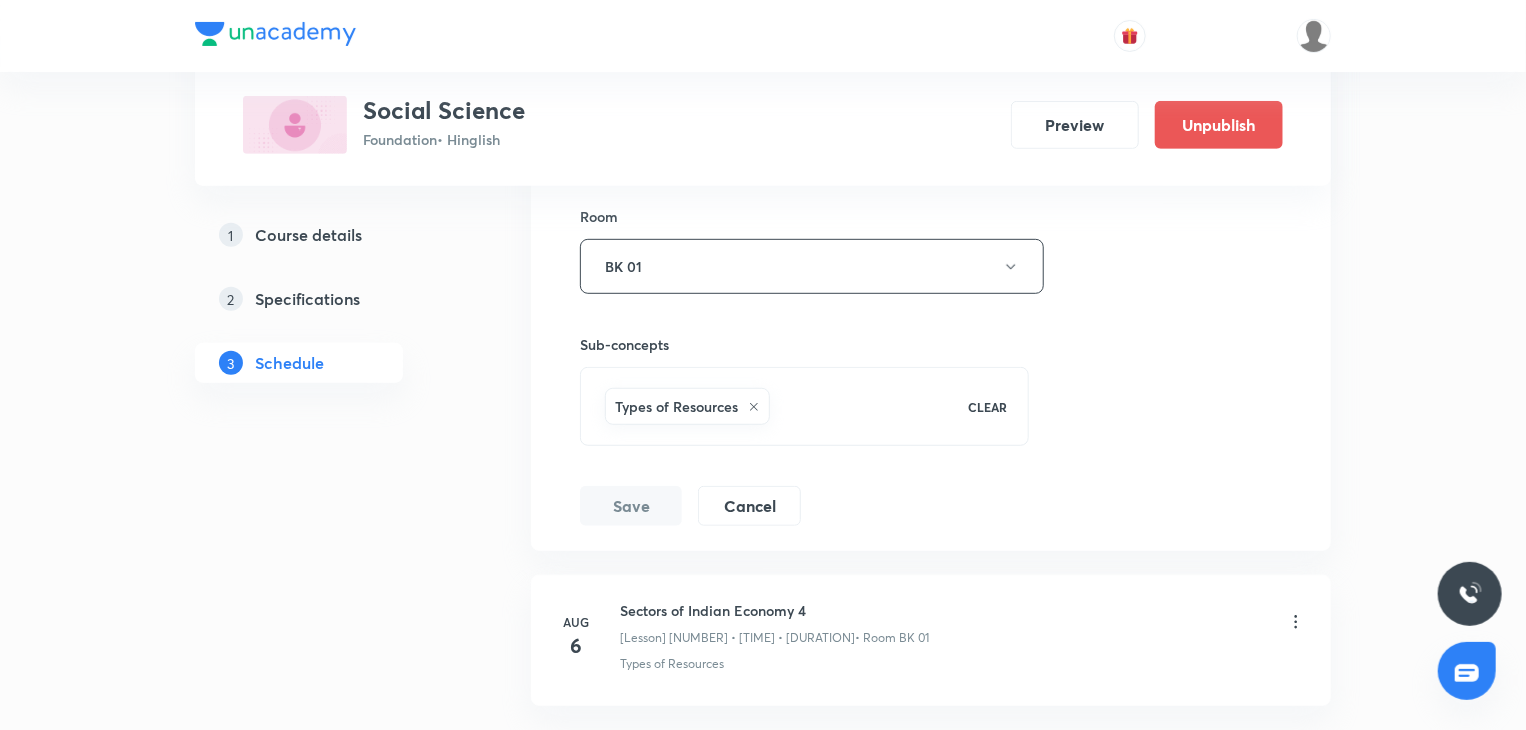 scroll, scrollTop: 3664, scrollLeft: 0, axis: vertical 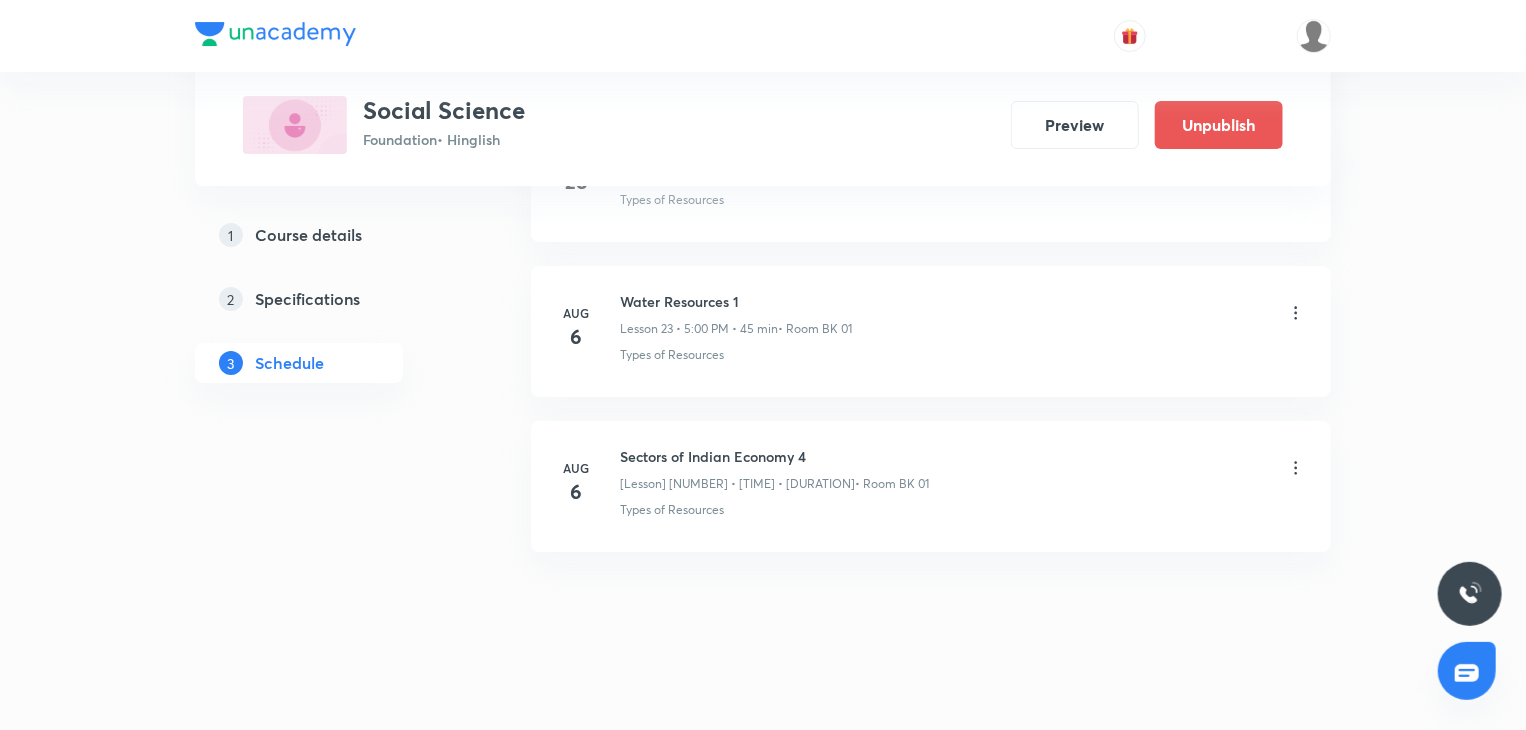 click 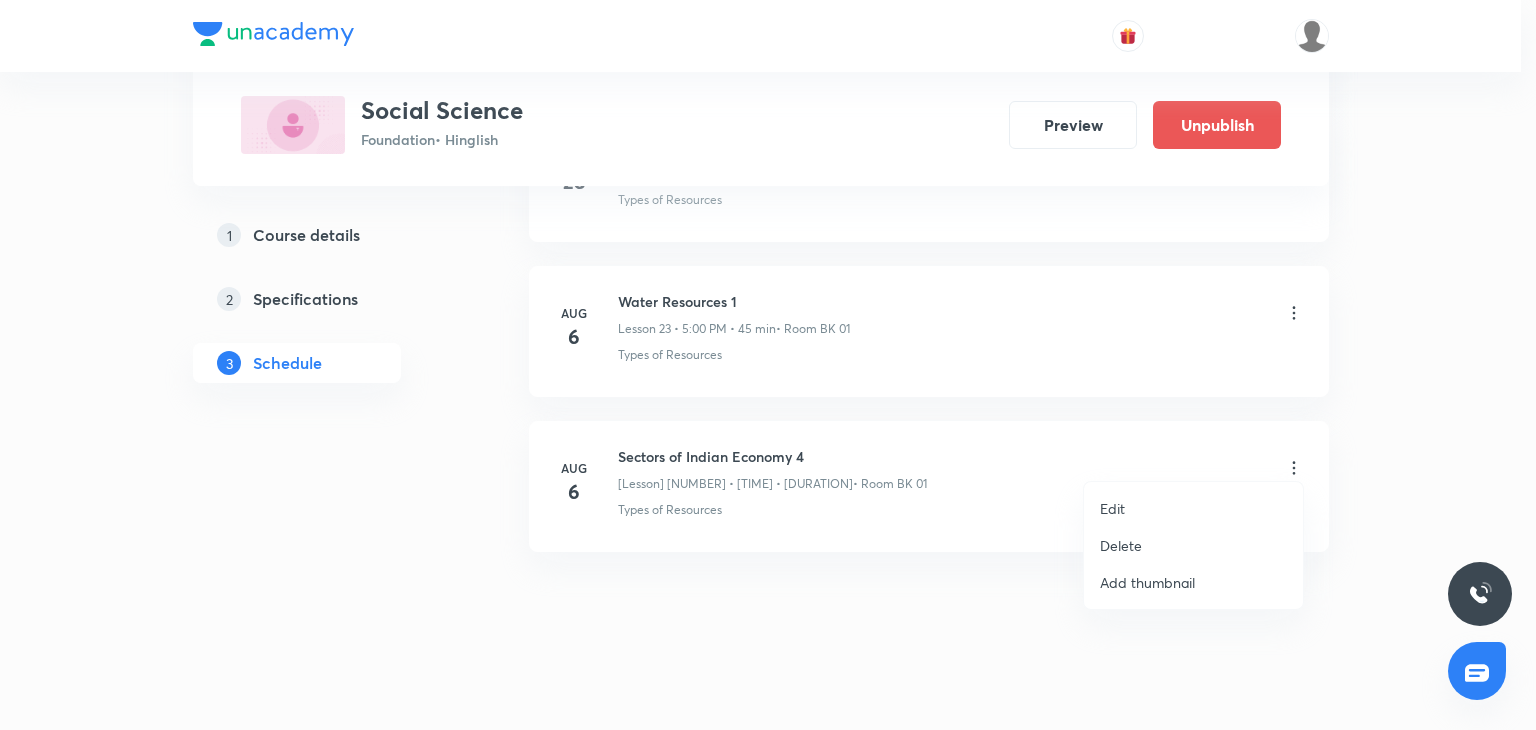 click on "Edit" at bounding box center [1193, 508] 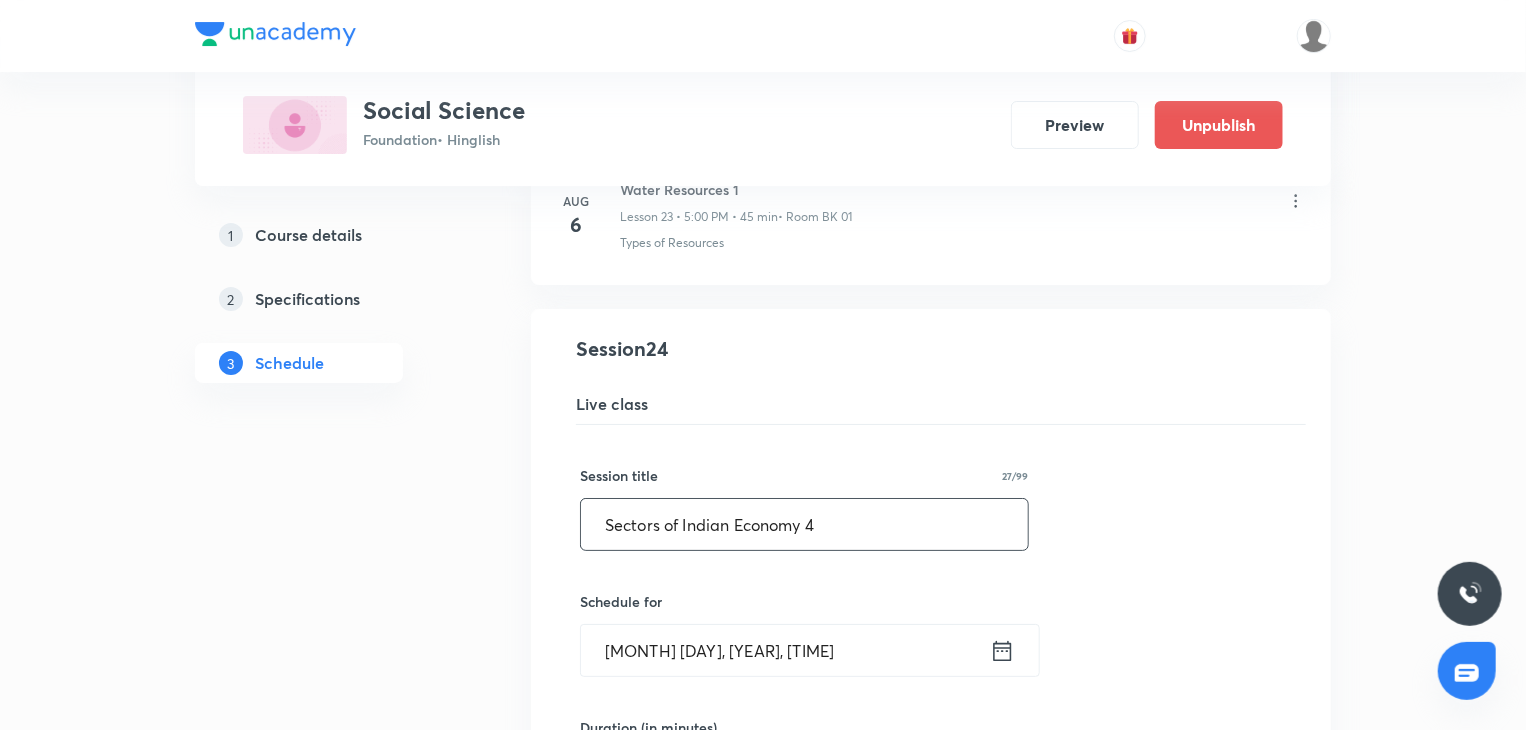 drag, startPoint x: 602, startPoint y: 545, endPoint x: 478, endPoint y: 579, distance: 128.57683 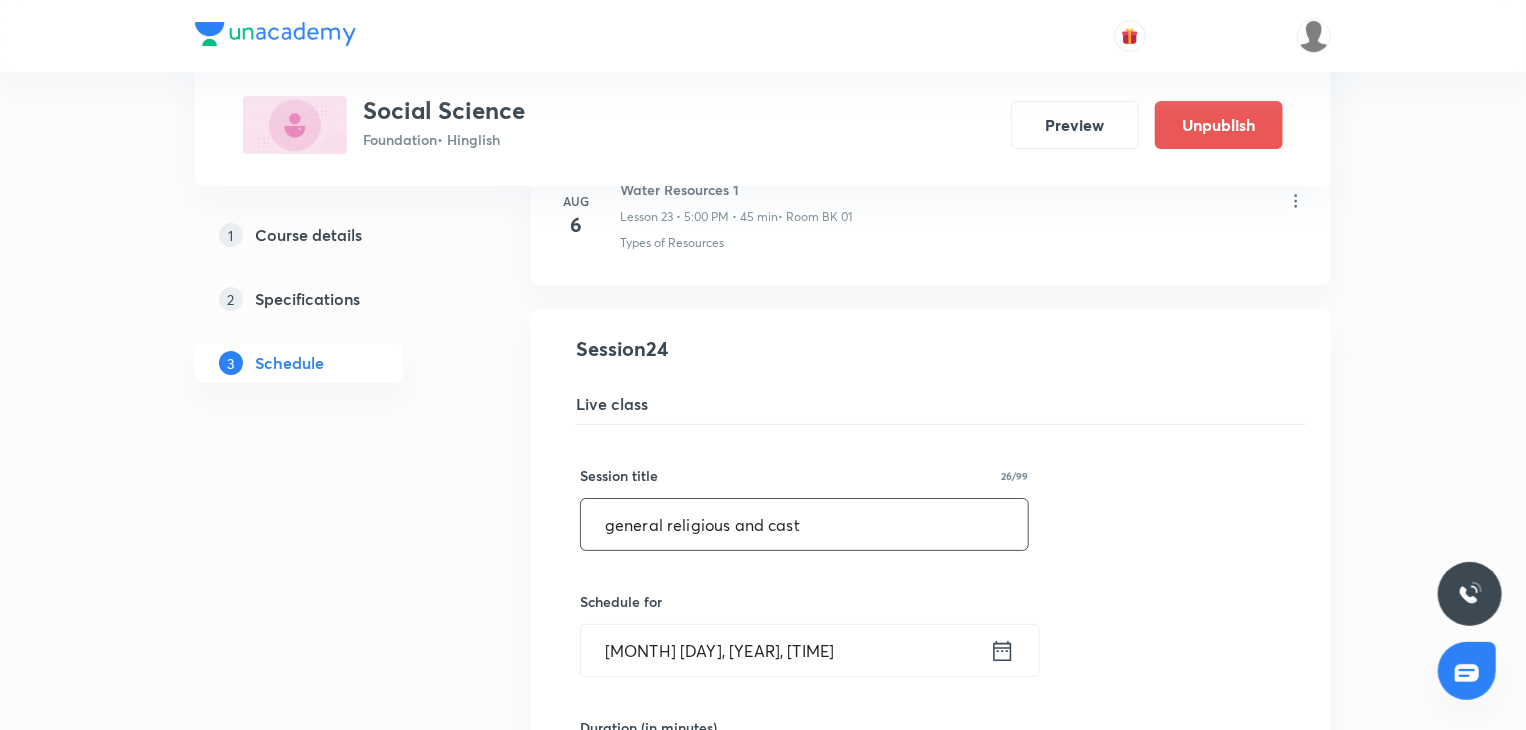 click on "general religious and cast" at bounding box center (804, 524) 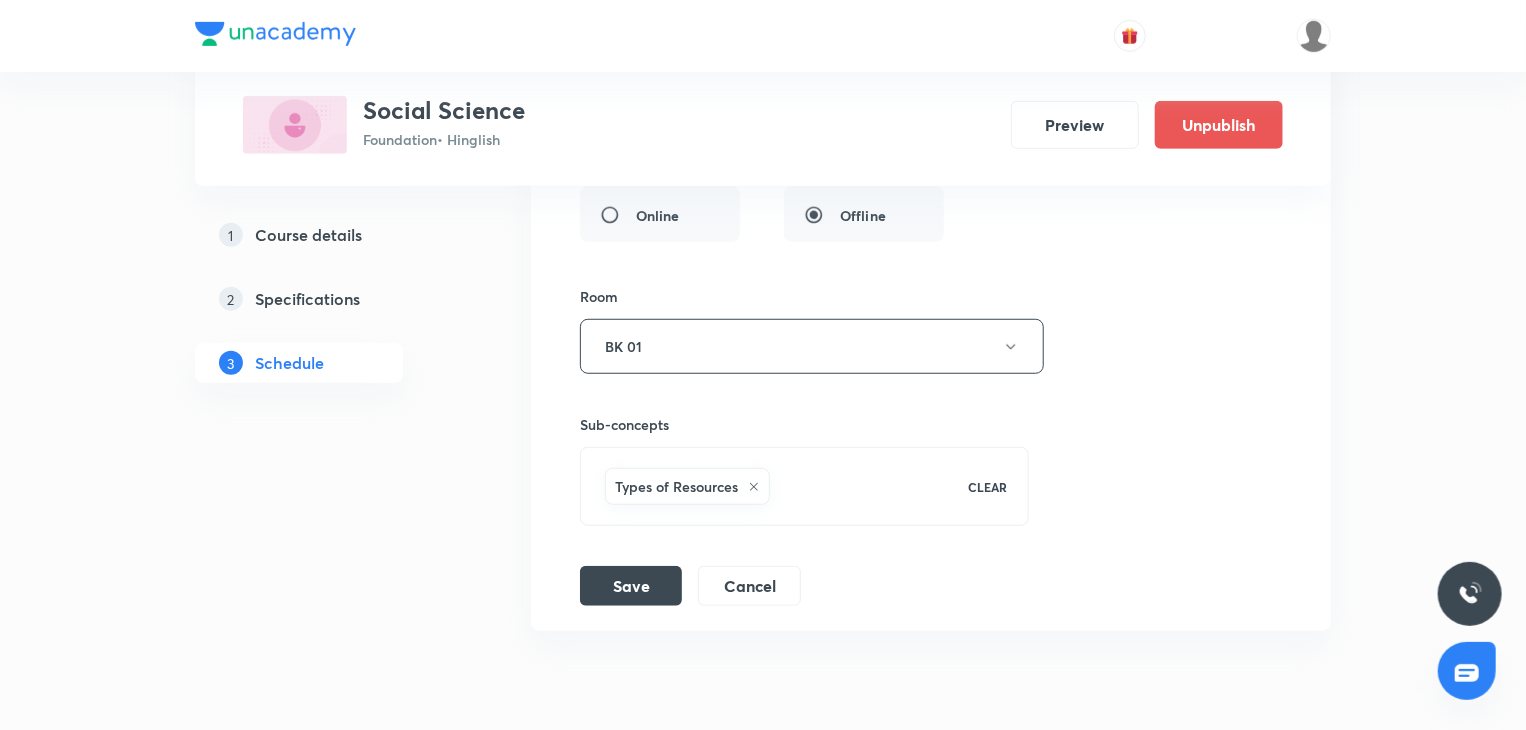scroll, scrollTop: 4431, scrollLeft: 0, axis: vertical 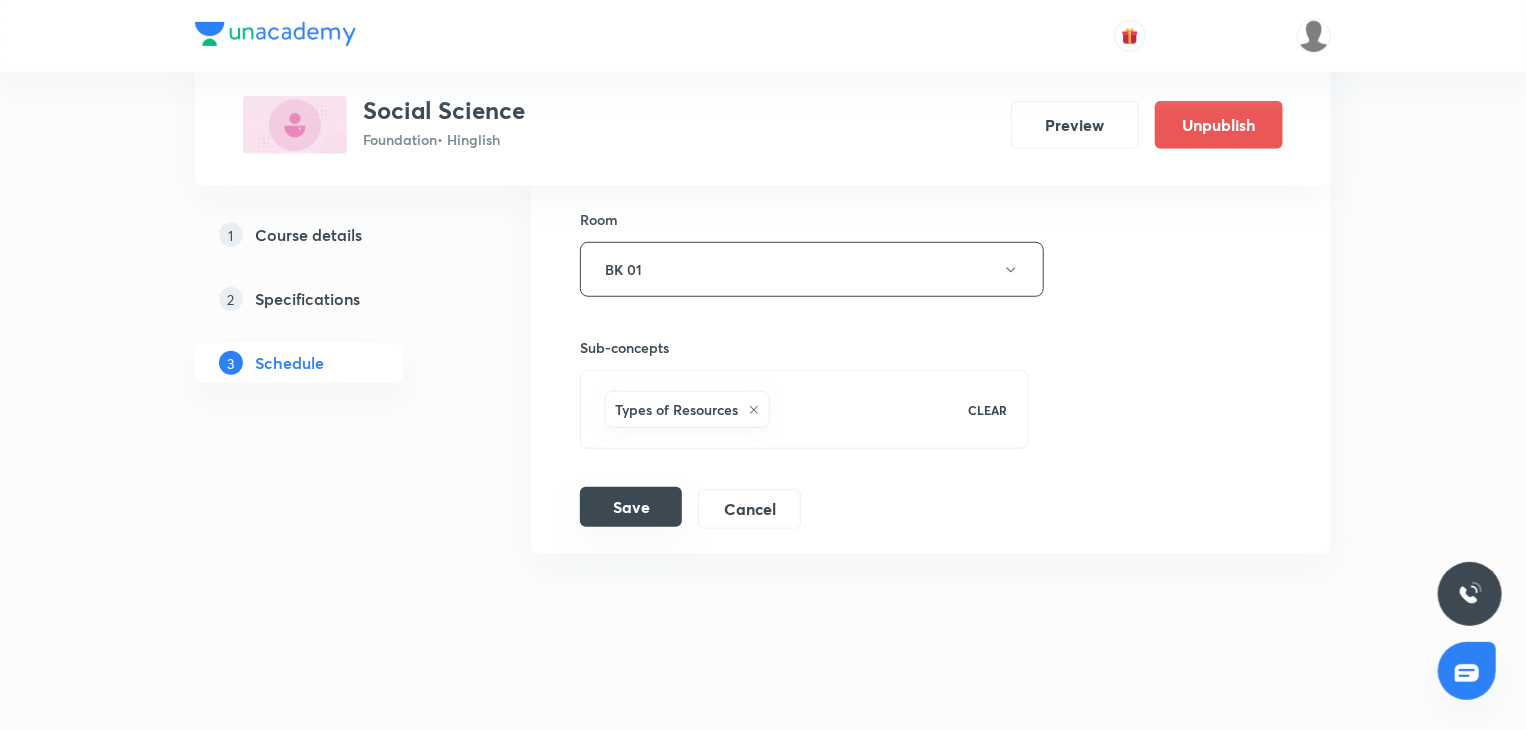 type on "General Religious and Cast 1" 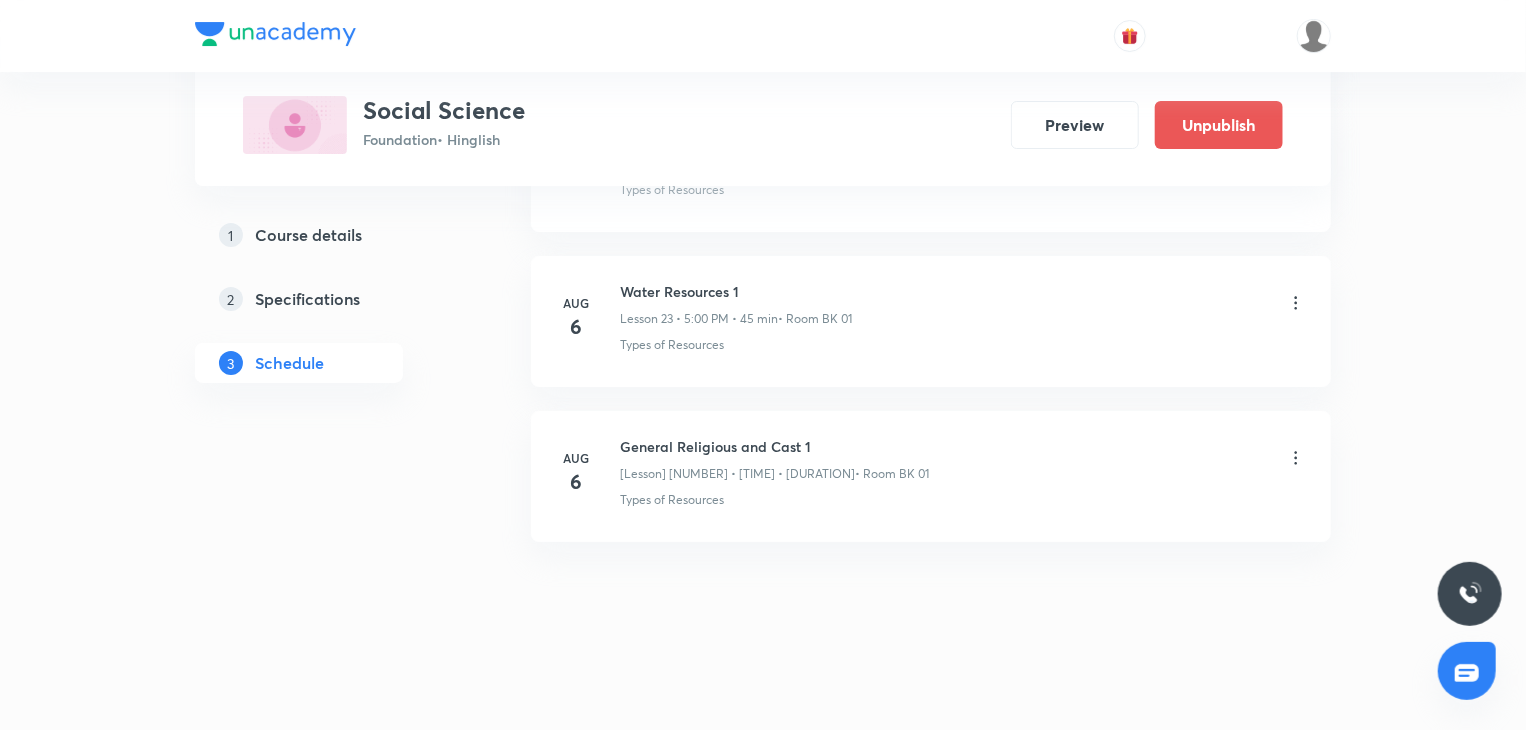scroll, scrollTop: 3664, scrollLeft: 0, axis: vertical 